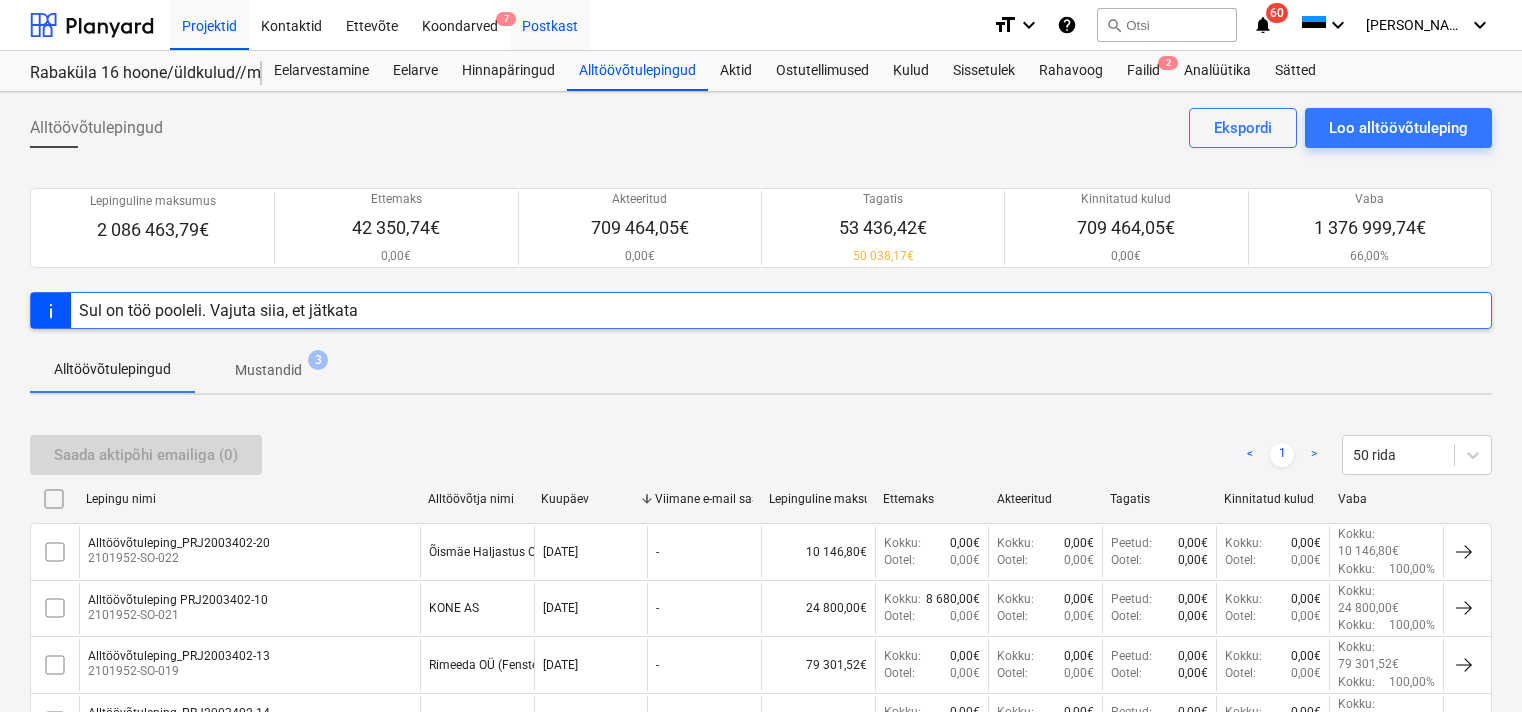 scroll, scrollTop: 0, scrollLeft: 0, axis: both 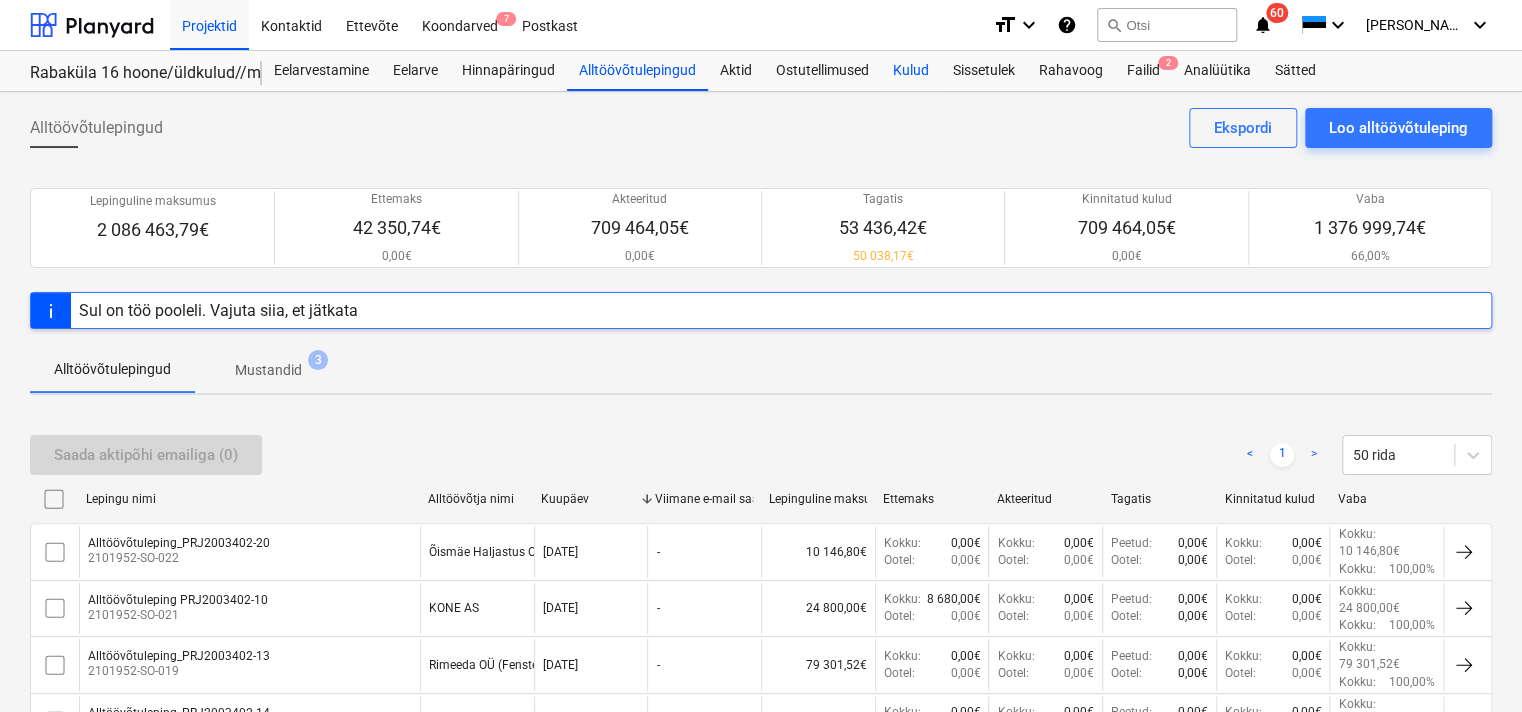 click on "Kulud" at bounding box center (911, 71) 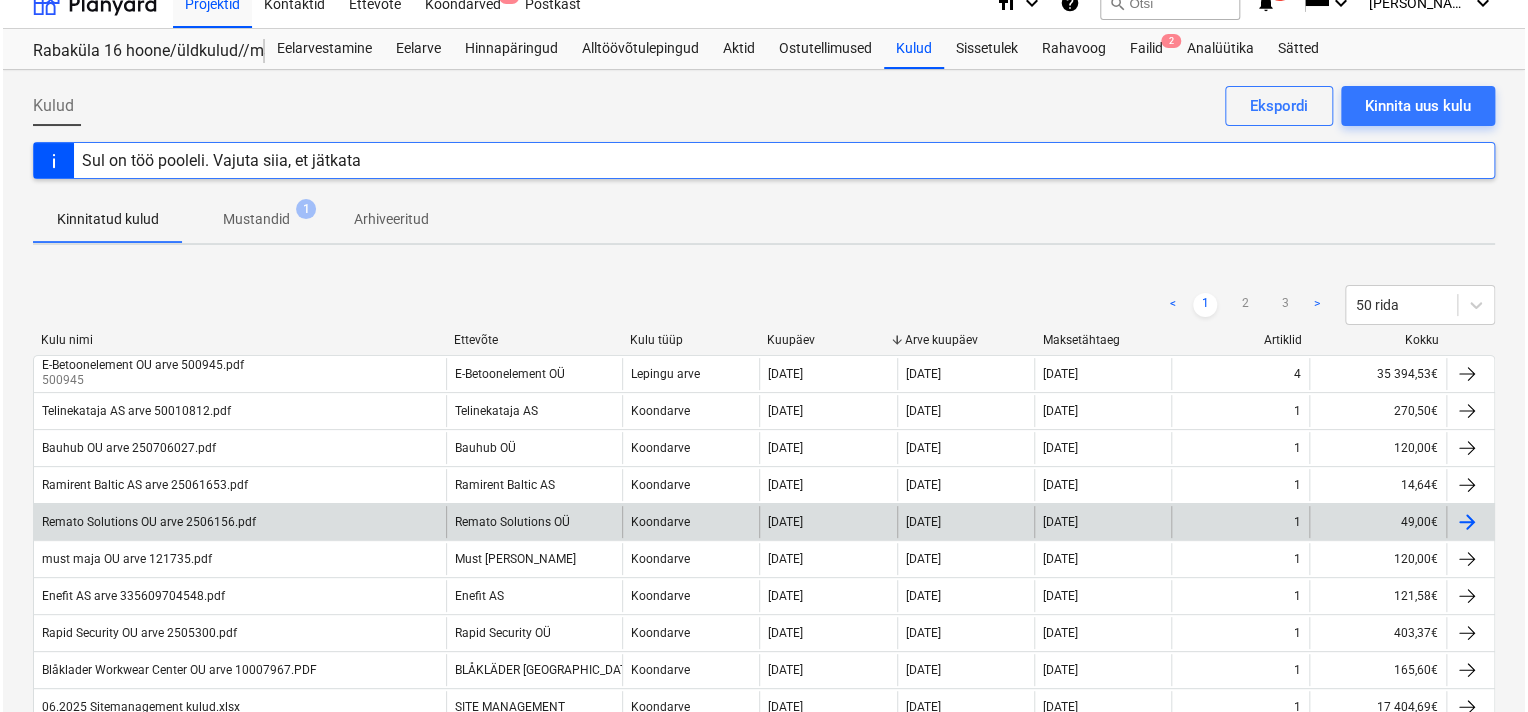 scroll, scrollTop: 0, scrollLeft: 0, axis: both 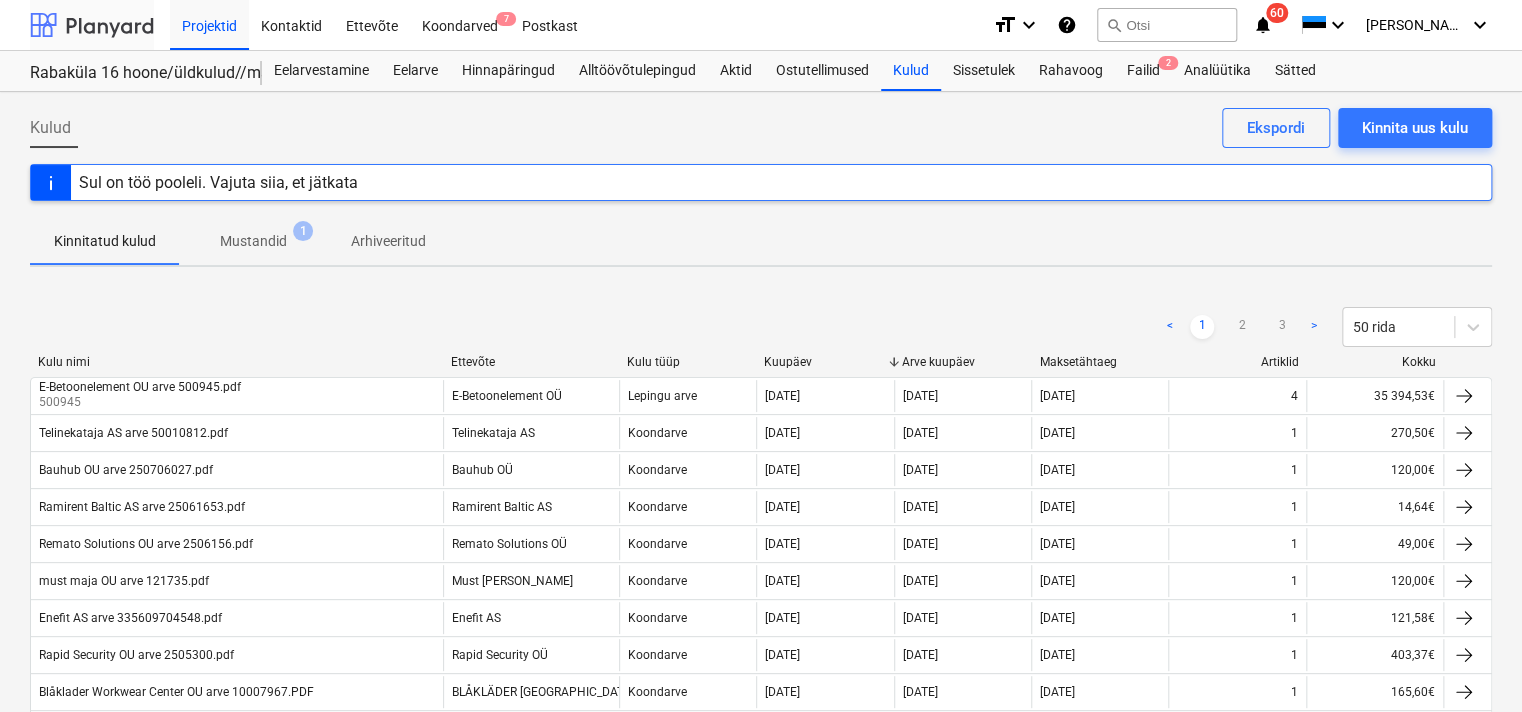 click at bounding box center (92, 25) 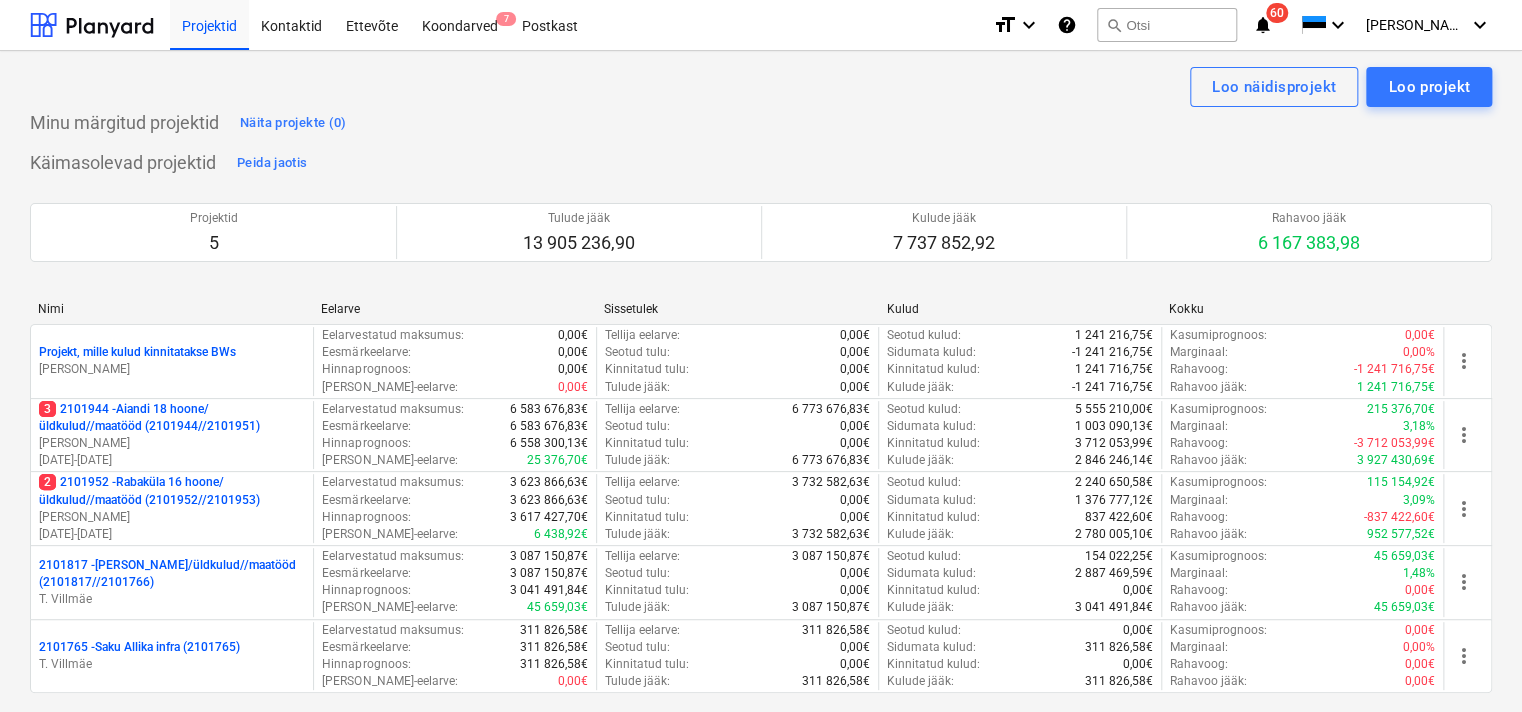 click on "3  2101944 -  Aiandi 18 hoone/üldkulud//maatööd (2101944//2101951)" at bounding box center (172, 418) 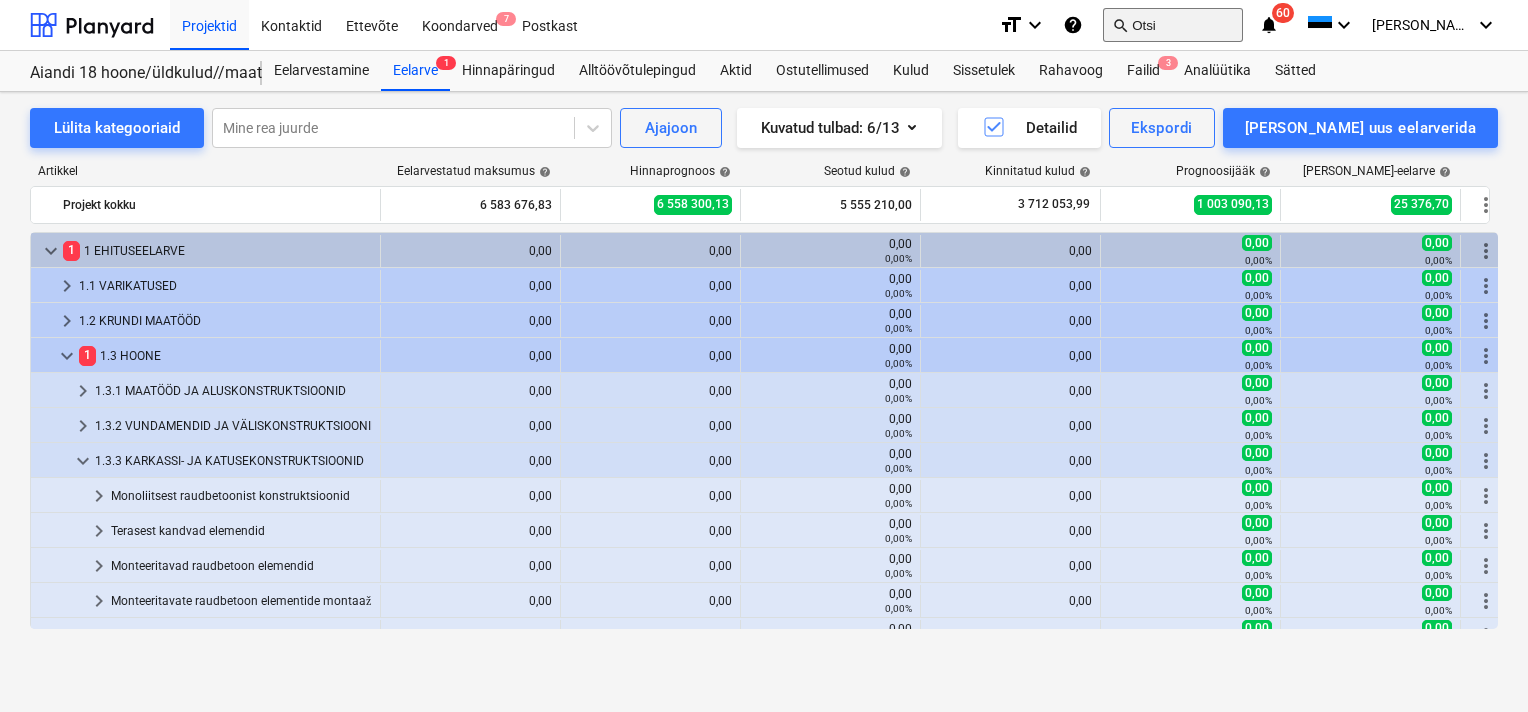 click on "search Otsi" at bounding box center [1173, 25] 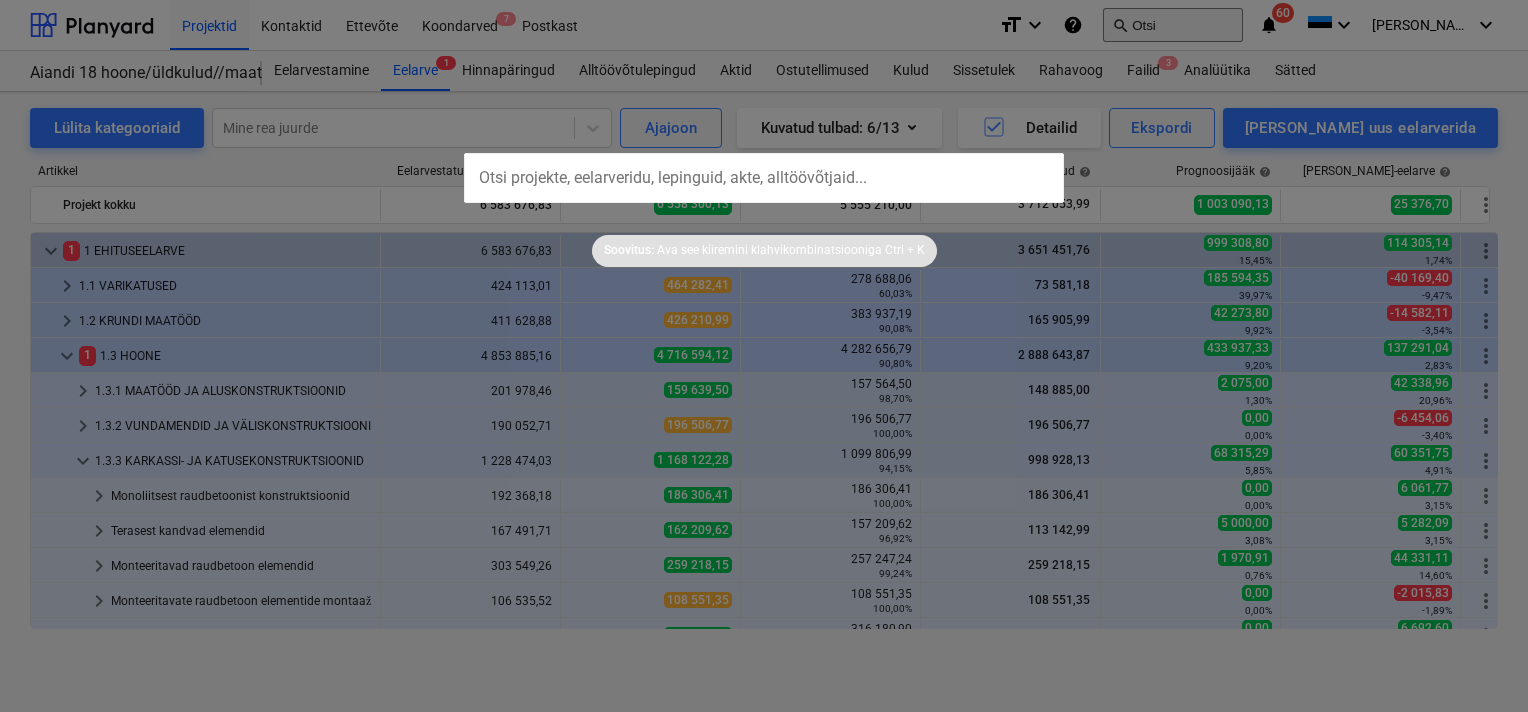 scroll, scrollTop: 47, scrollLeft: 0, axis: vertical 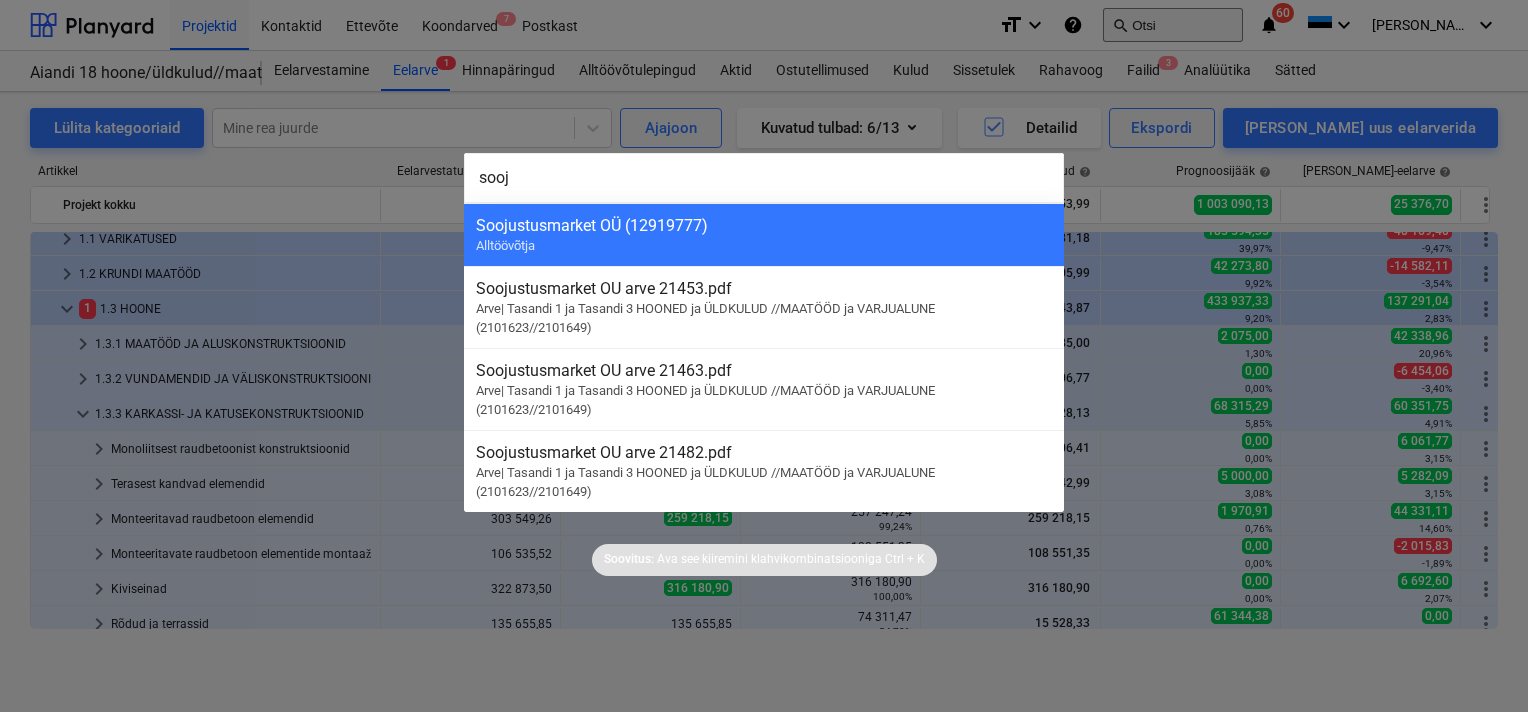 type on "sooja" 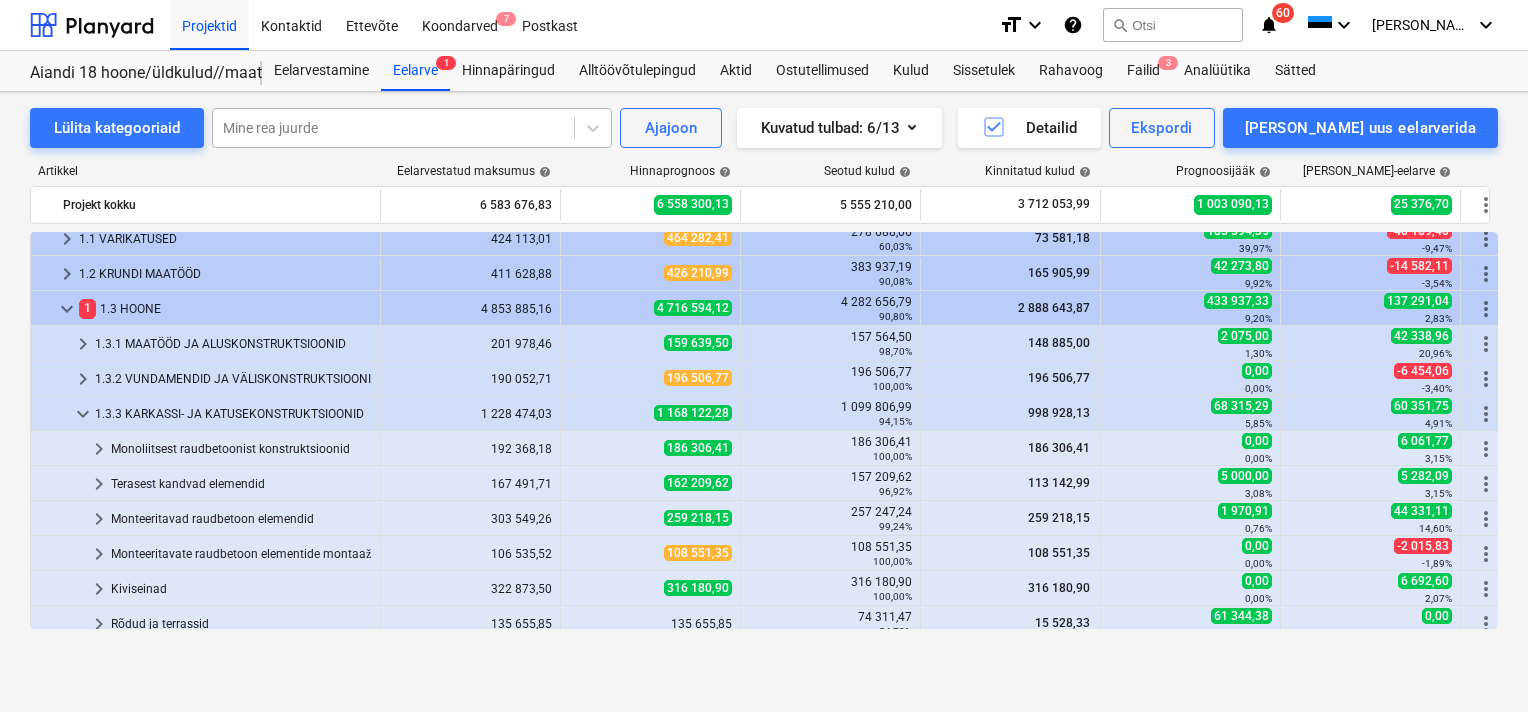 click at bounding box center (393, 128) 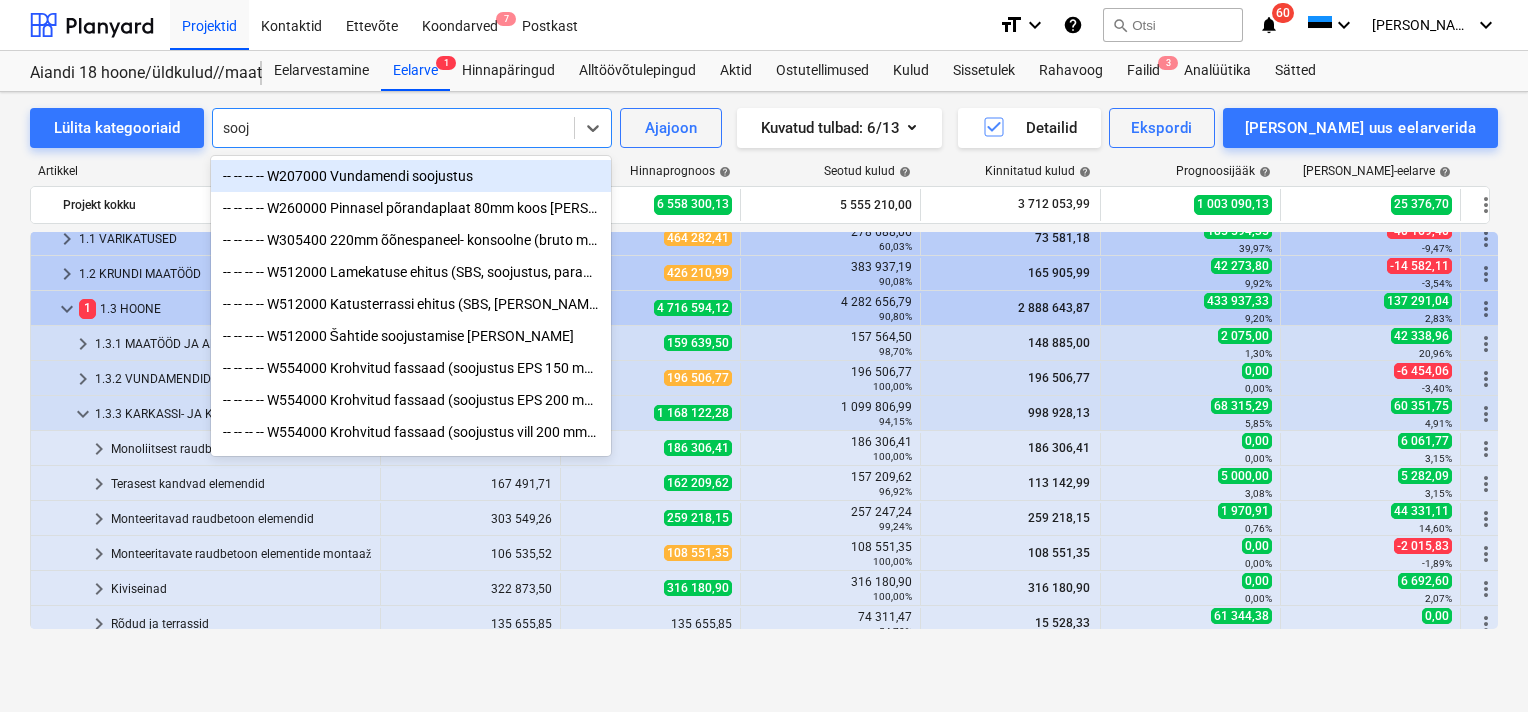 type on "sooja" 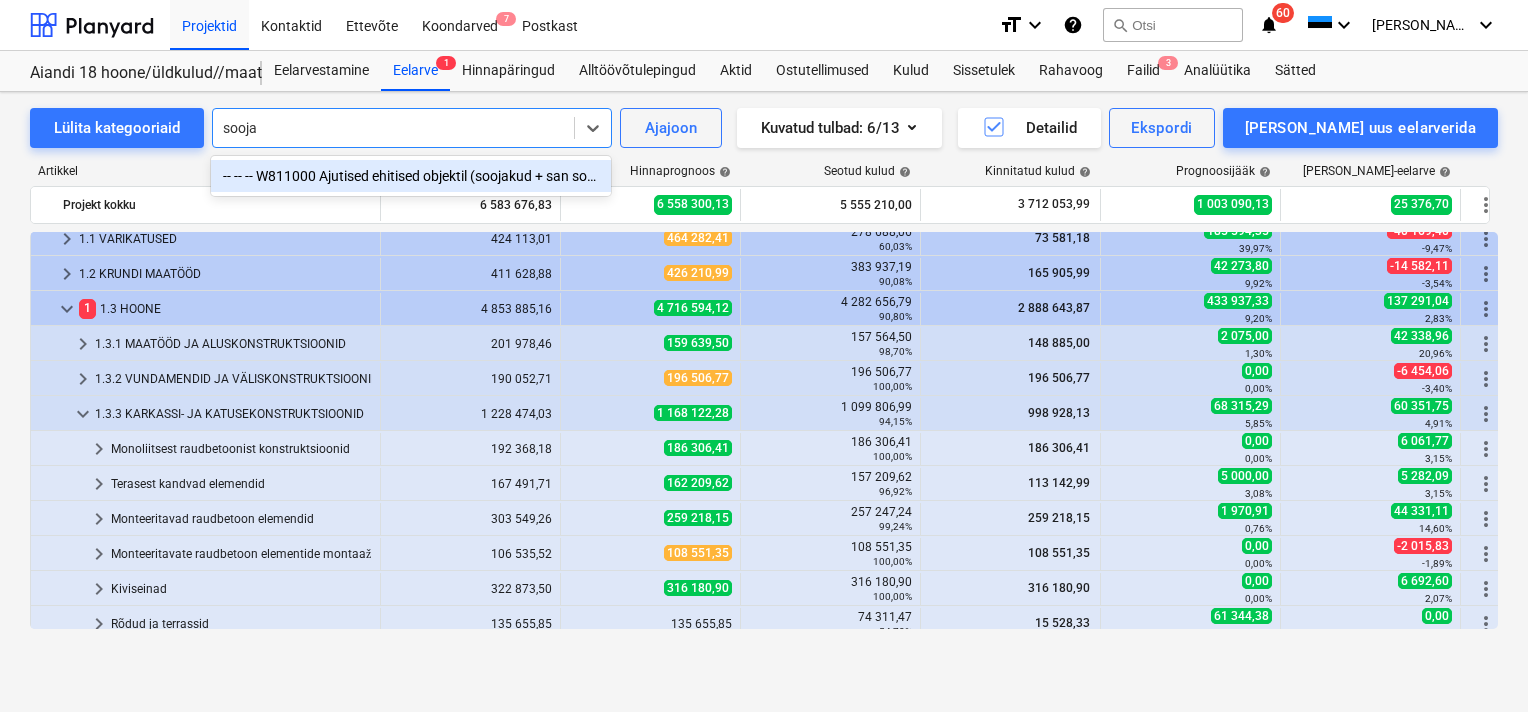 click on "-- -- --  W811000 Ajutised ehitised objektil (soojakud + san soojakud)" at bounding box center (411, 176) 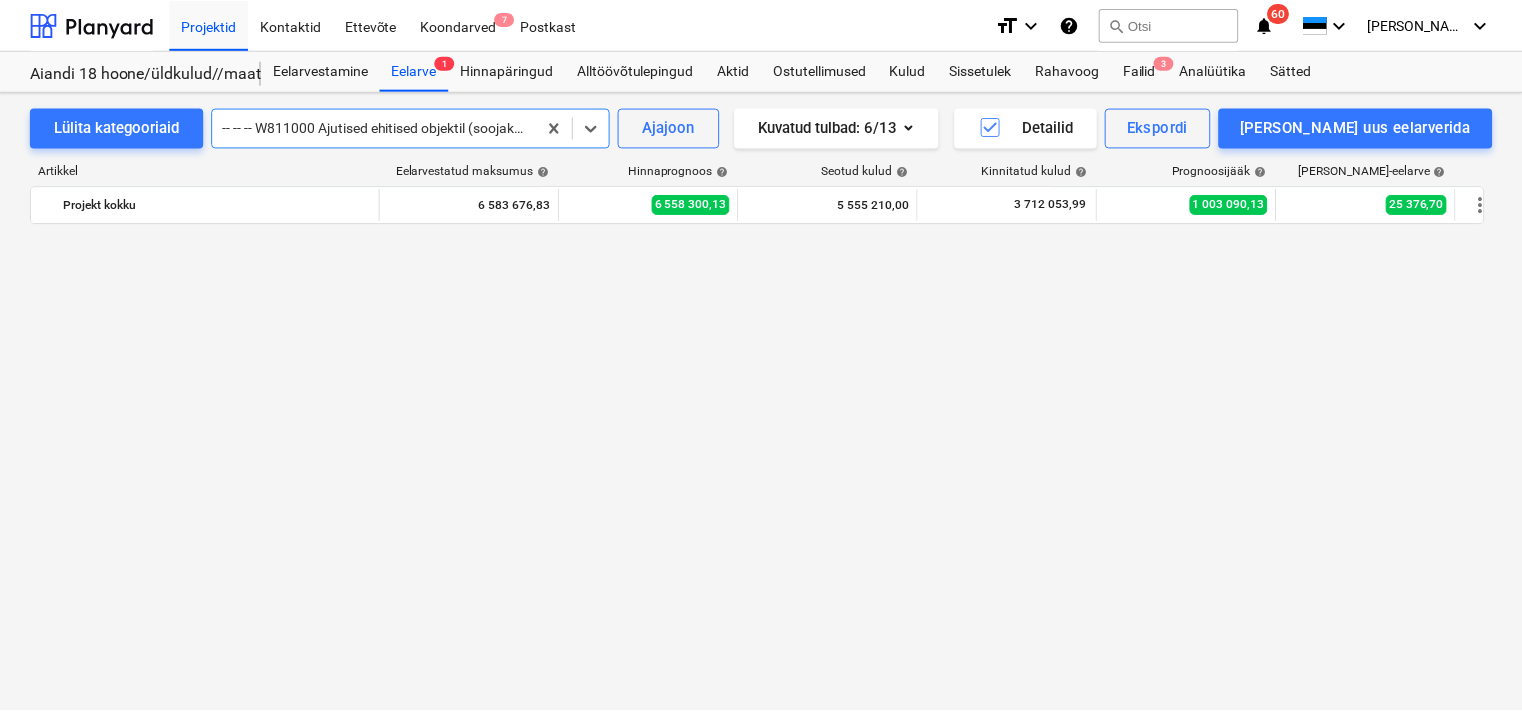 scroll, scrollTop: 4095, scrollLeft: 0, axis: vertical 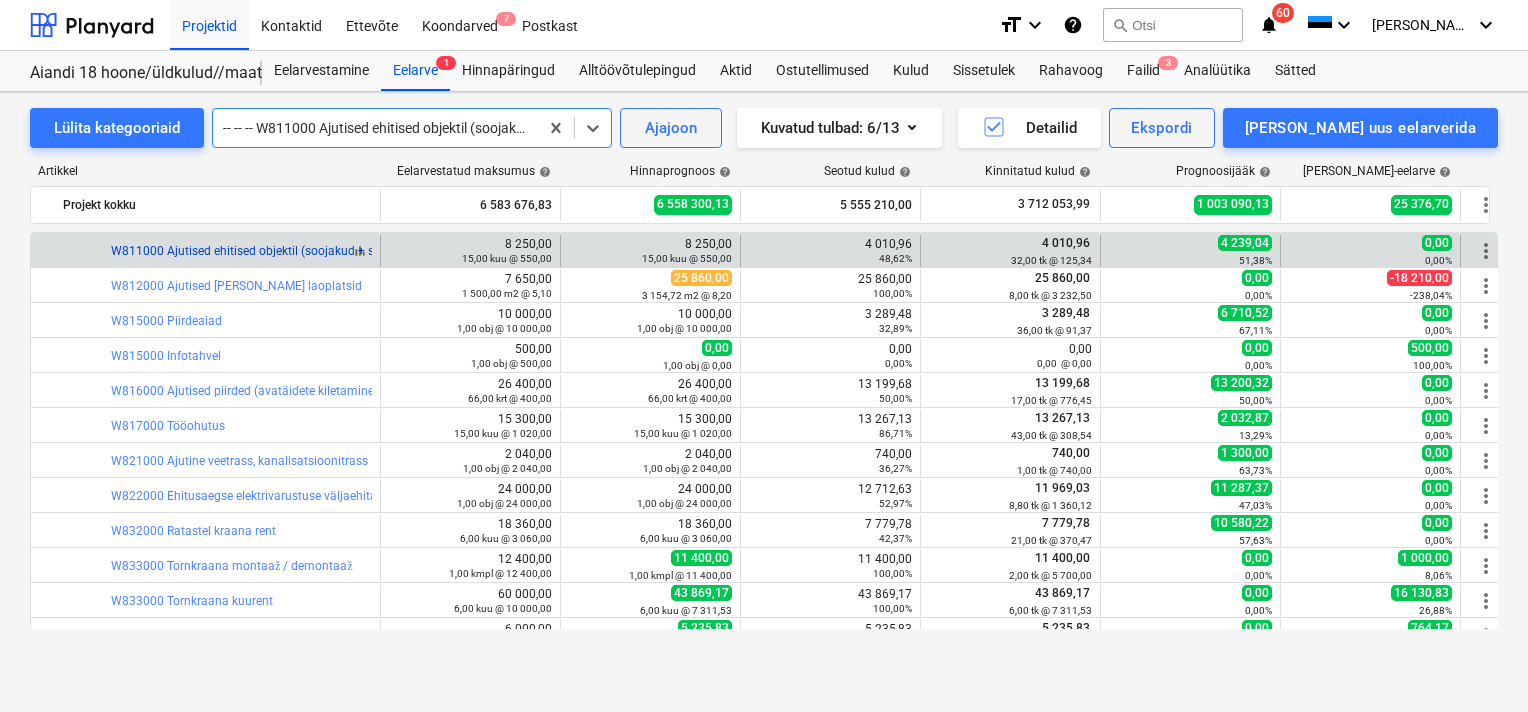 click on "W811000 Ajutised ehitised objektil (soojakud + san soojakud)" at bounding box center (278, 251) 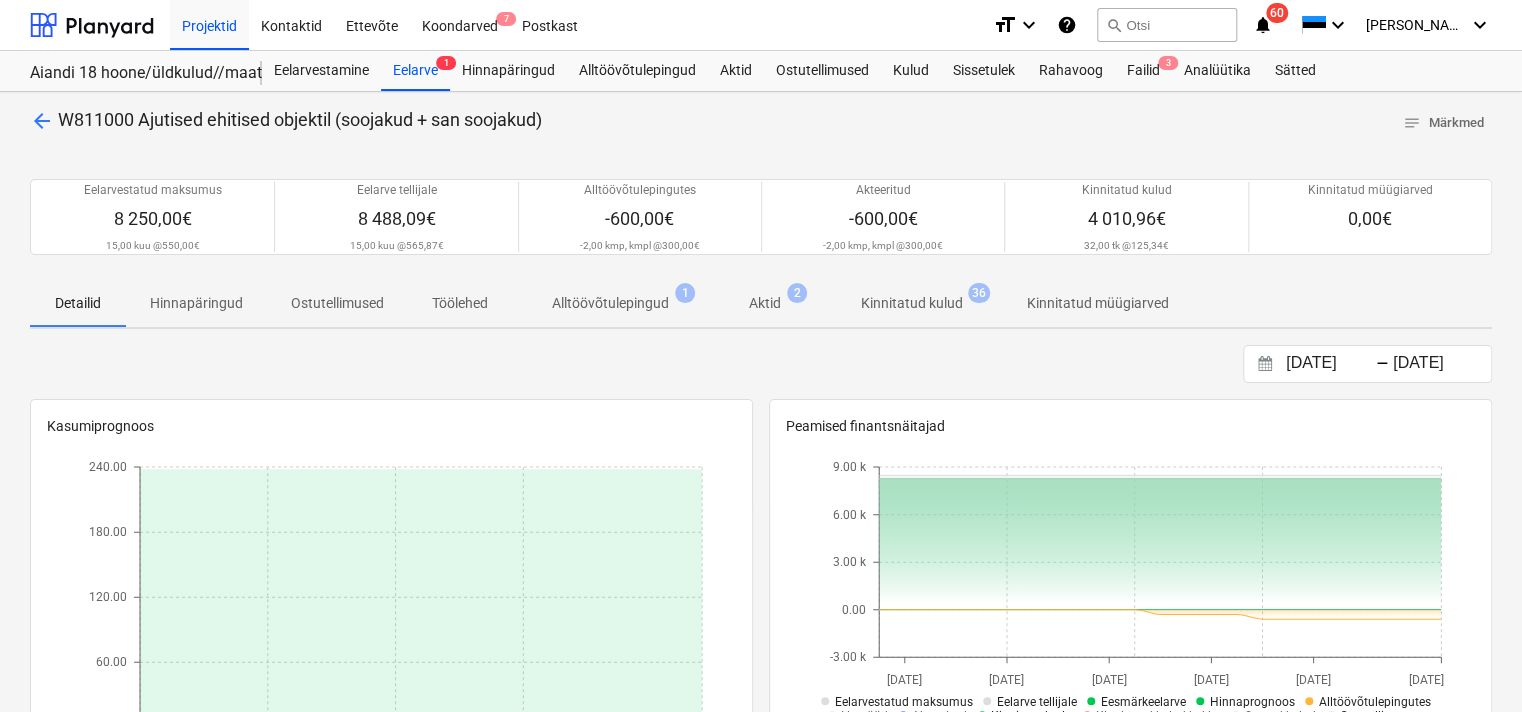 click on "Kinnitatud kulud" at bounding box center (912, 303) 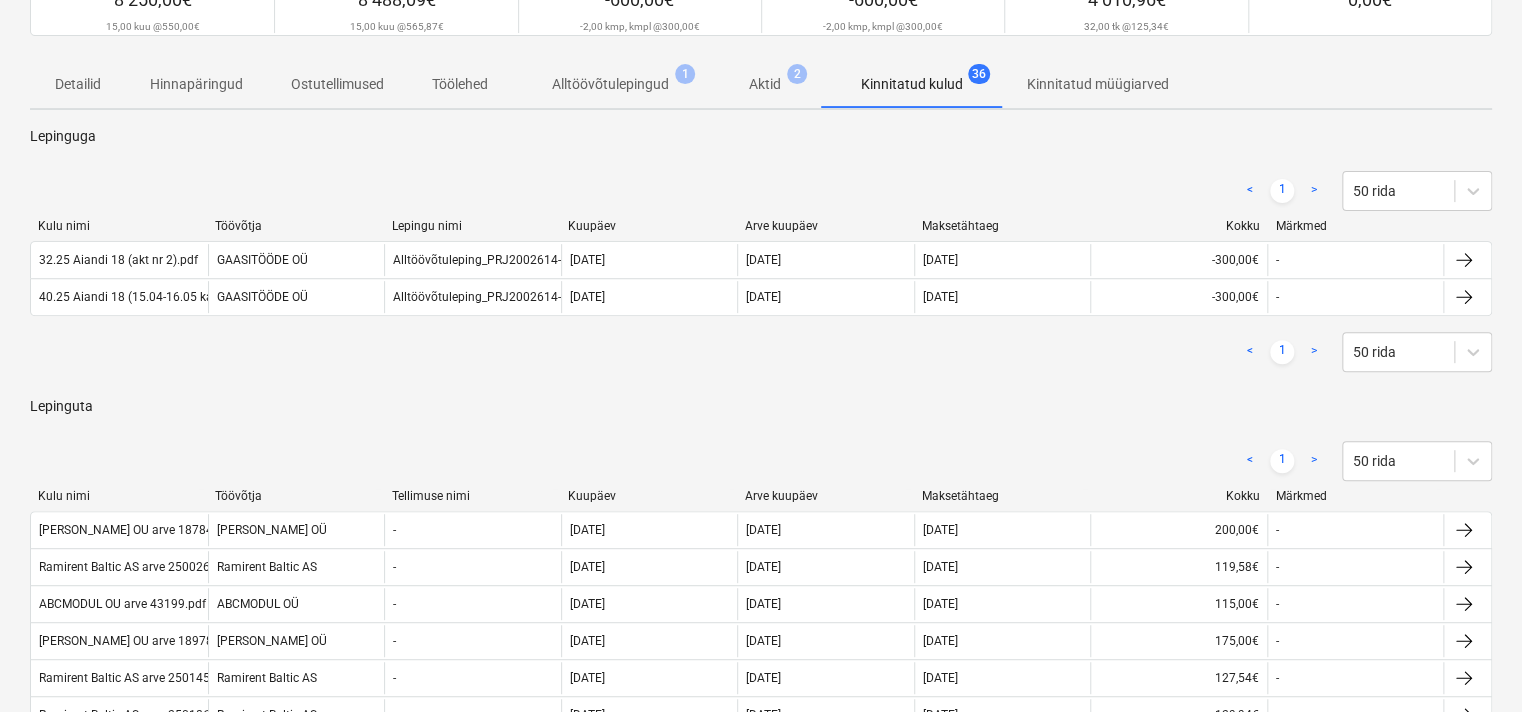 scroll, scrollTop: 400, scrollLeft: 0, axis: vertical 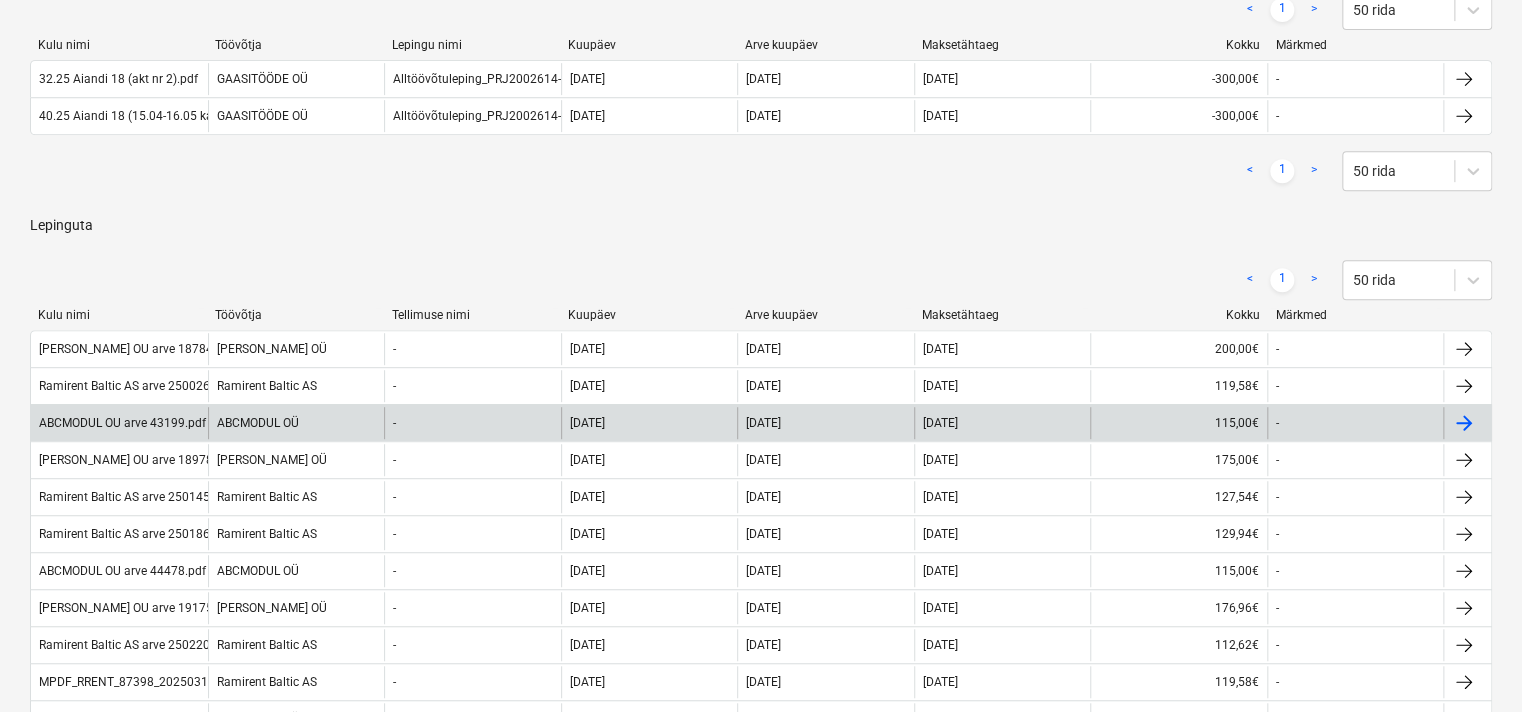 click on "ABCMODUL OÜ" at bounding box center [296, 423] 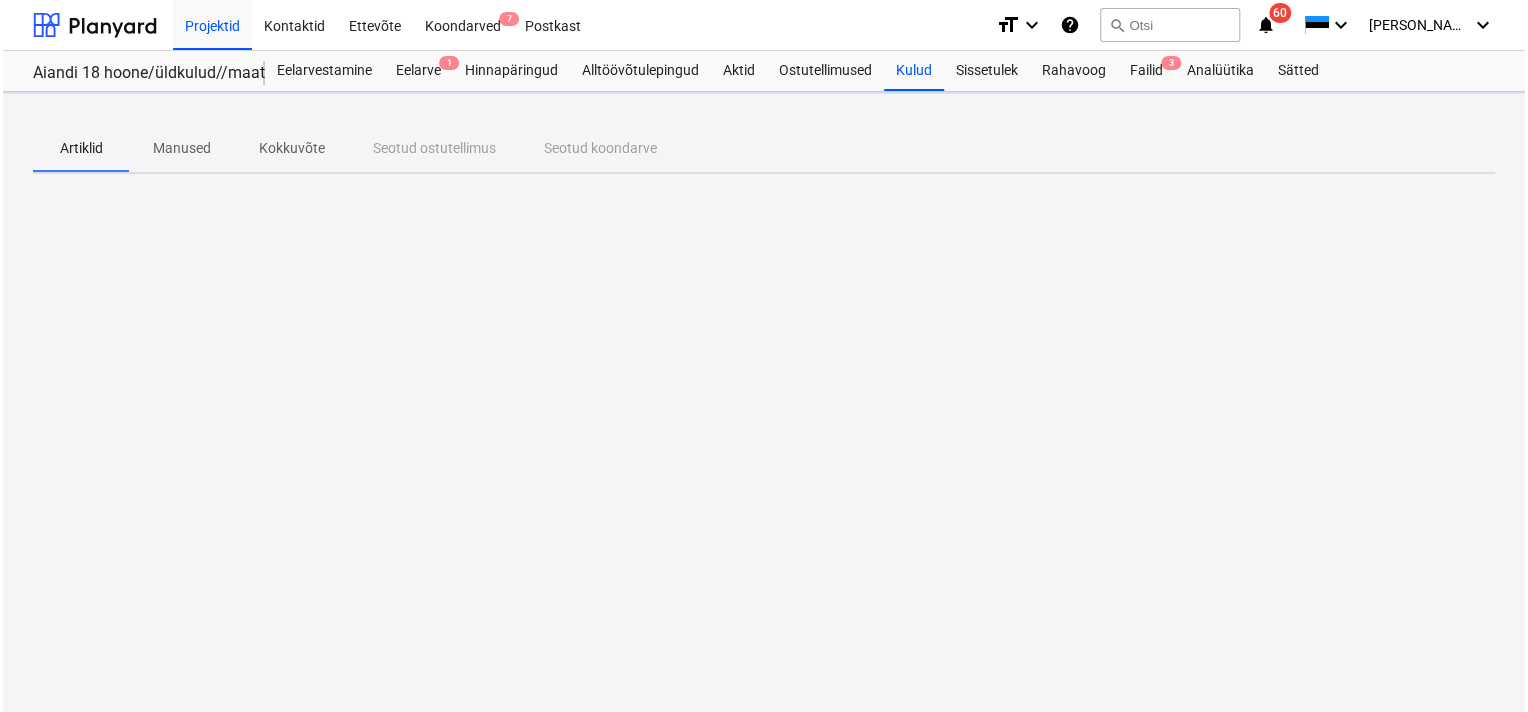 scroll, scrollTop: 0, scrollLeft: 0, axis: both 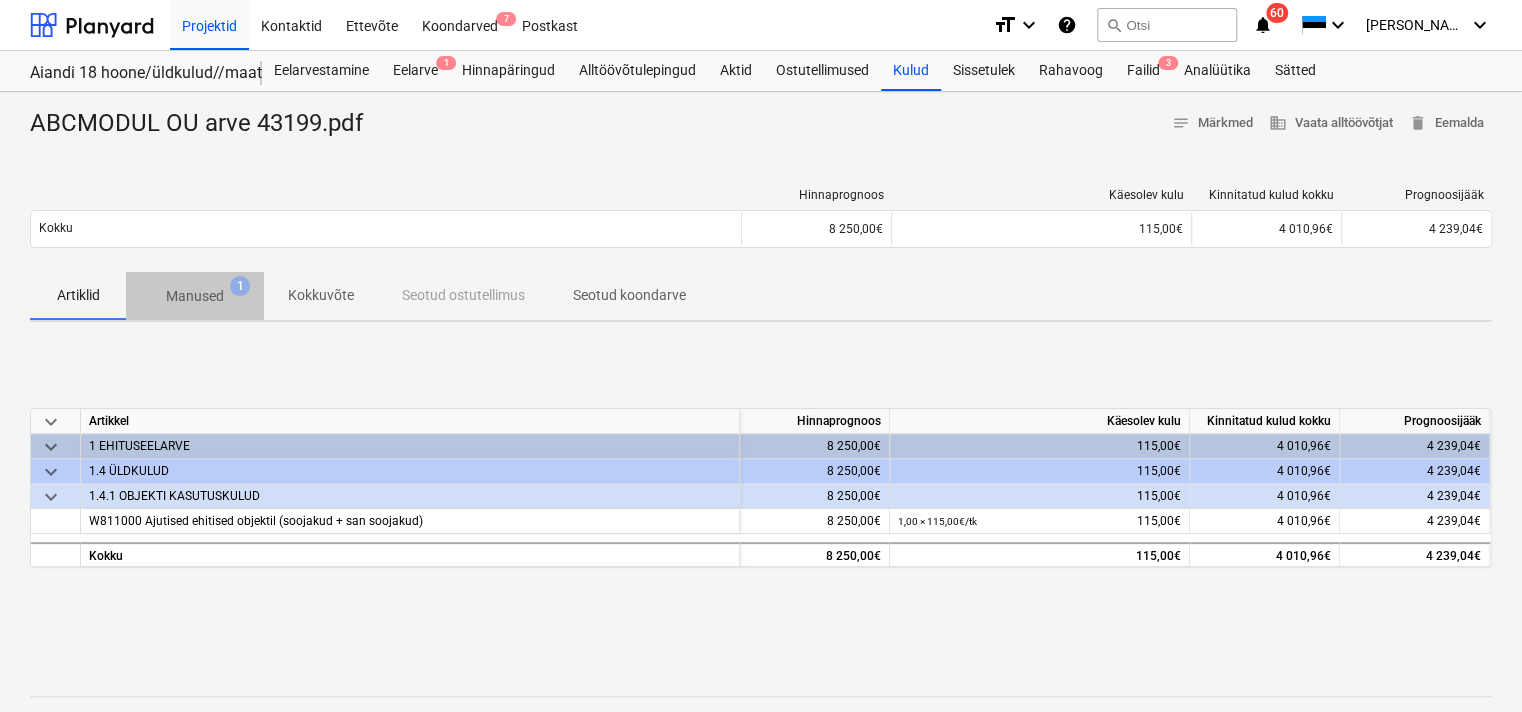 click on "Manused" at bounding box center [195, 296] 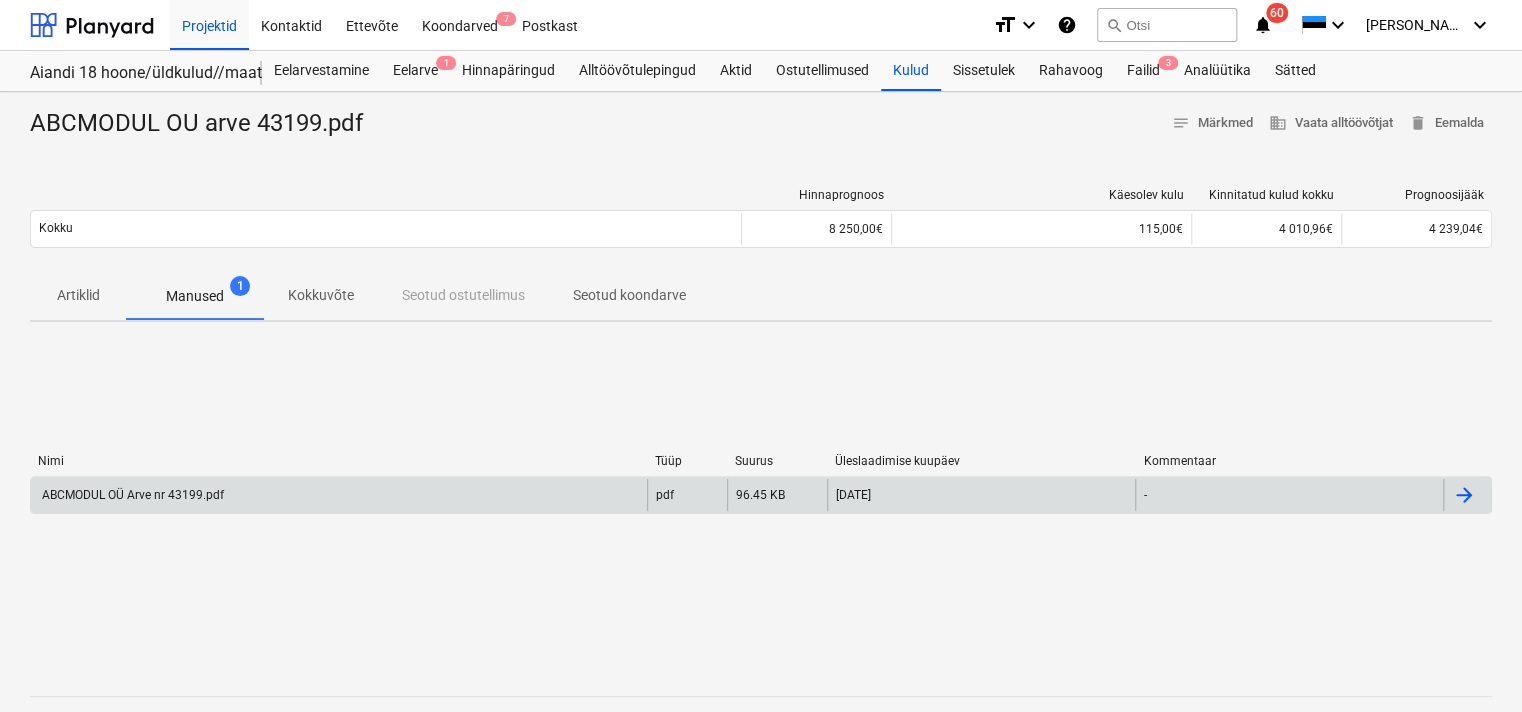 click on "ABCMODUL OÜ Arve nr 43199.pdf" at bounding box center [131, 495] 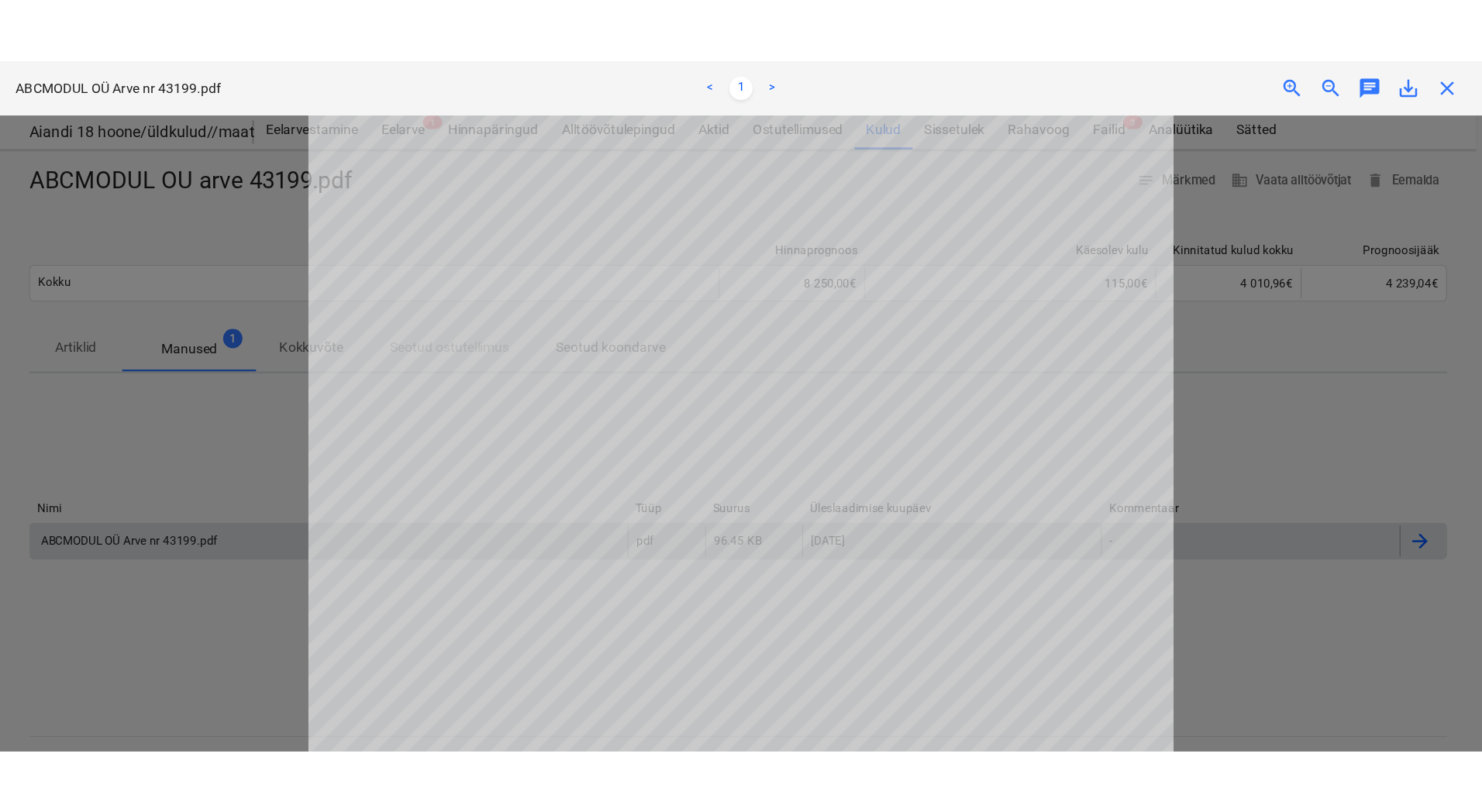 scroll, scrollTop: 77, scrollLeft: 0, axis: vertical 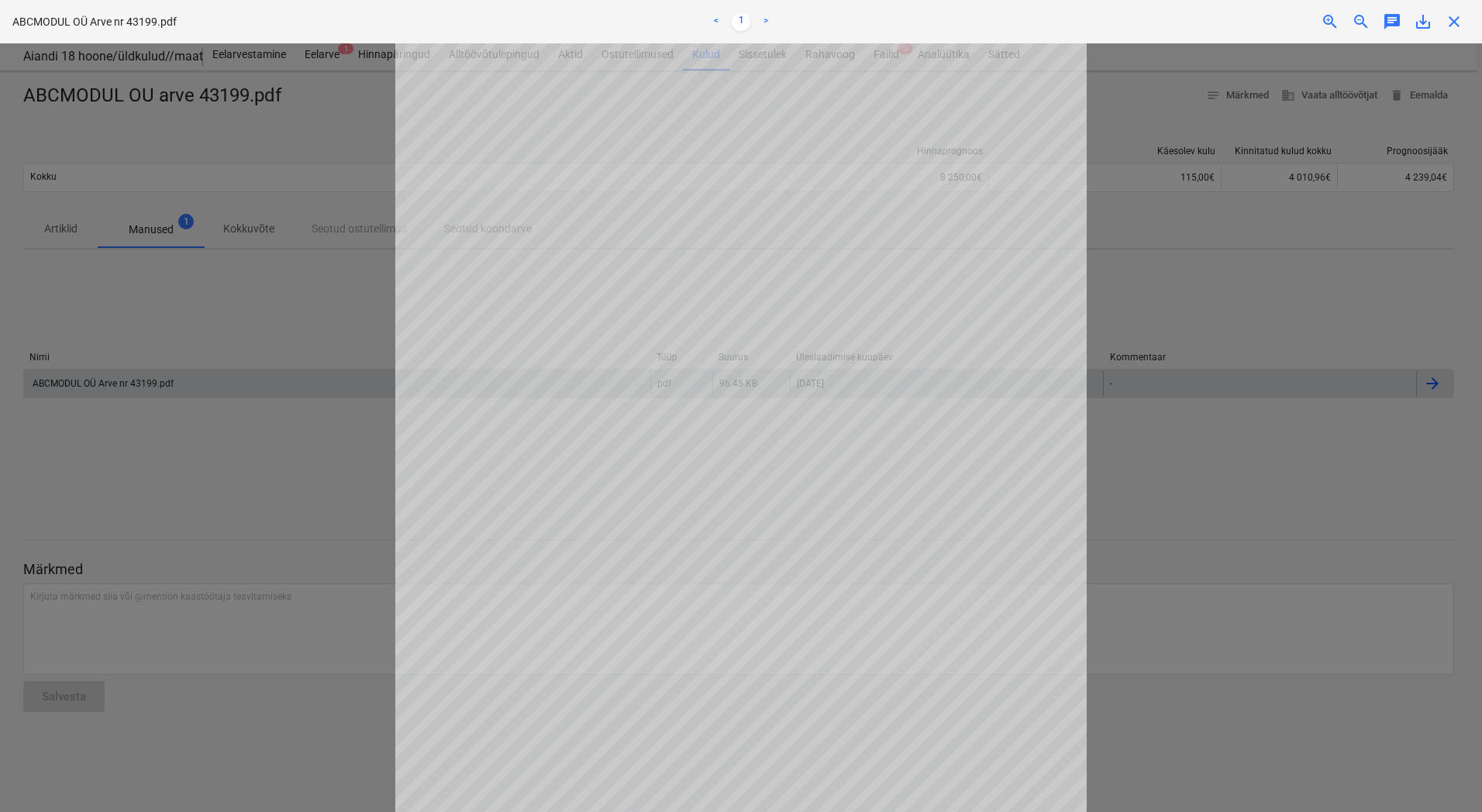 click at bounding box center (741, 428) 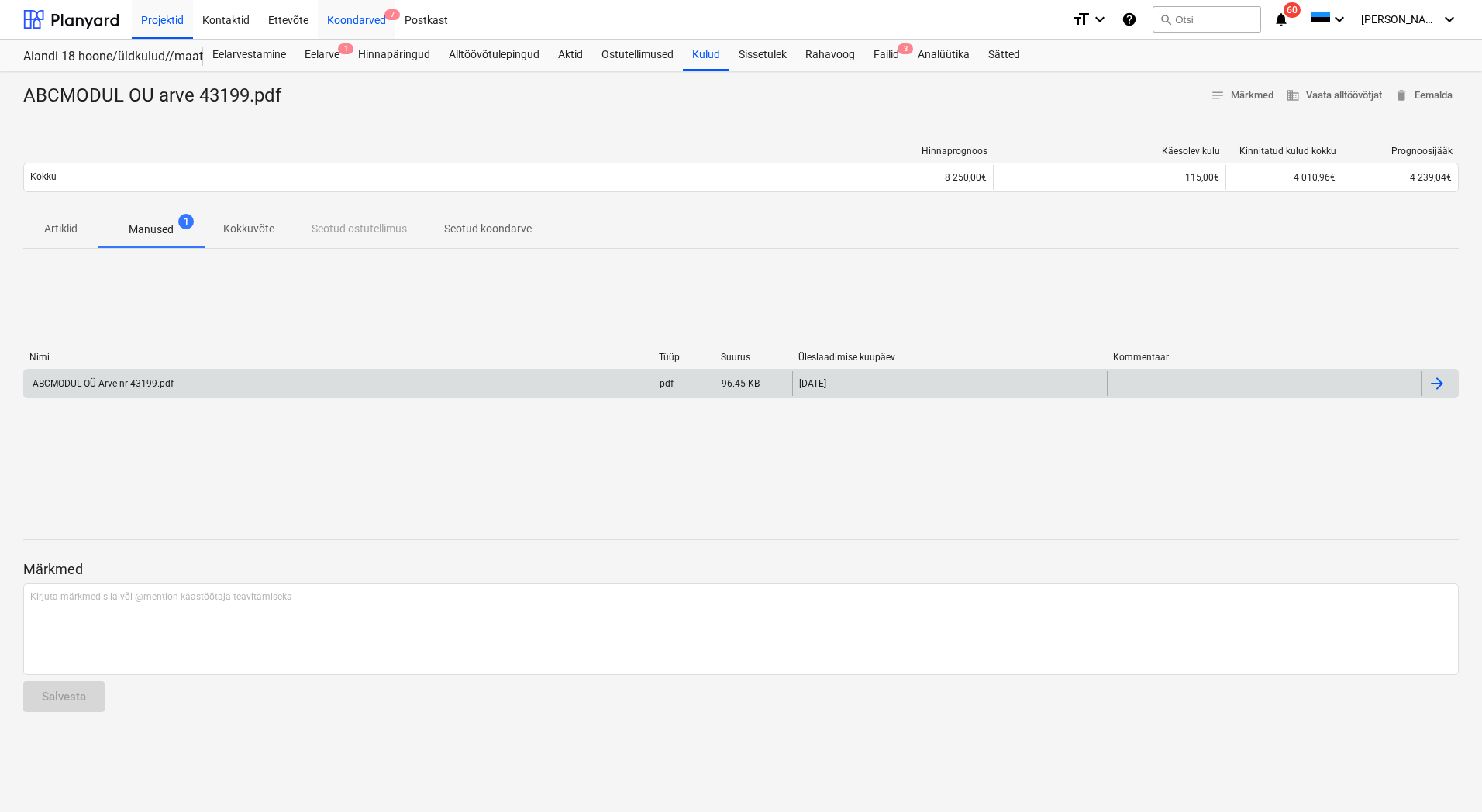 click on "Koondarved 7" at bounding box center (357, 19) 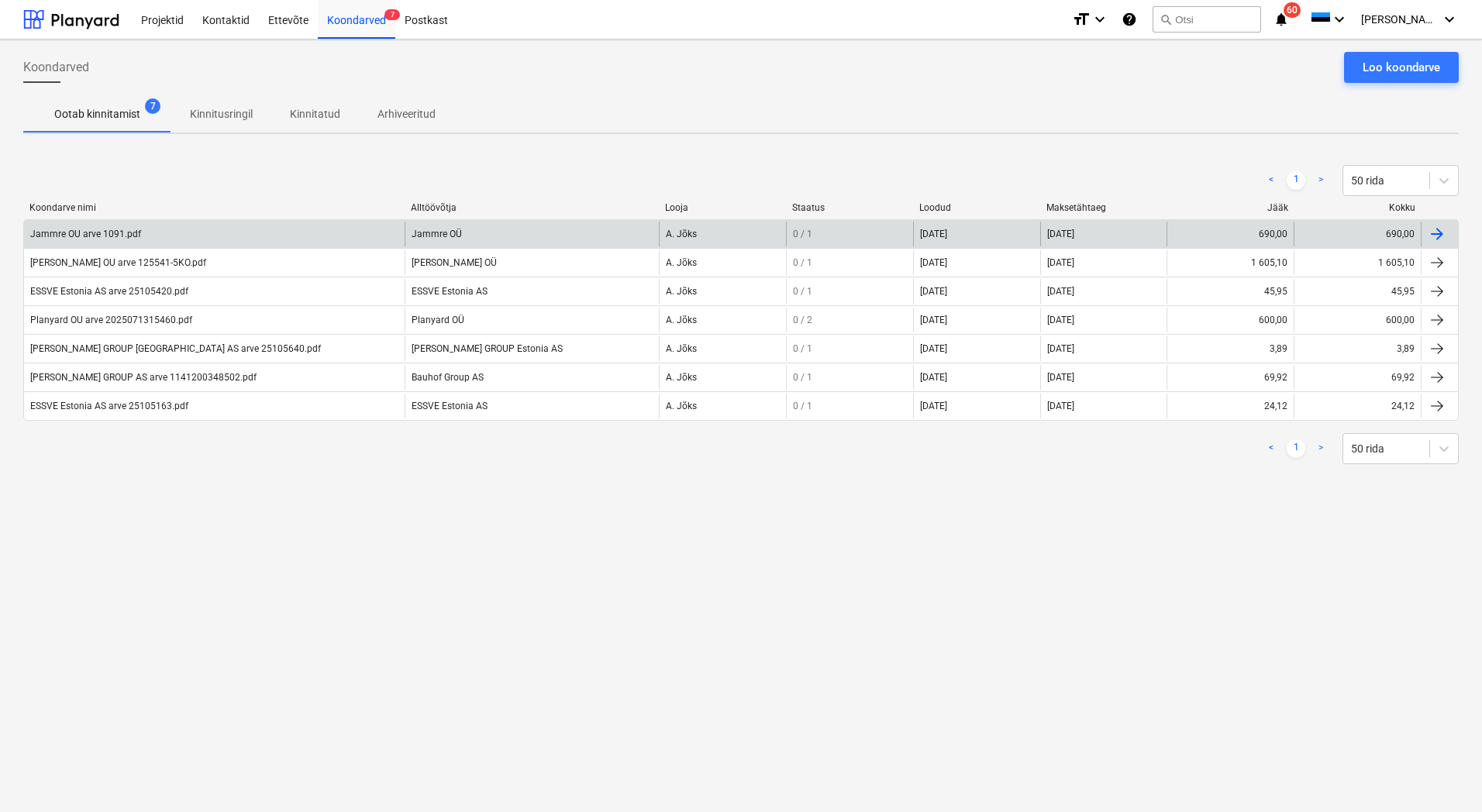 click on "Jammre OU arve 1091.pdf" at bounding box center (85, 234) 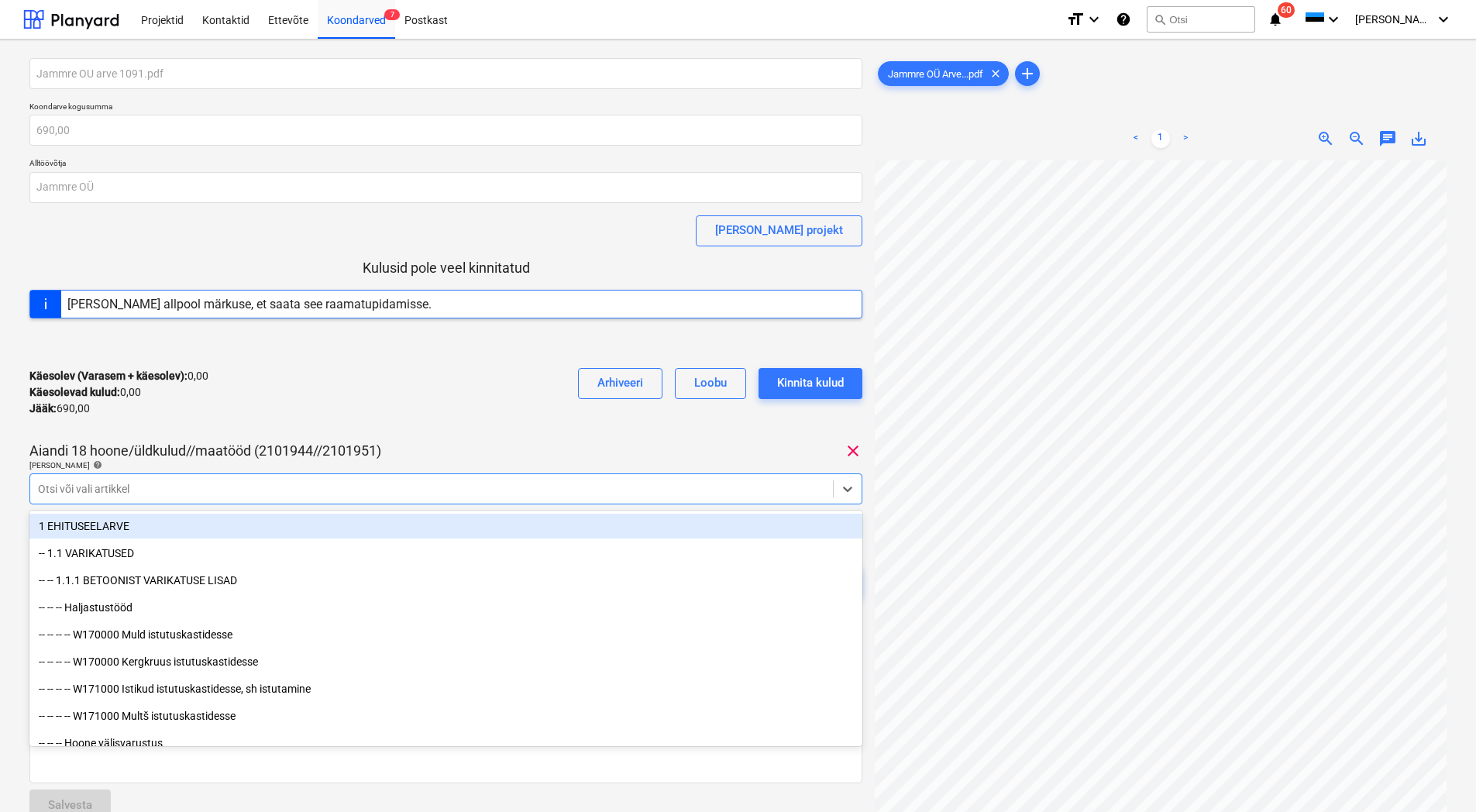 click at bounding box center [432, 489] 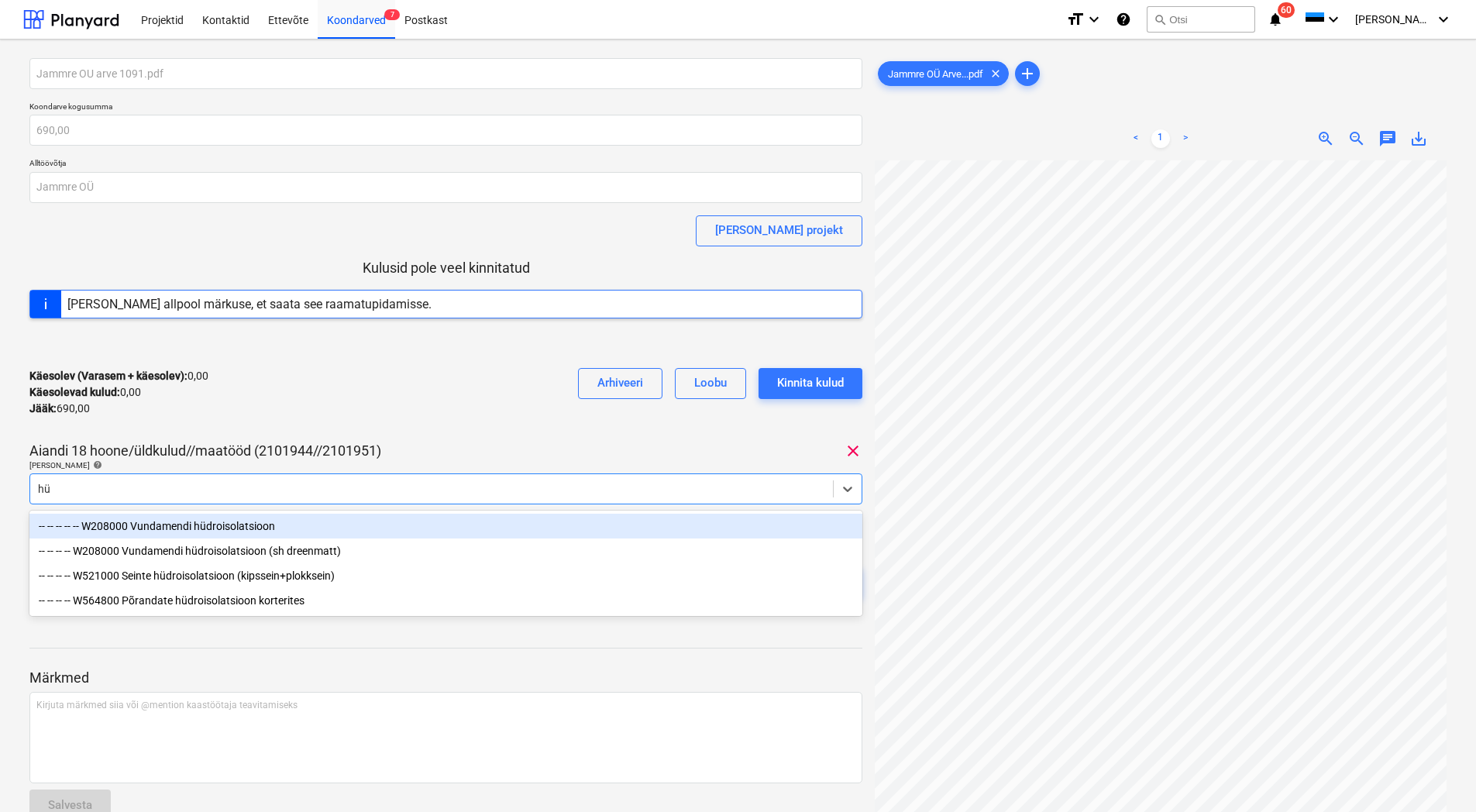 type on "h" 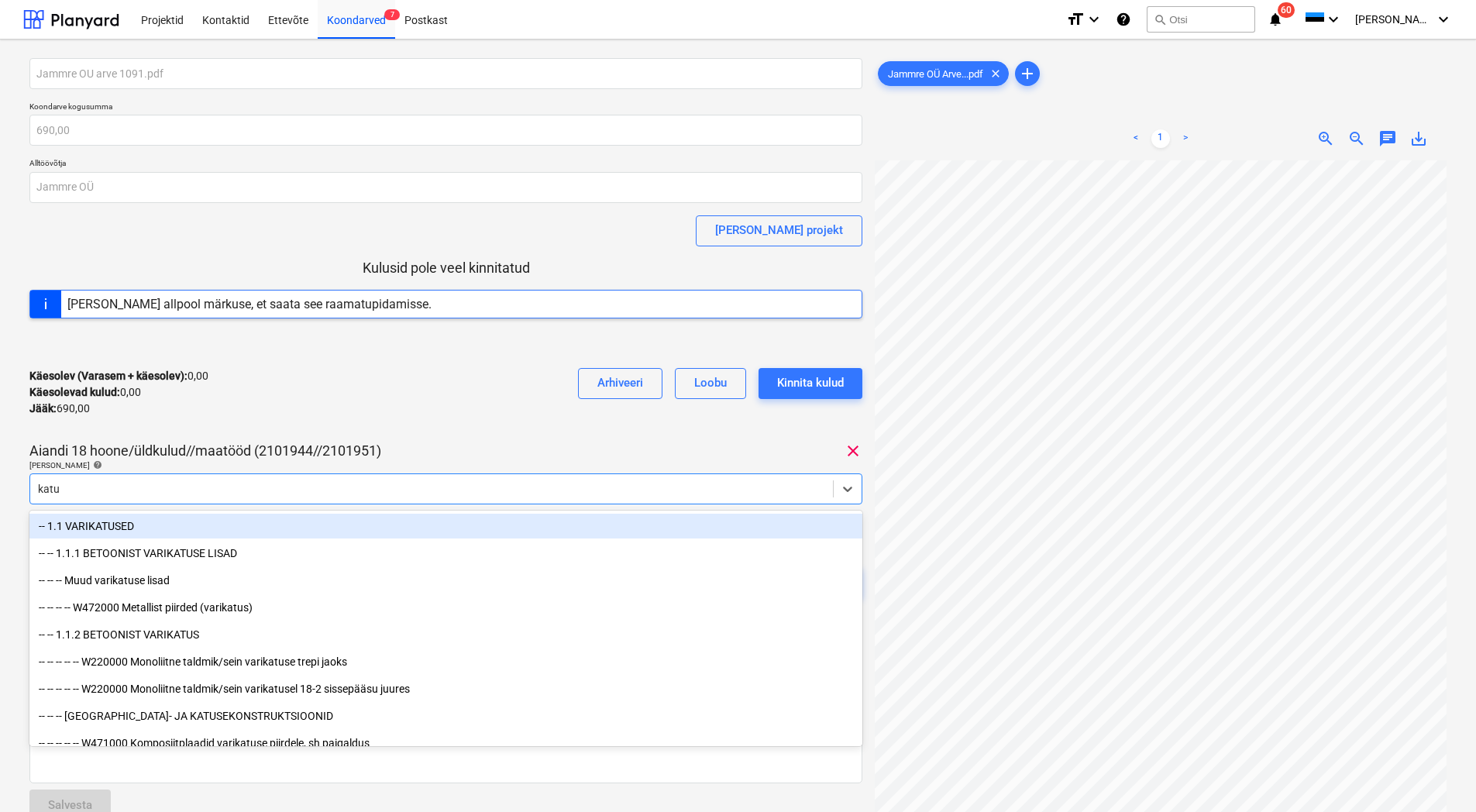 type on "katus" 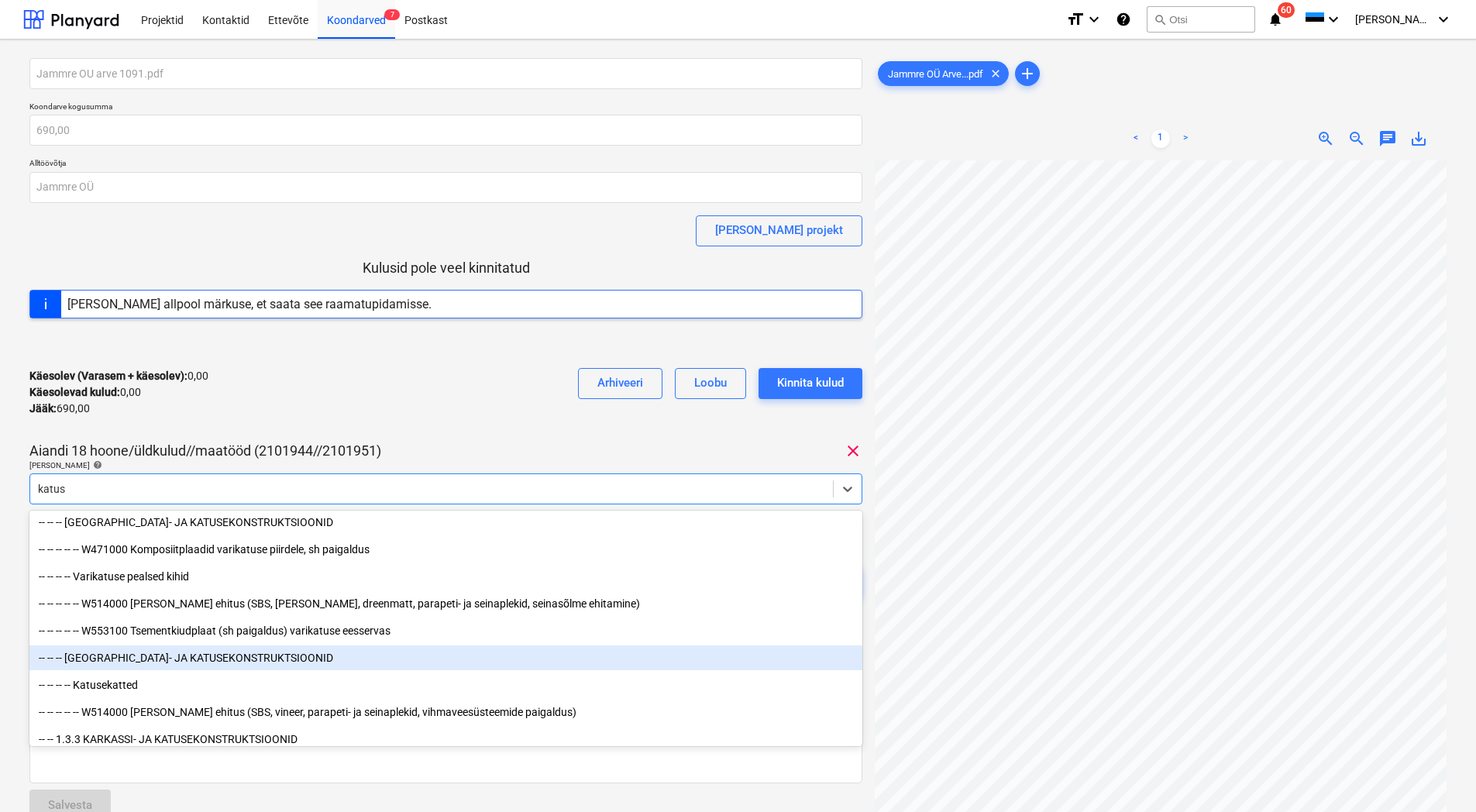 scroll, scrollTop: 116, scrollLeft: 0, axis: vertical 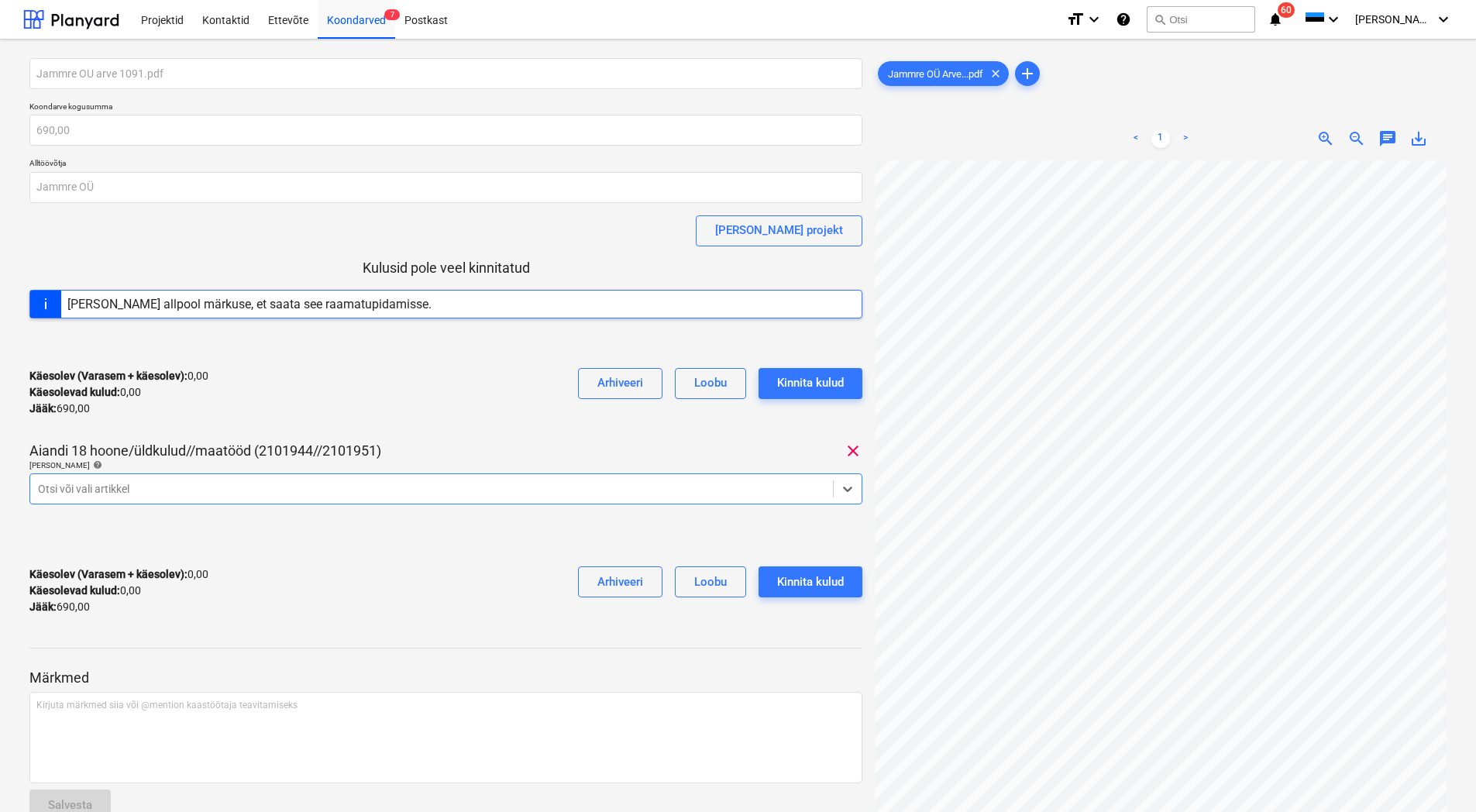 drag, startPoint x: 112, startPoint y: 490, endPoint x: 84, endPoint y: 490, distance: 28 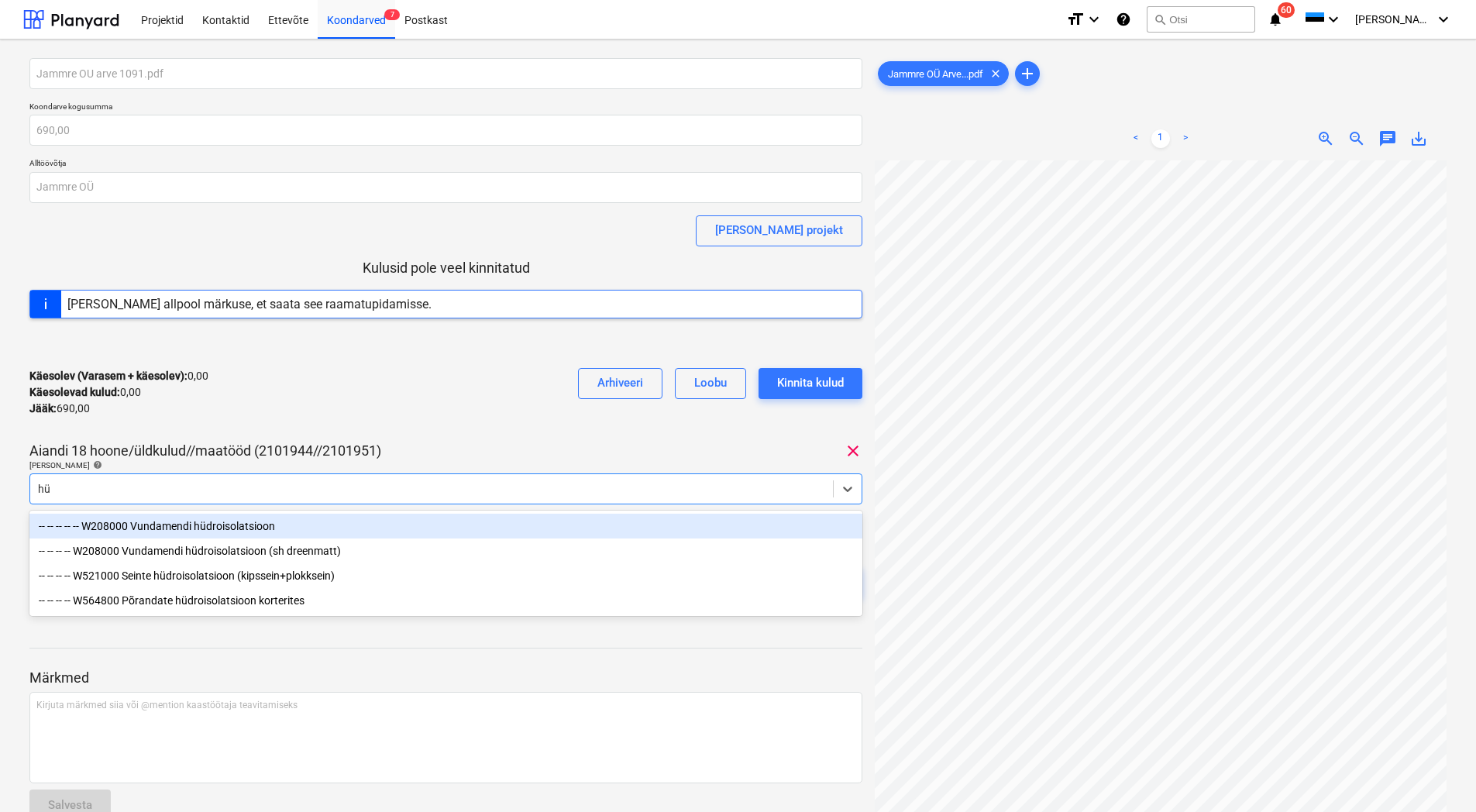 type on "h" 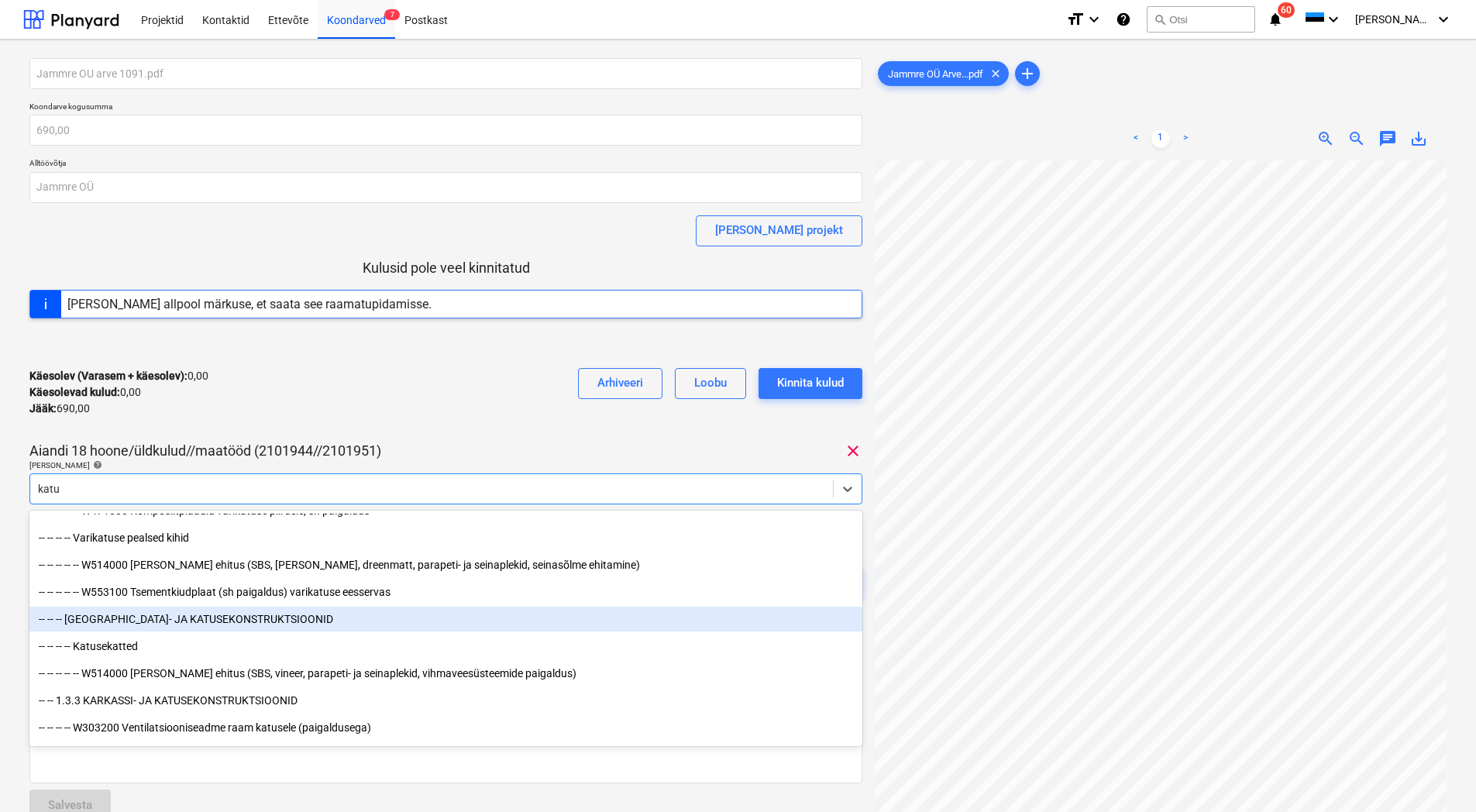scroll, scrollTop: 310, scrollLeft: 0, axis: vertical 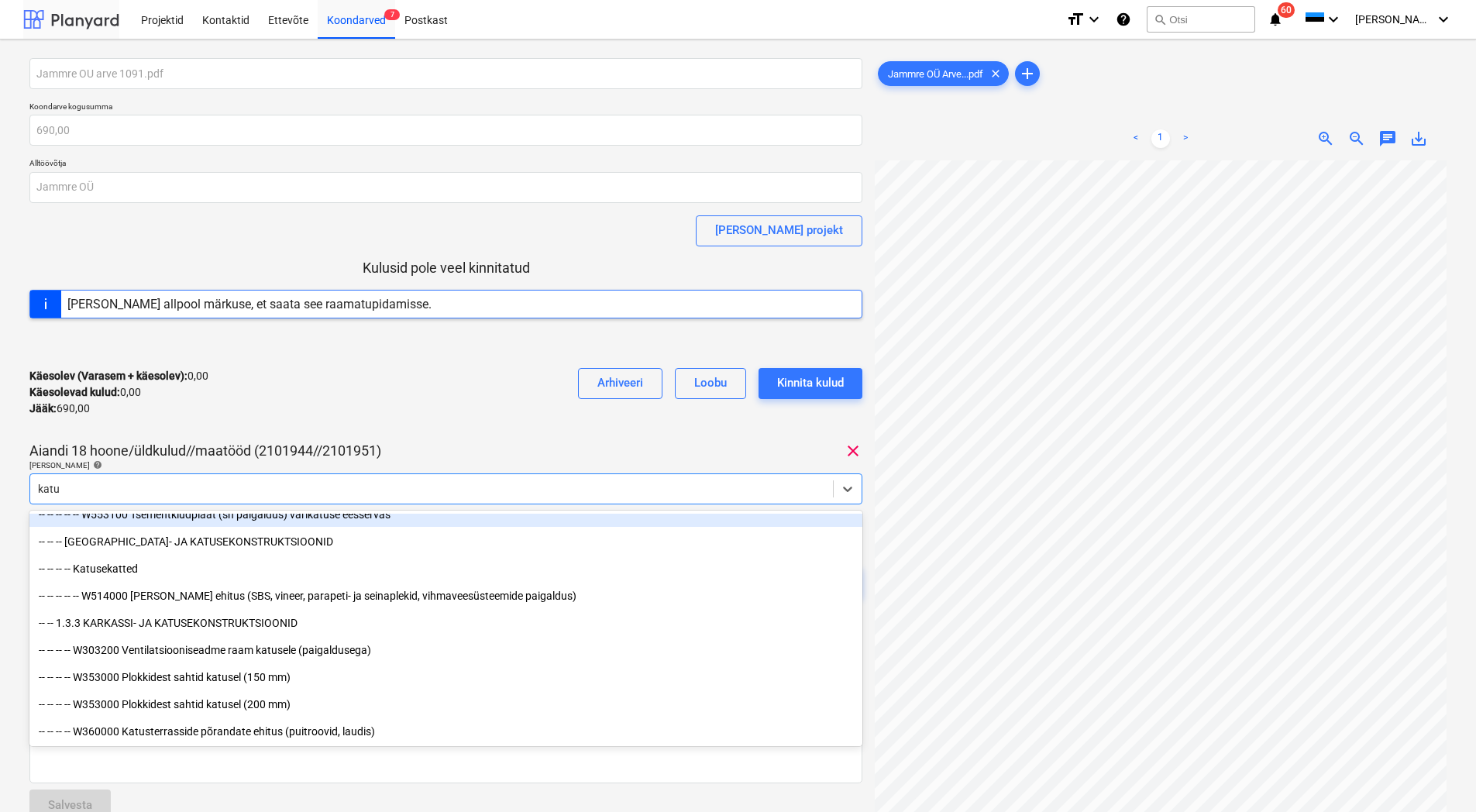 type on "katu" 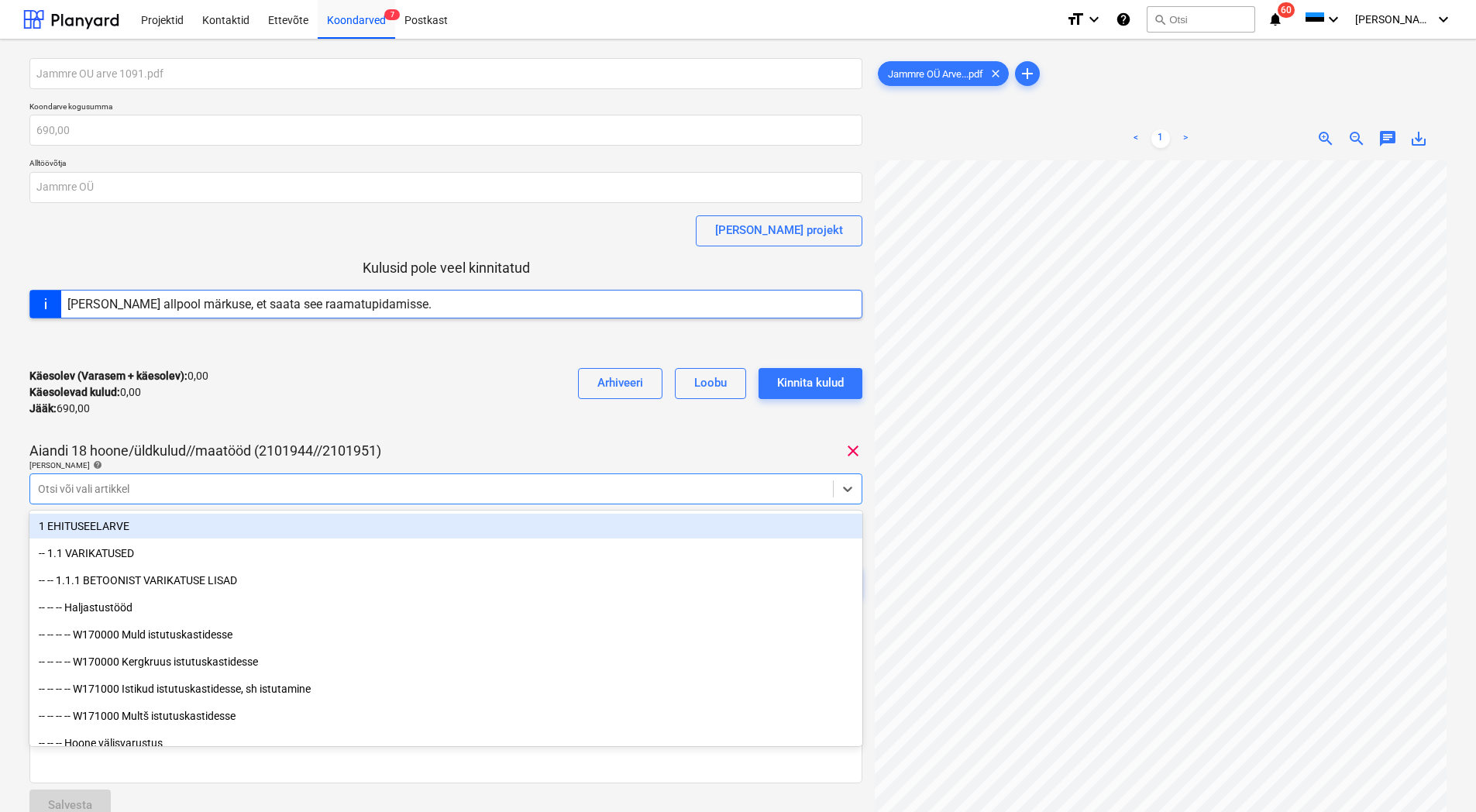 click at bounding box center (432, 489) 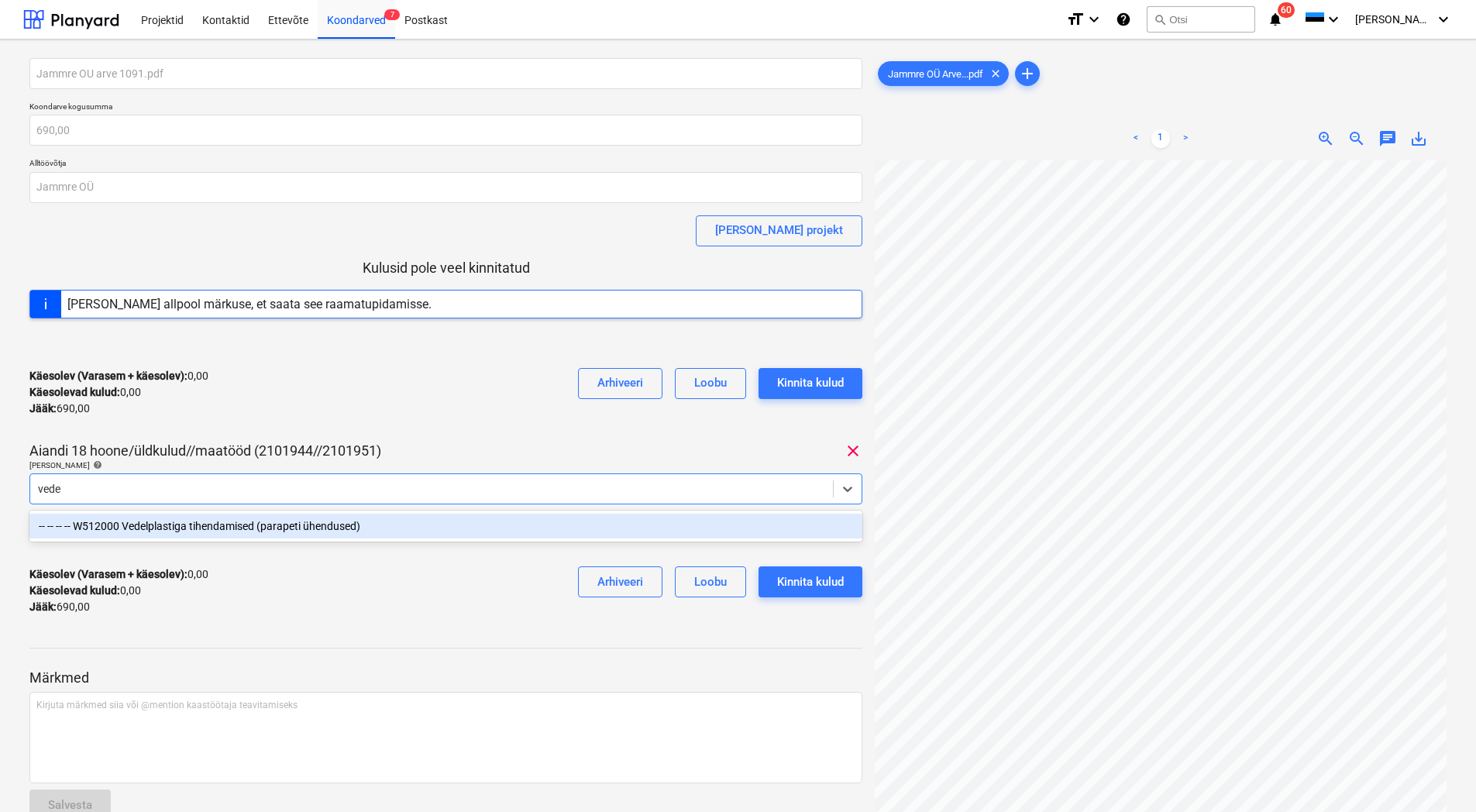 type on "vedel" 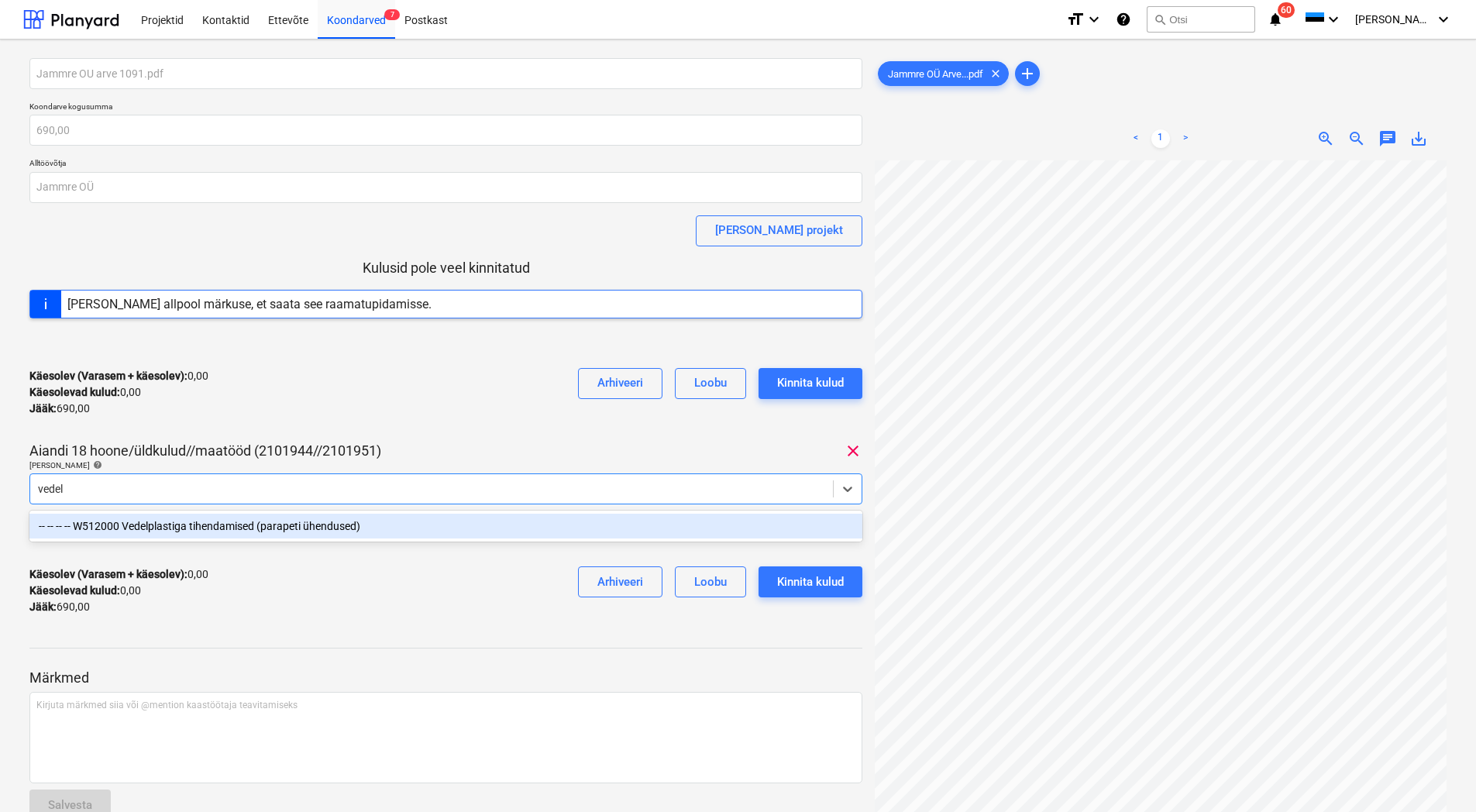 click on "-- -- -- --  W512000 Vedelplastiga tihendamised (parapeti ühendused)" at bounding box center (446, 526) 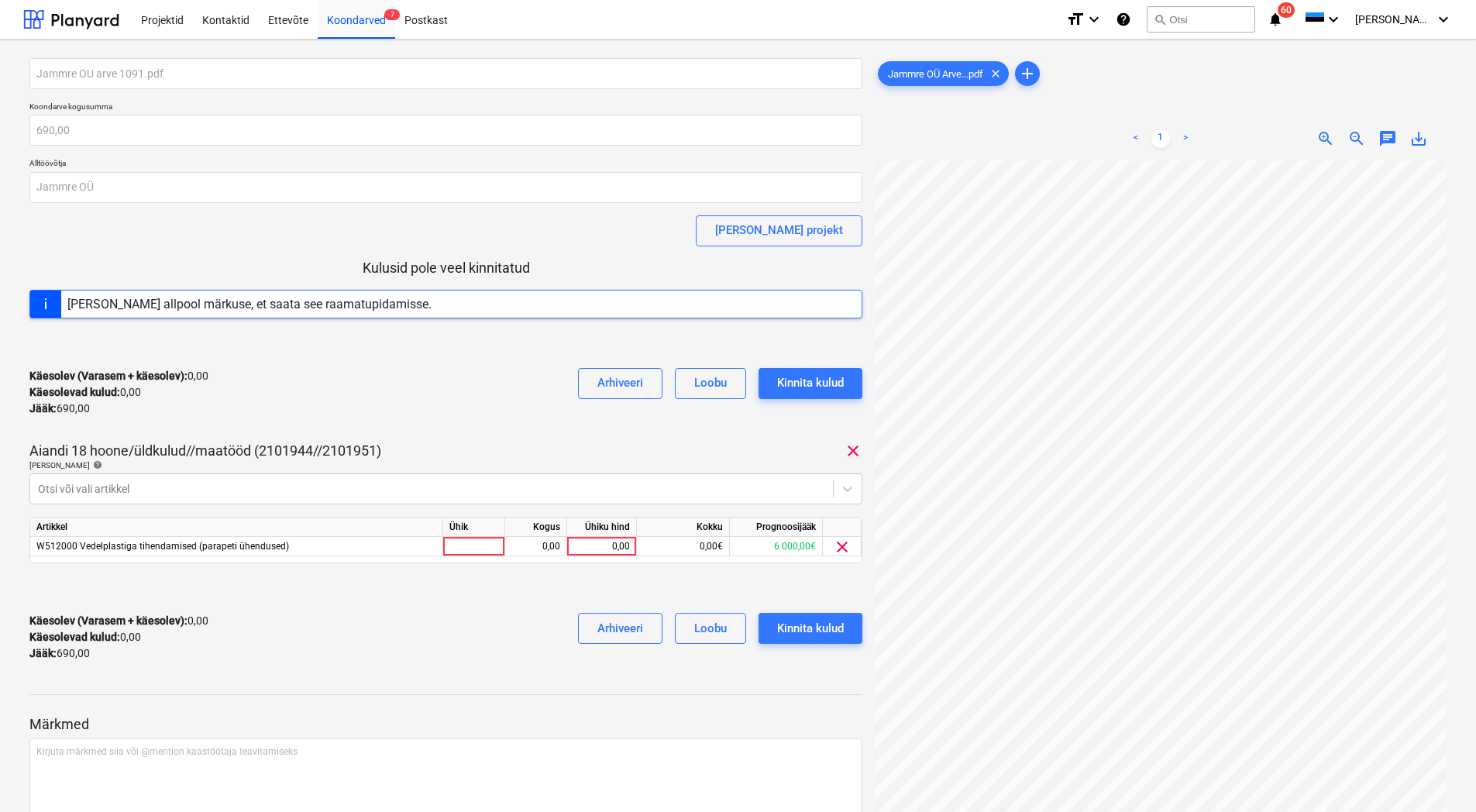 click on "Käesolev (Varasem + käesolev) :  0,00 Käesolevad kulud :  0,00 Jääk :  690,00 Arhiveeri Loobu Kinnita kulud" at bounding box center (446, 392) 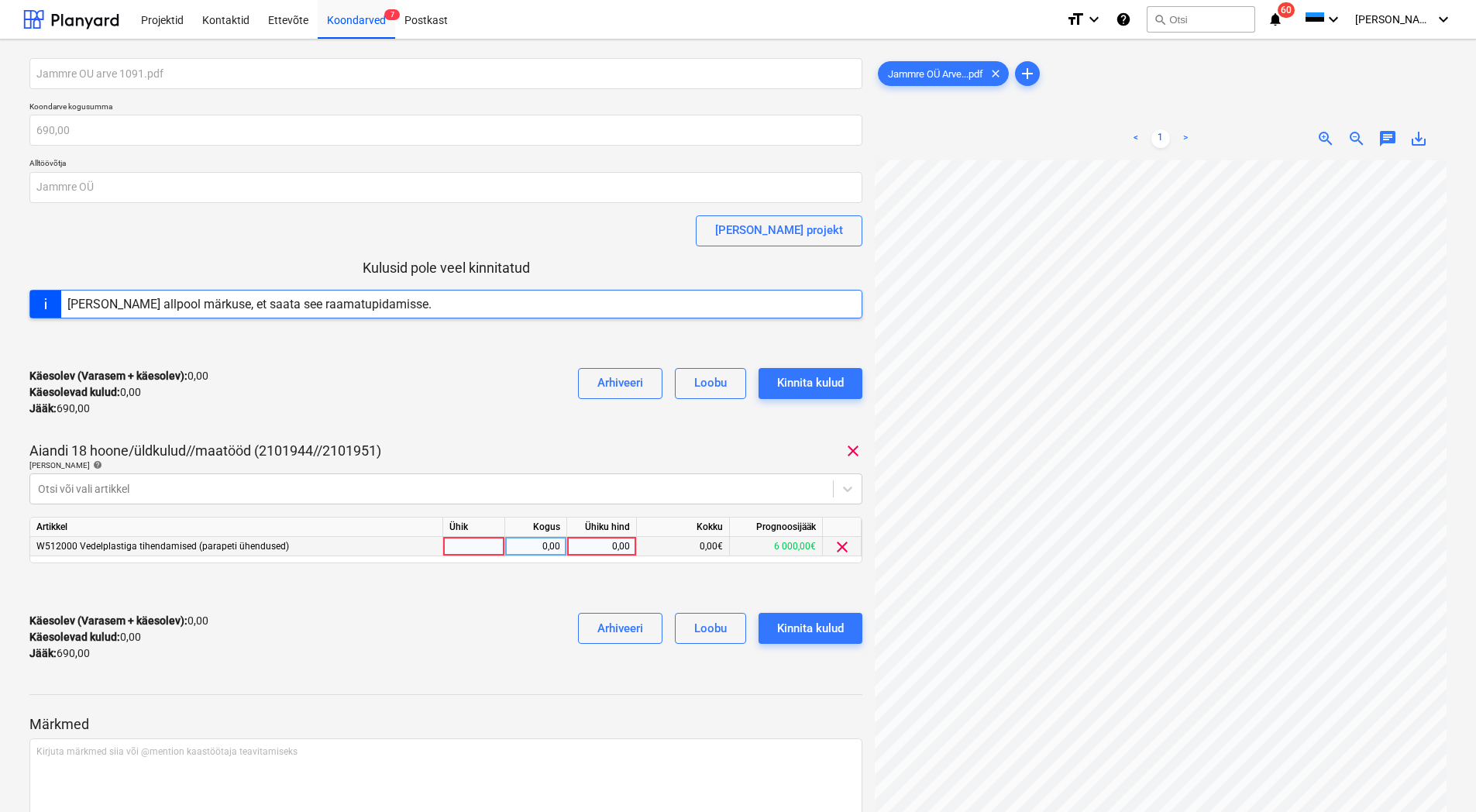 click on "0,00" at bounding box center [601, 546] 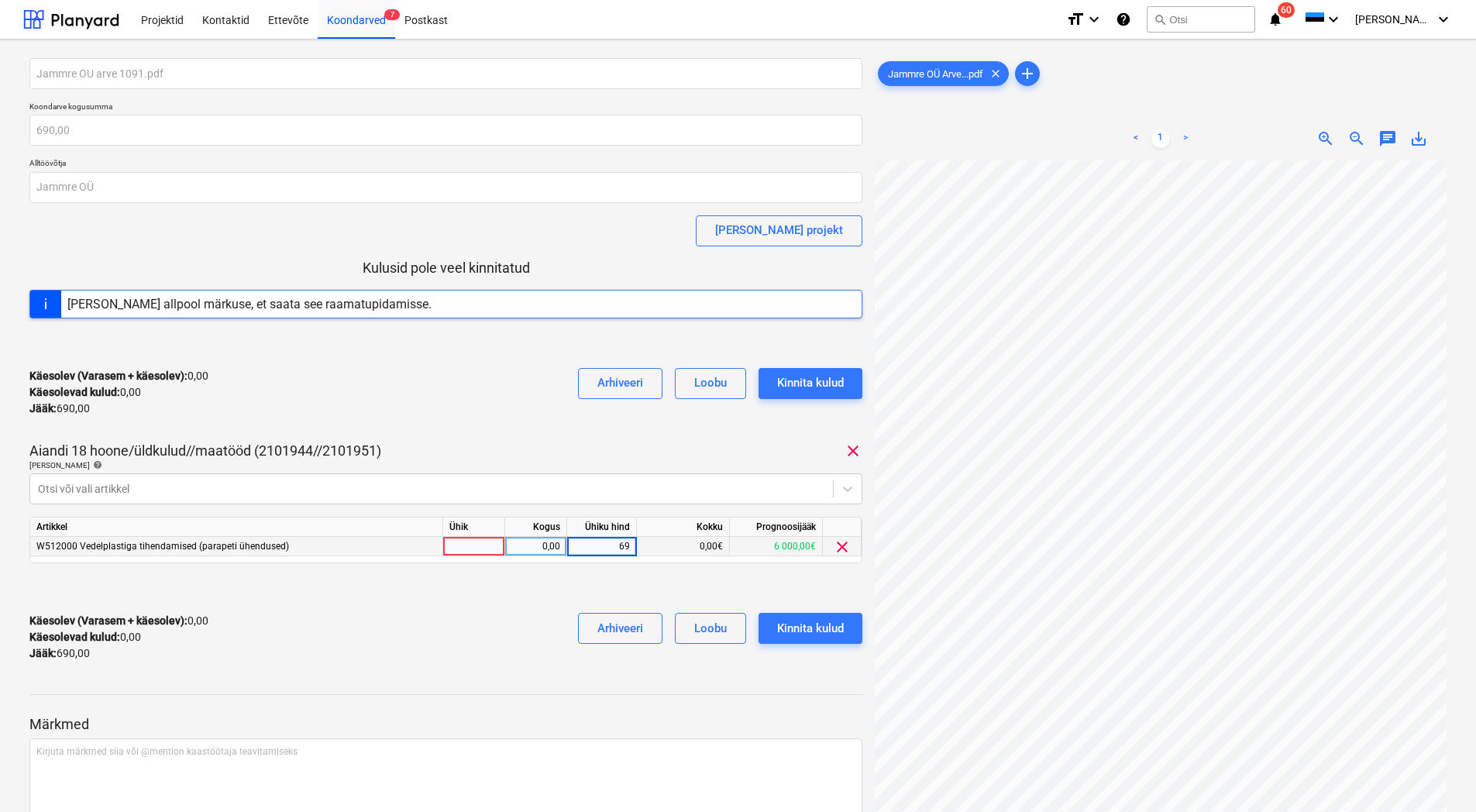 type on "690" 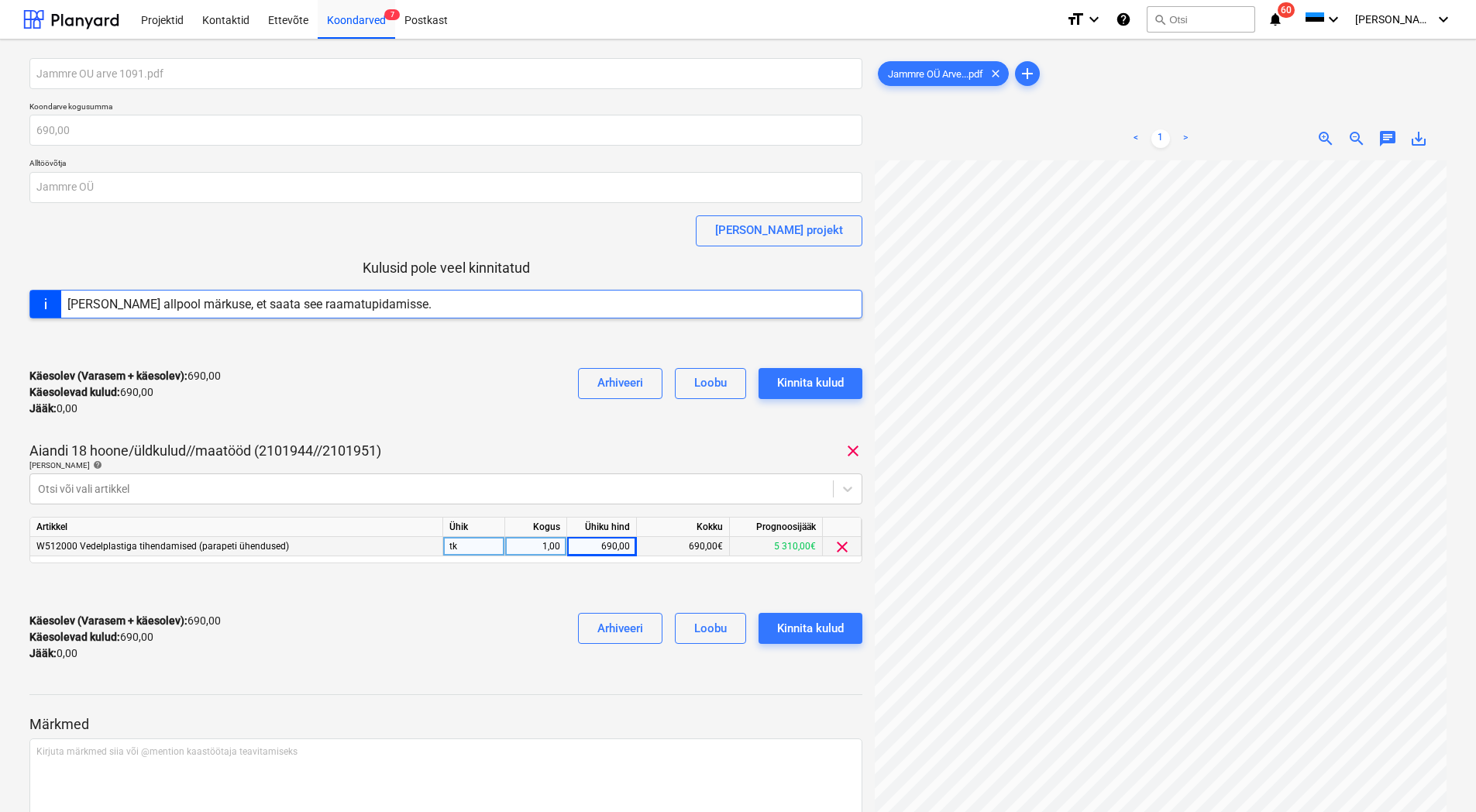 click on "Käesolev (Varasem + käesolev) :  690,00 Käesolevad kulud :  690,00 Jääk :  0,00 Arhiveeri Loobu Kinnita kulud" at bounding box center [446, 637] 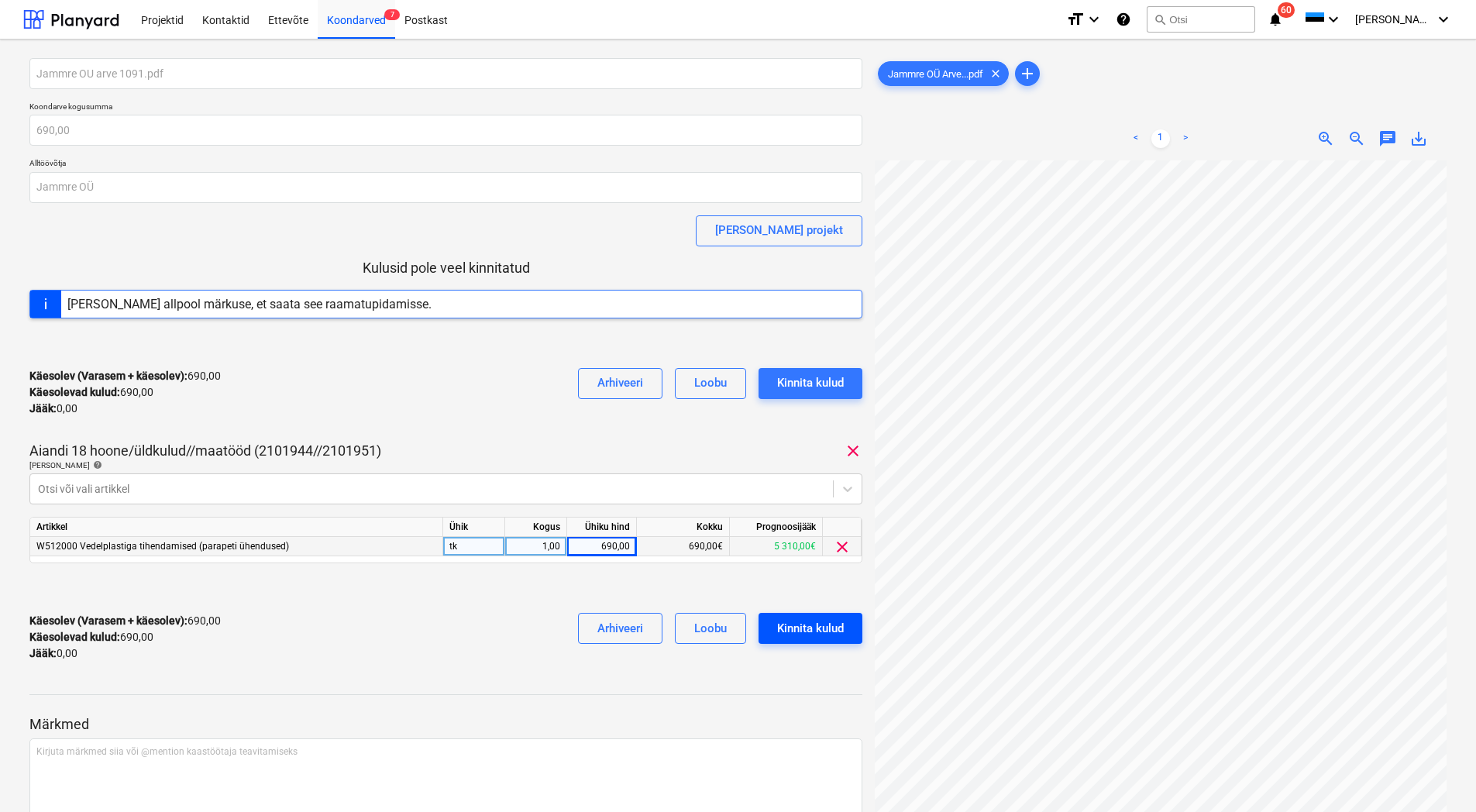 click on "Kinnita kulud" at bounding box center (810, 628) 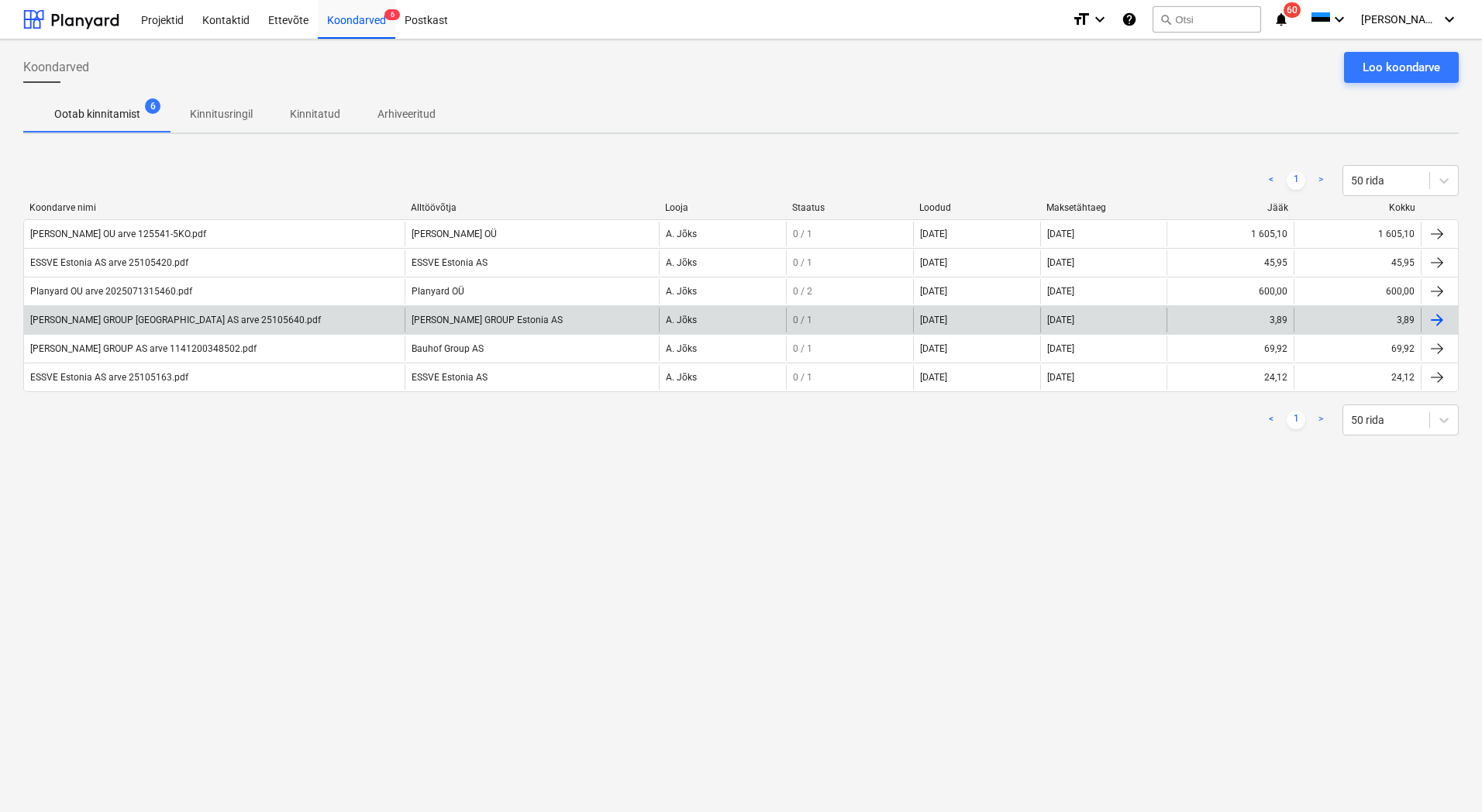 click on "[PERSON_NAME] GROUP [GEOGRAPHIC_DATA] AS arve 25105640.pdf" at bounding box center (214, 320) 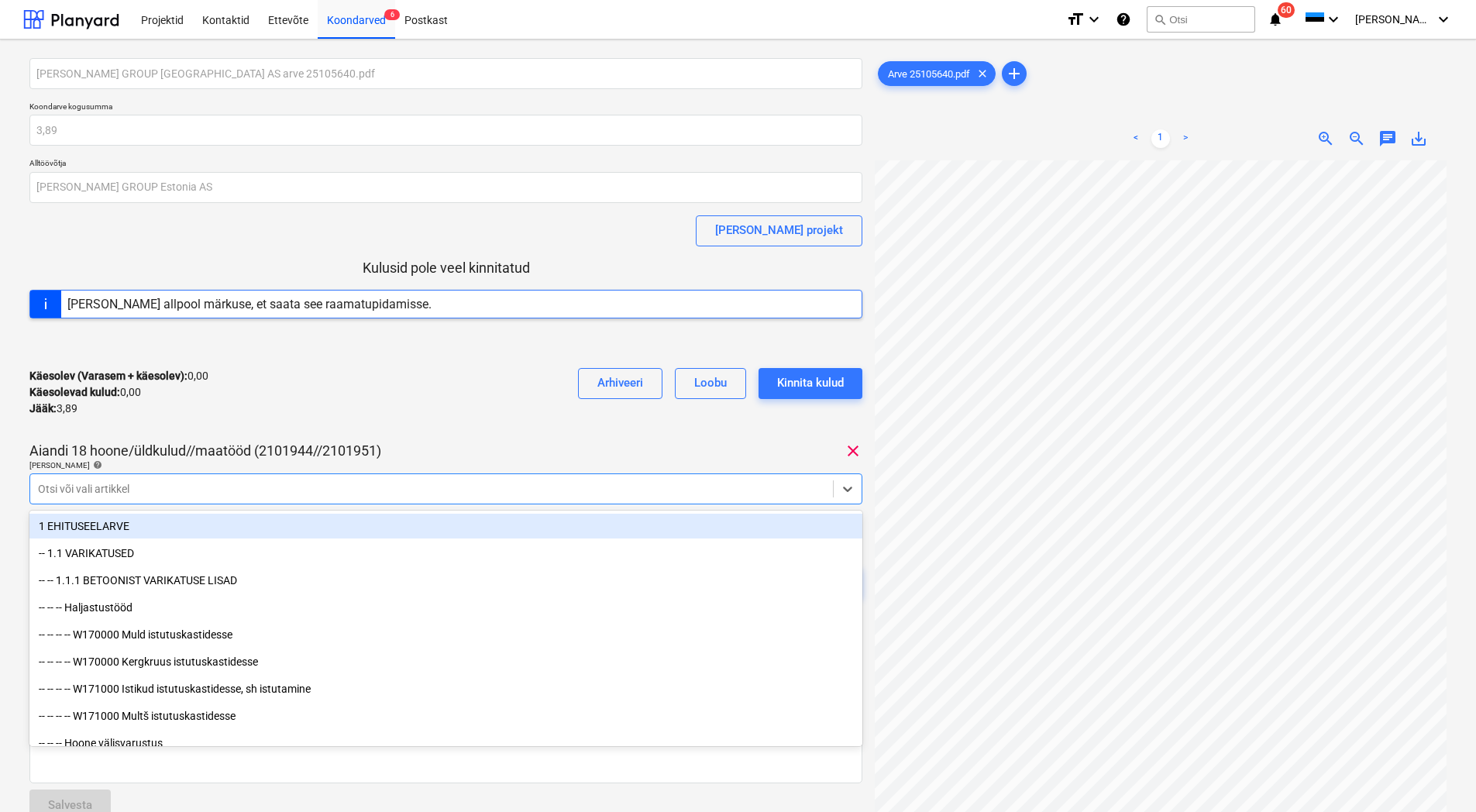 click at bounding box center [432, 489] 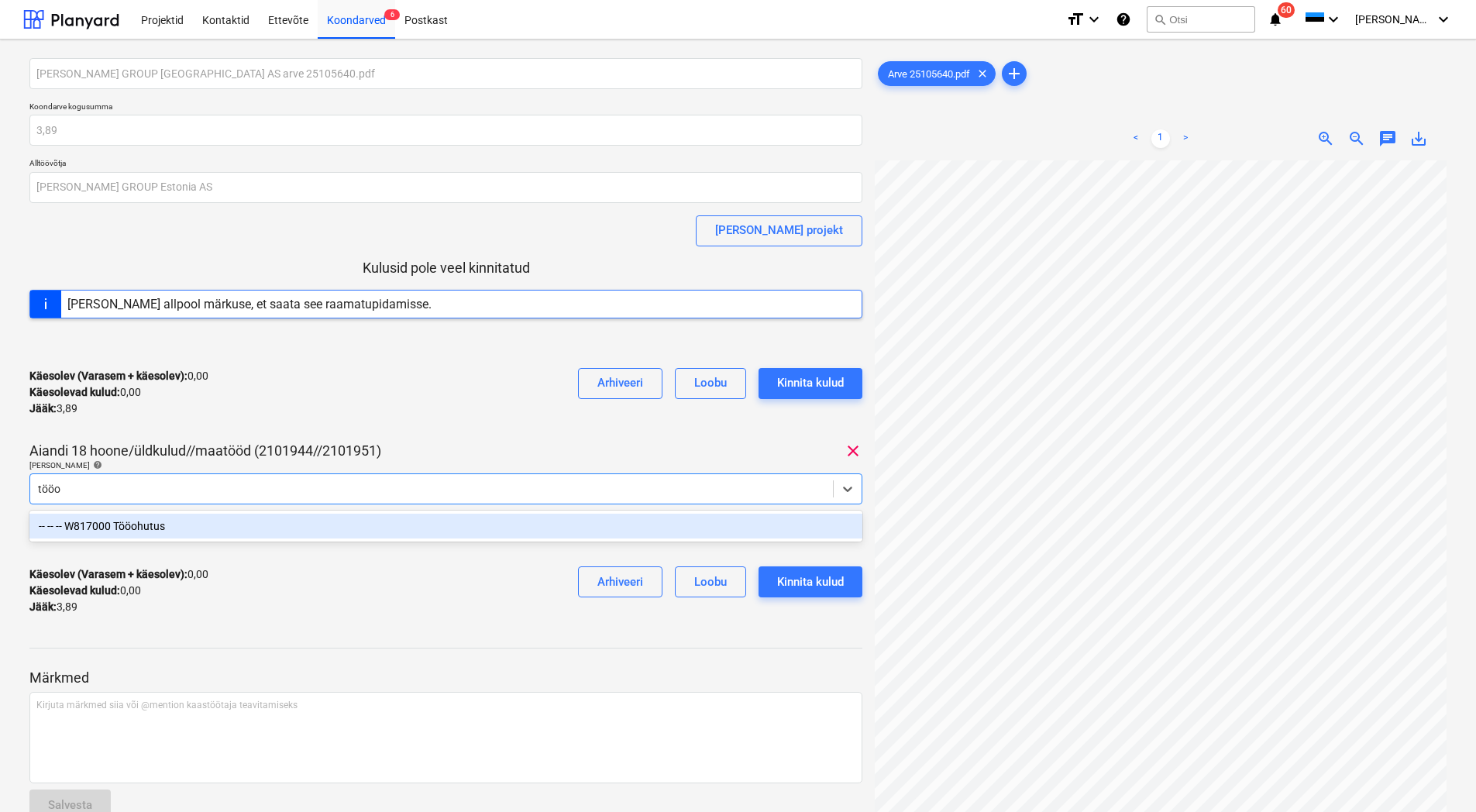 type on "tööoh" 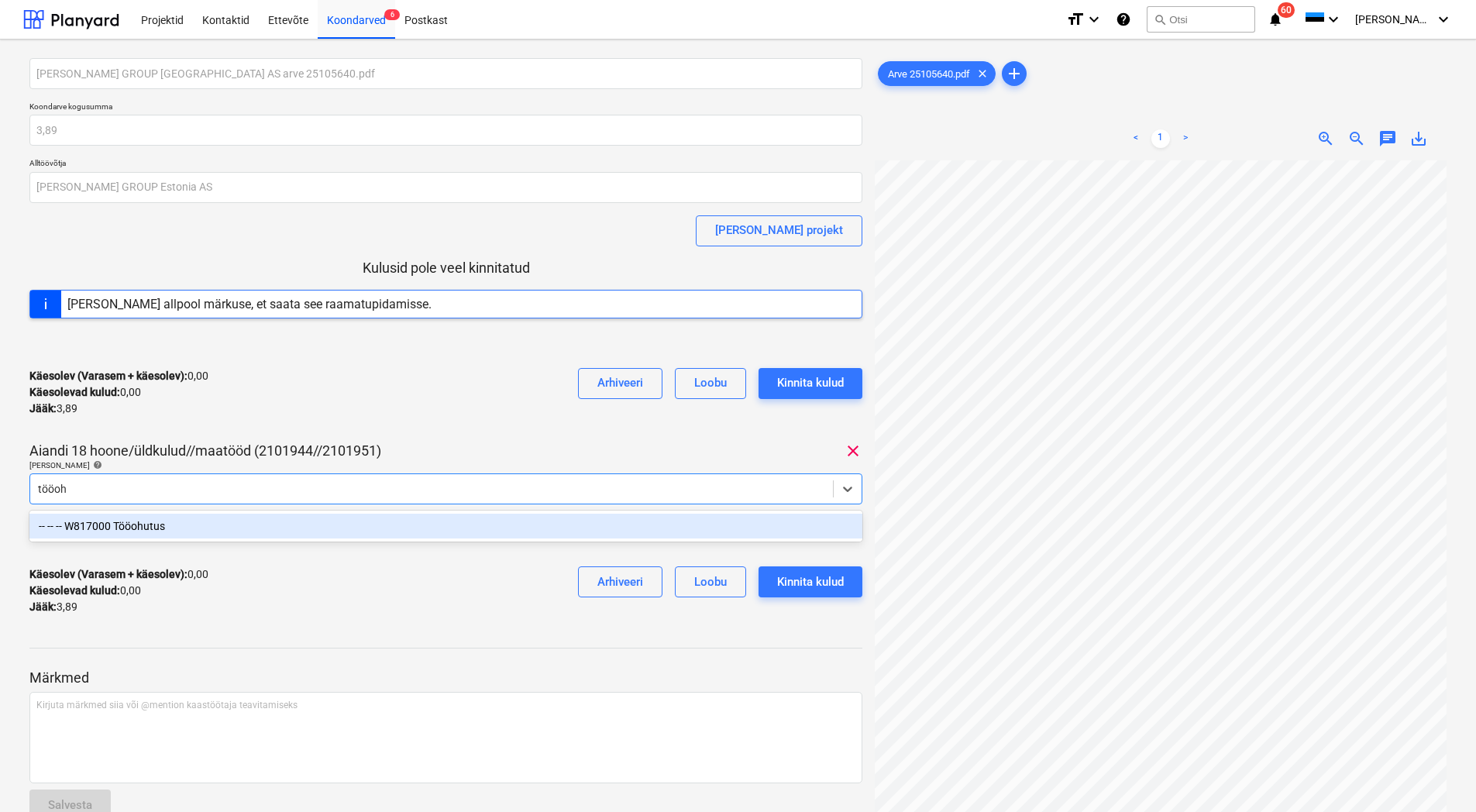 click on "-- -- --  W817000 Tööohutus" at bounding box center (446, 526) 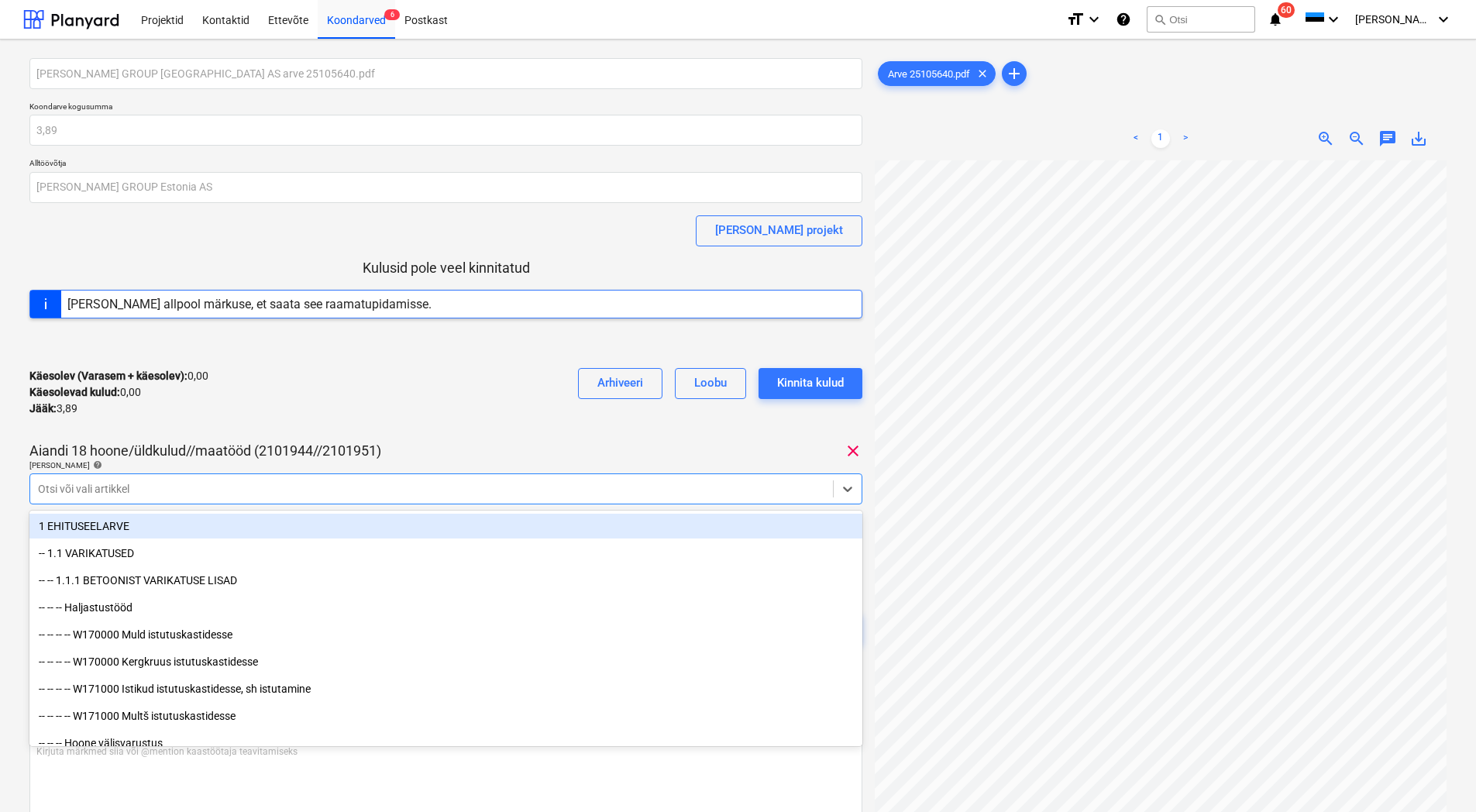 click on "Käesolev (Varasem + käesolev) :  0,00 Käesolevad kulud :  0,00 Jääk :  3,89 Arhiveeri Loobu Kinnita kulud" at bounding box center (446, 392) 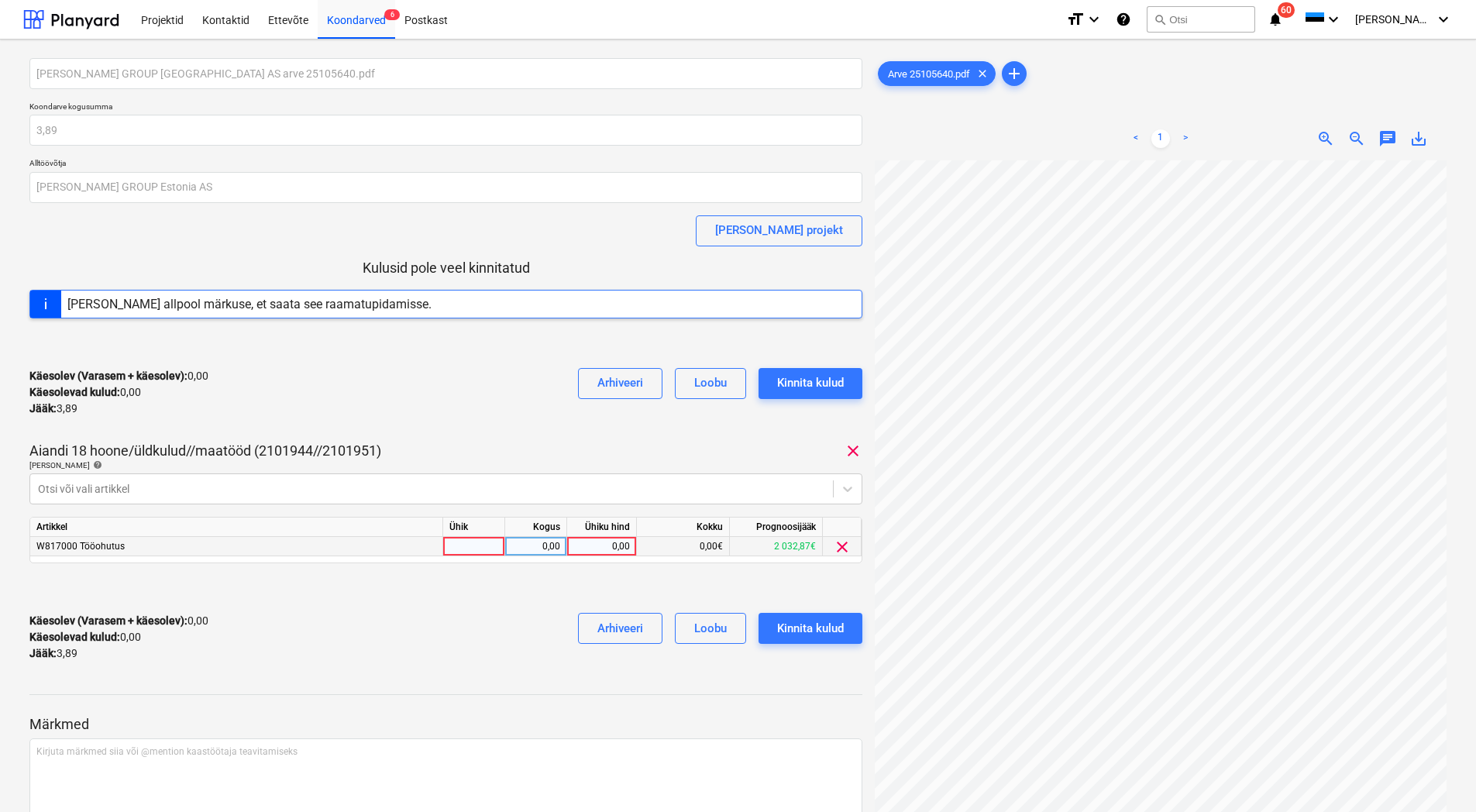 click on "0,00" at bounding box center [601, 546] 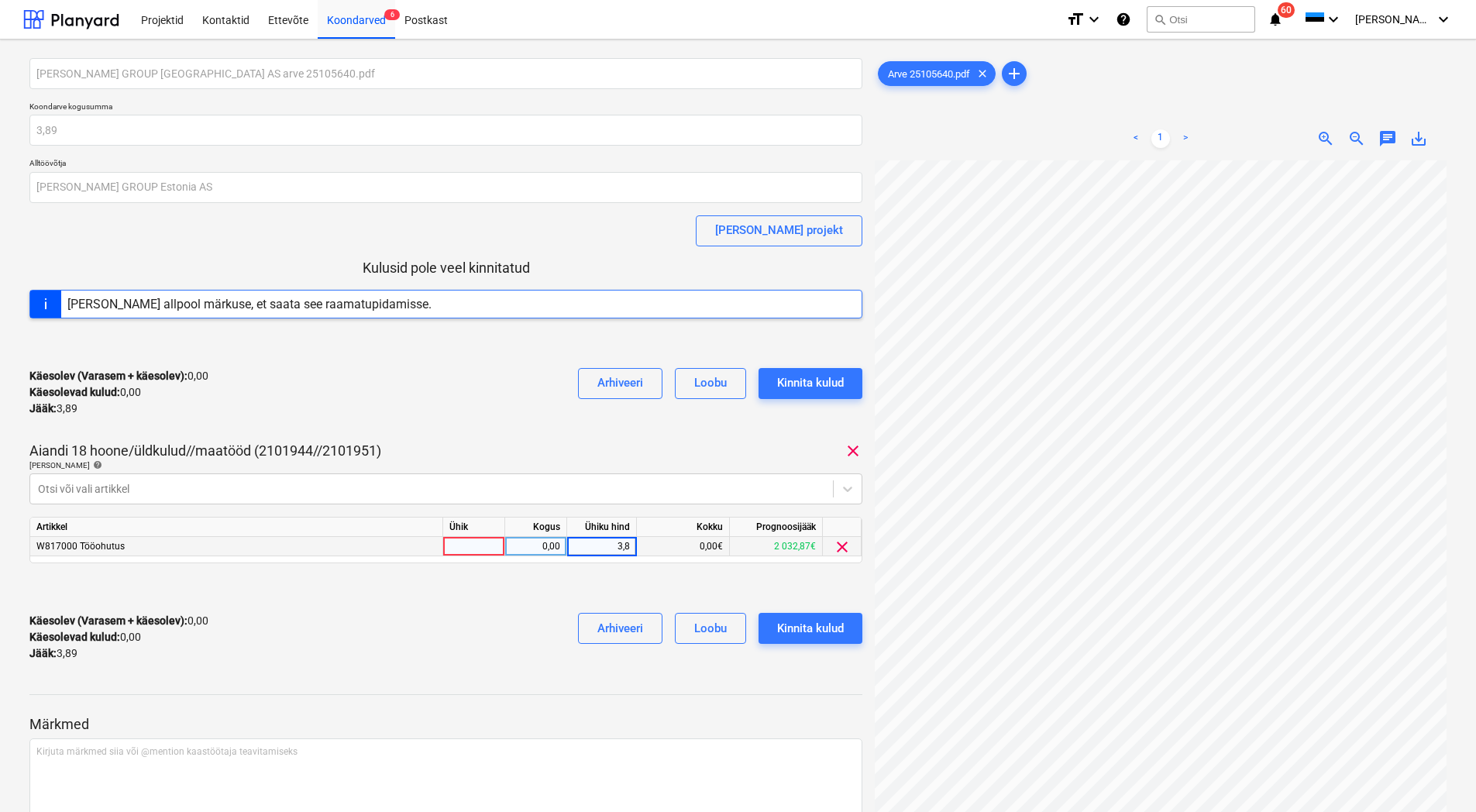 type on "3,89" 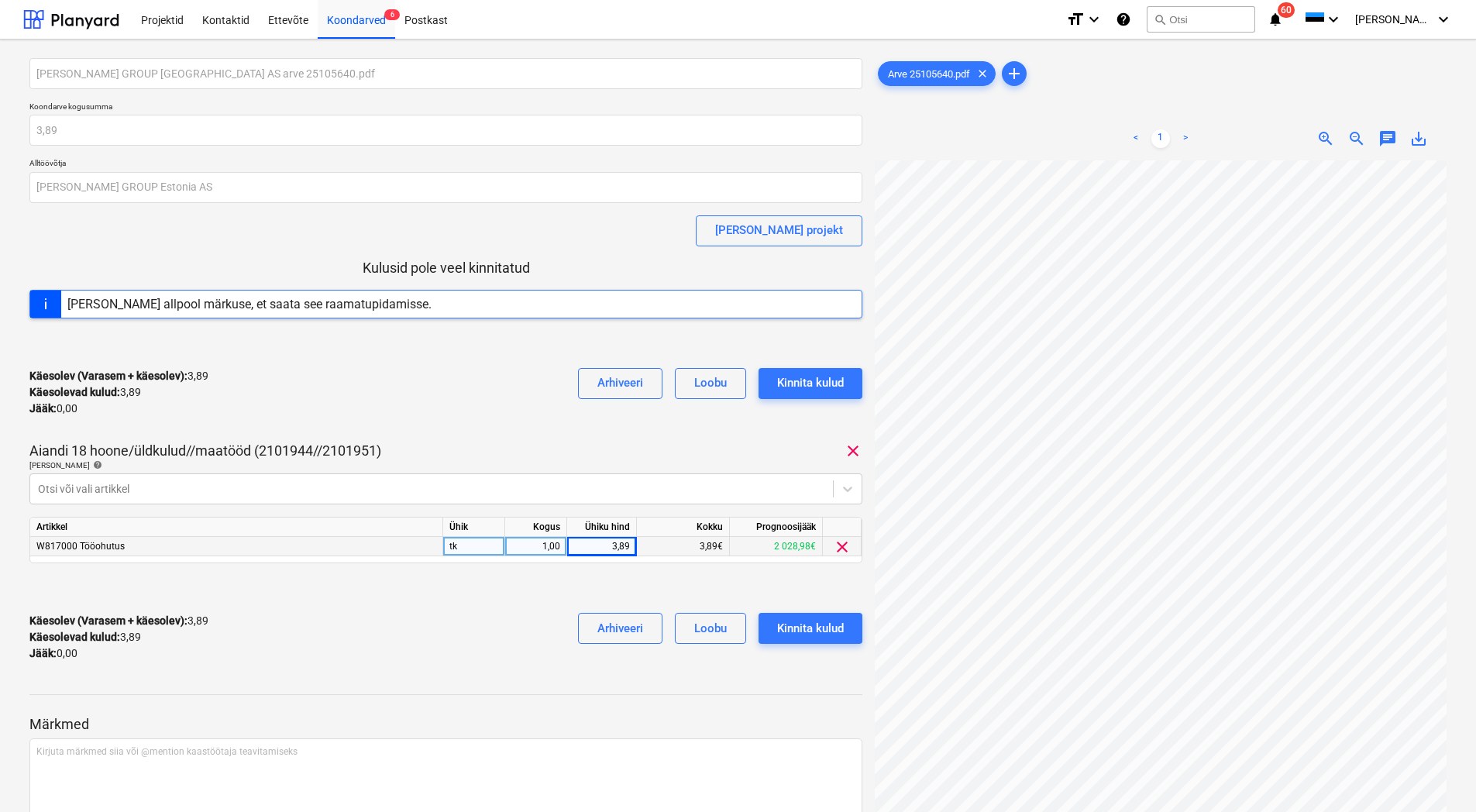 click on "Käesolev (Varasem + käesolev) :  3,89 Käesolevad kulud :  3,89 Jääk :  0,00 Arhiveeri Loobu Kinnita kulud" at bounding box center [446, 637] 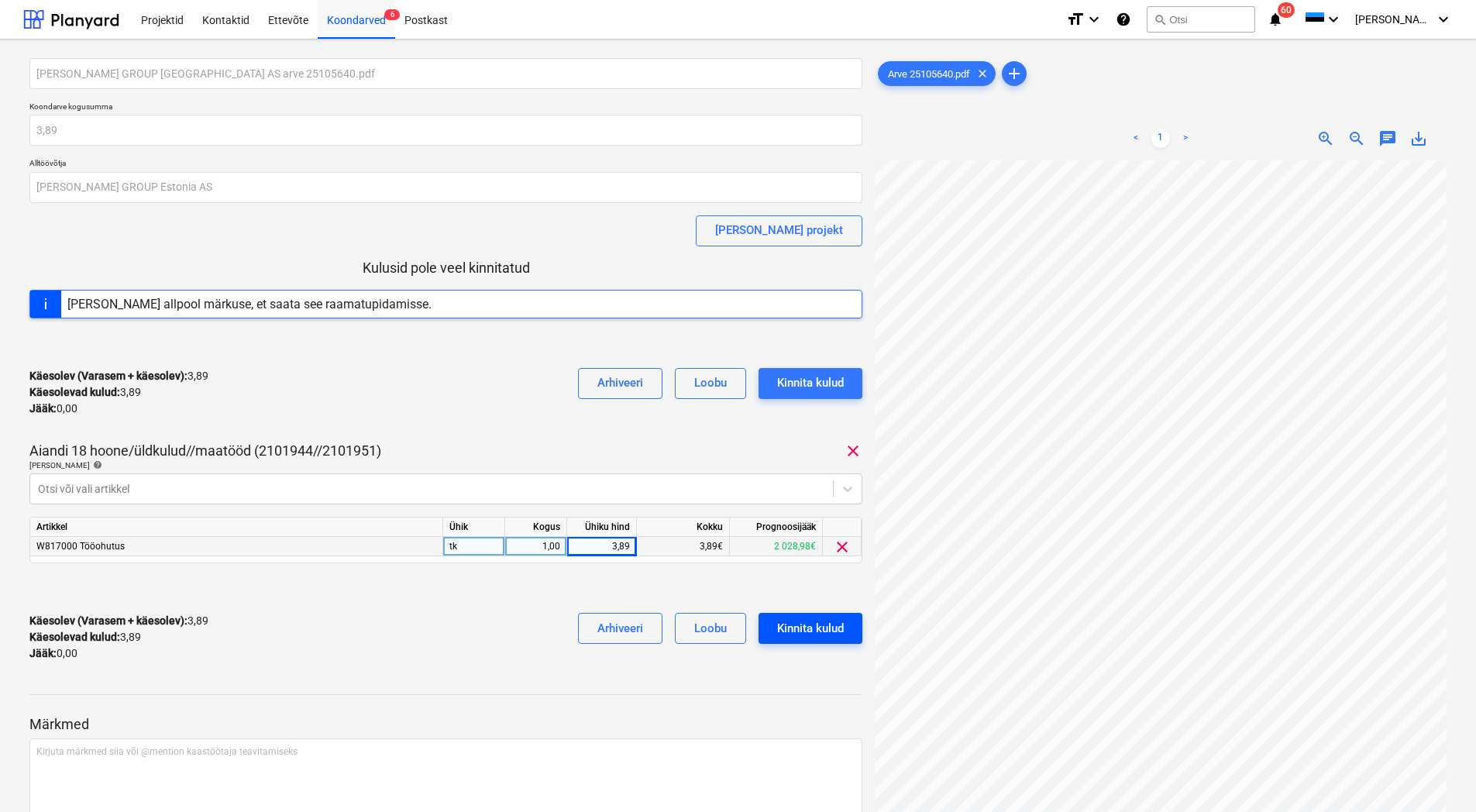 click on "Kinnita kulud" at bounding box center (810, 628) 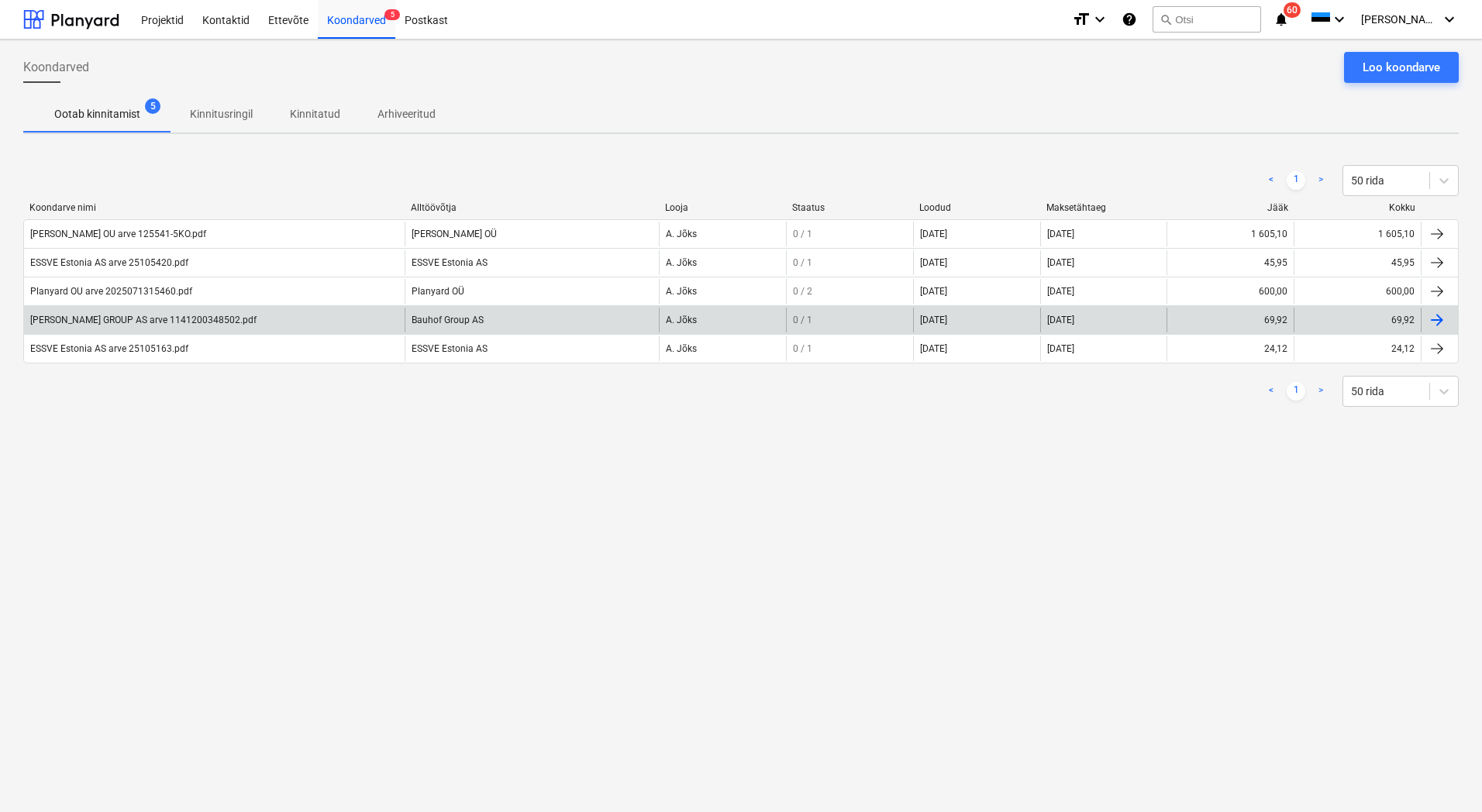 click on "[PERSON_NAME] GROUP AS arve 1141200348502.pdf" at bounding box center (143, 320) 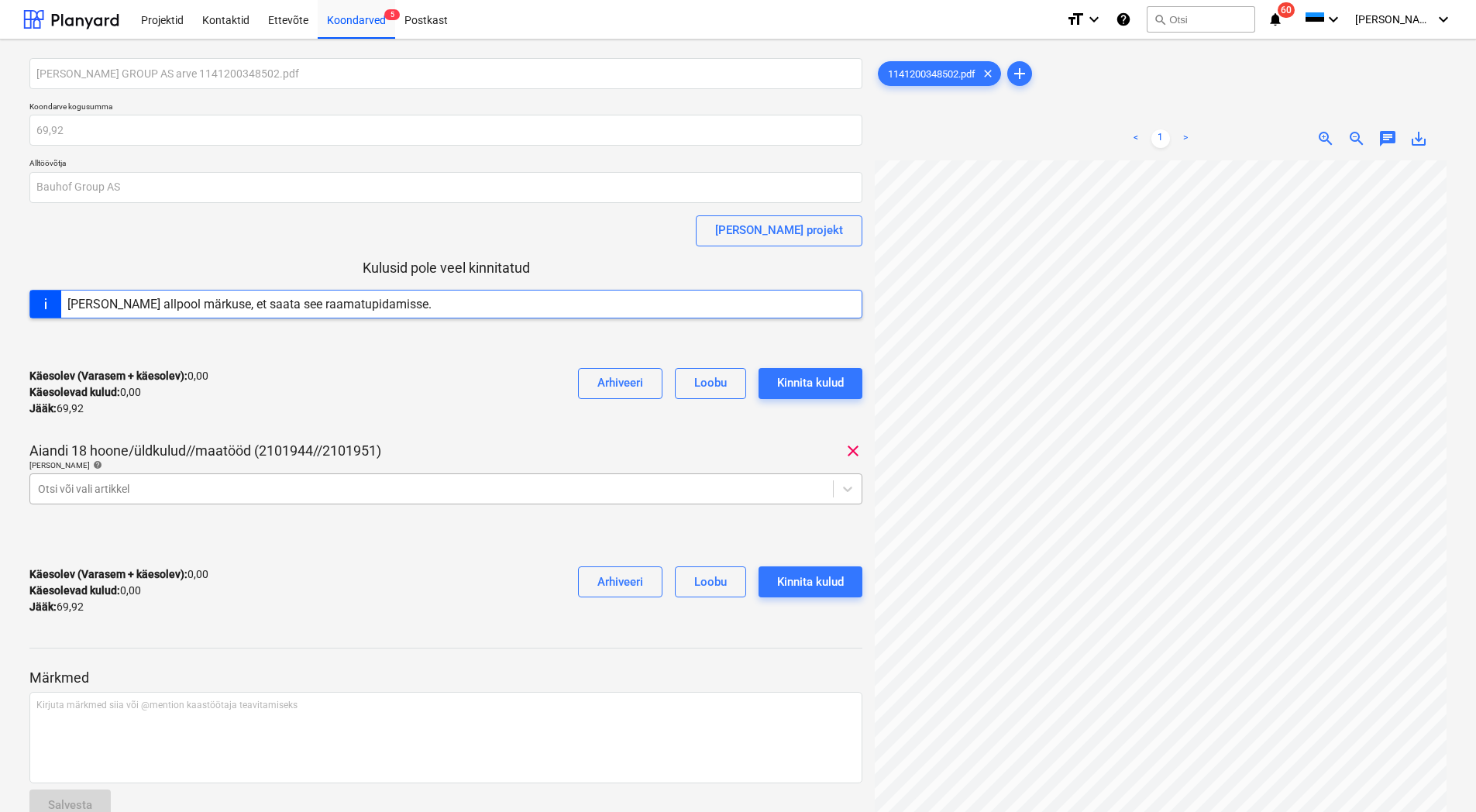 click at bounding box center [432, 489] 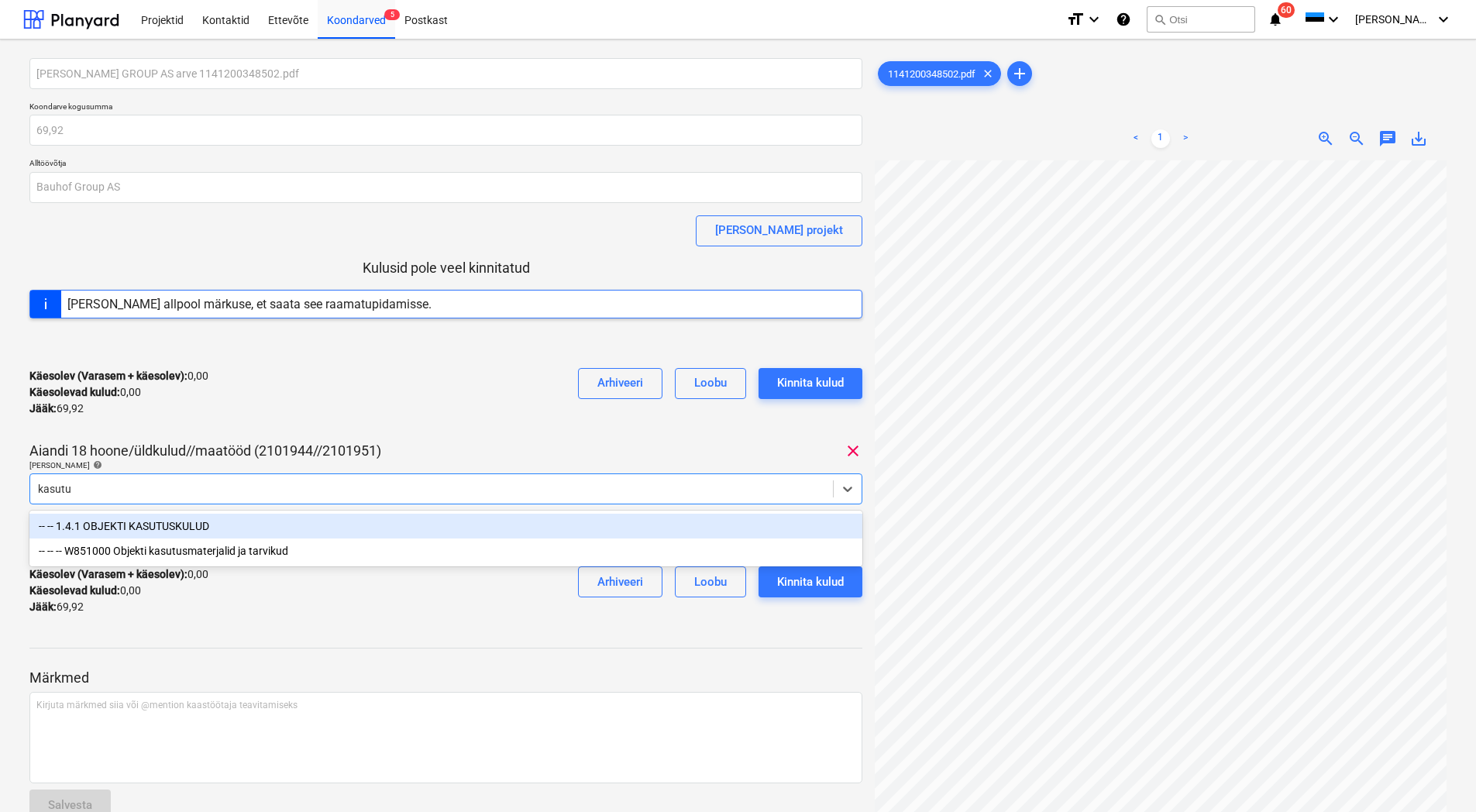 type on "kasutus" 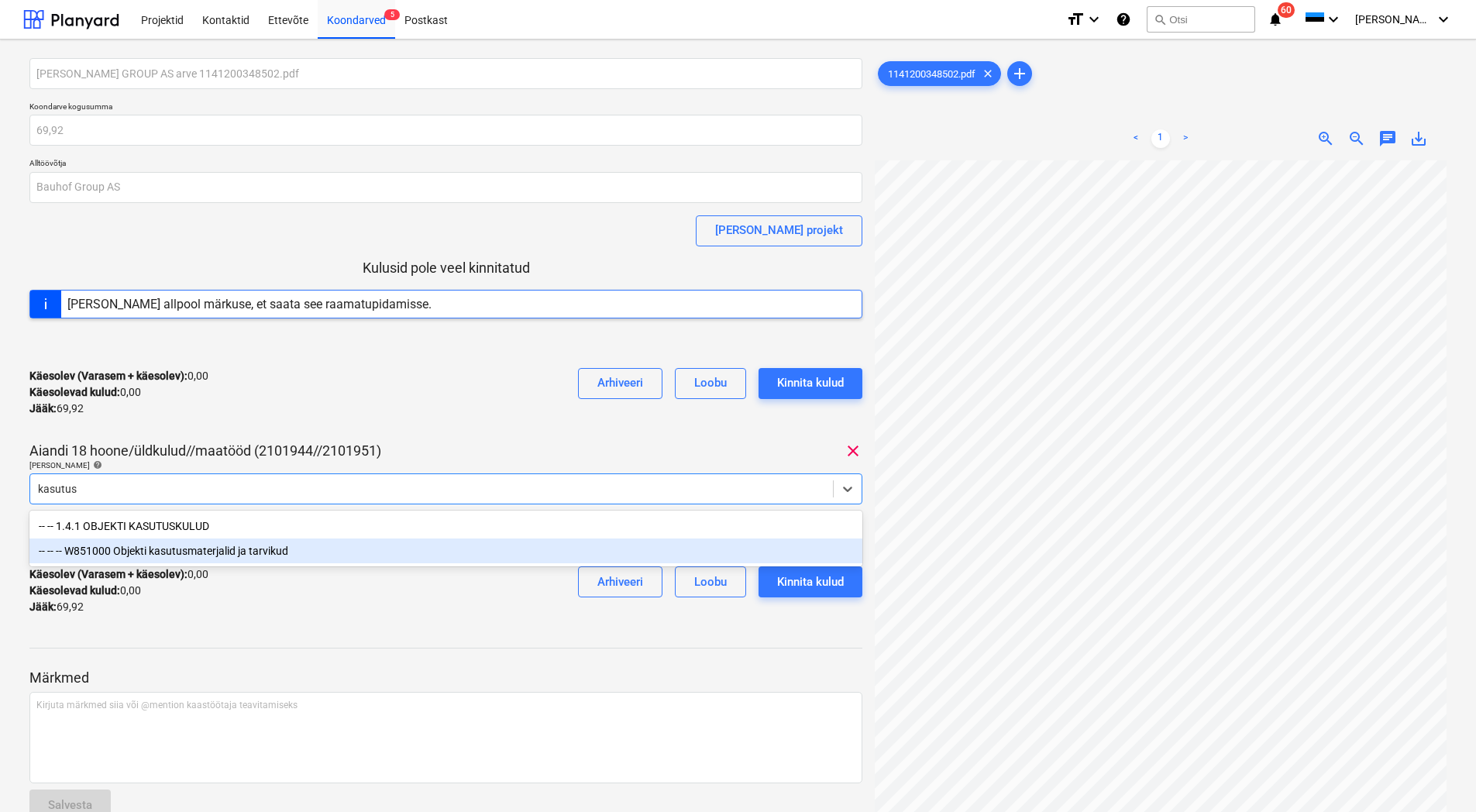 click on "-- -- --  W851000 Objekti kasutusmaterjalid ja tarvikud" at bounding box center [446, 551] 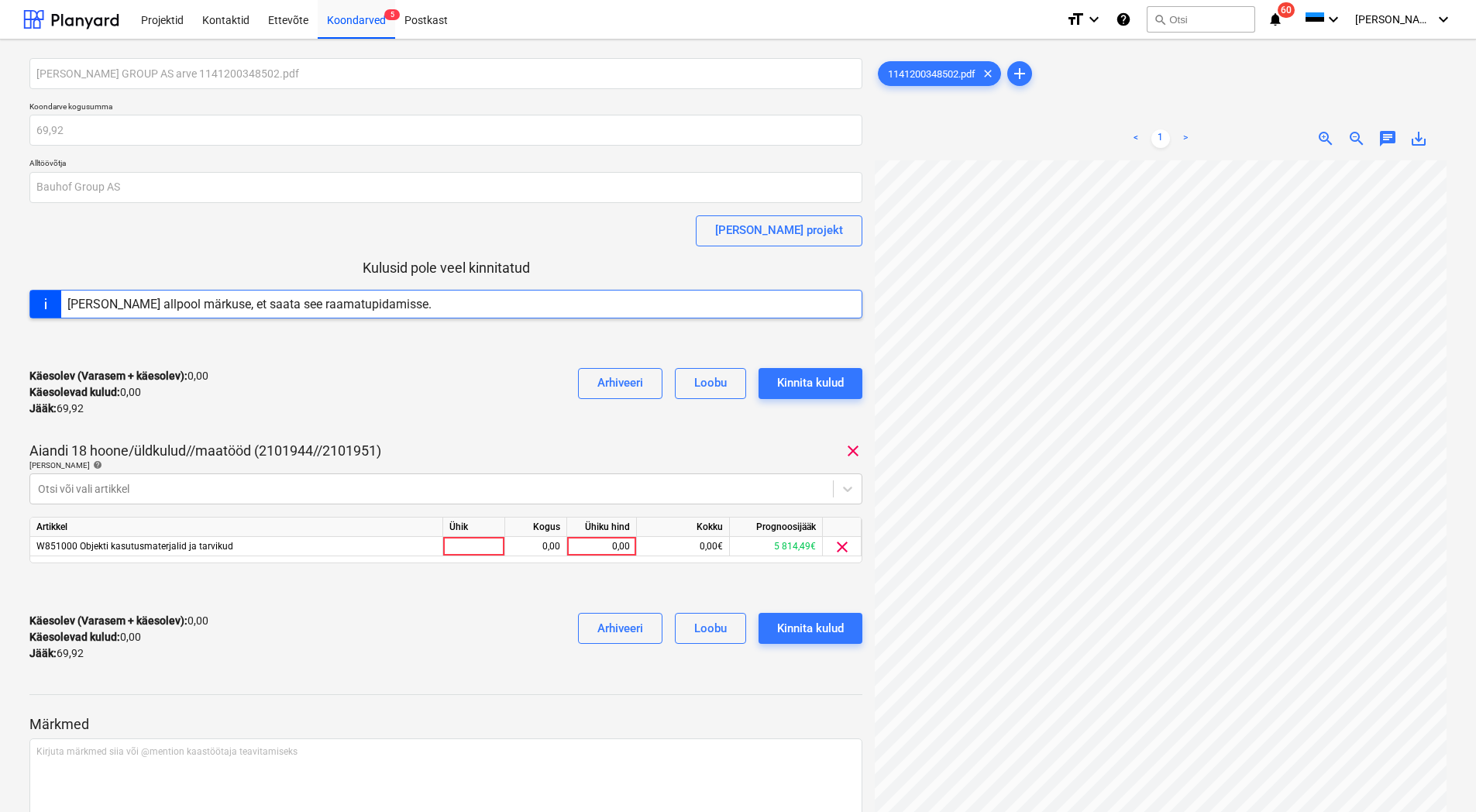 click on "Käesolev (Varasem + käesolev) :  0,00 Käesolevad kulud :  0,00 Jääk :  69,92 Arhiveeri [PERSON_NAME] kulud" at bounding box center (446, 392) 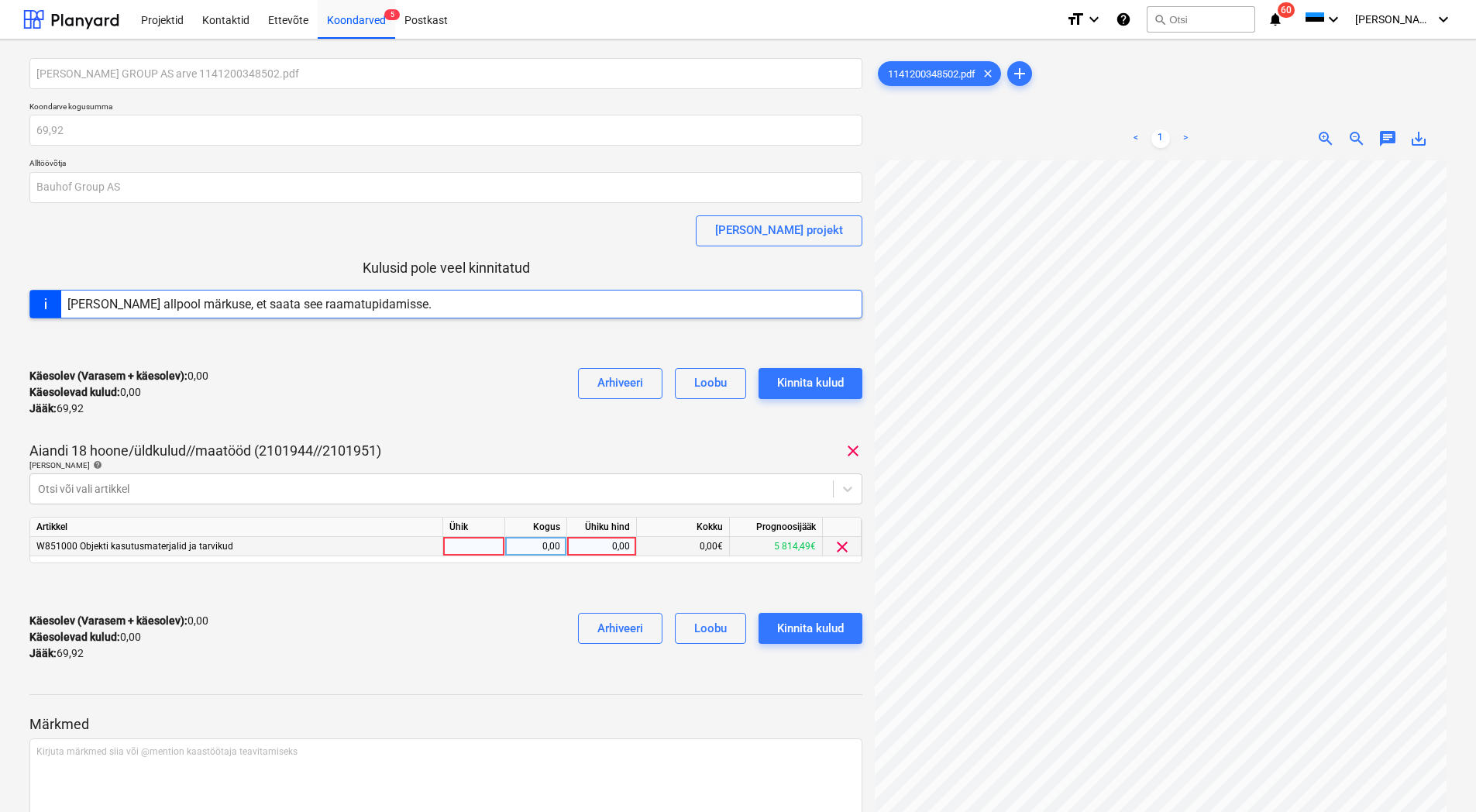 click on "0,00" at bounding box center [601, 546] 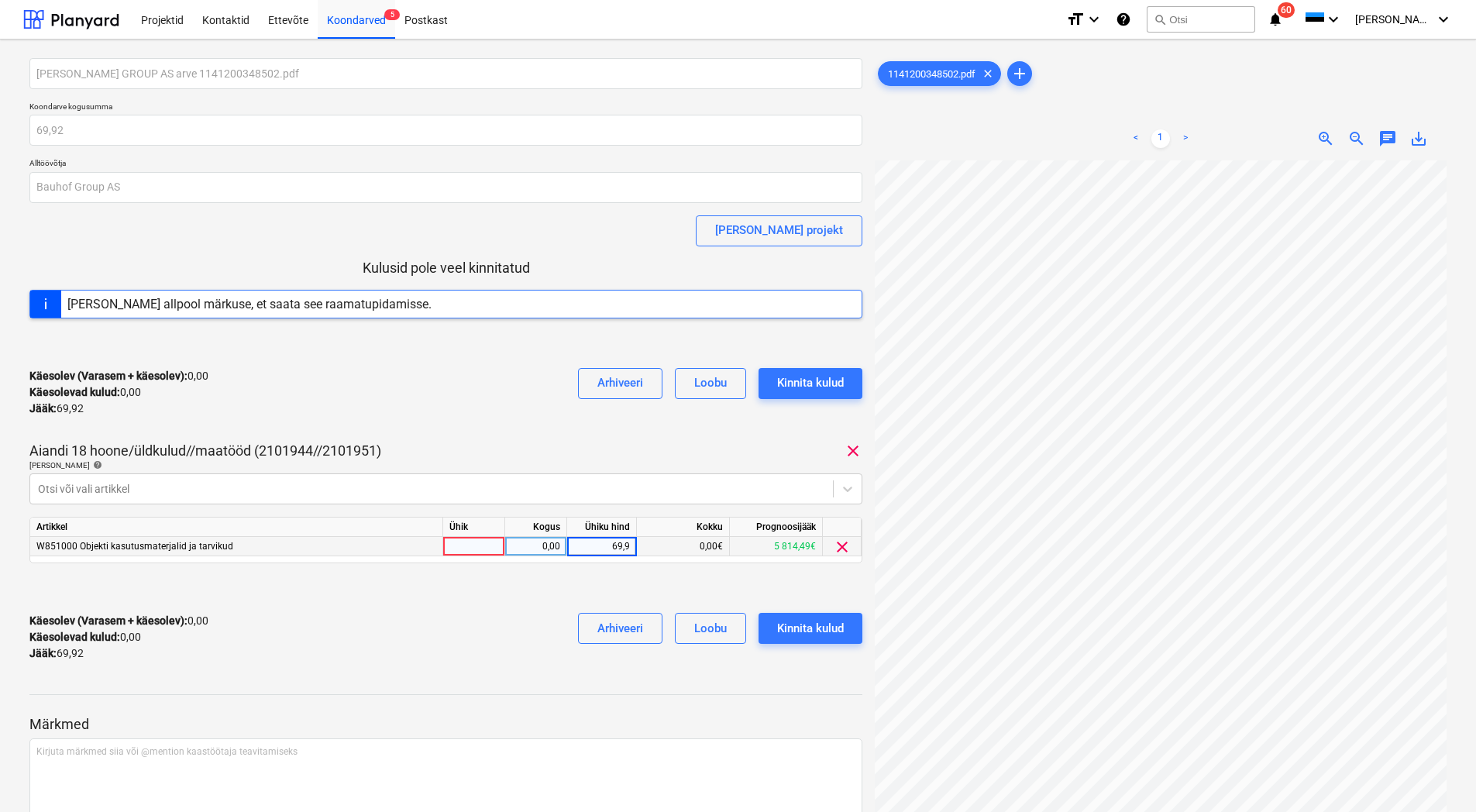 type on "69,92" 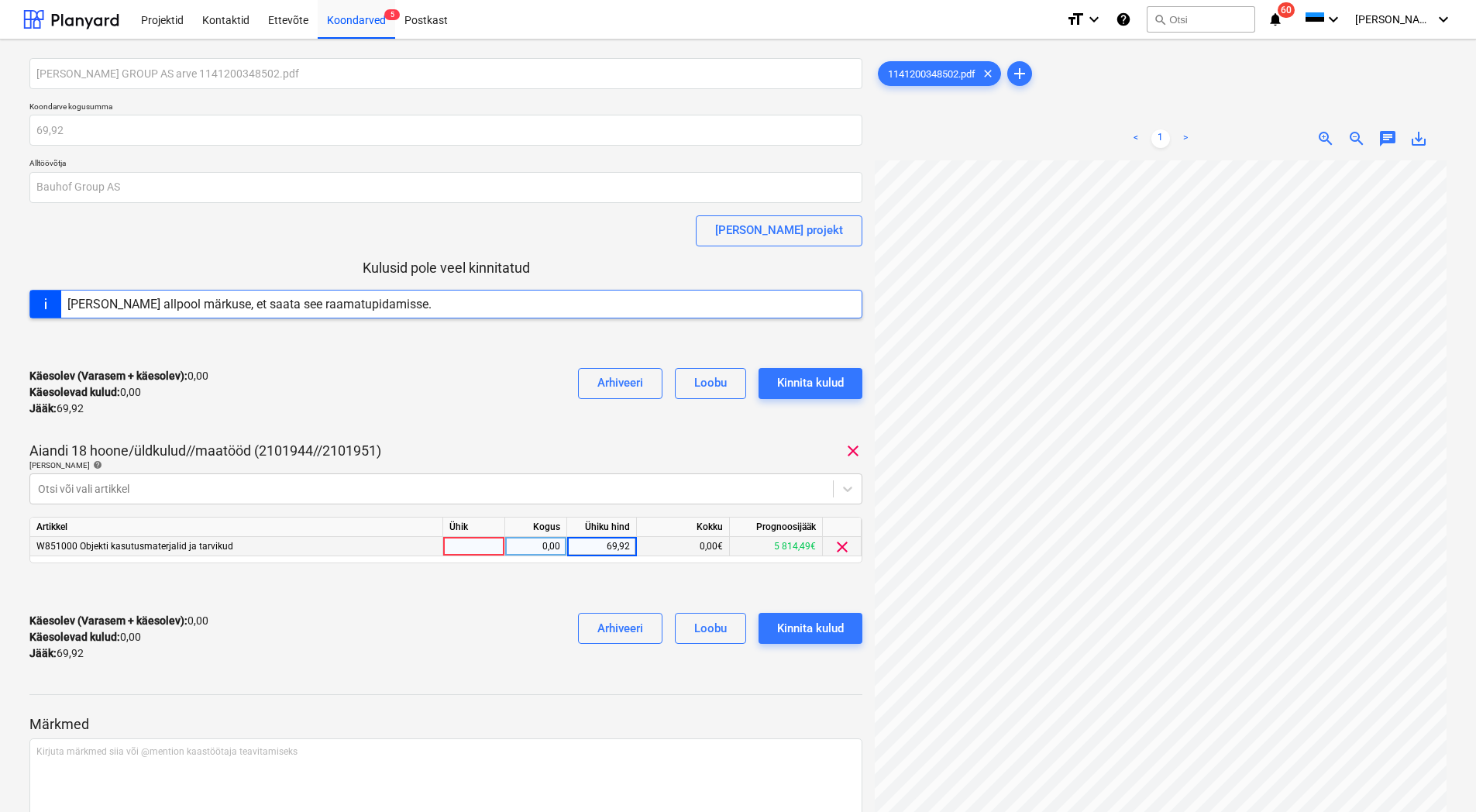 click on "Käesolev (Varasem + käesolev) :  0,00 Käesolevad kulud :  0,00 Jääk :  69,92 Arhiveeri [PERSON_NAME] kulud" at bounding box center (446, 637) 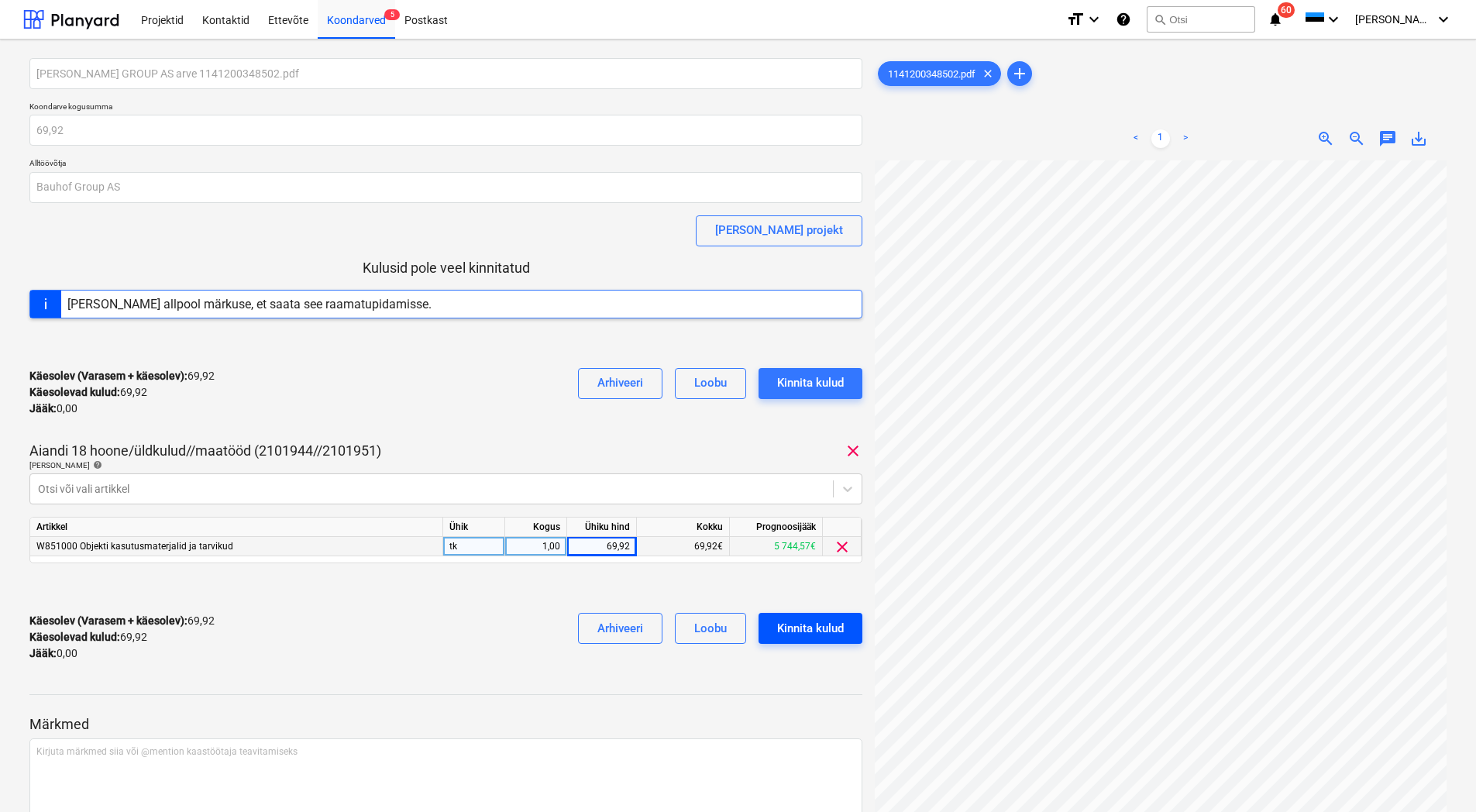 click on "Kinnita kulud" at bounding box center [810, 628] 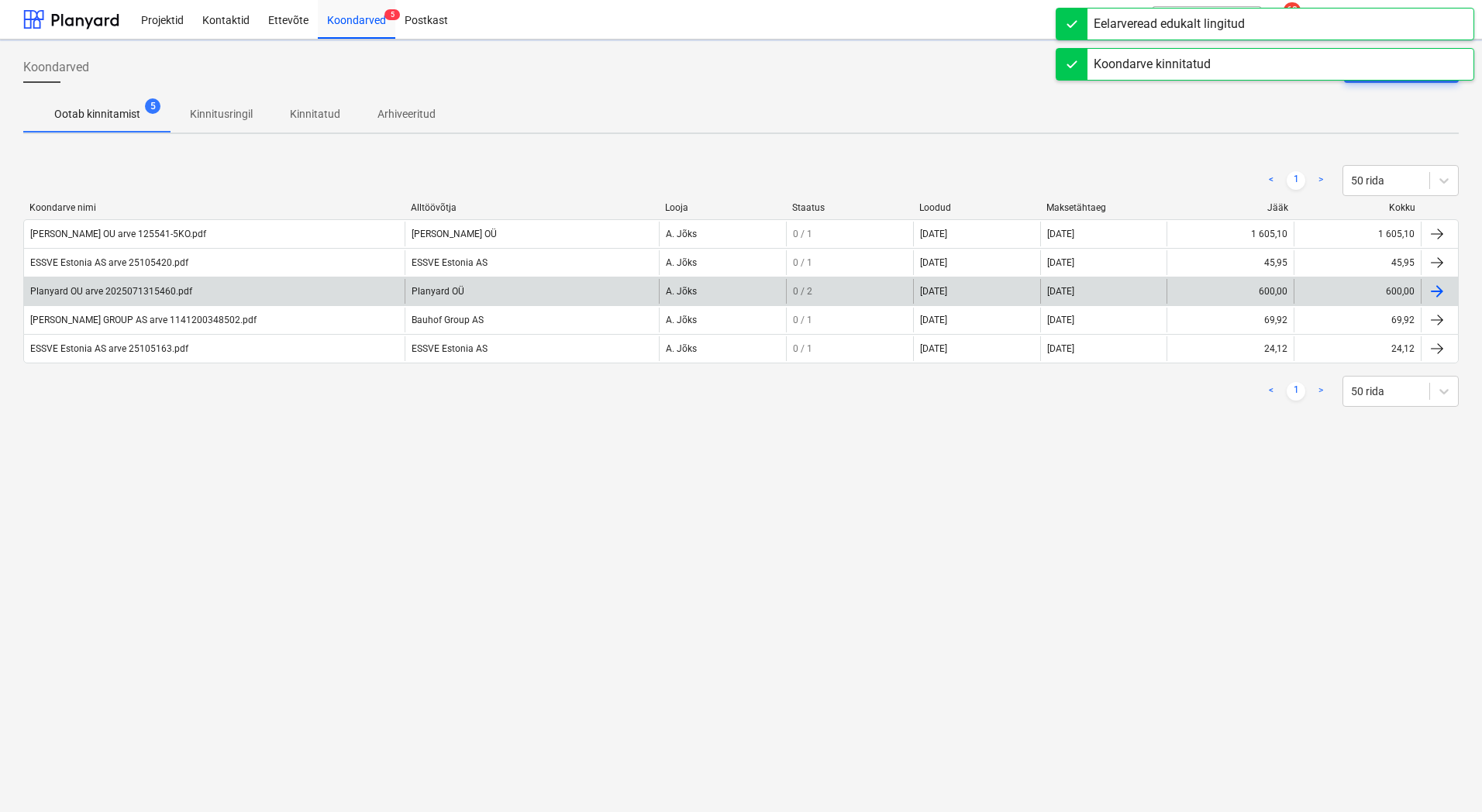 click on "Planyard OU arve 2025071315460.pdf" at bounding box center [214, 291] 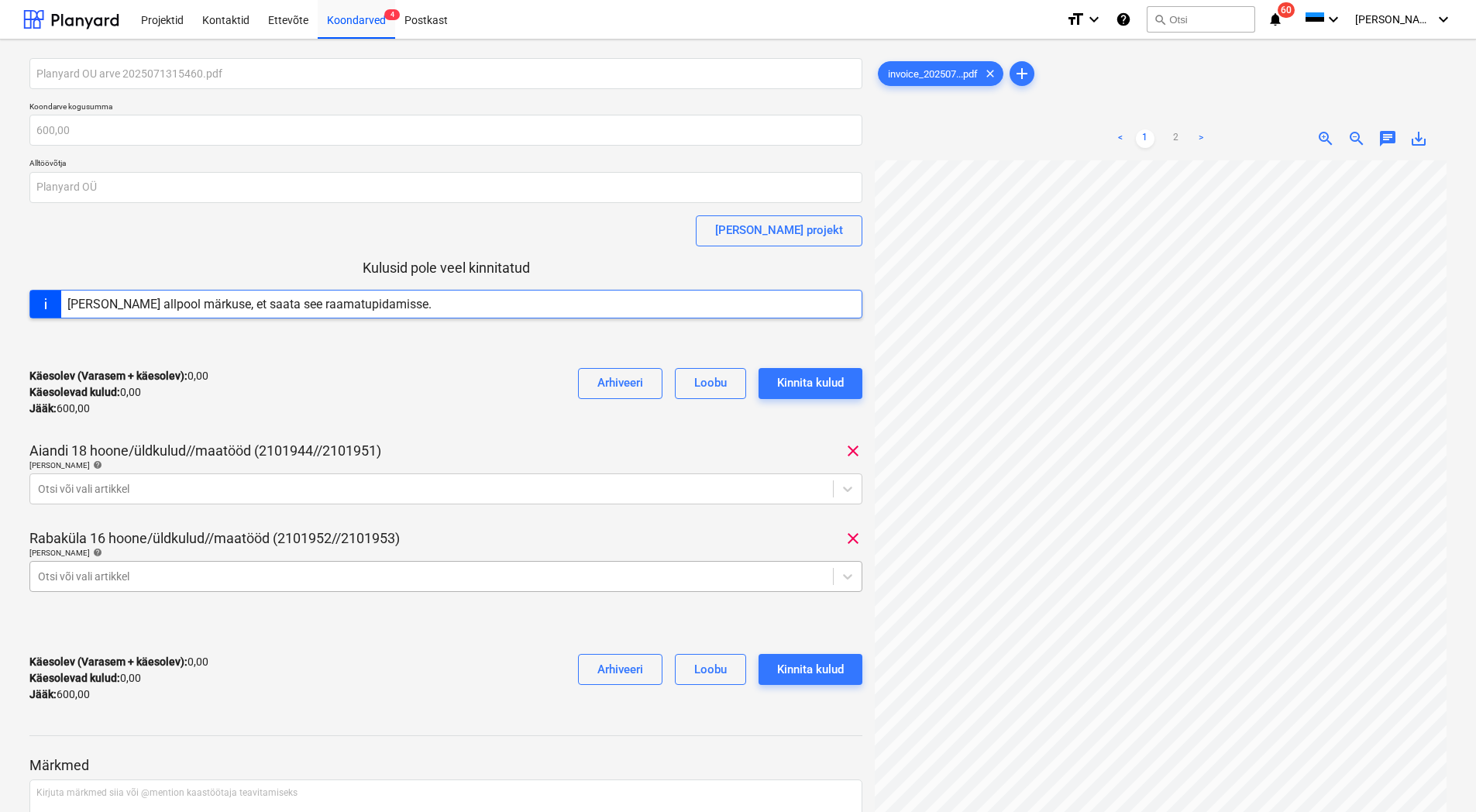 scroll, scrollTop: 222, scrollLeft: 0, axis: vertical 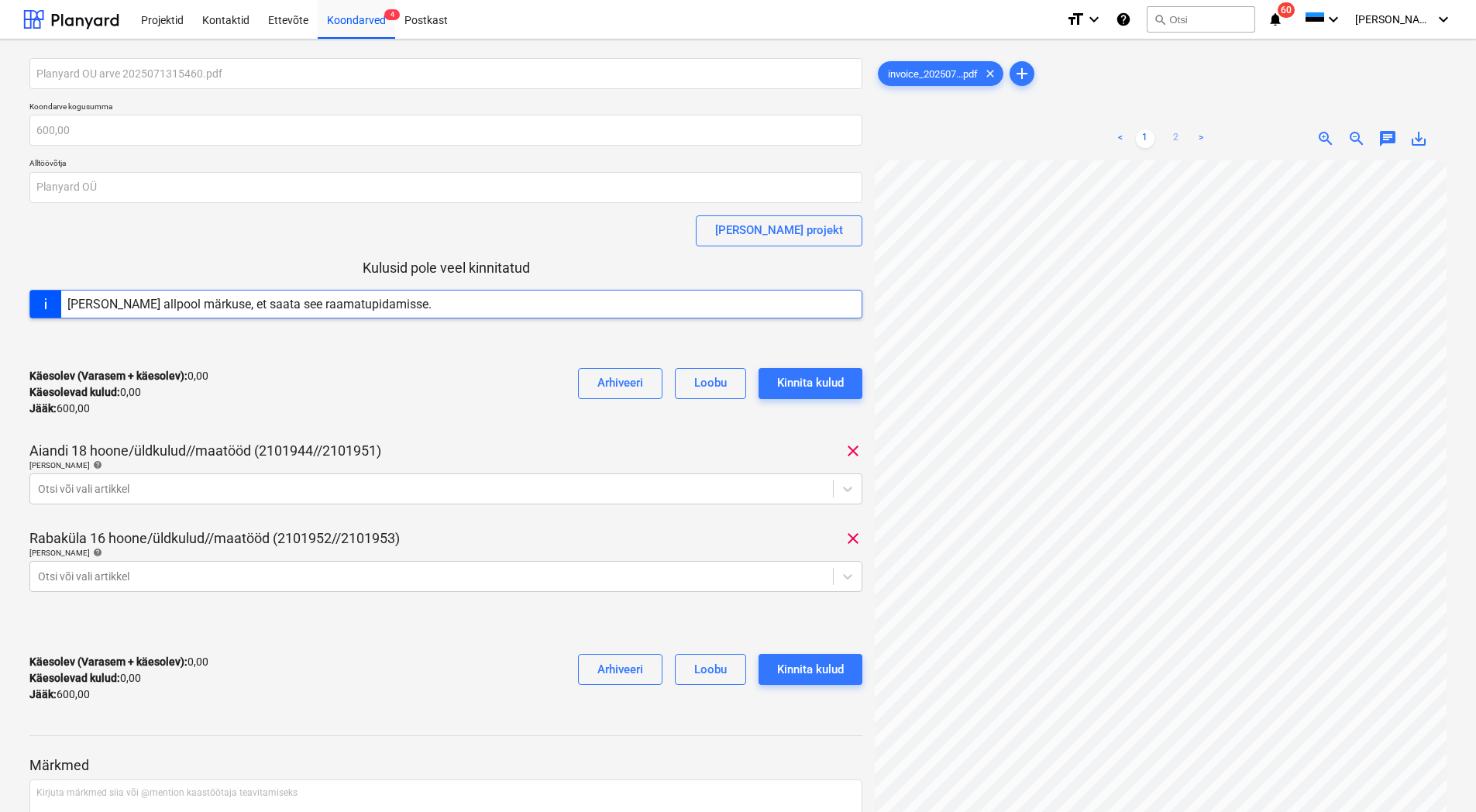 click on "2" at bounding box center [1176, 139] 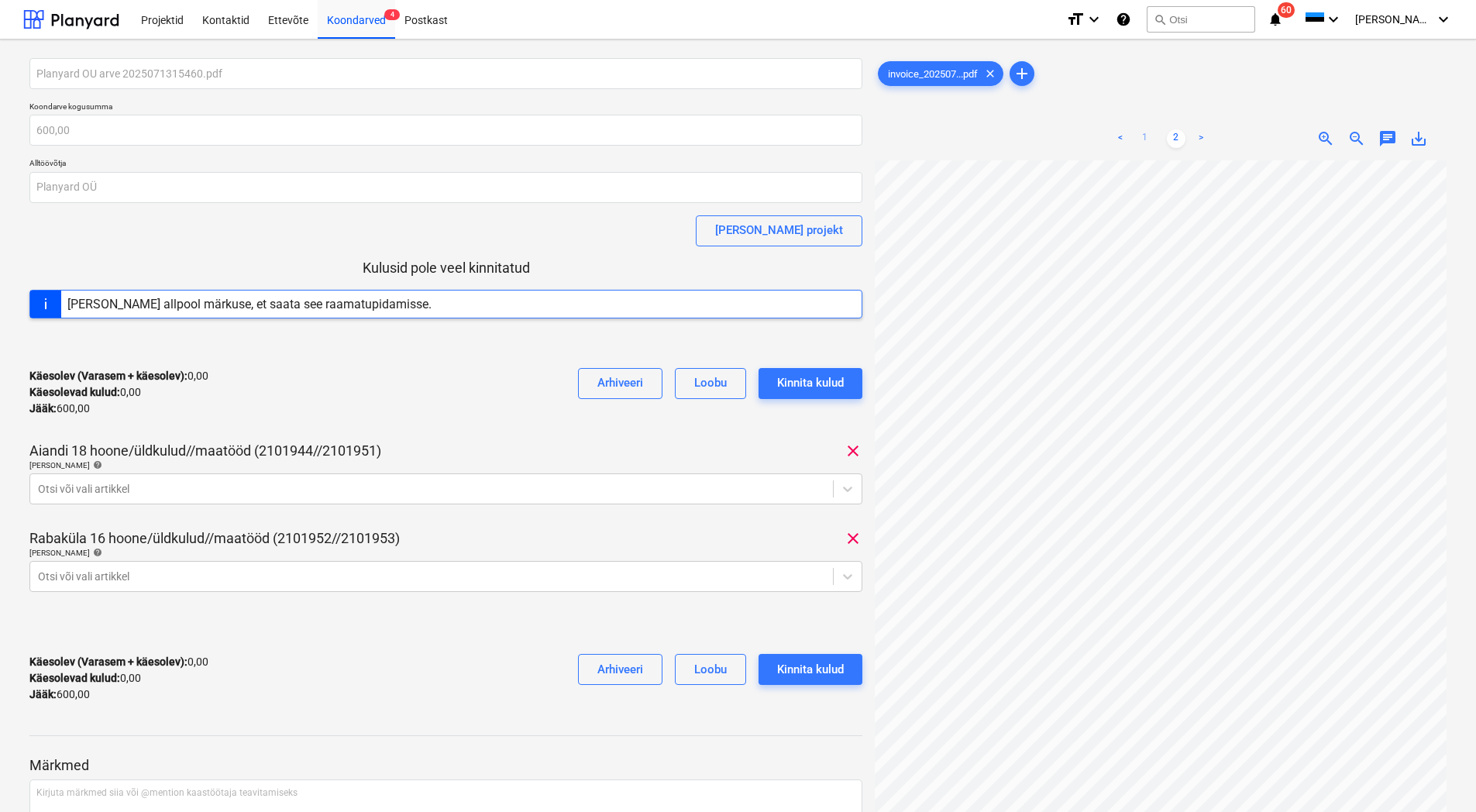 click on "1" at bounding box center [1145, 139] 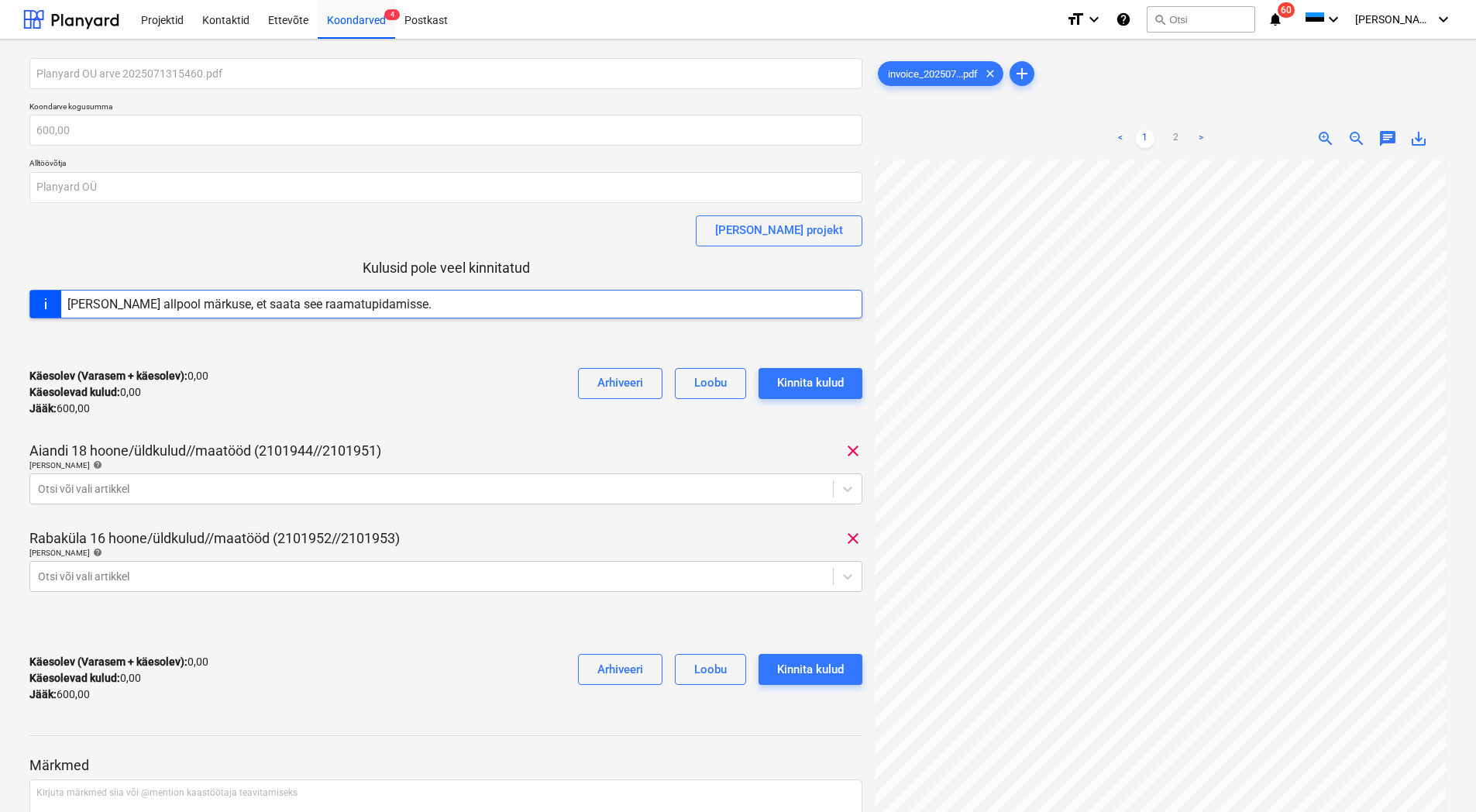 scroll, scrollTop: 0, scrollLeft: 0, axis: both 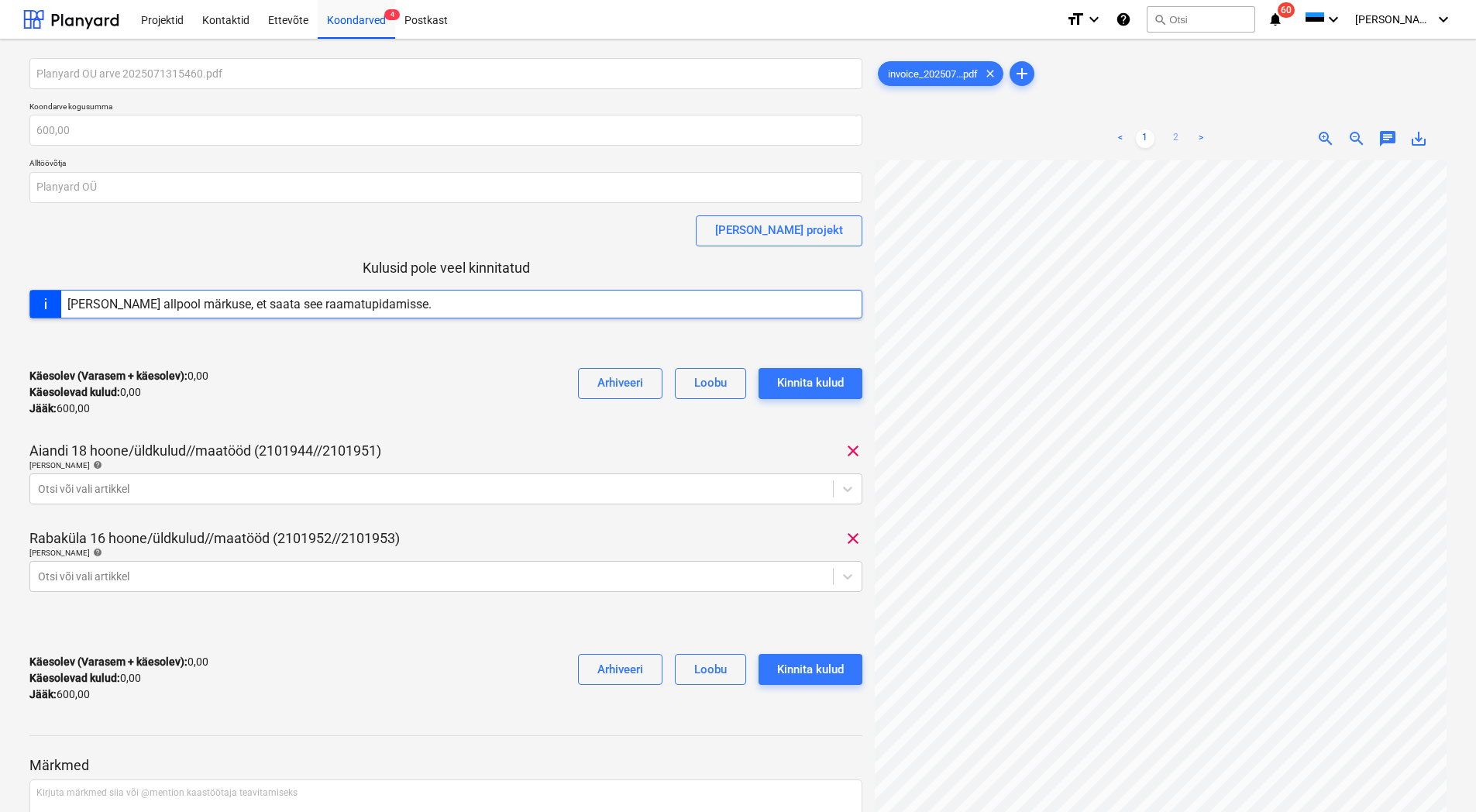 click on "2" at bounding box center (1176, 139) 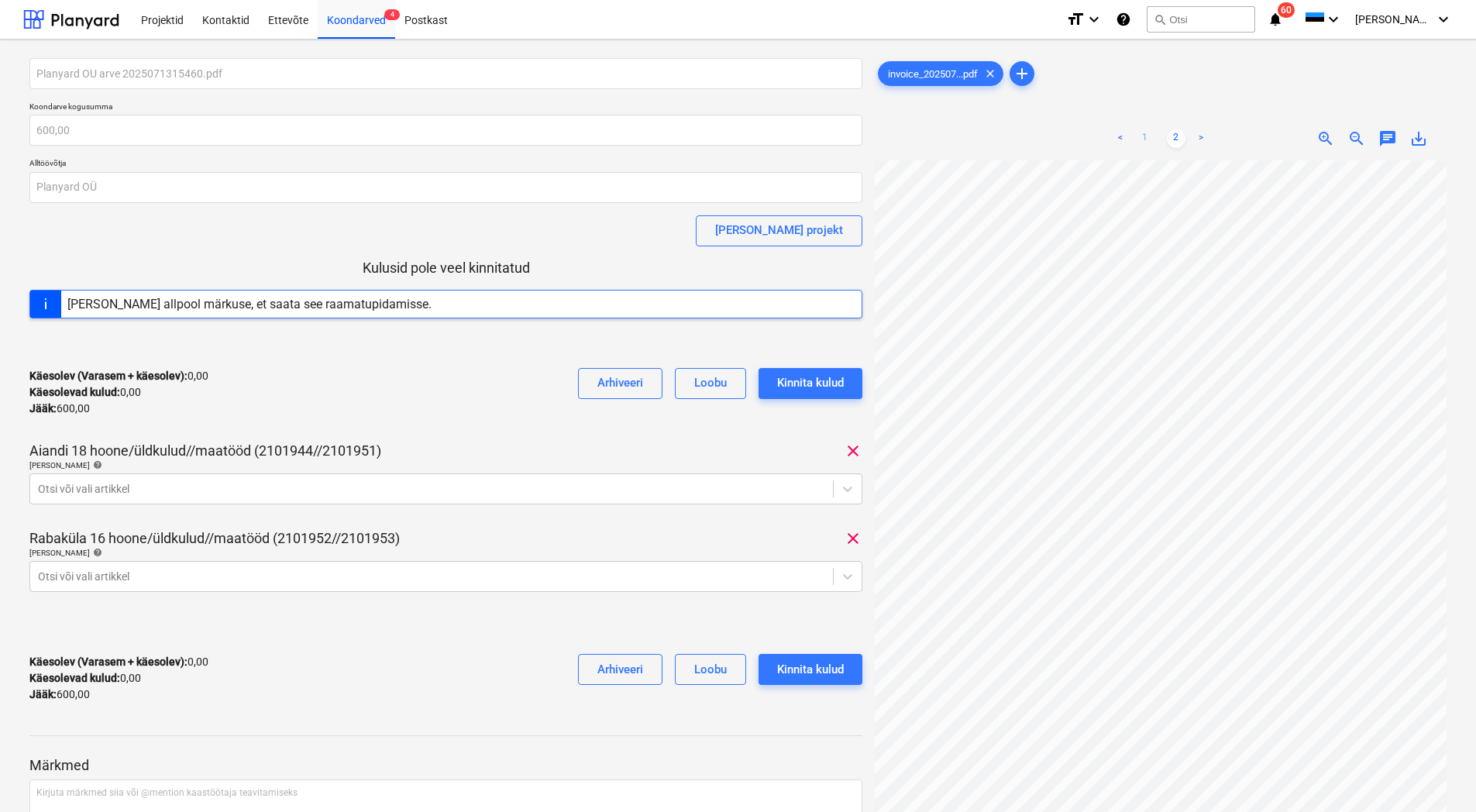 click on "1" at bounding box center [1145, 139] 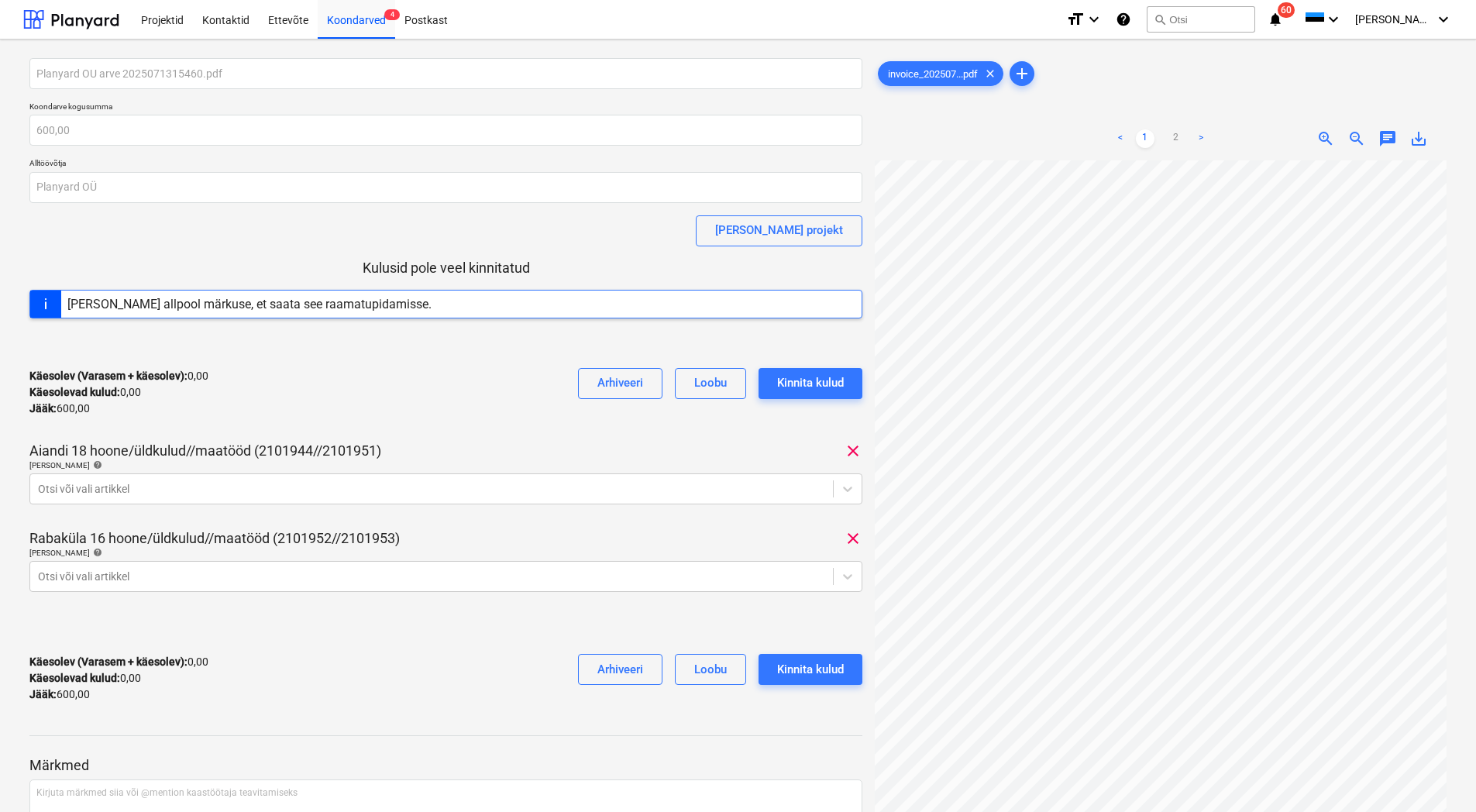 scroll, scrollTop: 222, scrollLeft: 0, axis: vertical 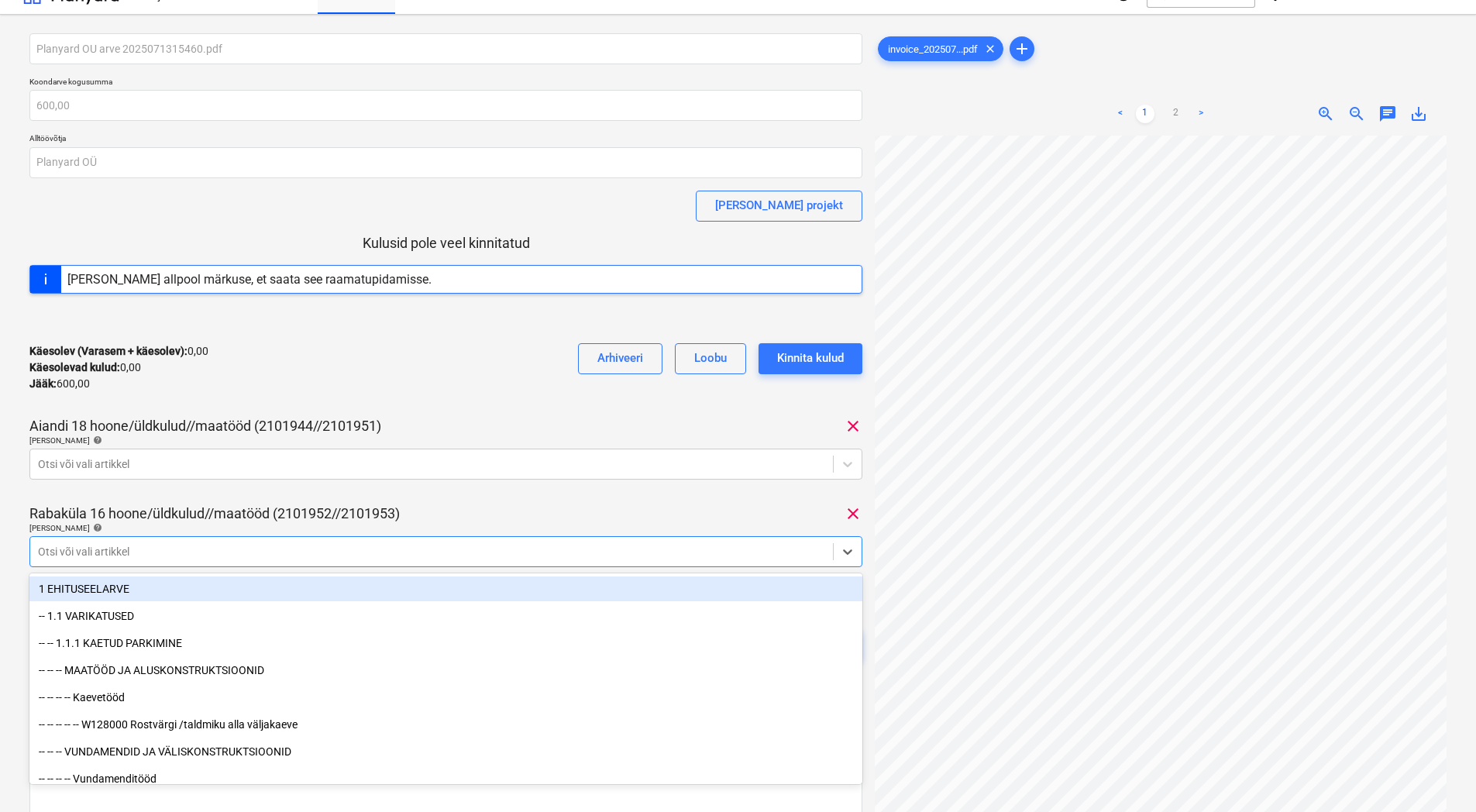 click on "Projektid Kontaktid Ettevõte Koondarved 4 Postkast format_size keyboard_arrow_down help search Otsi notifications 60 keyboard_arrow_down [PERSON_NAME] keyboard_arrow_down Planyard OU arve 2025071315460.pdf Koondarve kogusumma 600,00 Alltöövõtja Planyard OÜ [PERSON_NAME] projekt Kulusid pole veel kinnitatud [PERSON_NAME] allpool märkuse, et saata see raamatupidamisse. Käesolev (Varasem + käesolev) :  0,00 Käesolevad kulud :  0,00 Jääk :  600,00 Arhiveeri Loobu Kinnita kulud Aiandi 18 hoone/üldkulud//maatööd (2101944//2101951) clear [PERSON_NAME] artiklid help Otsi või vali artikkel Rabaküla 16 hoone/üldkulud//maatööd (2101952//2101953) clear [PERSON_NAME] artiklid help option  1 EHITUSEELARVE focused, 1 of 424. 424 results available. Use Up and Down to choose options, press Enter to select the currently focused option, press Escape to exit the menu, press Tab to select the option and exit the menu. Otsi või vali artikkel Käesolev (Varasem + käesolev) :  0,00 Käesolevad kulud :  0,00 Jääk :  600,00 Arhiveeri <" at bounding box center [738, 381] 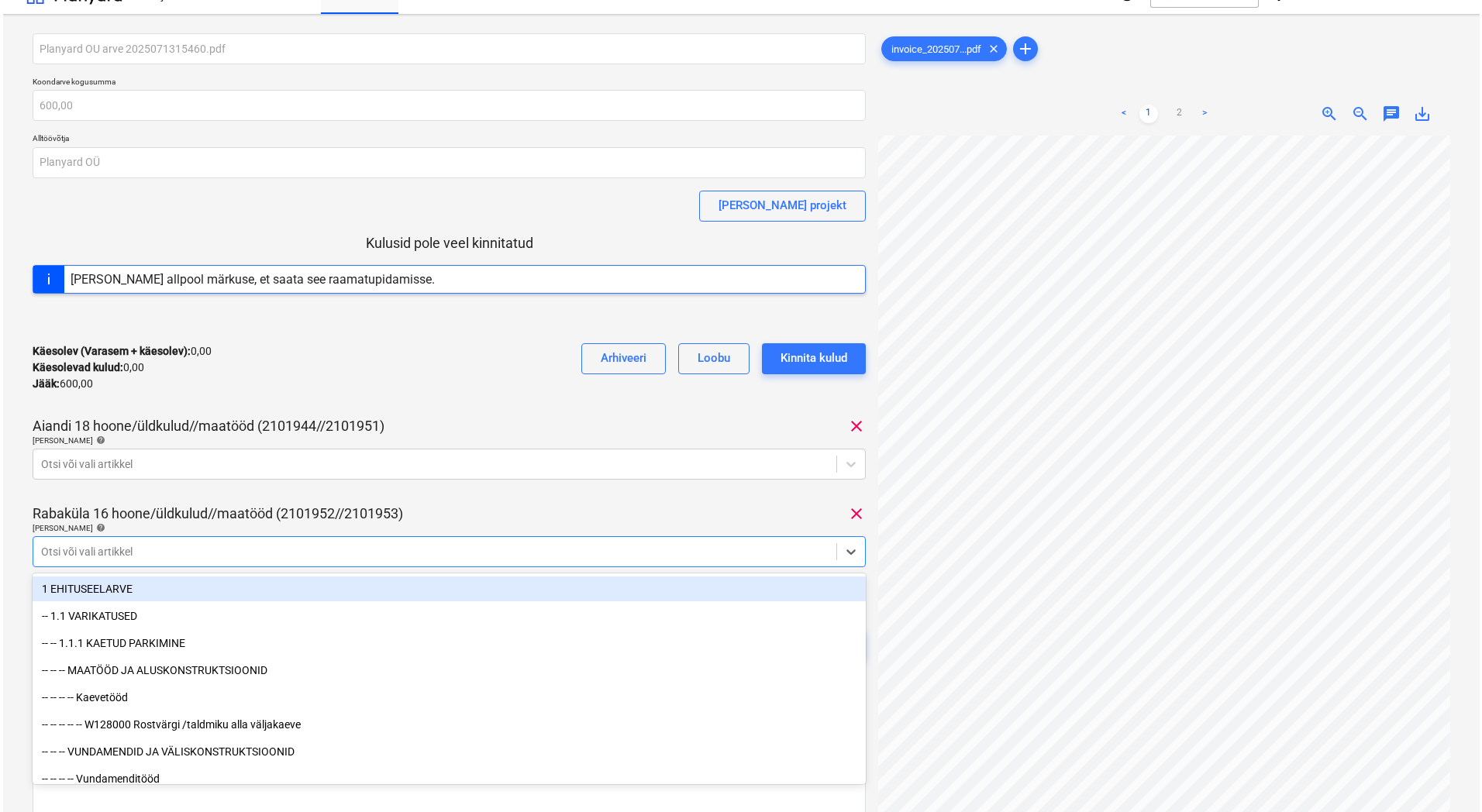scroll, scrollTop: 28, scrollLeft: 0, axis: vertical 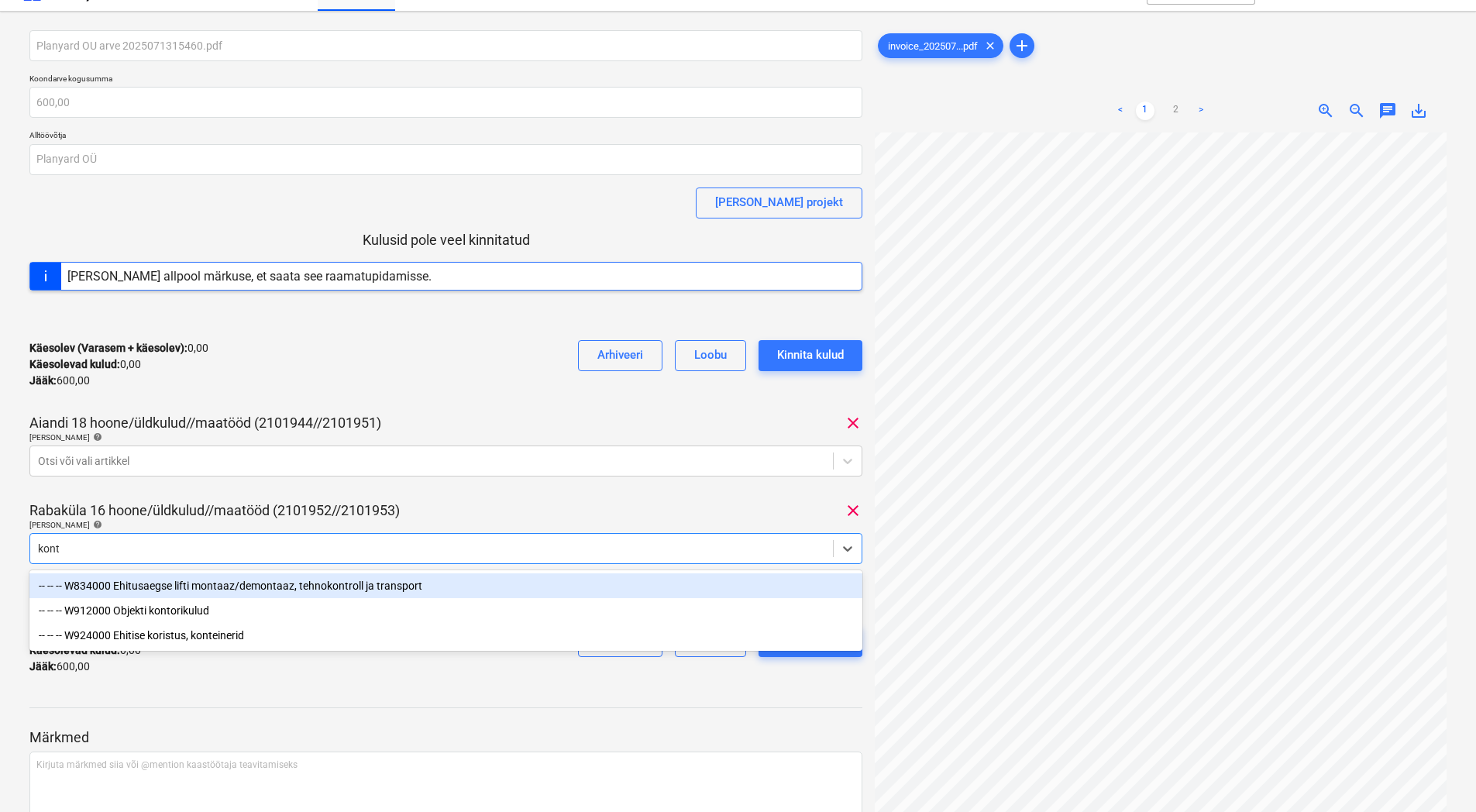 type on "konto" 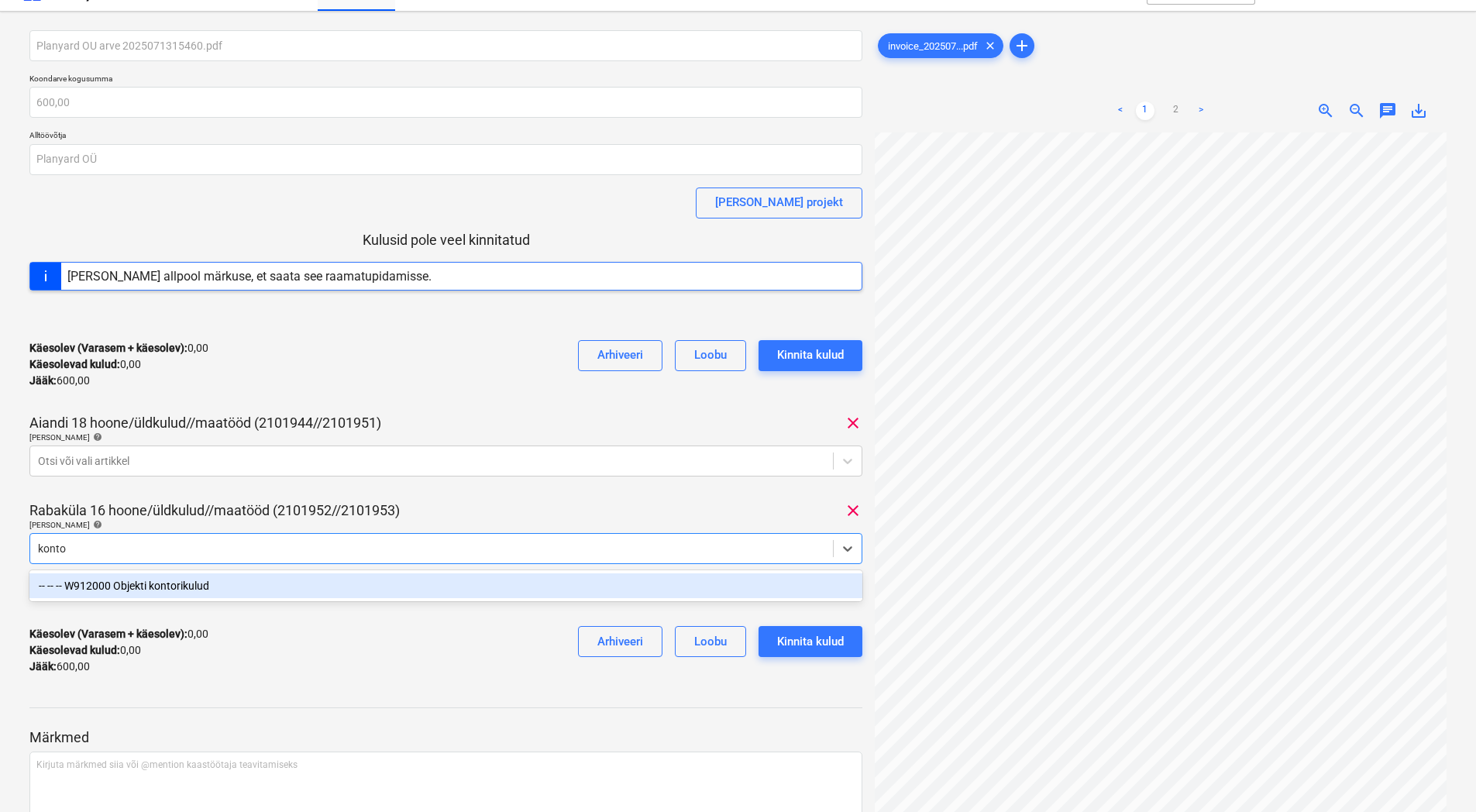 click on "-- -- --  W912000 Objekti kontorikulud" at bounding box center [446, 586] 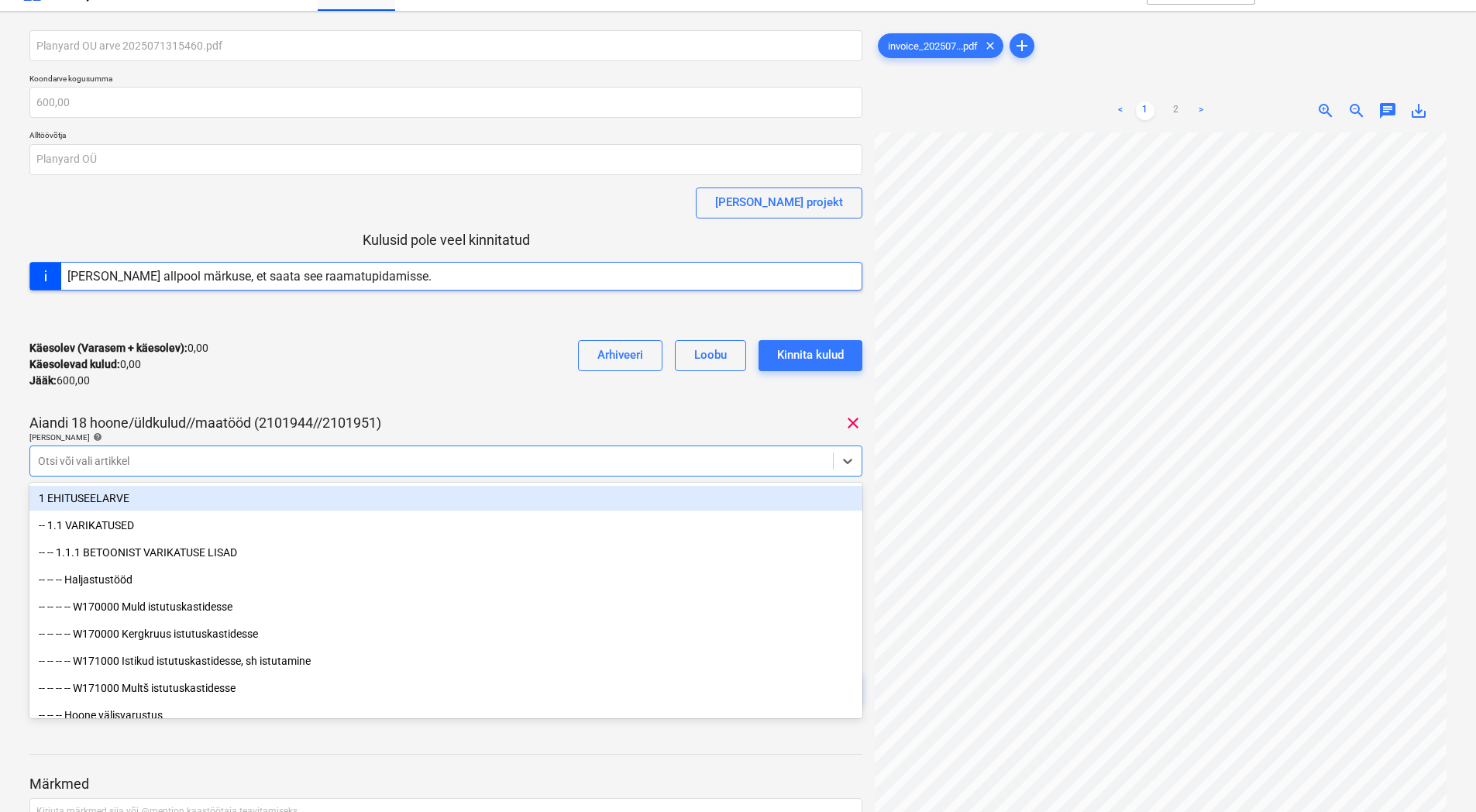 click at bounding box center [432, 461] 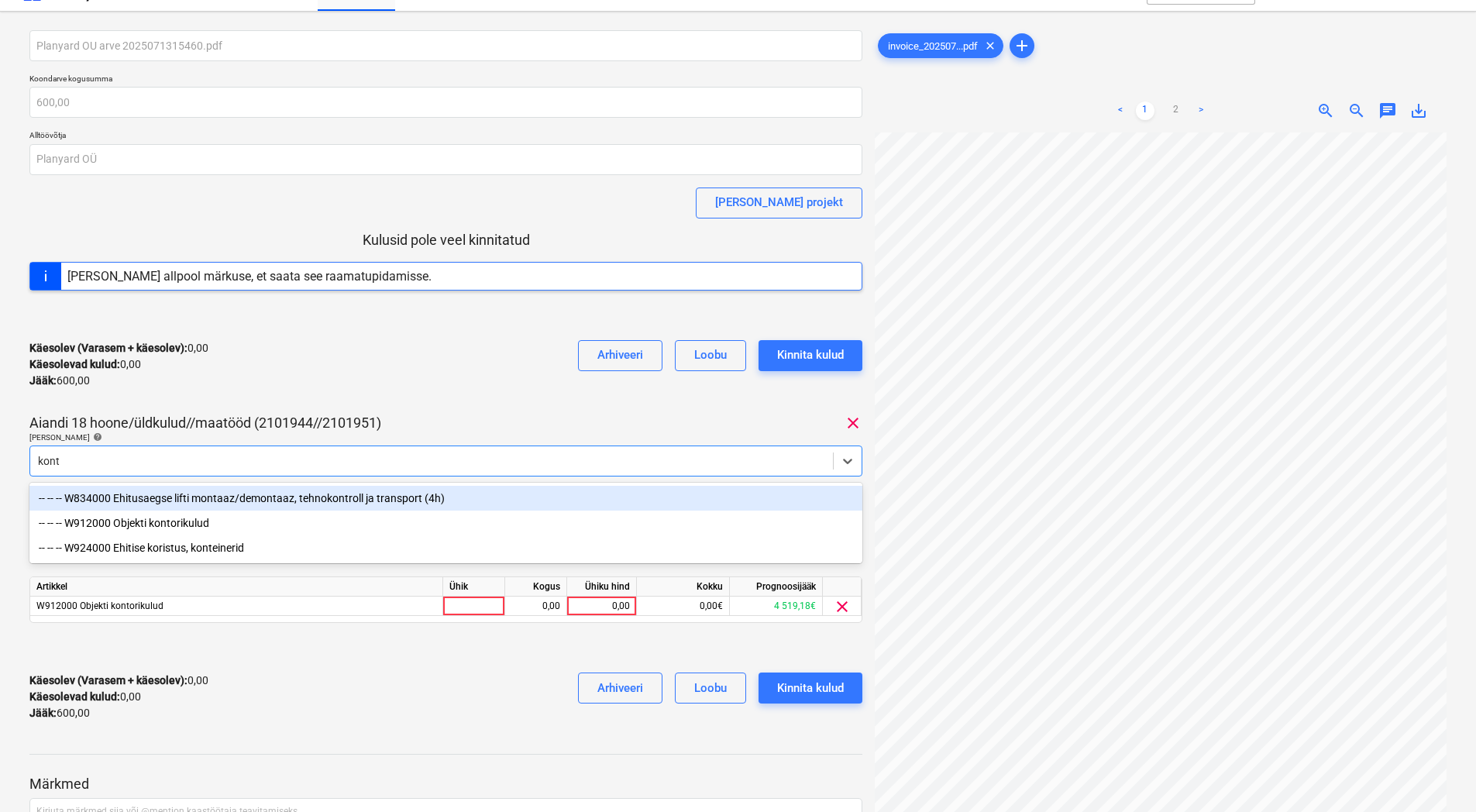 type on "konto" 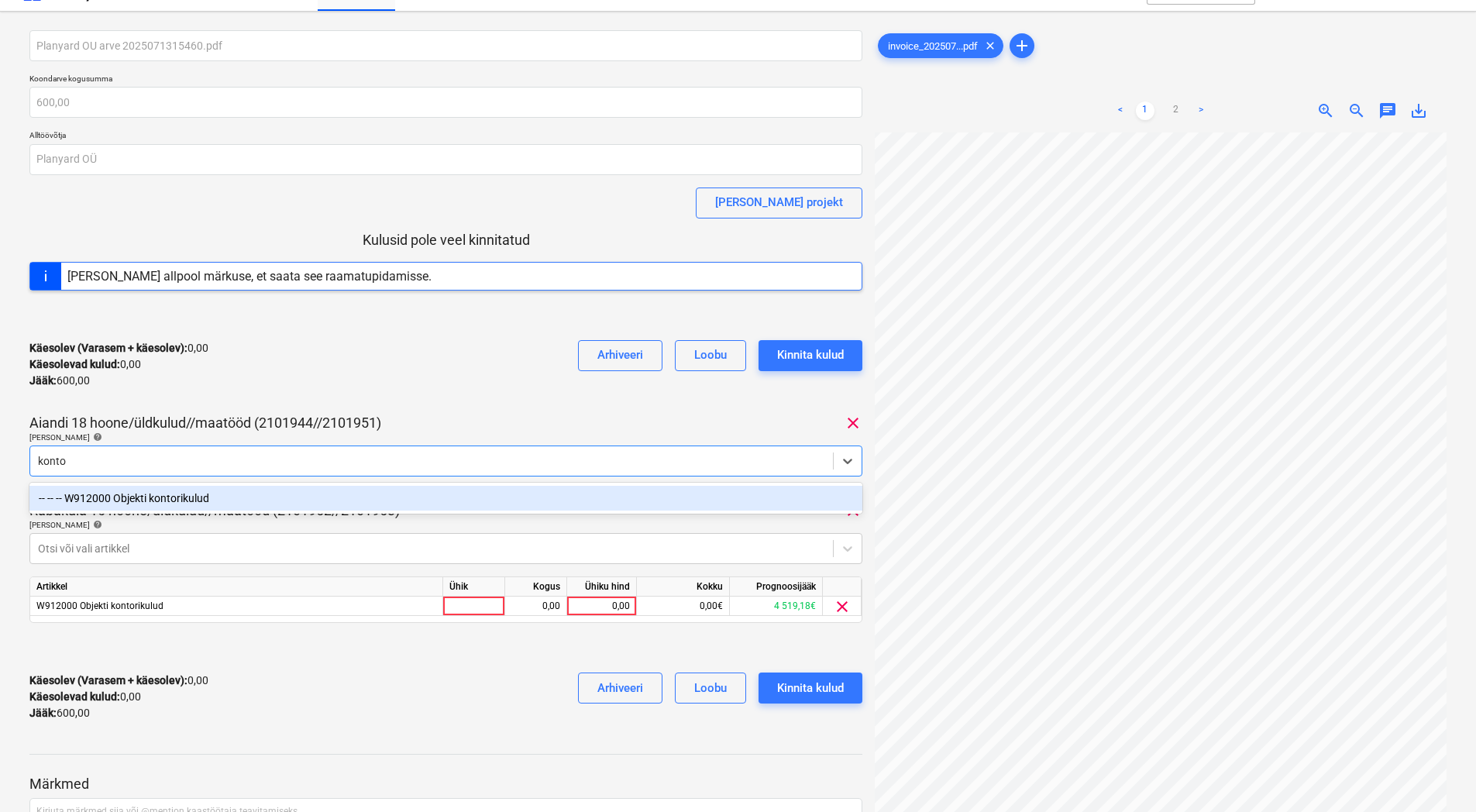 click on "-- -- --  W912000 Objekti kontorikulud" at bounding box center (446, 498) 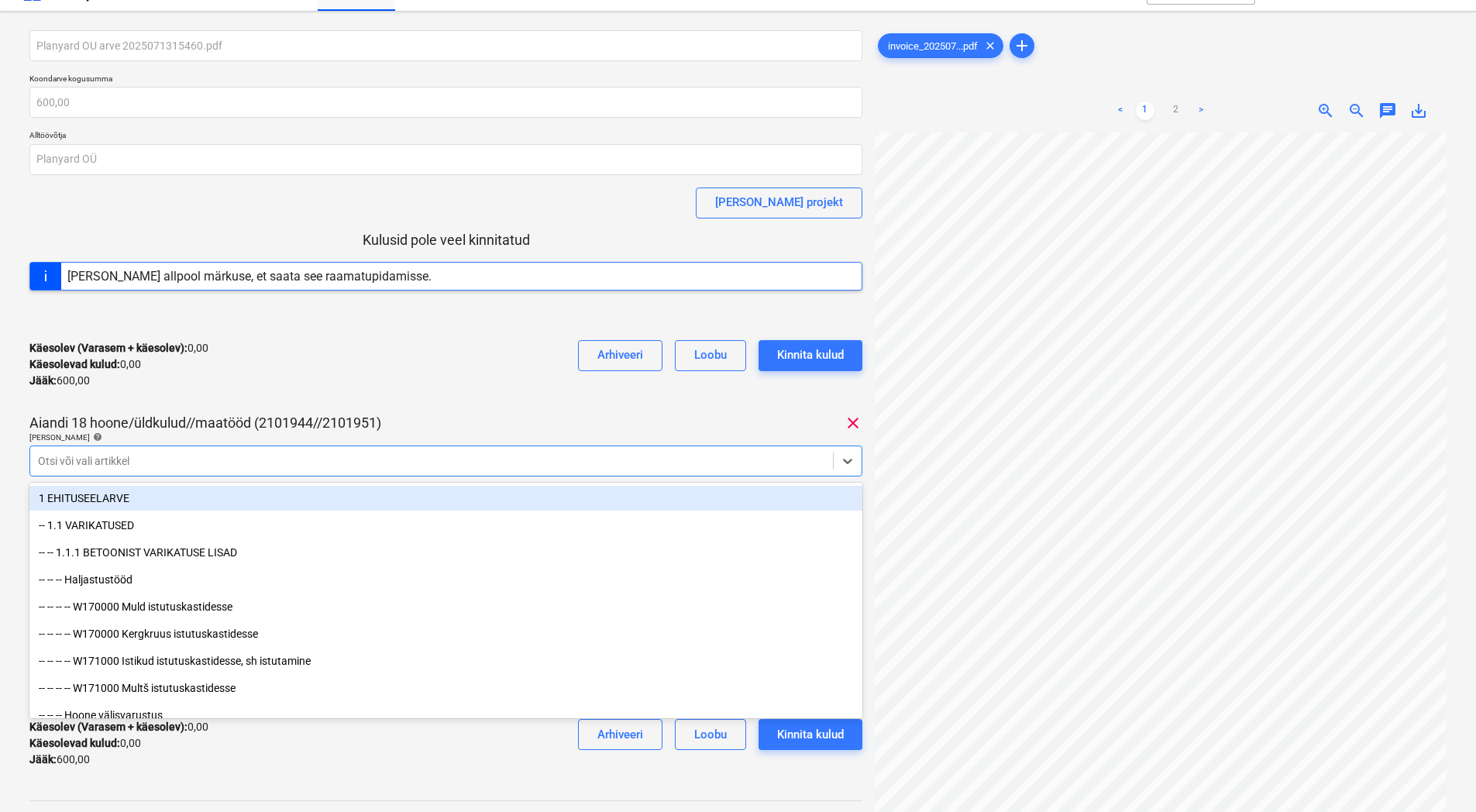 click on "Käesolev (Varasem + käesolev) :  0,00 Käesolevad kulud :  0,00 Jääk :  600,00 Arhiveeri Loobu Kinnita kulud" at bounding box center (446, 364) 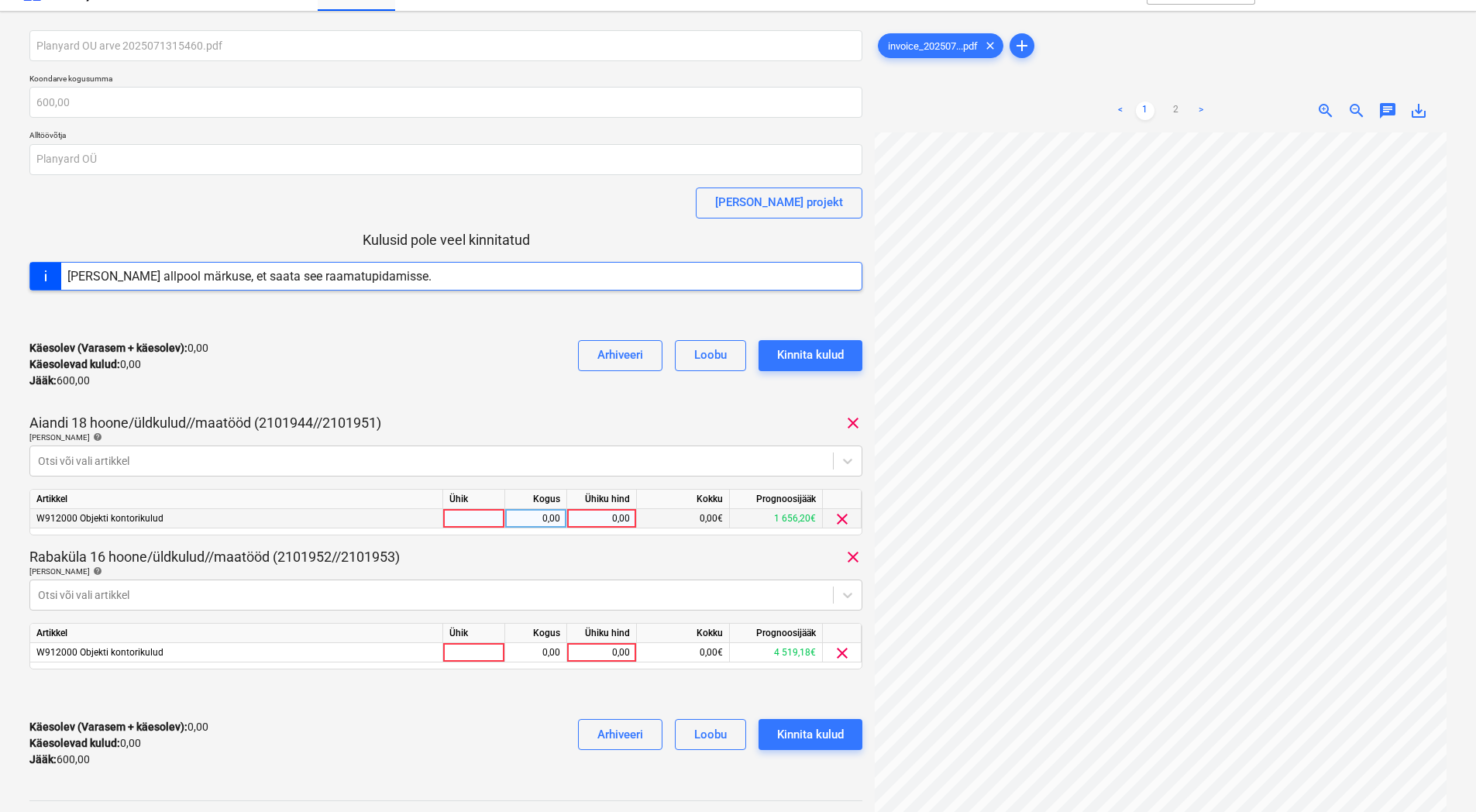 click on "0,00" at bounding box center (601, 518) 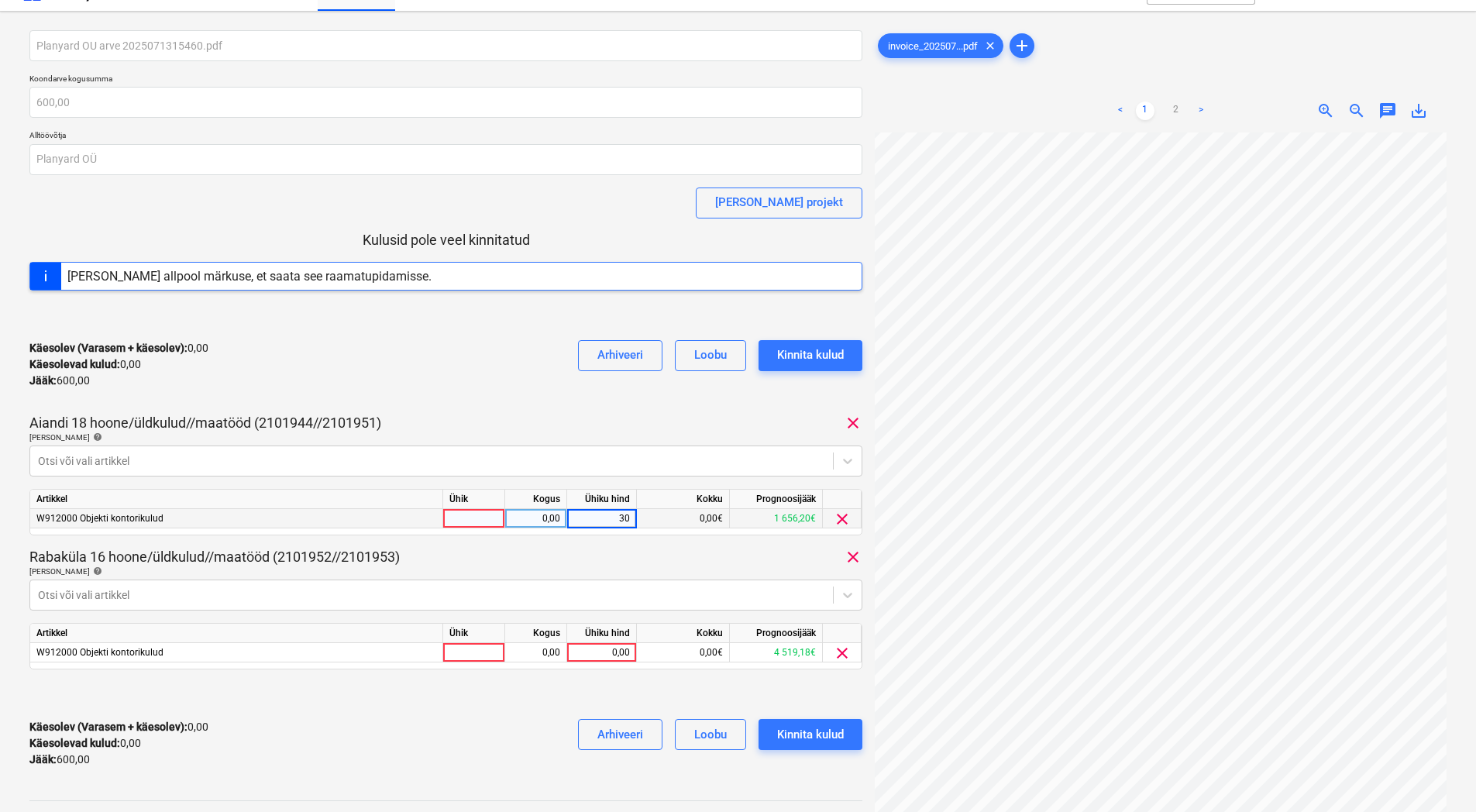 type on "300" 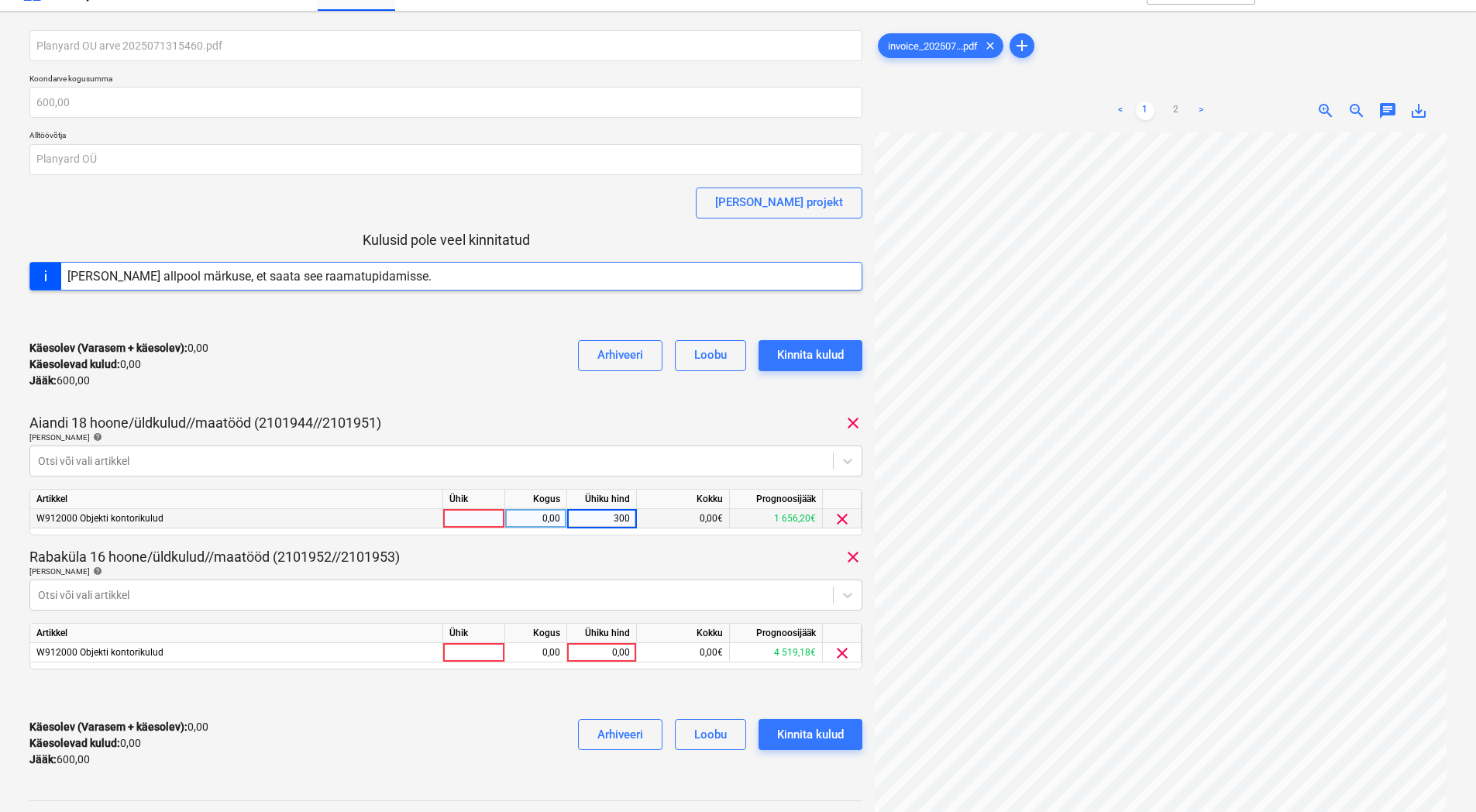 click on "Rabaküla 16 hoone/üldkulud//maatööd (2101952//2101953) clear" at bounding box center [446, 557] 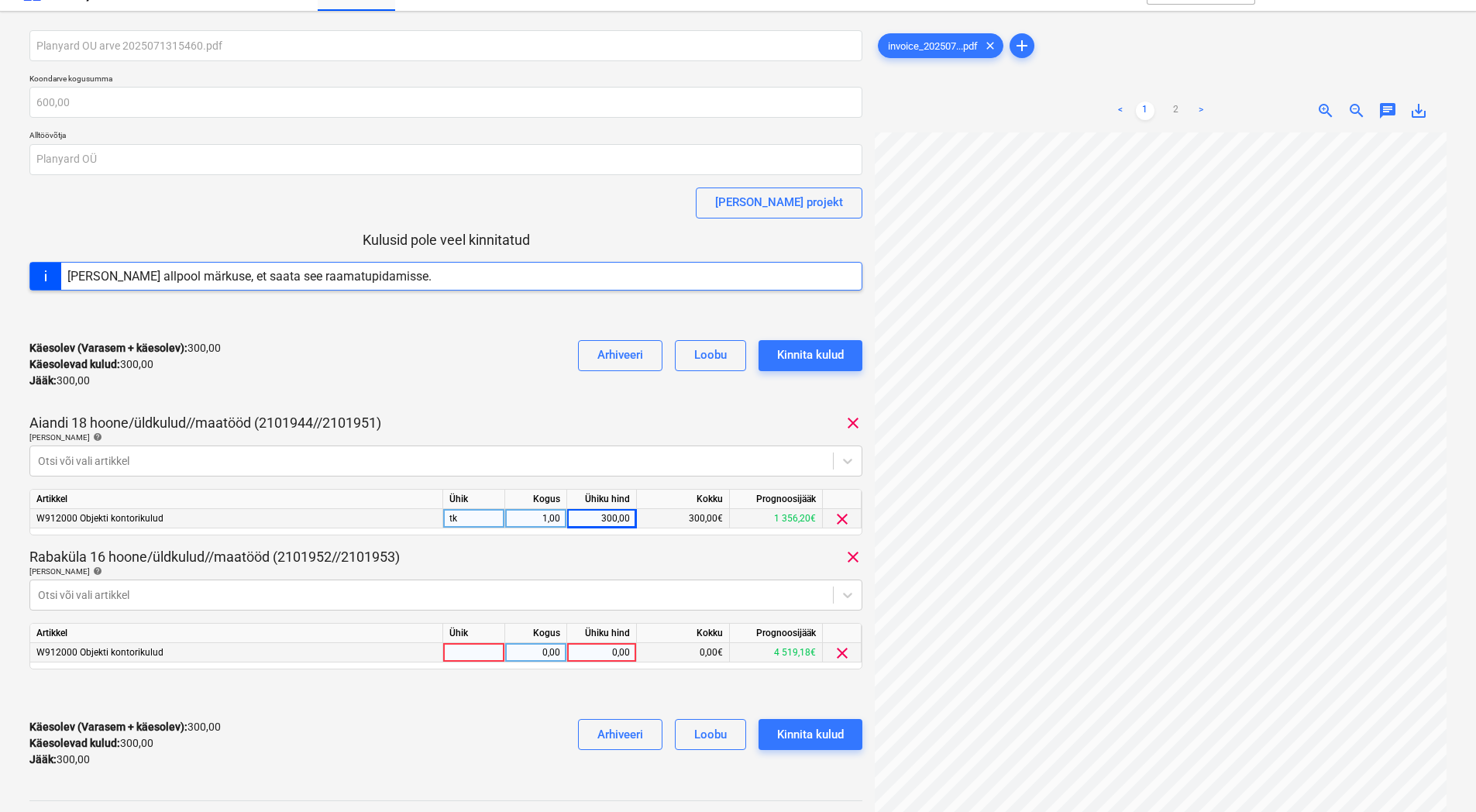 click on "0,00" at bounding box center [601, 652] 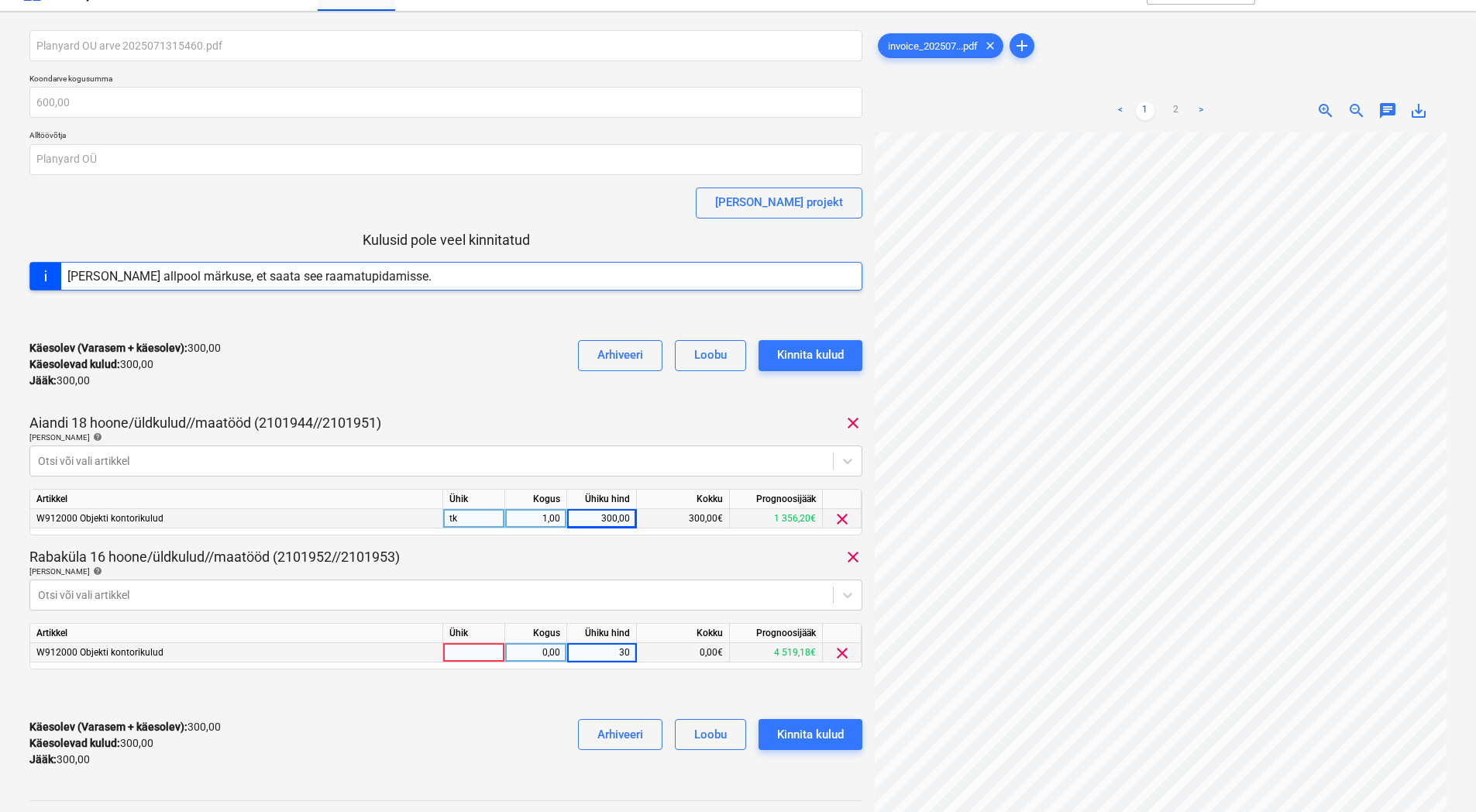 type on "300" 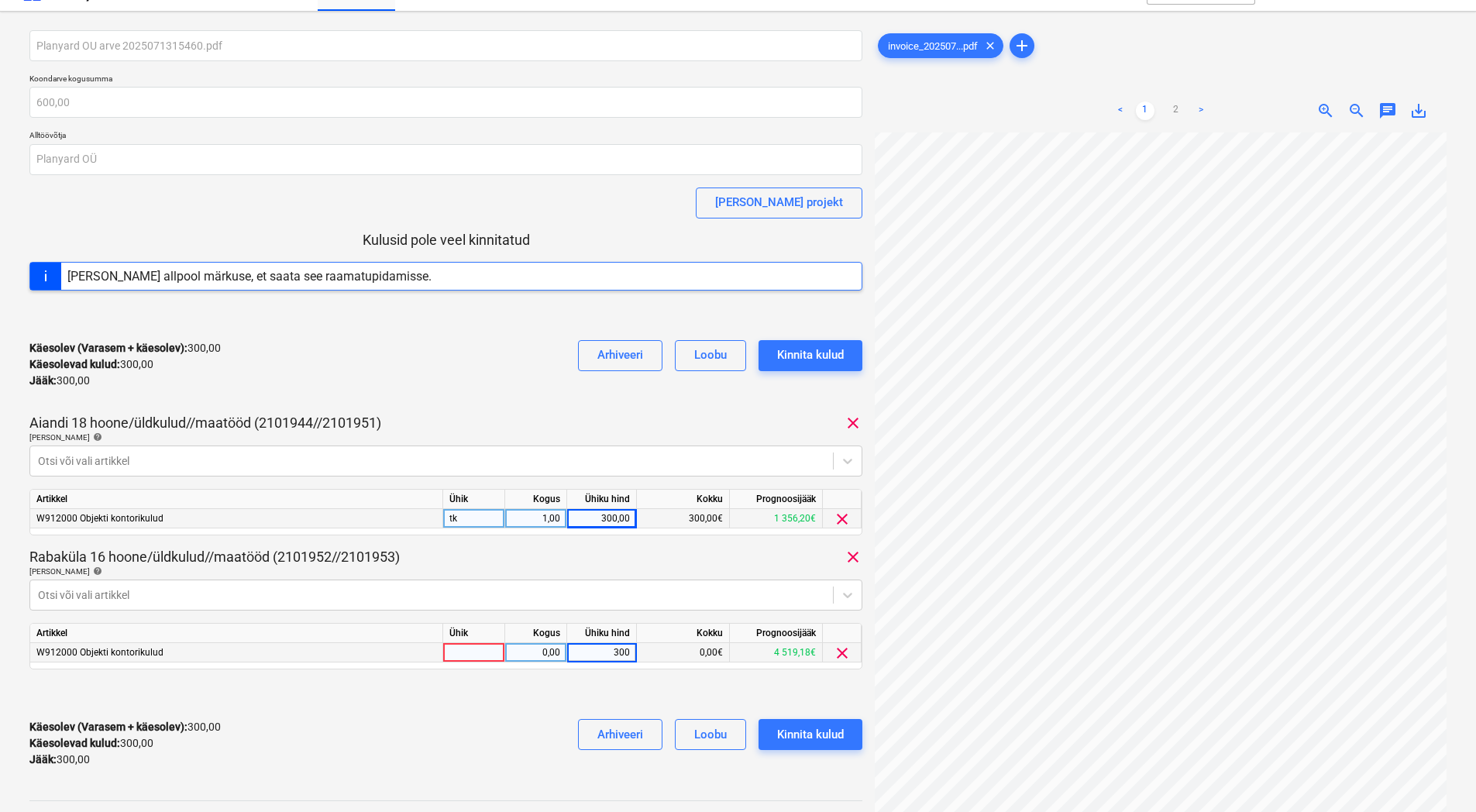 click on "Rabaküla 16 hoone/üldkulud//maatööd (2101952//2101953) clear" at bounding box center (446, 557) 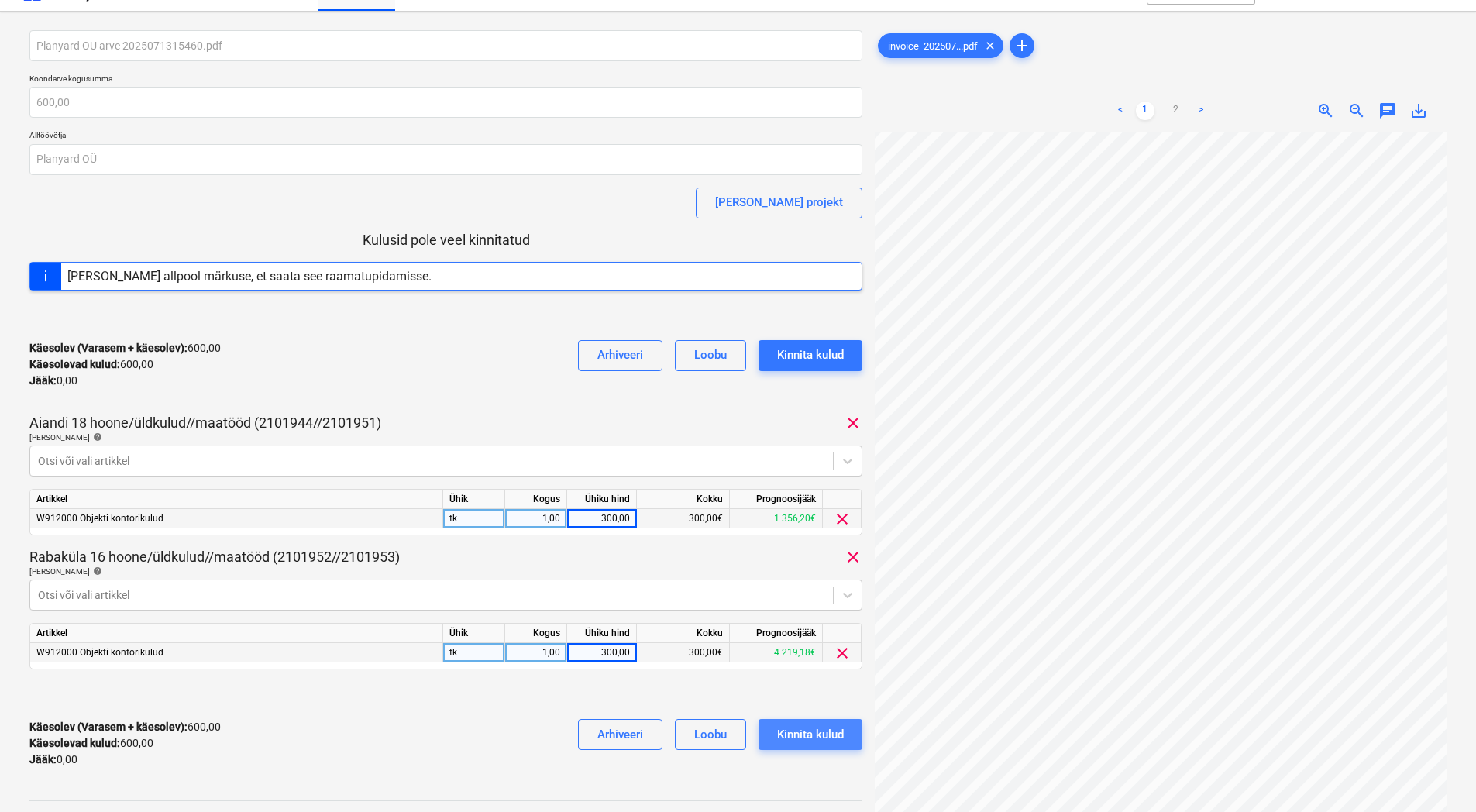 click on "Kinnita kulud" at bounding box center (810, 735) 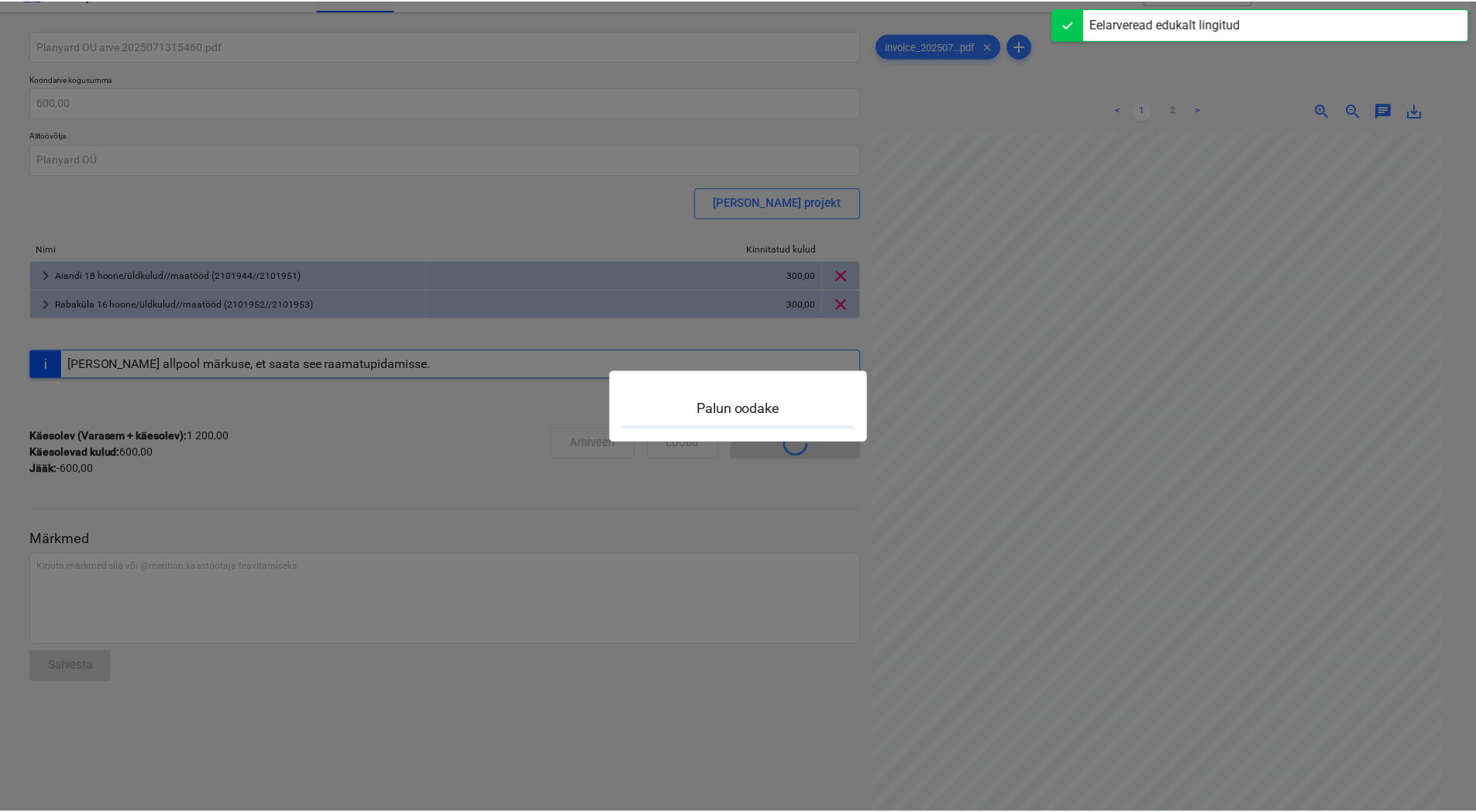 scroll, scrollTop: 0, scrollLeft: 0, axis: both 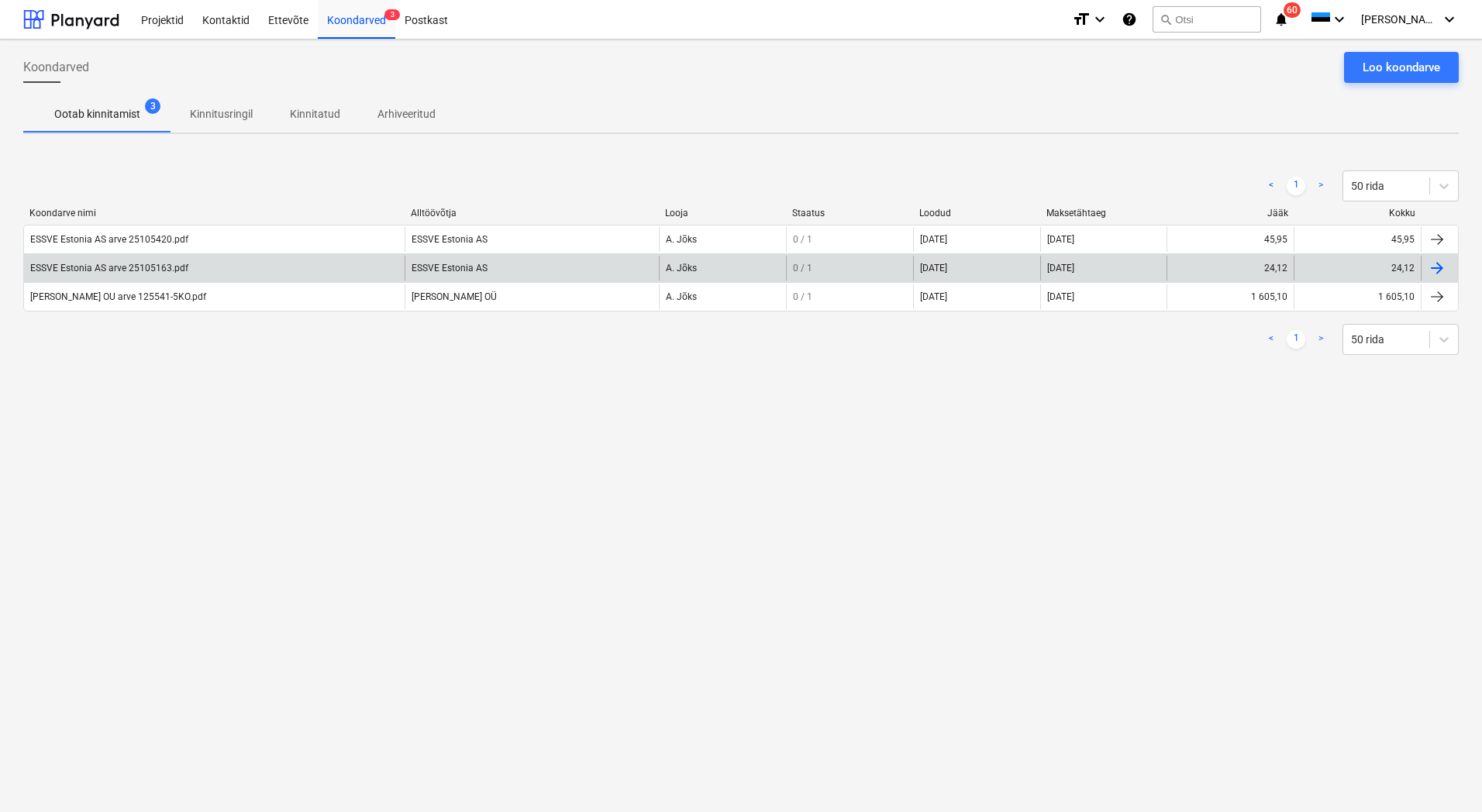 click on "ESSVE Estonia AS arve 25105163.pdf" at bounding box center (109, 268) 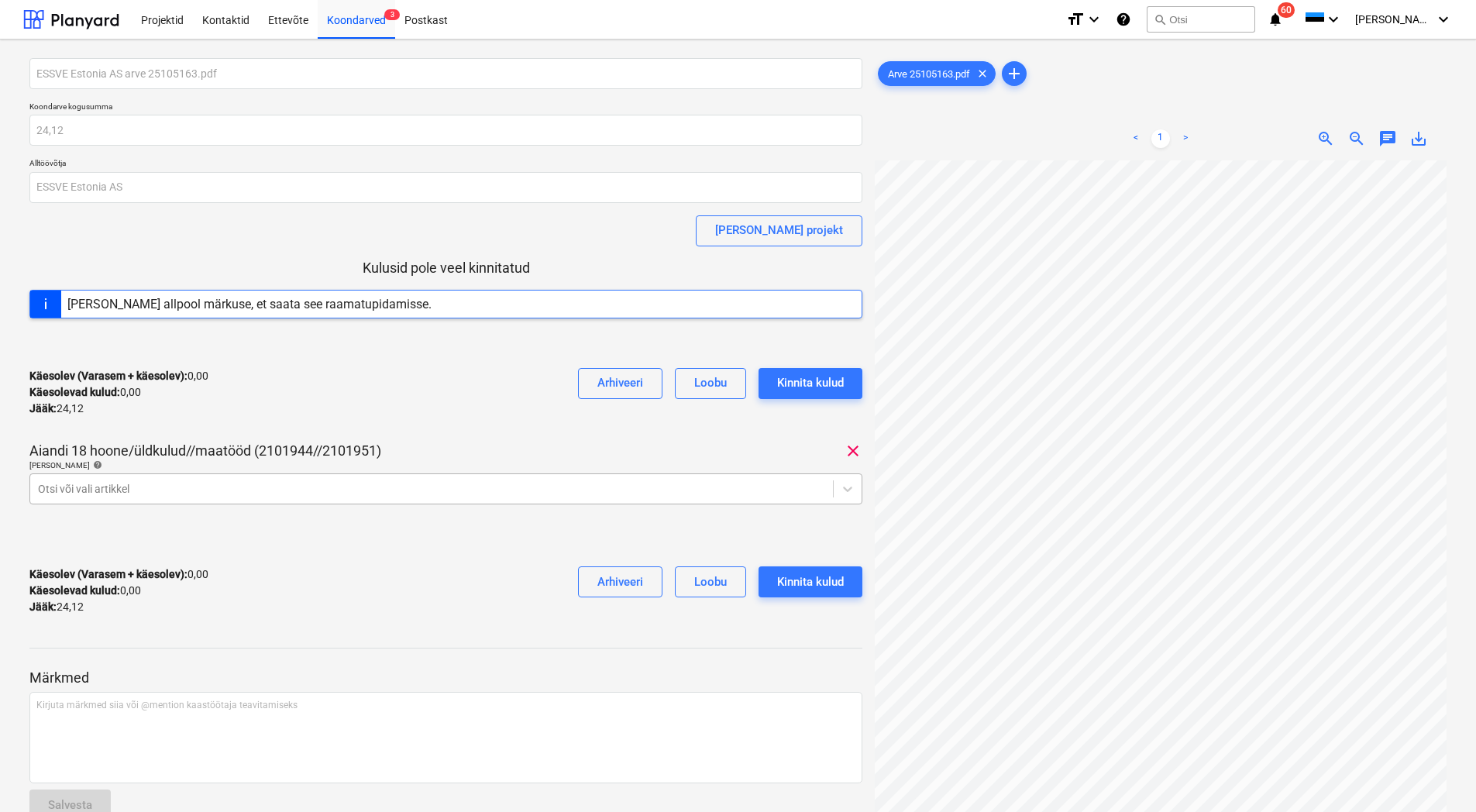 click at bounding box center (432, 489) 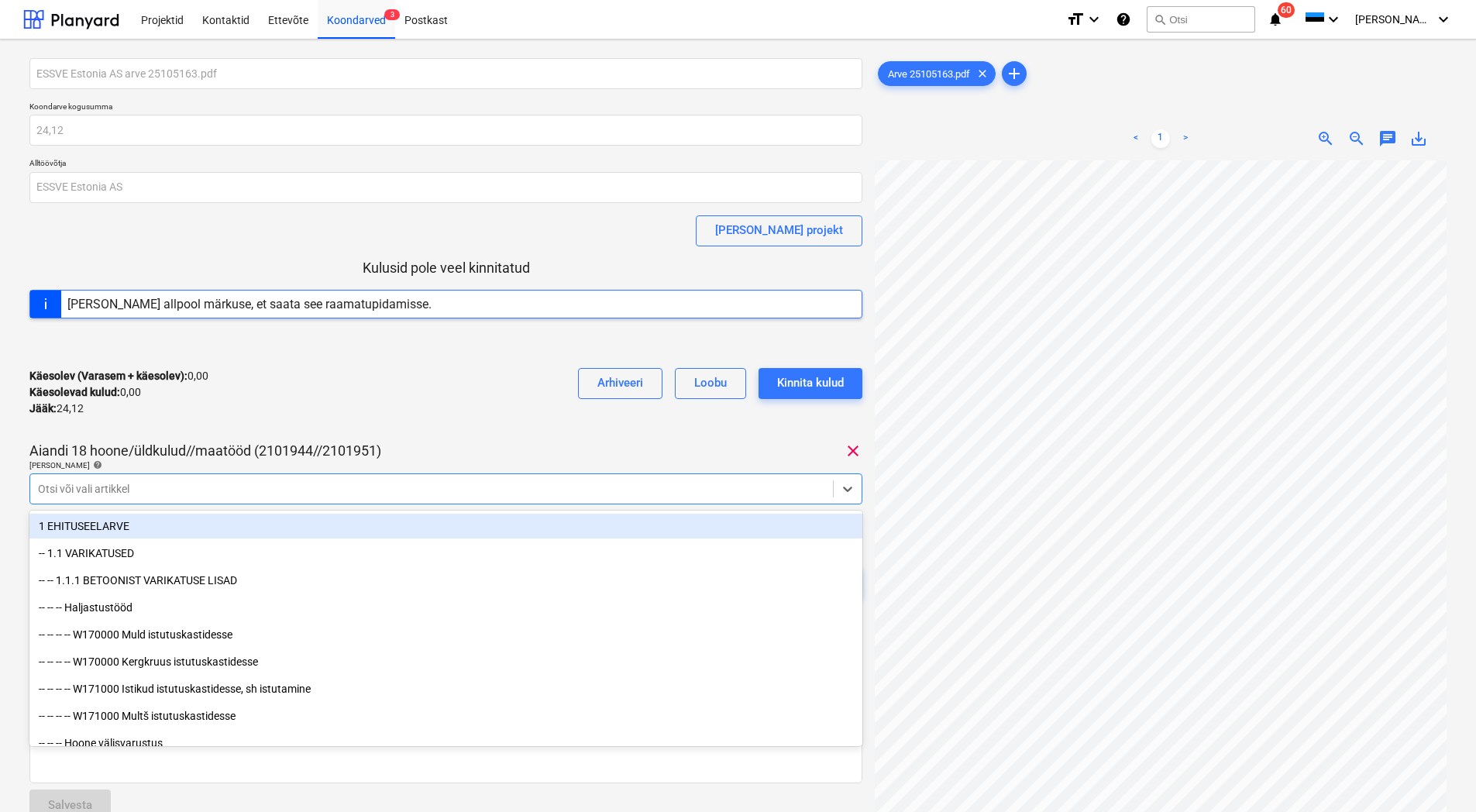 click on "Käesolev (Varasem + käesolev) :  0,00 Käesolevad kulud :  0,00 Jääk :  24,12 Arhiveeri [PERSON_NAME] kulud" at bounding box center (446, 392) 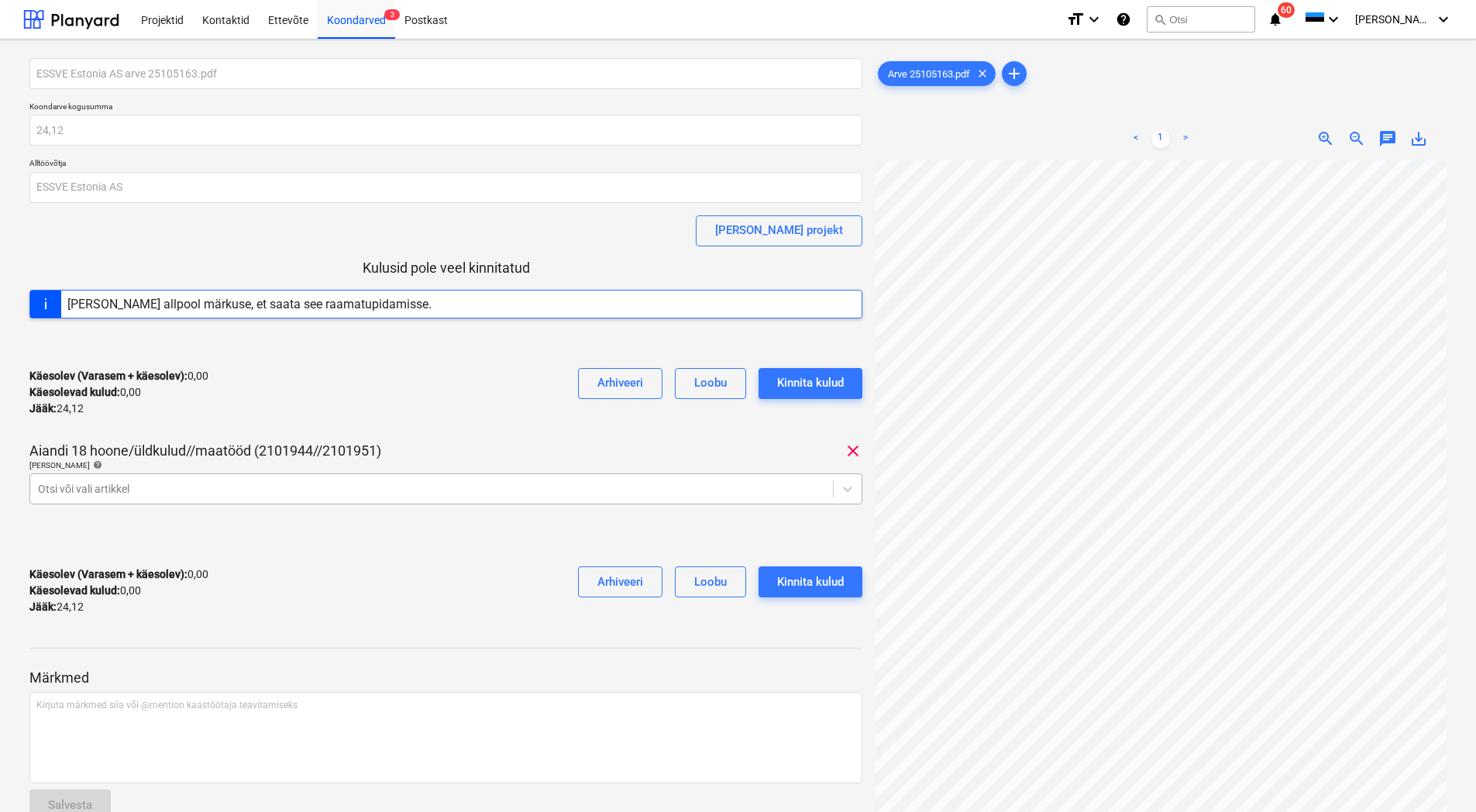 click at bounding box center (432, 489) 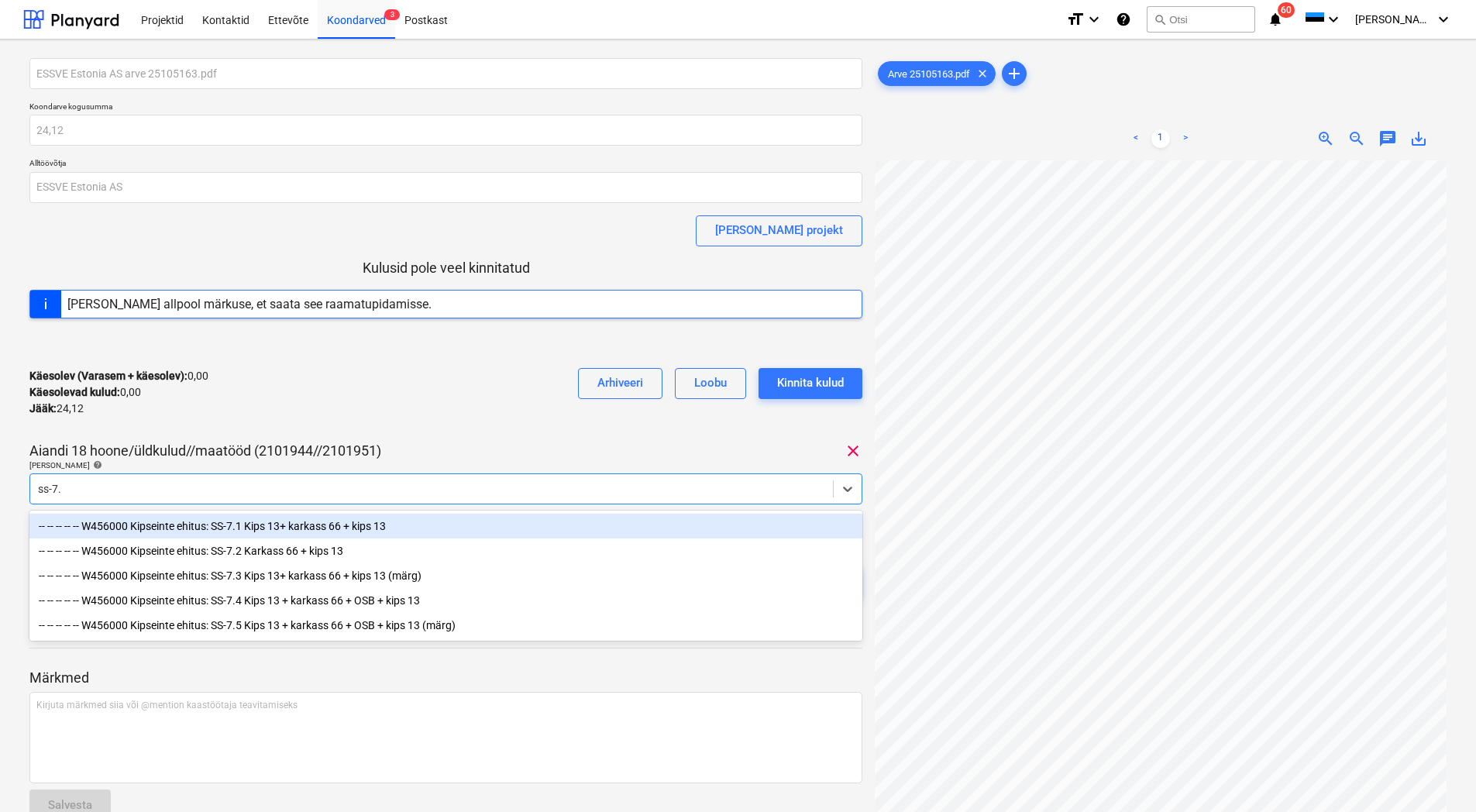 type on "ss-7.1" 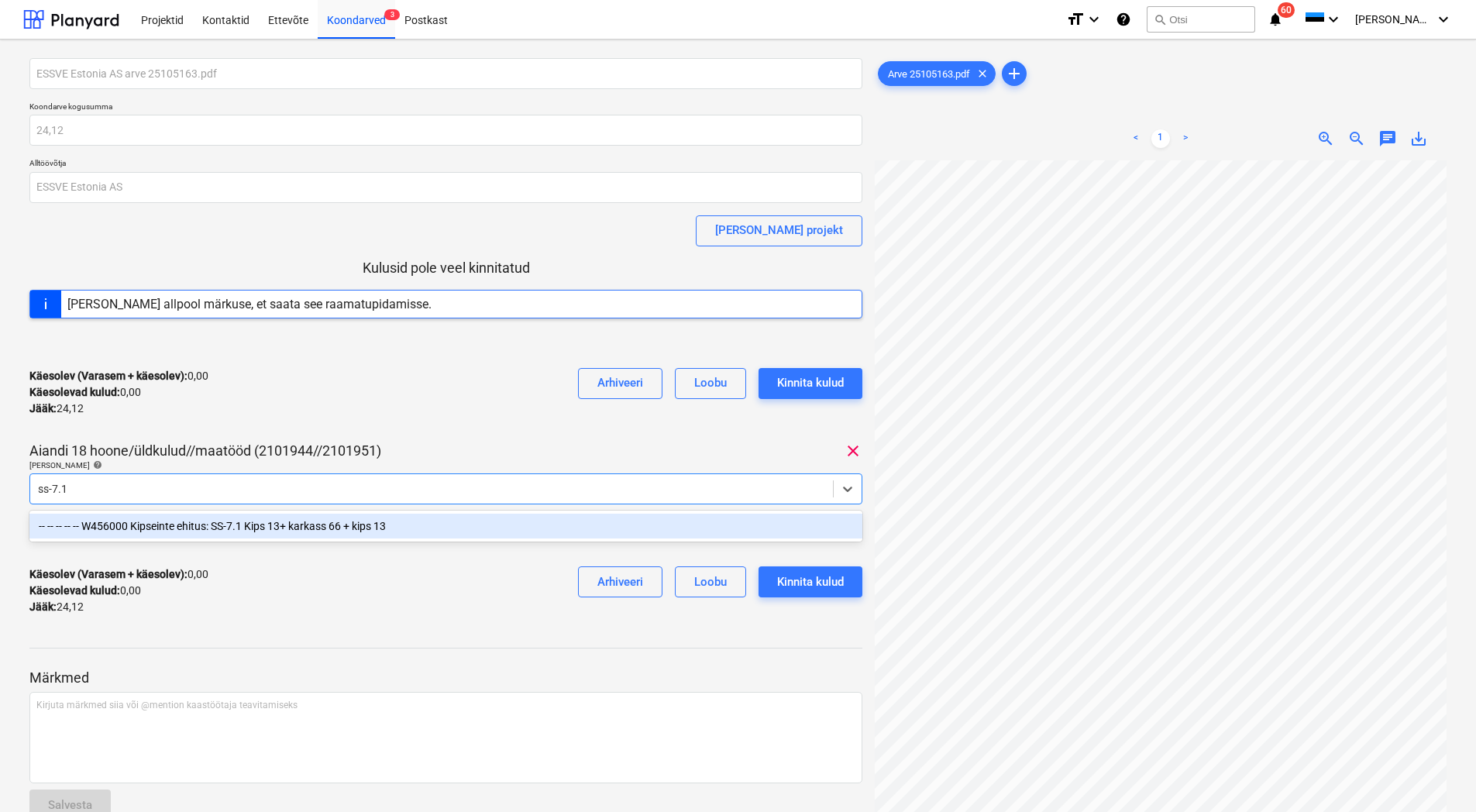 click on "-- -- -- -- --  W456000 Kipseinte ehitus: SS-7.1 Kips 13+ karkass 66 + kips 13" at bounding box center [446, 526] 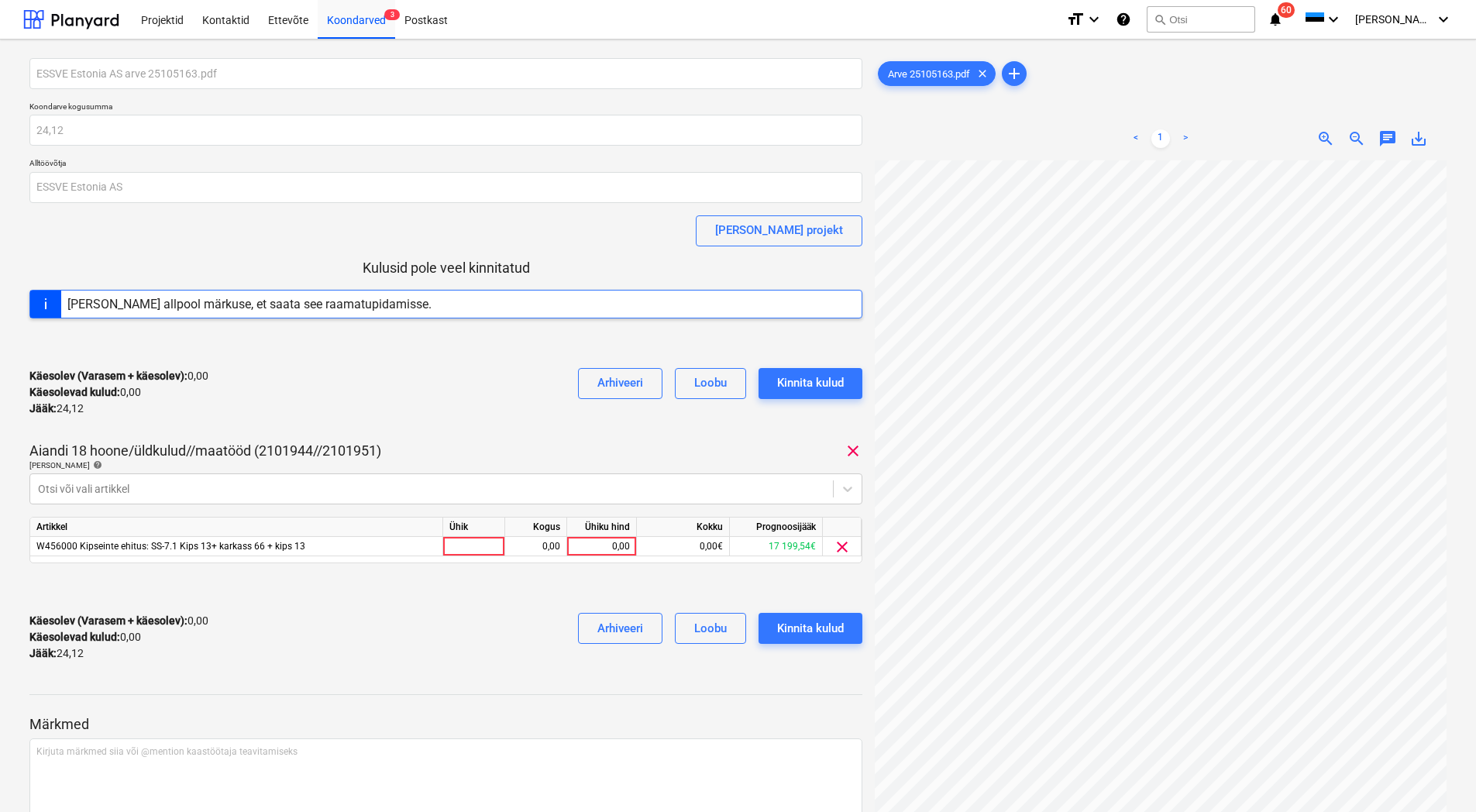 click on "Käesolev (Varasem + käesolev) :  0,00 Käesolevad kulud :  0,00 Jääk :  24,12 Arhiveeri [PERSON_NAME] kulud" at bounding box center (446, 392) 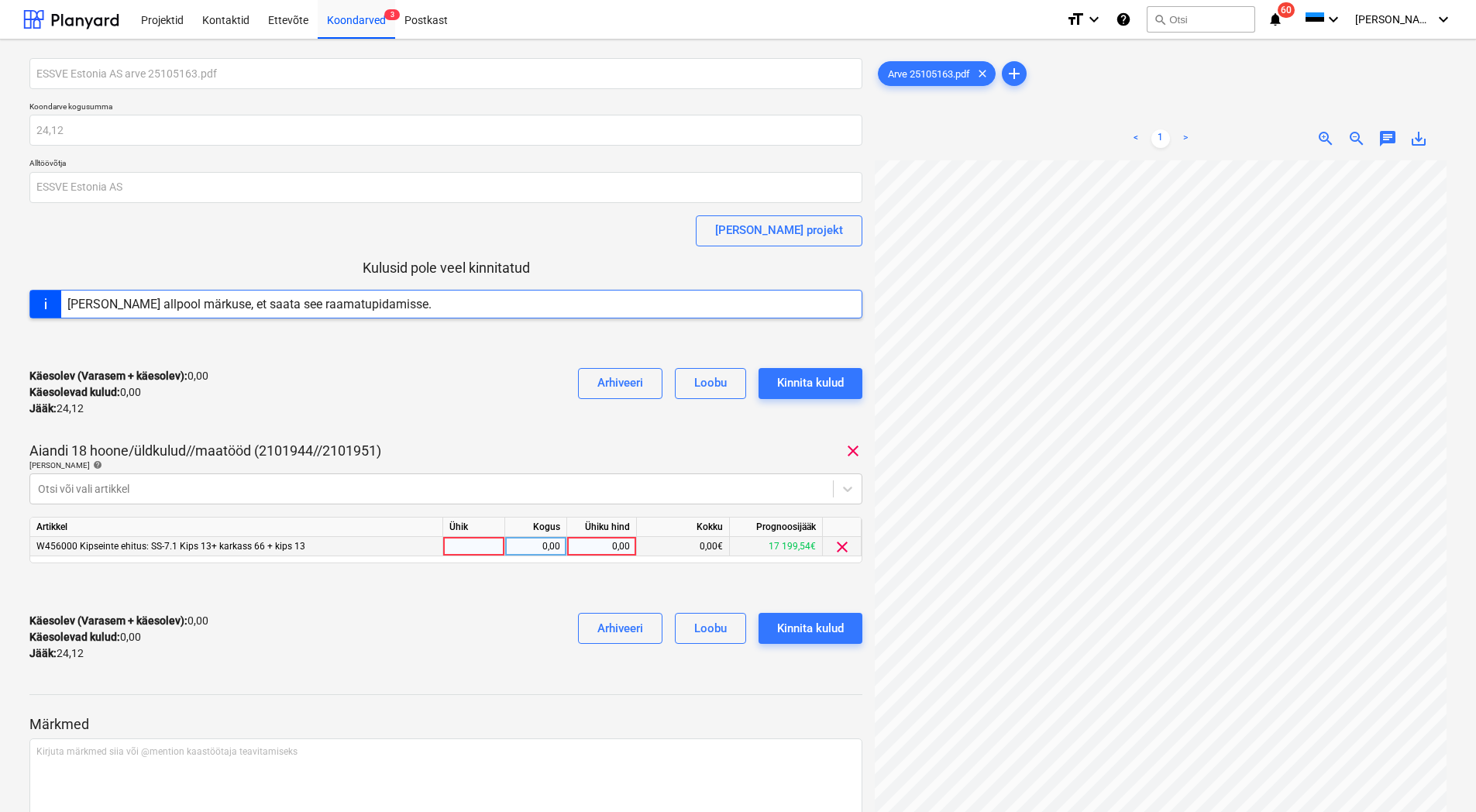 click on "0,00" at bounding box center (601, 546) 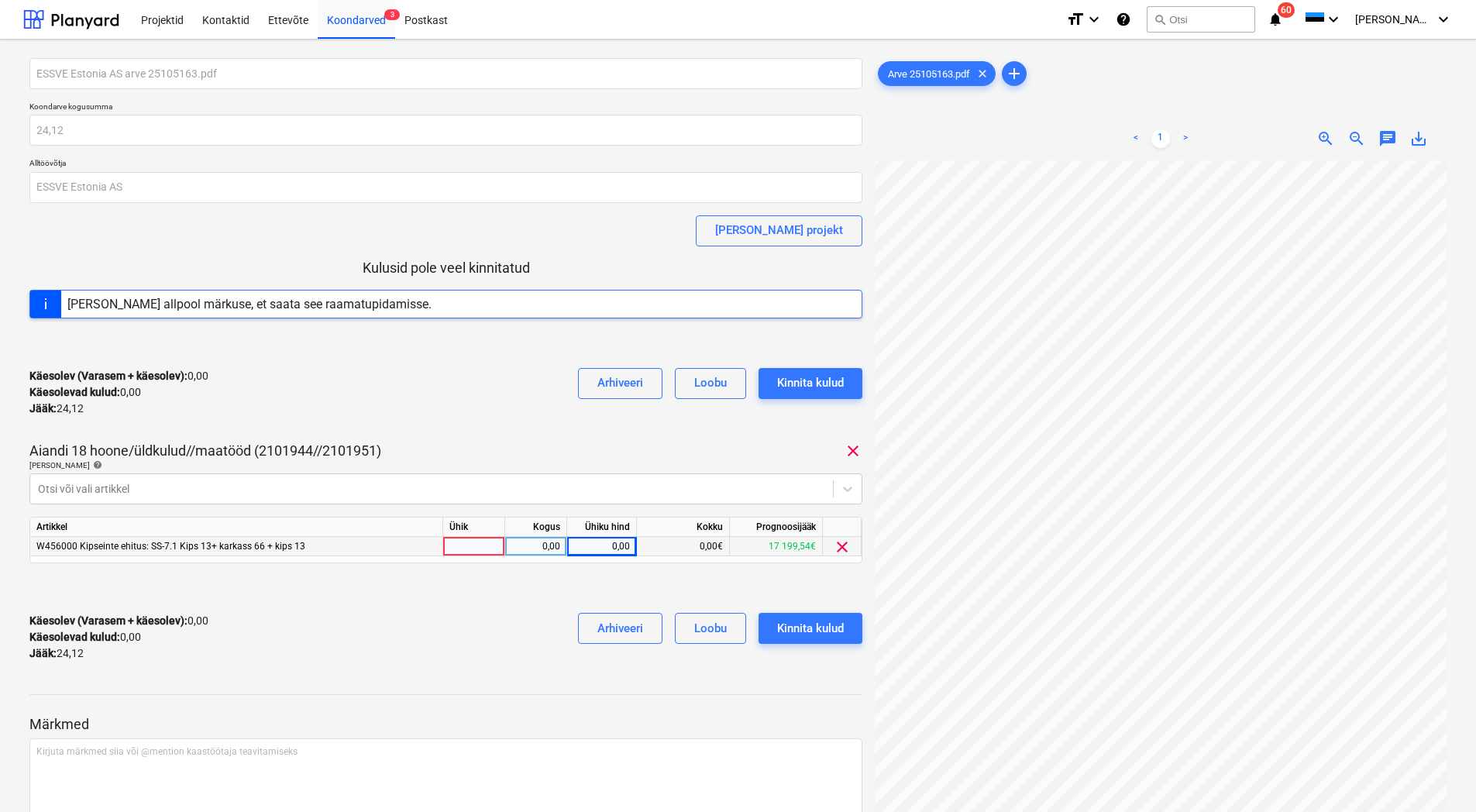 scroll, scrollTop: 0, scrollLeft: 129, axis: horizontal 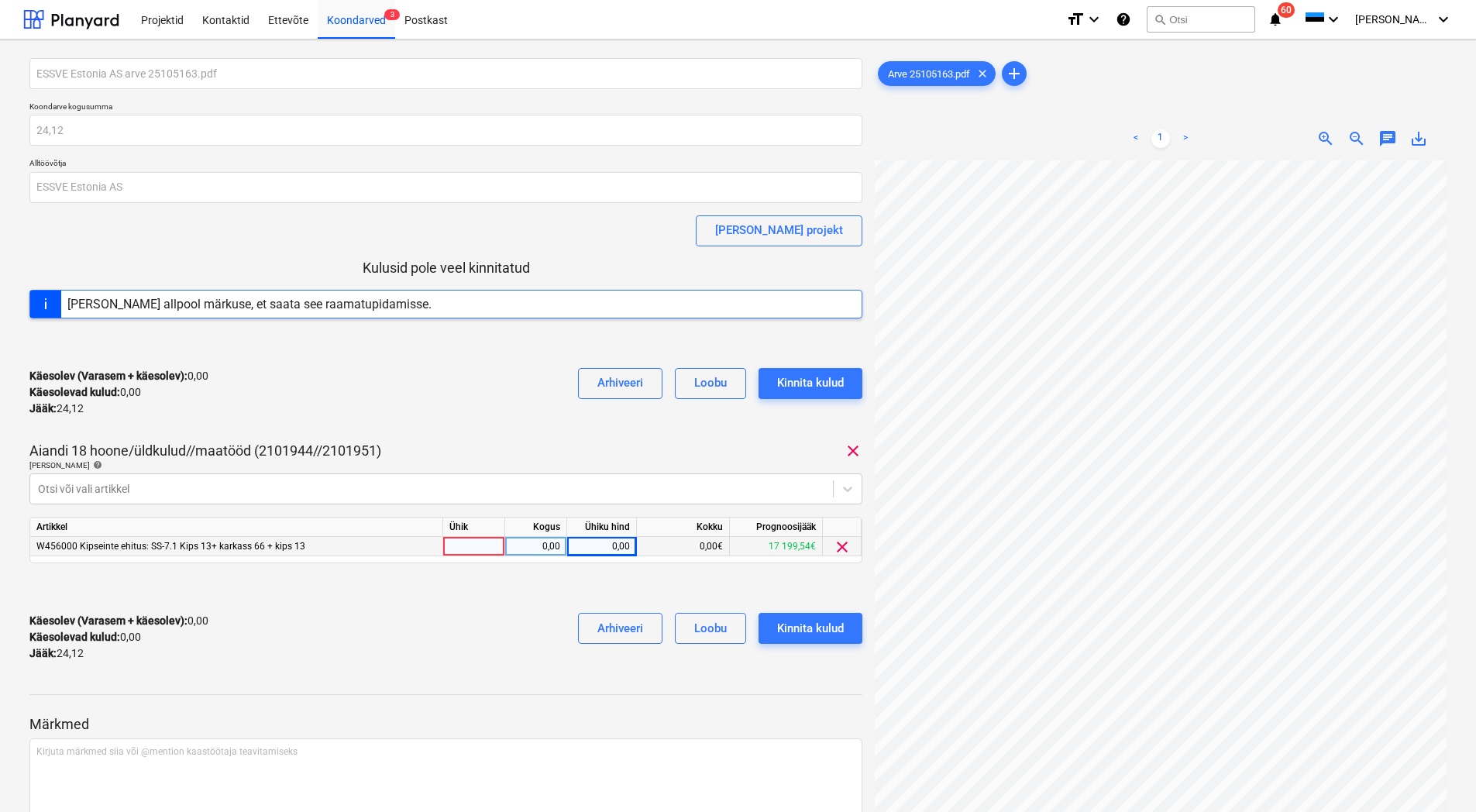 click on "0,00" at bounding box center (601, 546) 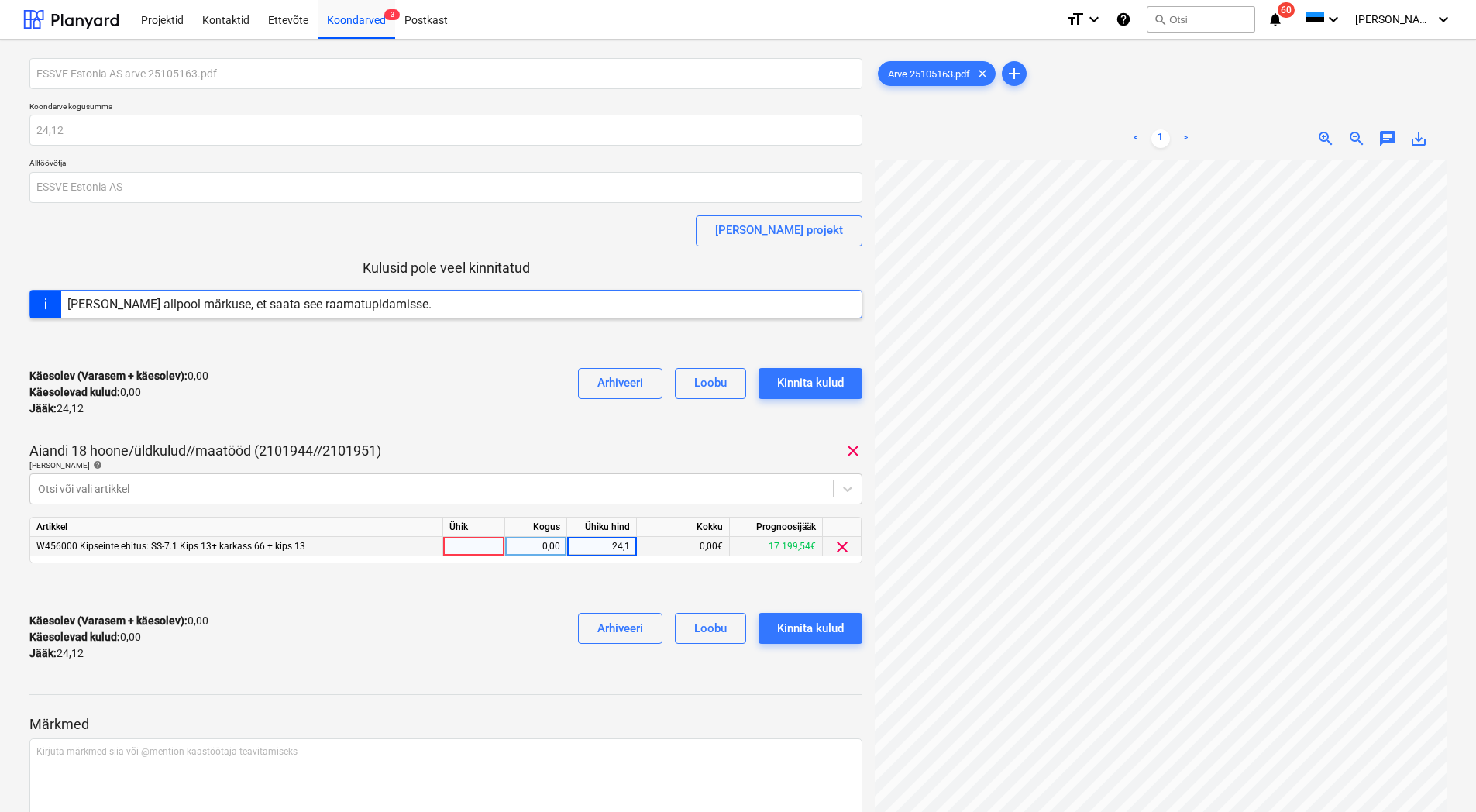 type on "24,12" 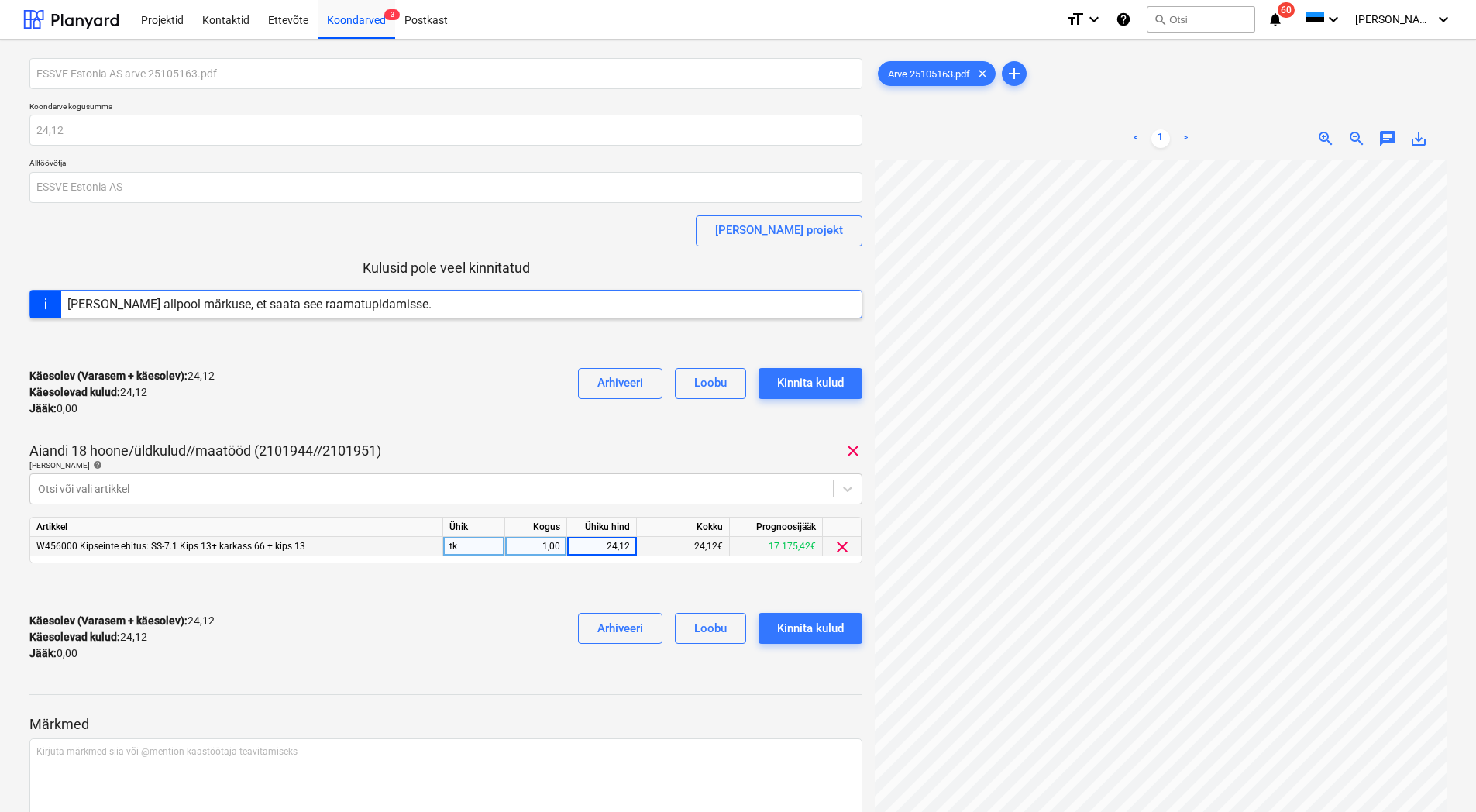 click on "Käesolev (Varasem + käesolev) :  24,12 Käesolevad kulud :  24,12 Jääk :  0,00 Arhiveeri Loobu Kinnita kulud" at bounding box center [446, 637] 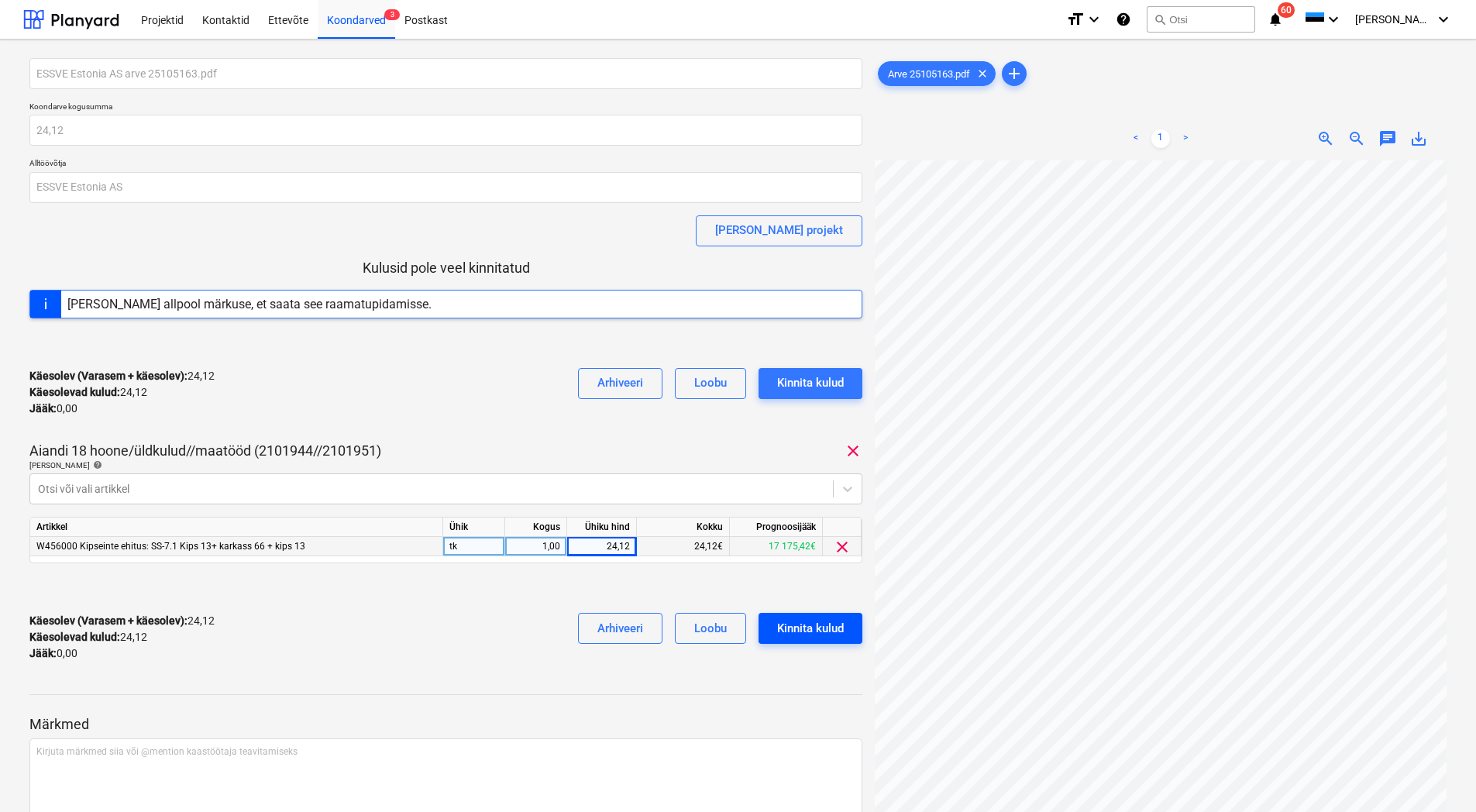 click on "Kinnita kulud" at bounding box center [810, 628] 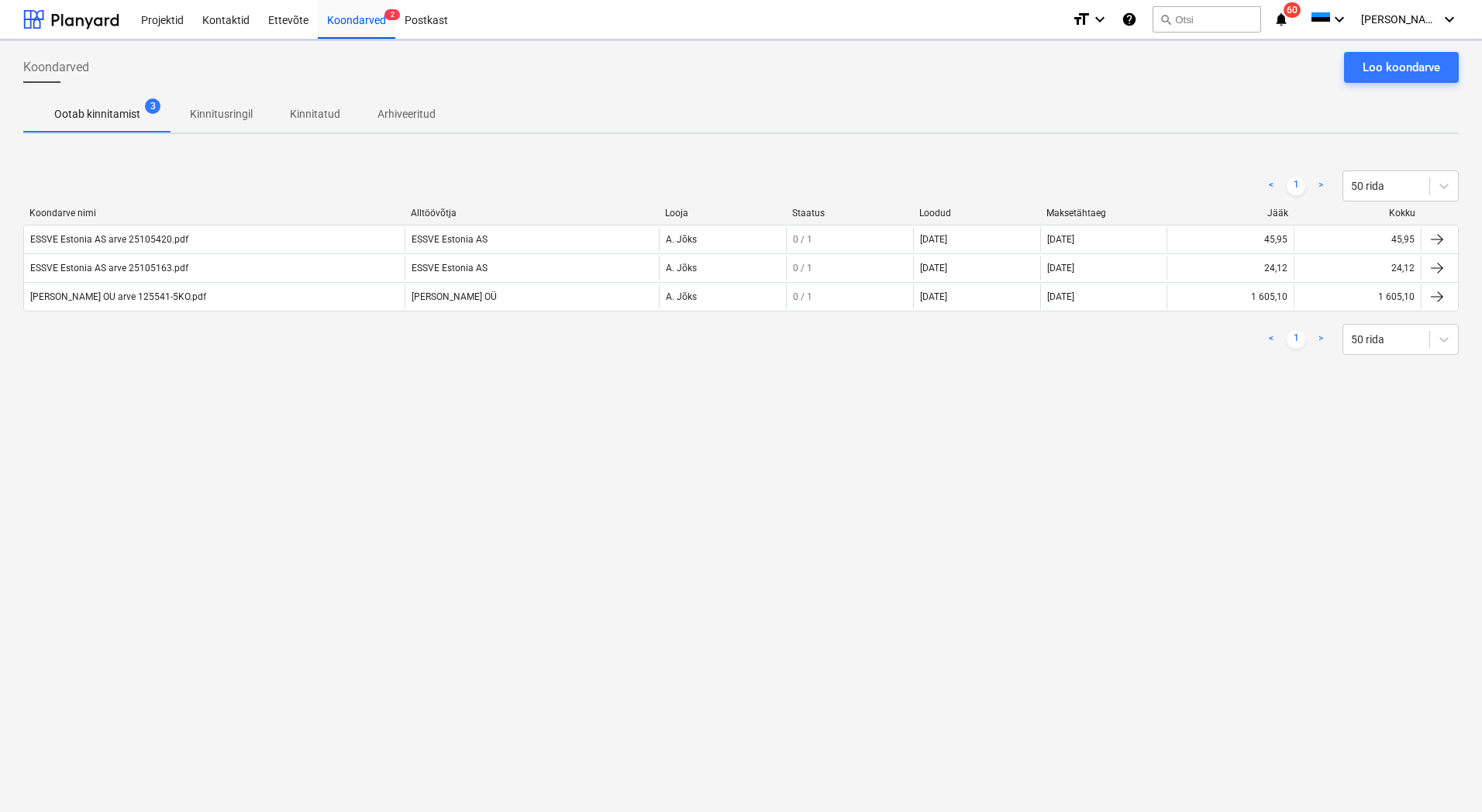 click on "Koondarved Loo koondarve Ootab kinnitamist 3 Kinnitusringil Kinnitatud Arhiveeritud < 1 > 50 rida Koondarve nimi Alltöövõtja Looja Staatus Loodud Maksetähtaeg Jääk Kokku ESSVE [GEOGRAPHIC_DATA] AS arve 25105420.pdf ESSVE [GEOGRAPHIC_DATA] AS A. Jõks 0 / 1 [DATE] [DATE] 45,95 45,95 ESSVE [GEOGRAPHIC_DATA] AS arve 25105163.pdf ESSVE Estonia AS A. Jõks 0 / 1 [DATE] [DATE] 24,12 24,12 [PERSON_NAME] OU arve 125541-5KO.pdf [PERSON_NAME] BILDER OÜ A. Jõks 0 / 1 [DATE] [DATE] 1 605,10 1 605,10 < 1 > 50 rida Please wait" at bounding box center [741, 425] 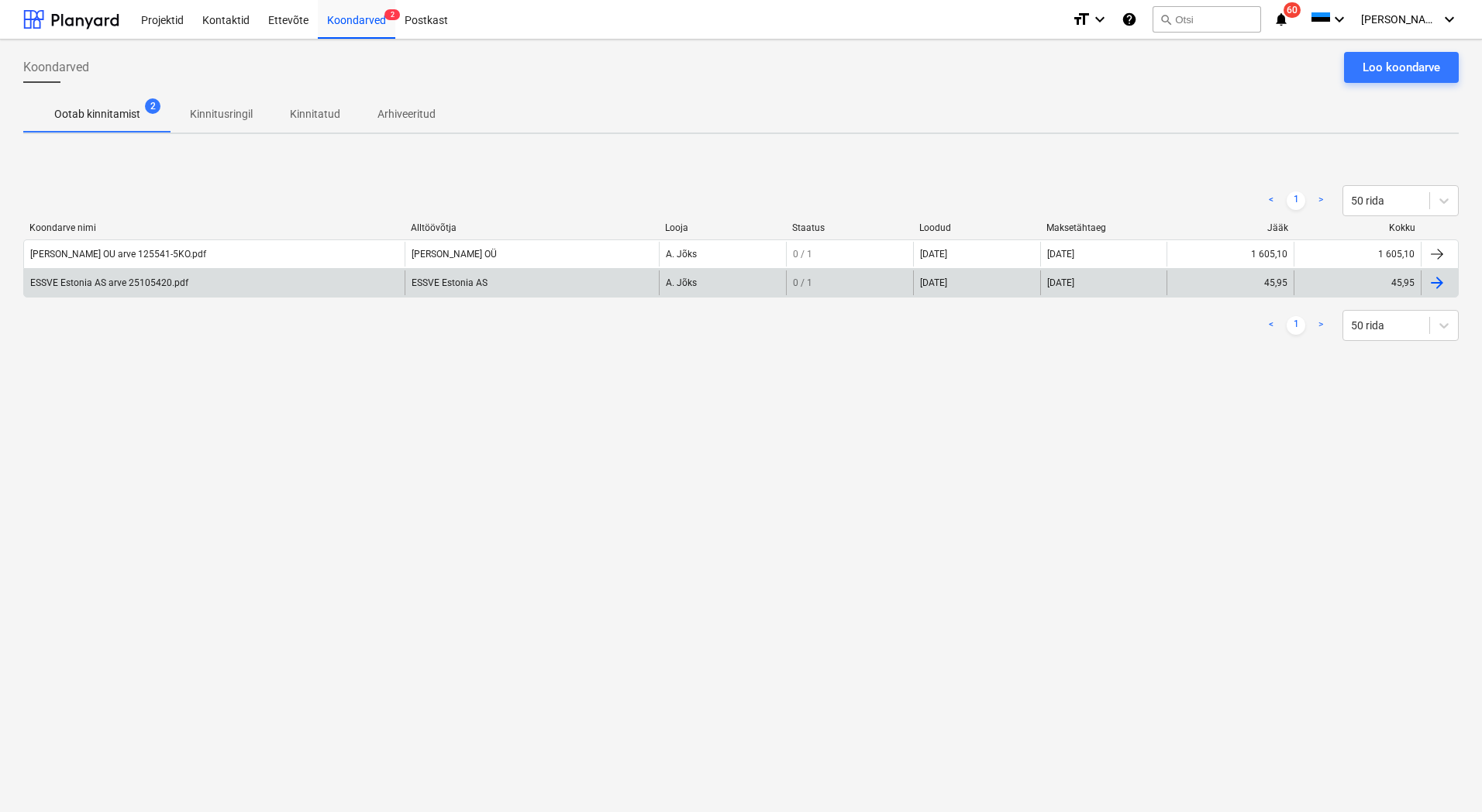 click on "ESSVE Estonia AS arve 25105420.pdf" at bounding box center [214, 283] 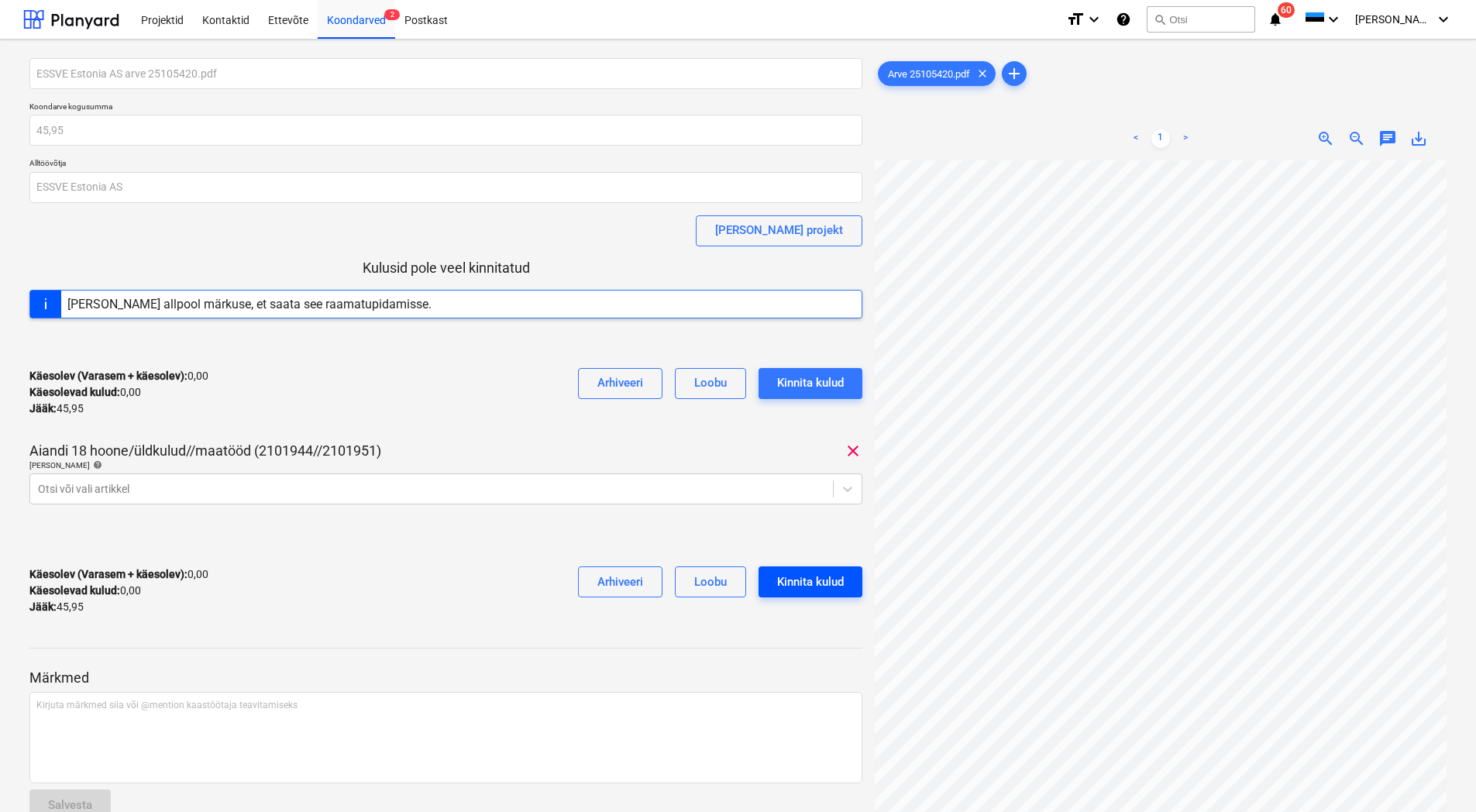 scroll, scrollTop: 0, scrollLeft: 129, axis: horizontal 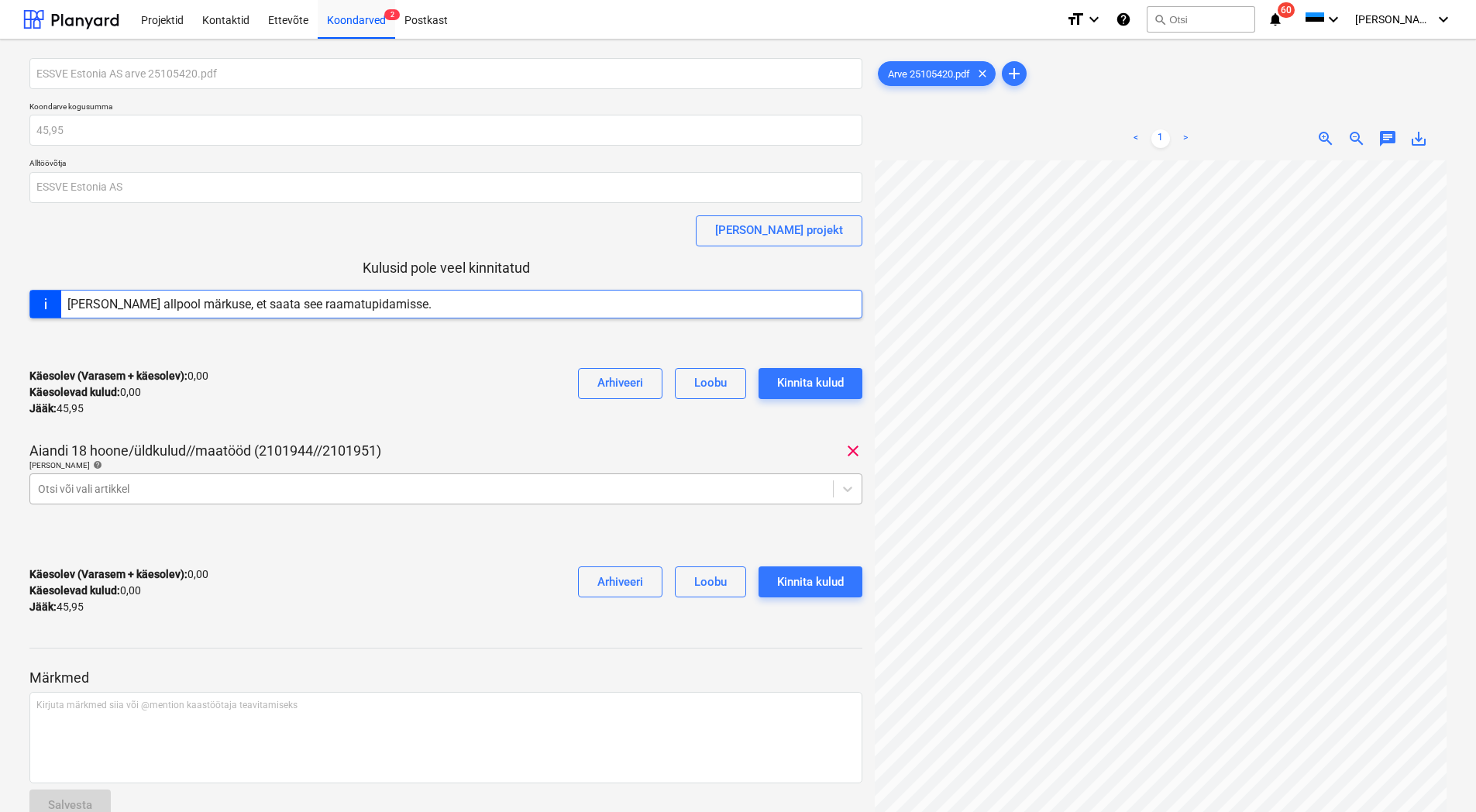click at bounding box center (432, 489) 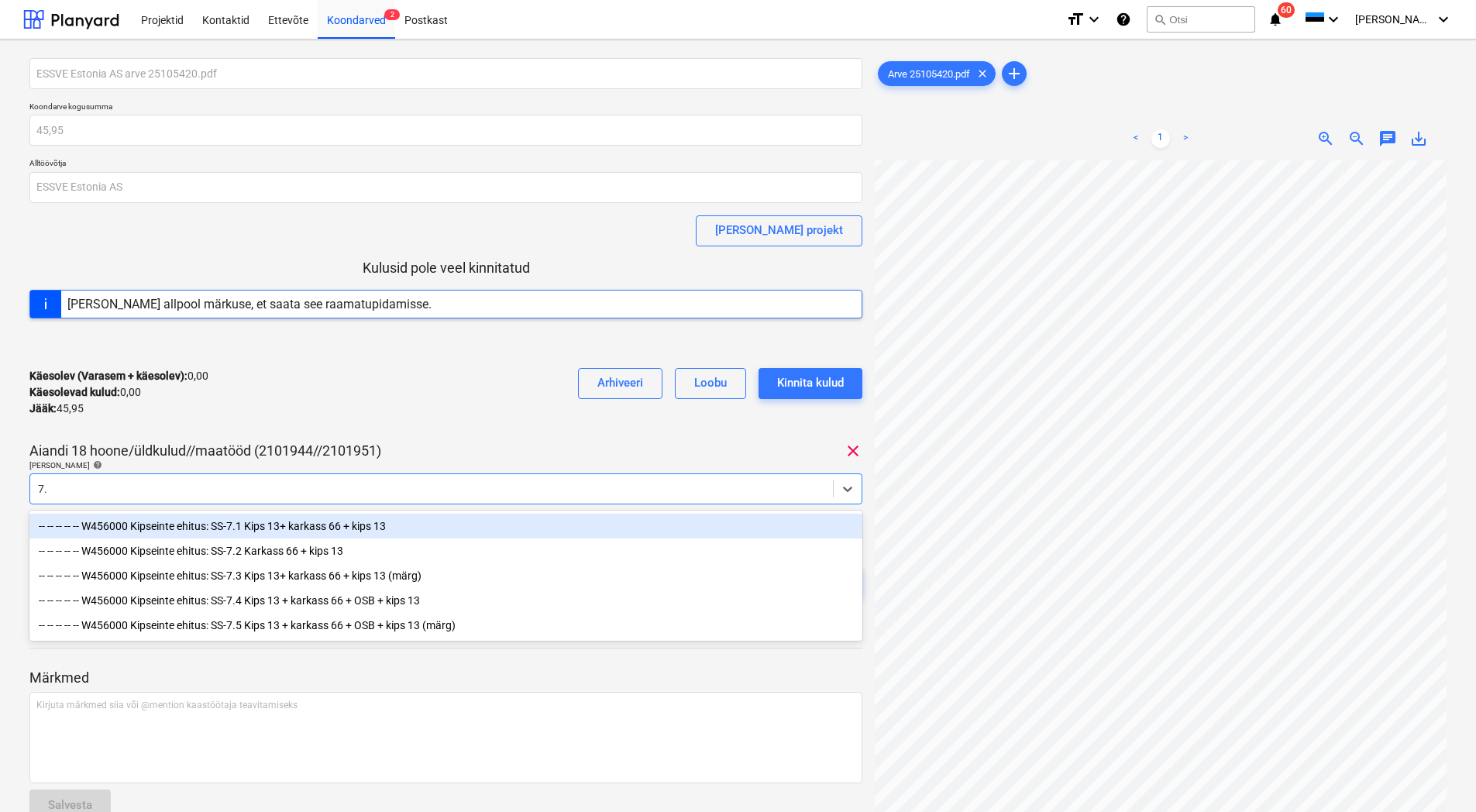 type on "7.1" 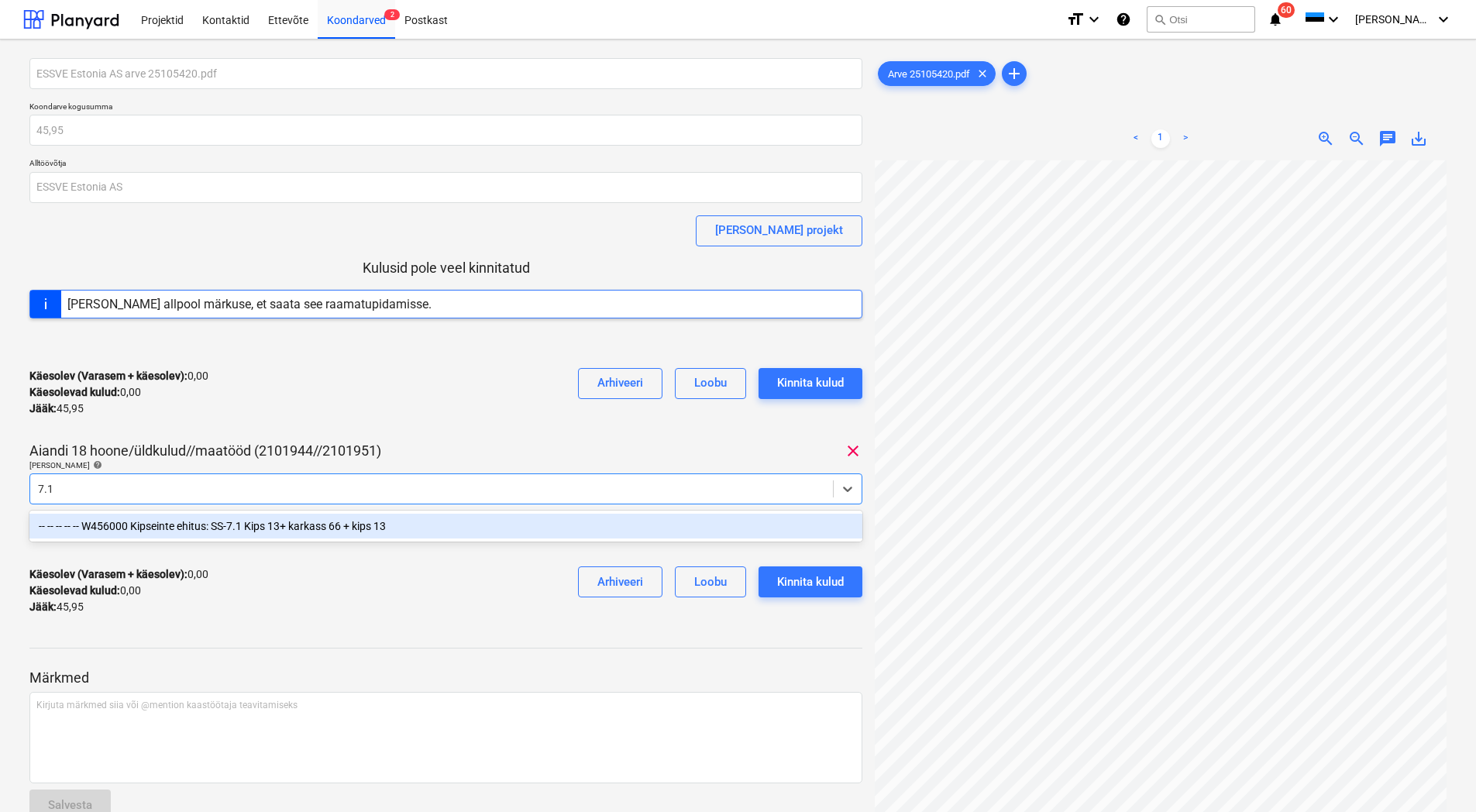 click on "-- -- -- -- --  W456000 Kipseinte ehitus: SS-7.1 Kips 13+ karkass 66 + kips 13" at bounding box center (446, 526) 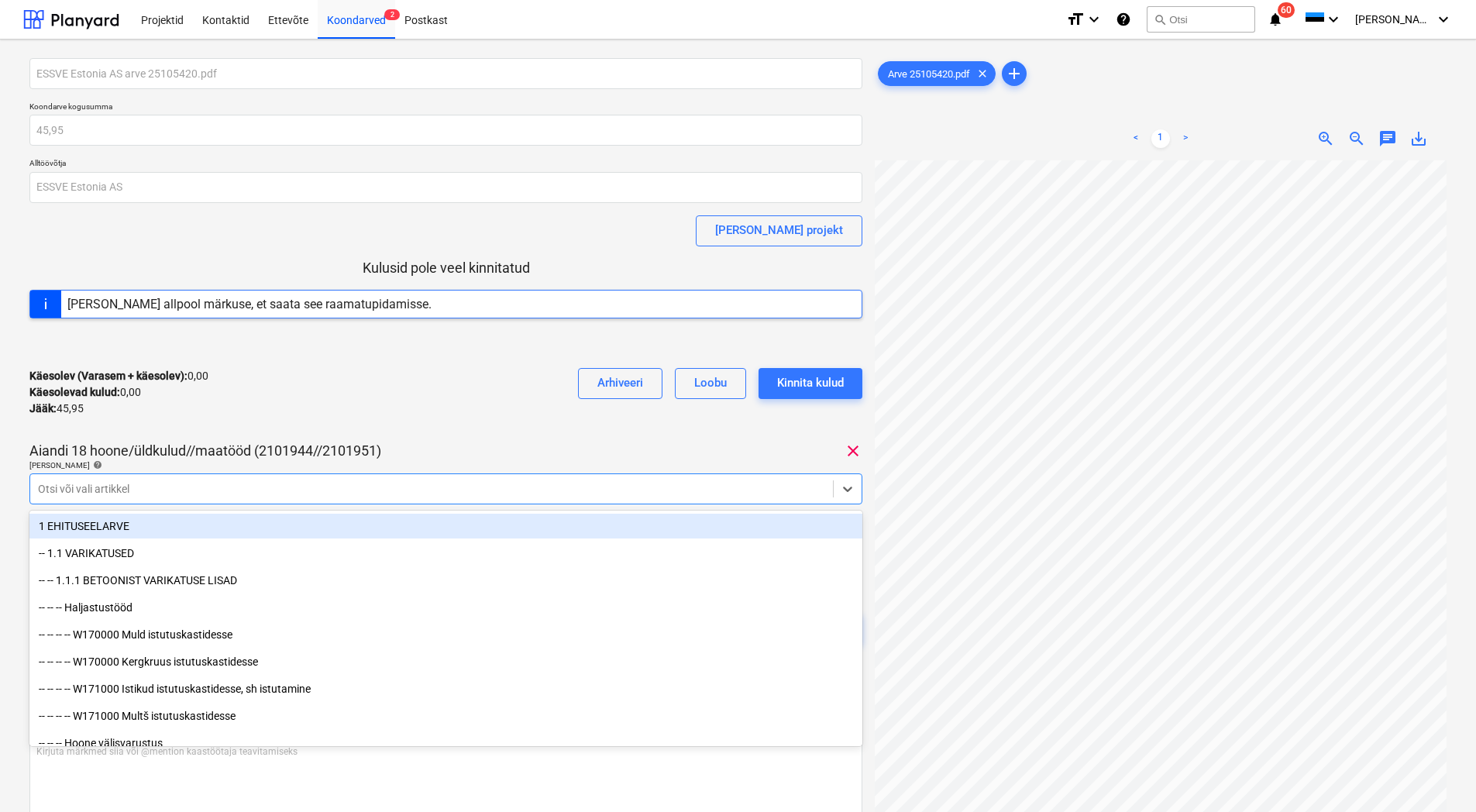 click on "Käesolev (Varasem + käesolev) :  0,00 Käesolevad kulud :  0,00 Jääk :  45,95 Arhiveeri [PERSON_NAME] kulud" at bounding box center (446, 392) 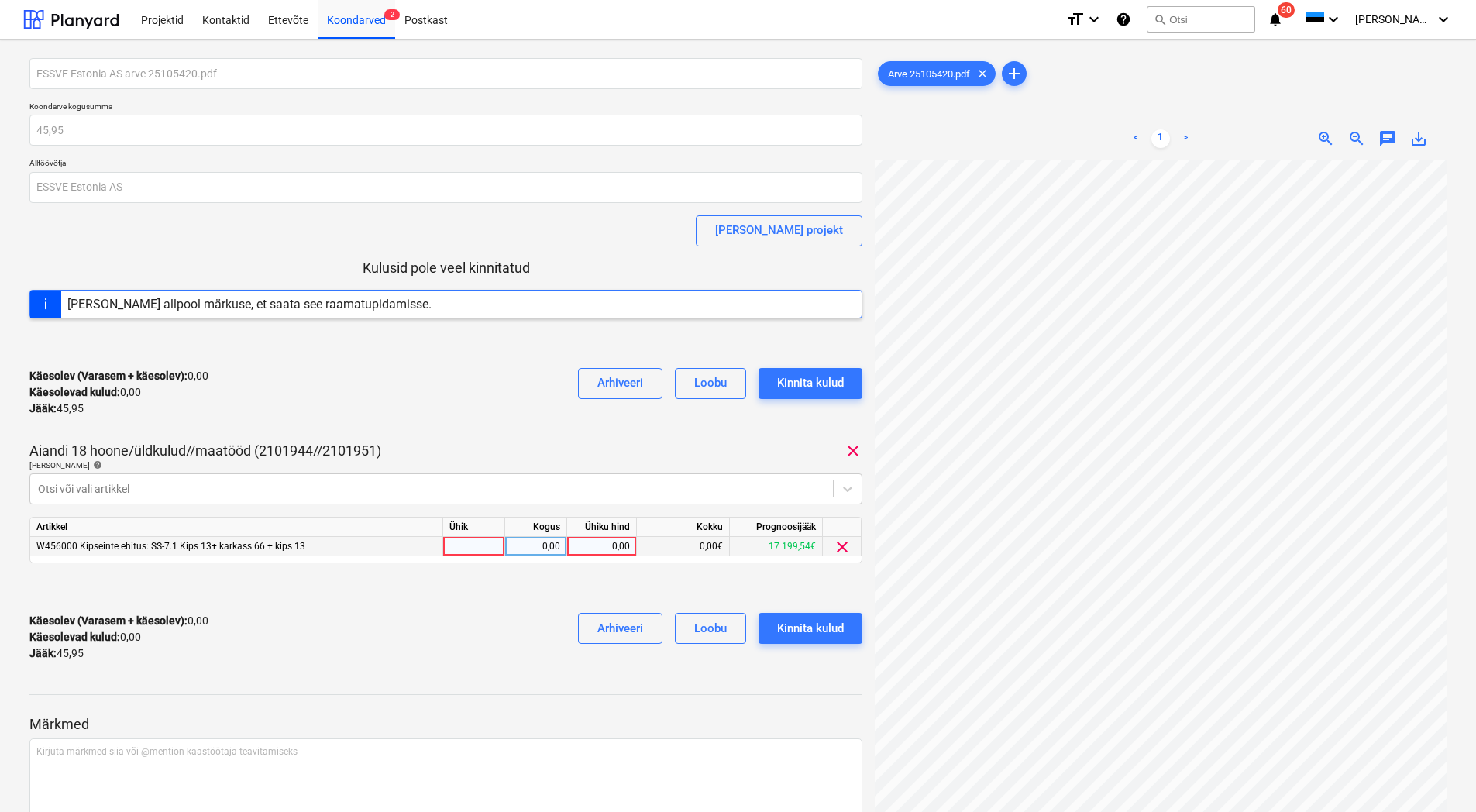 click on "0,00" at bounding box center (601, 546) 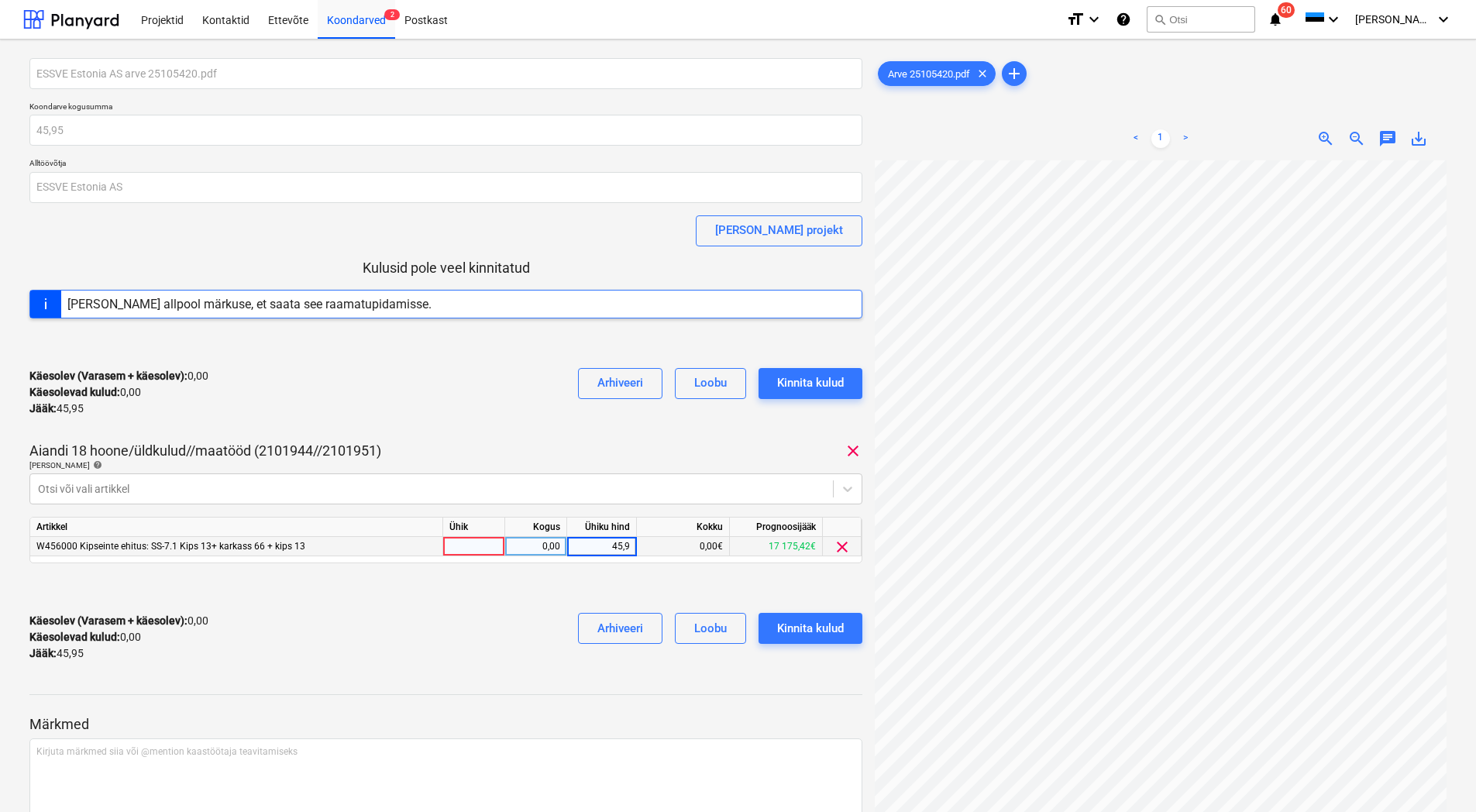 type on "45,95" 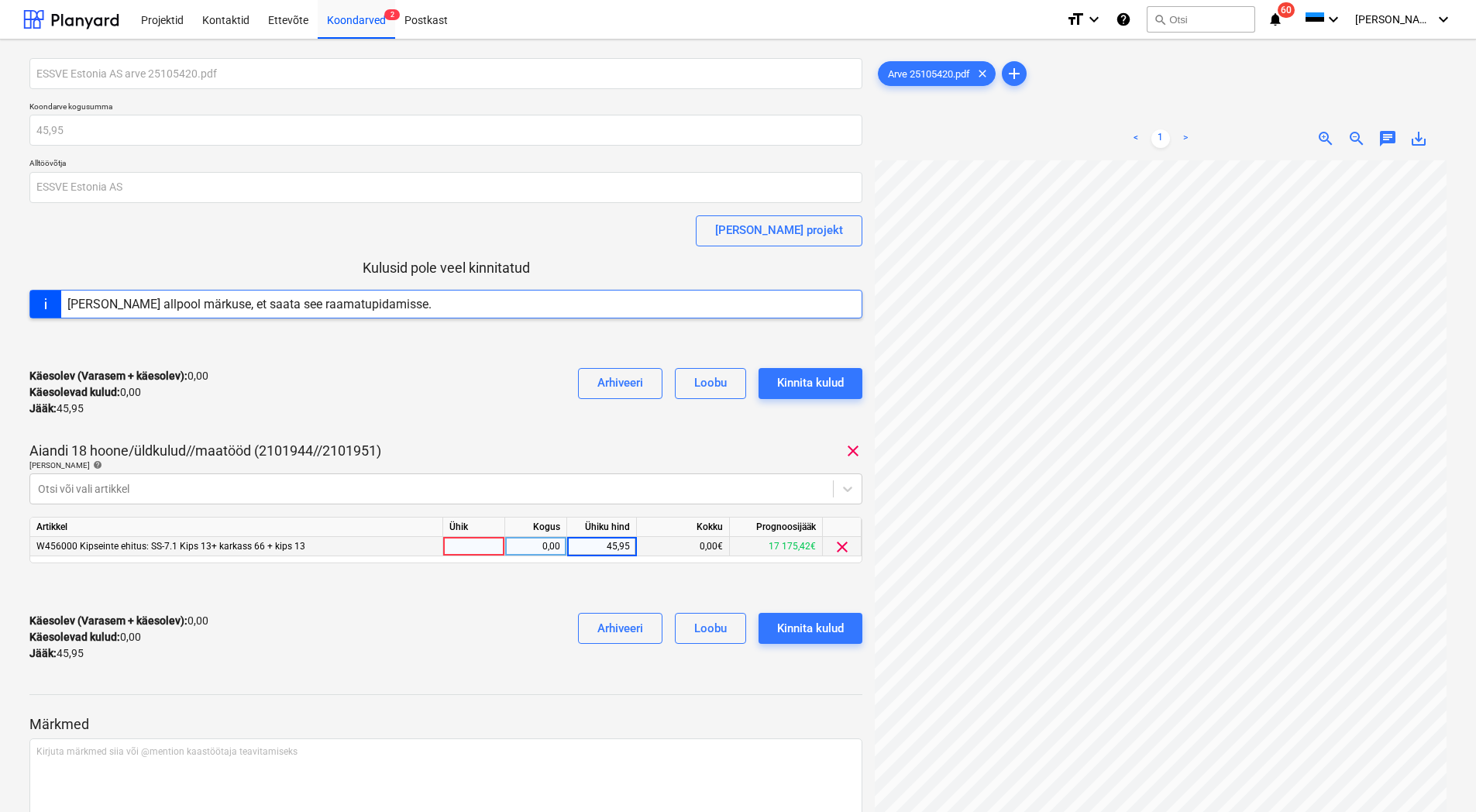 click at bounding box center [446, 680] 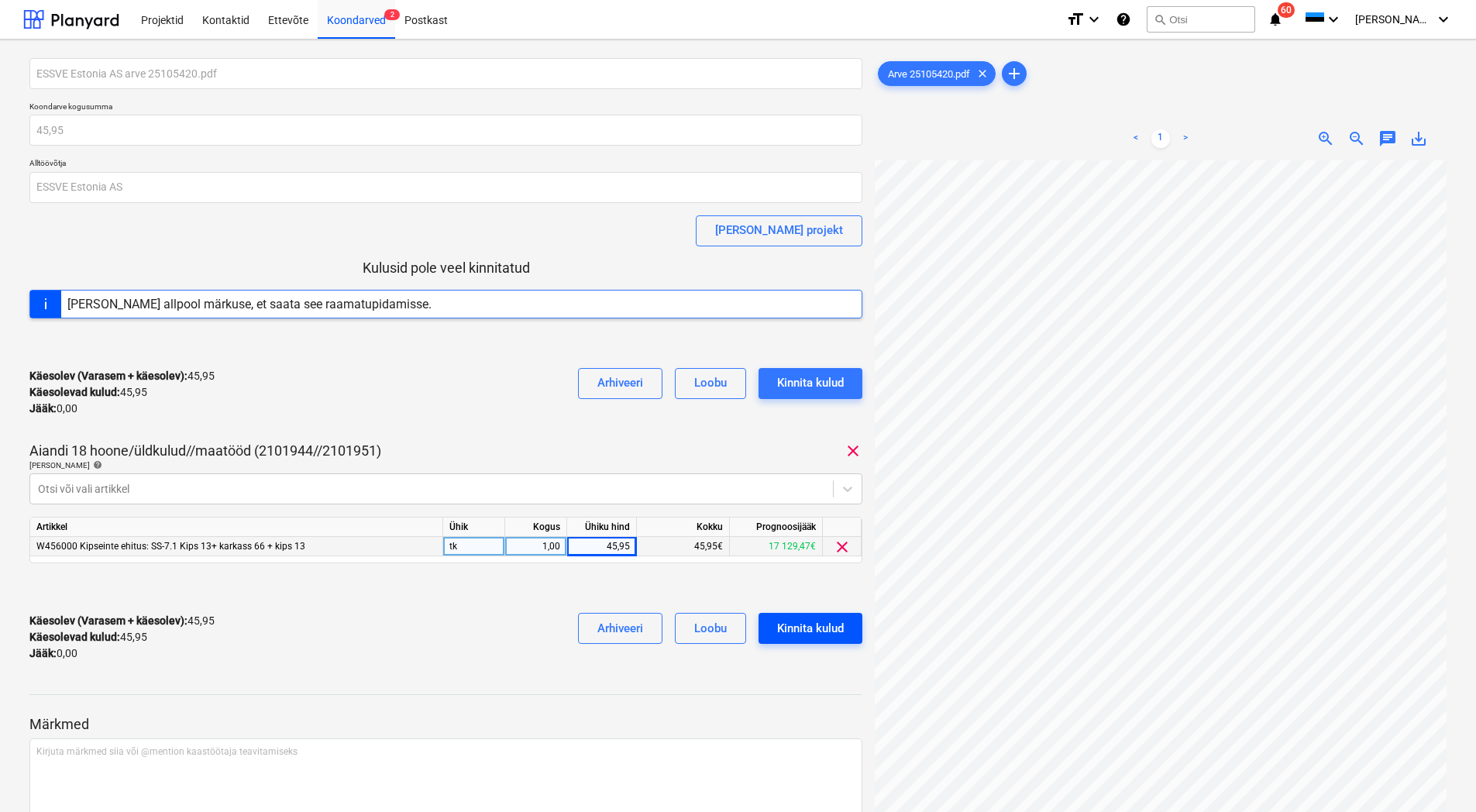 click on "Kinnita kulud" at bounding box center [810, 628] 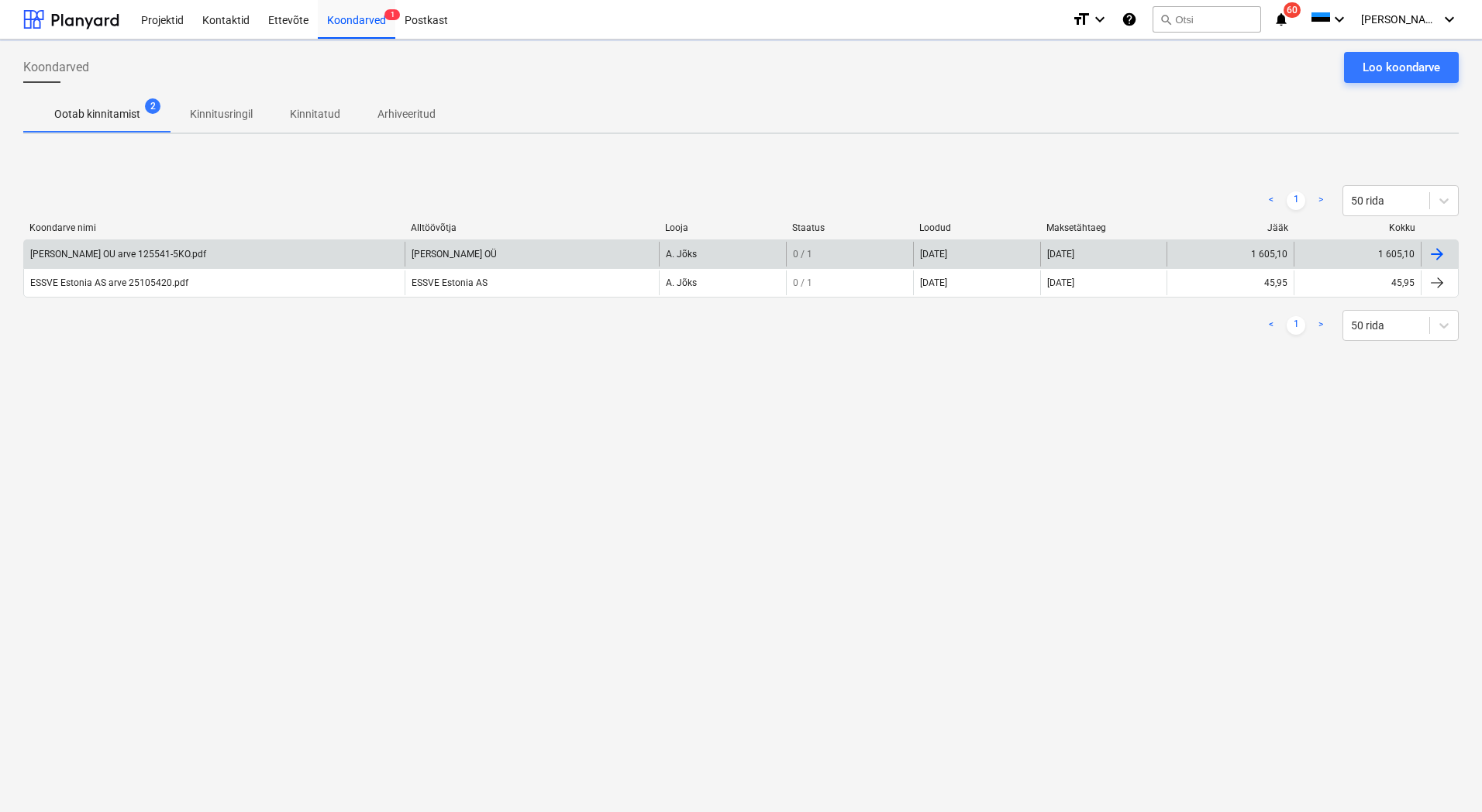click on "[PERSON_NAME] OU arve 125541-5KO.pdf" at bounding box center [118, 254] 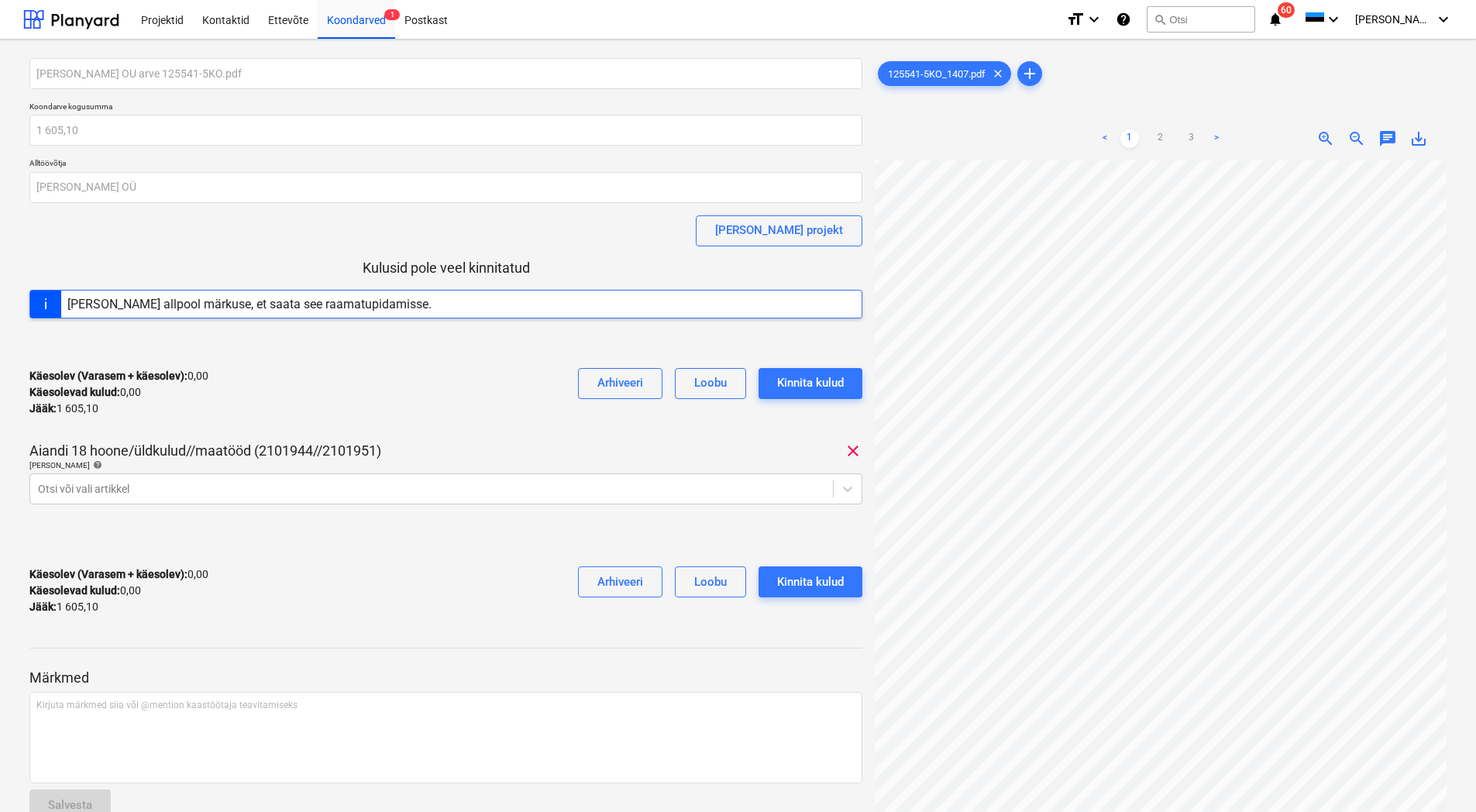 scroll, scrollTop: 194, scrollLeft: 54, axis: both 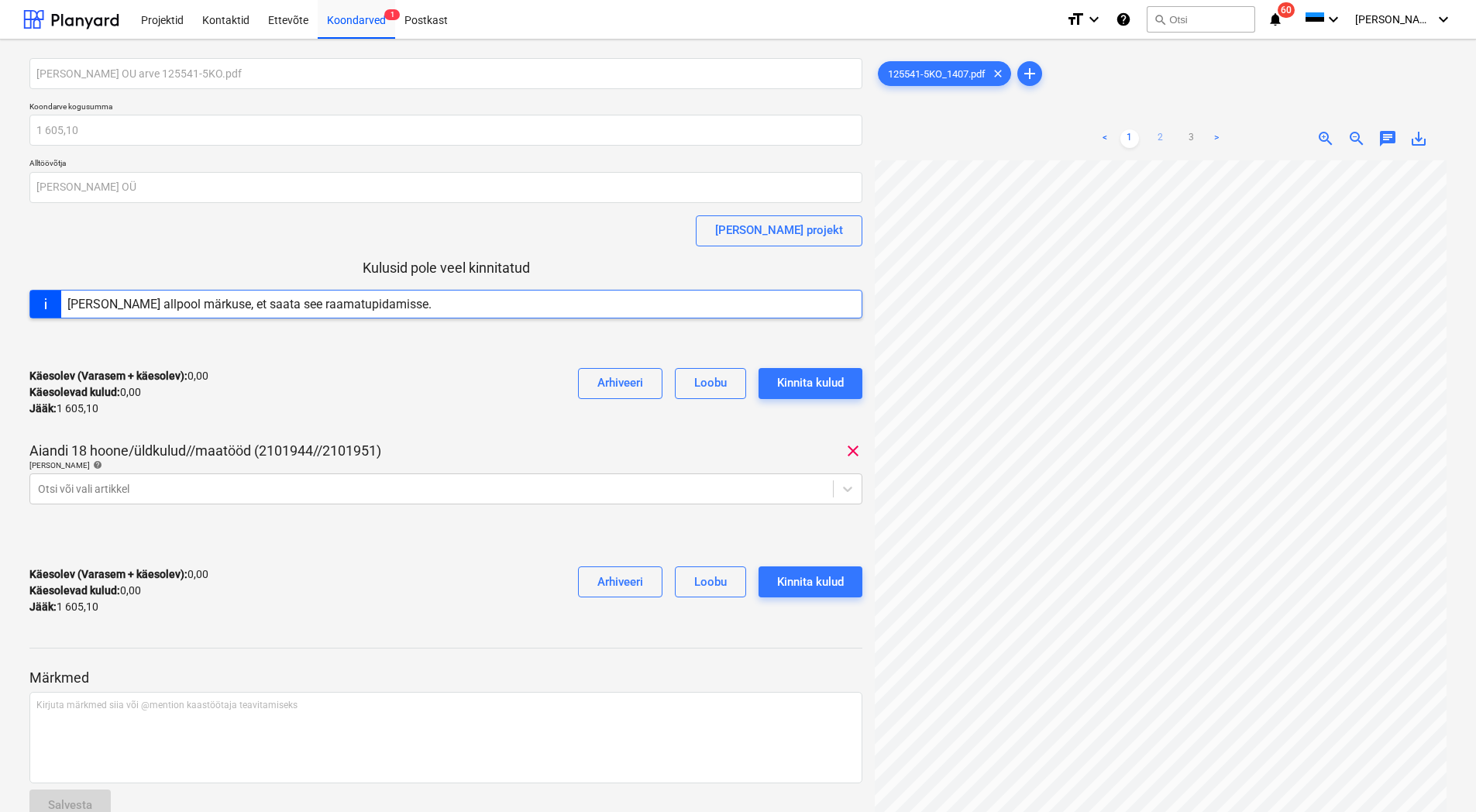click on "2" at bounding box center (1161, 139) 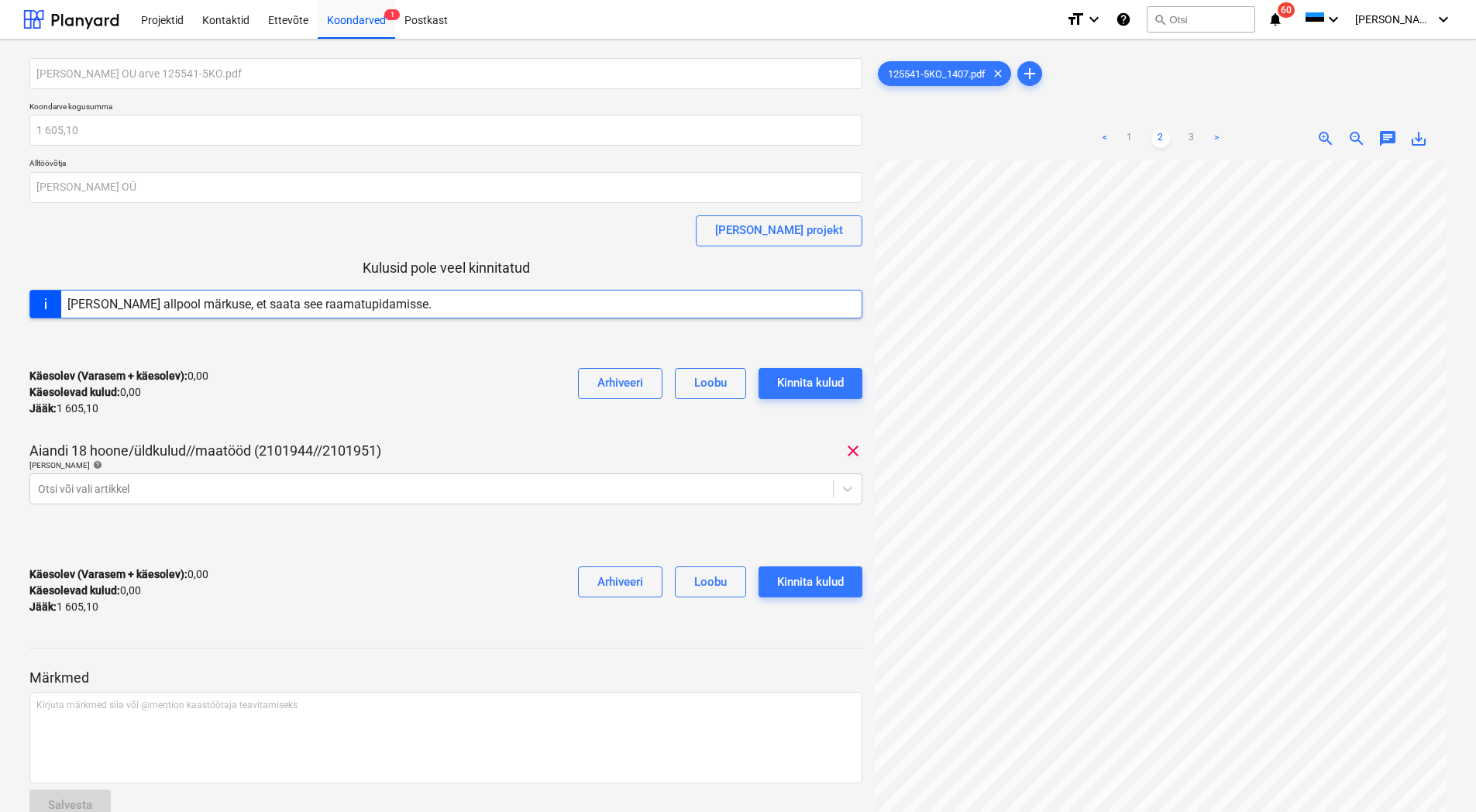 scroll, scrollTop: 35, scrollLeft: 129, axis: both 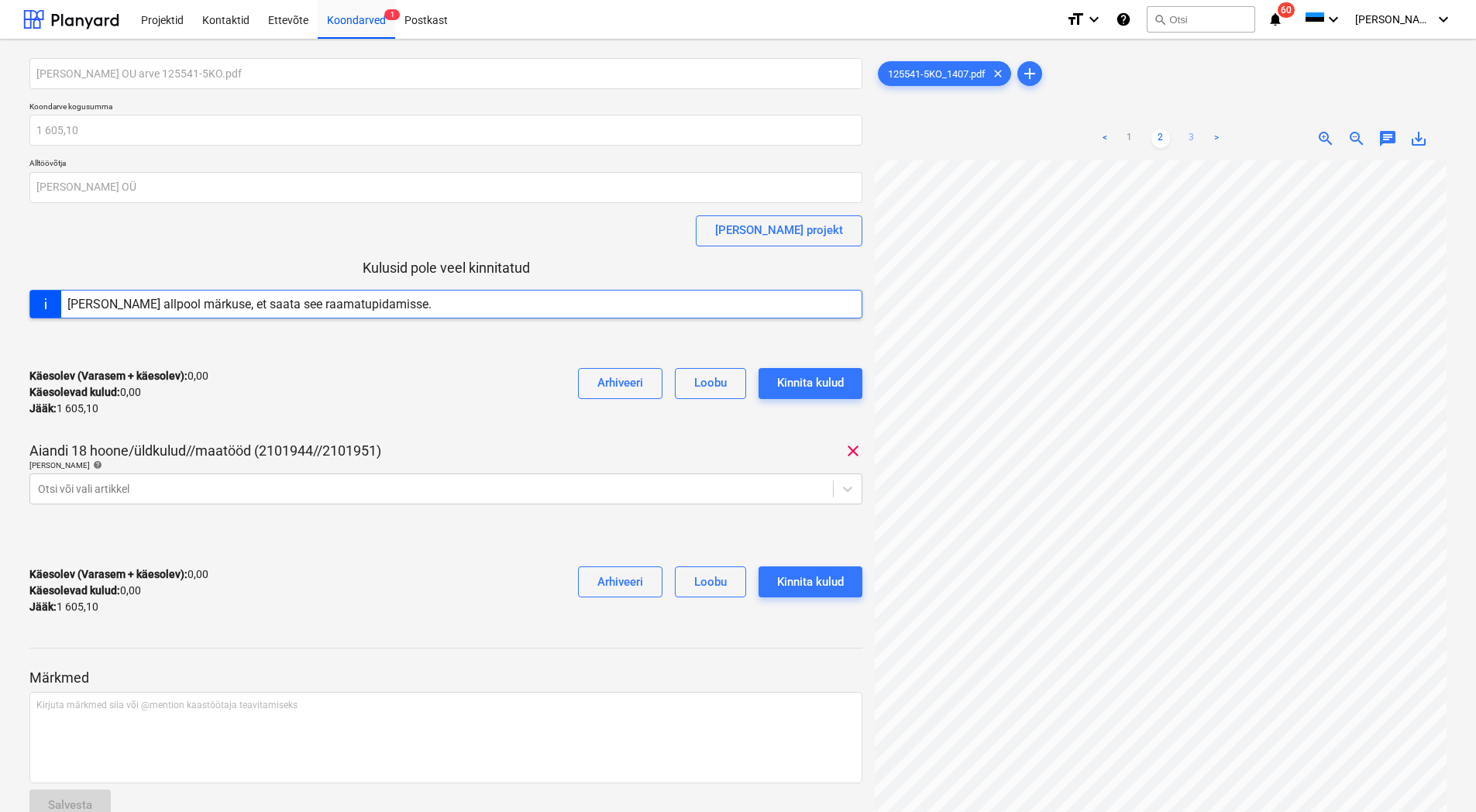 click on "3" at bounding box center [1192, 139] 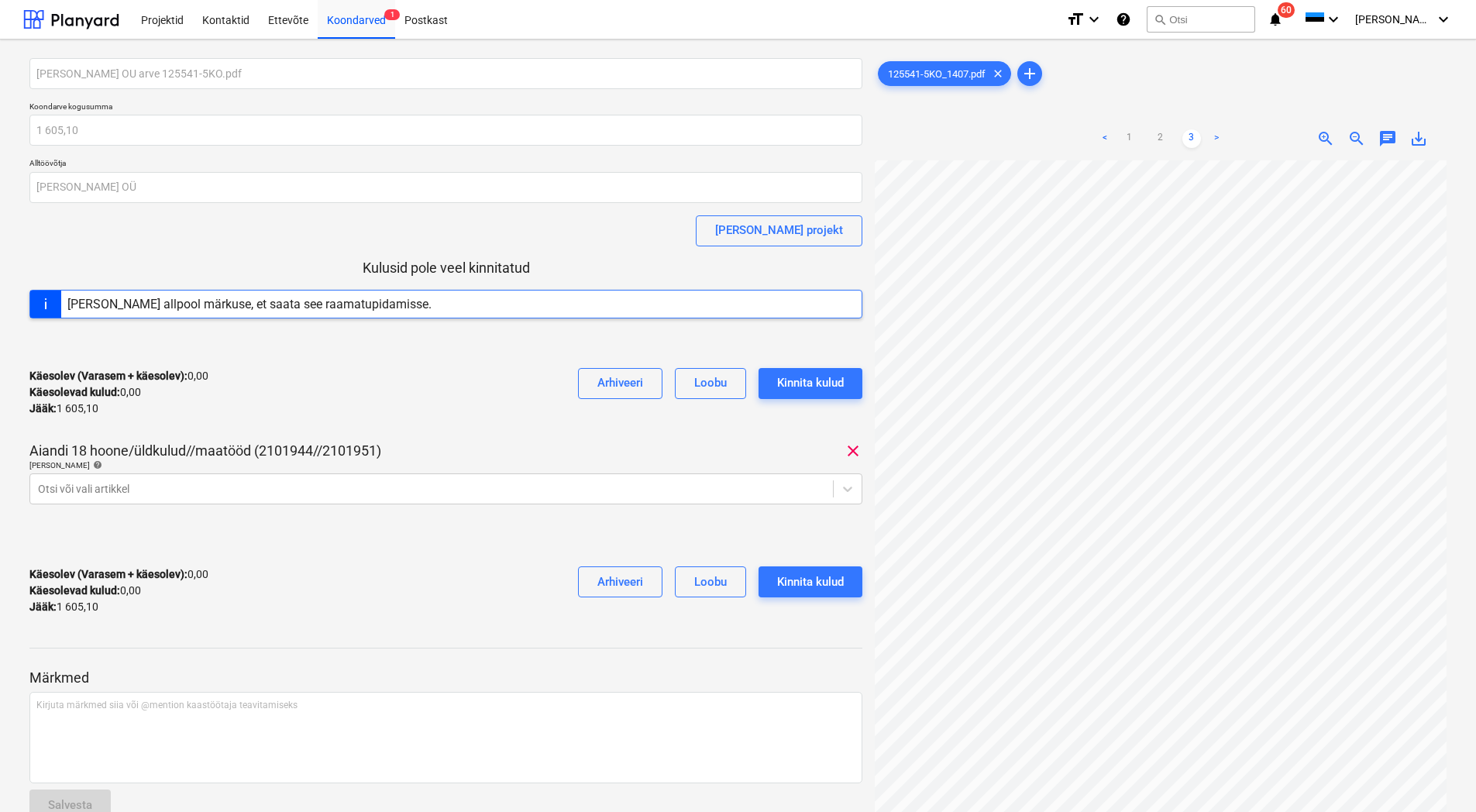 scroll, scrollTop: 47, scrollLeft: 17, axis: both 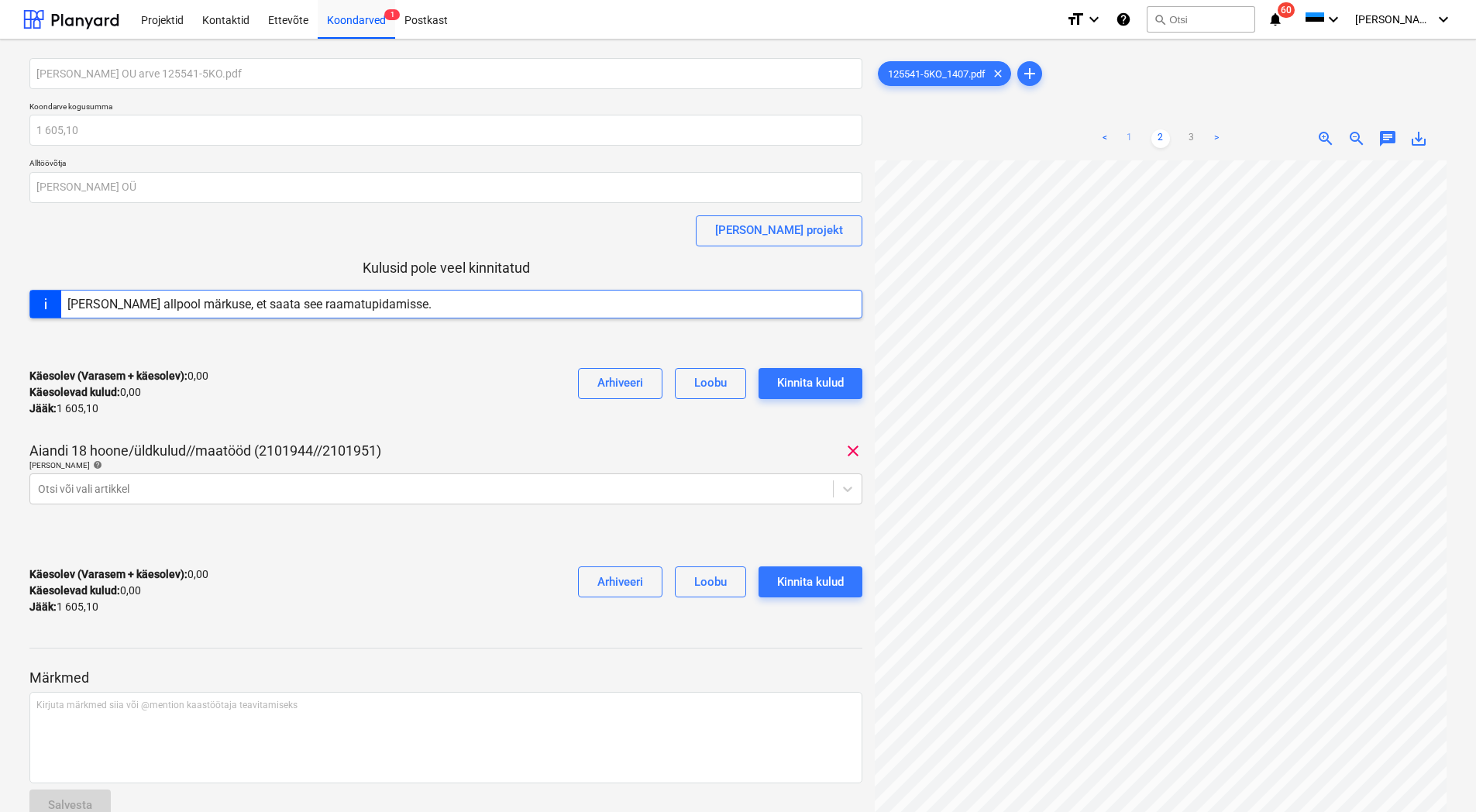 click on "1" at bounding box center [1130, 139] 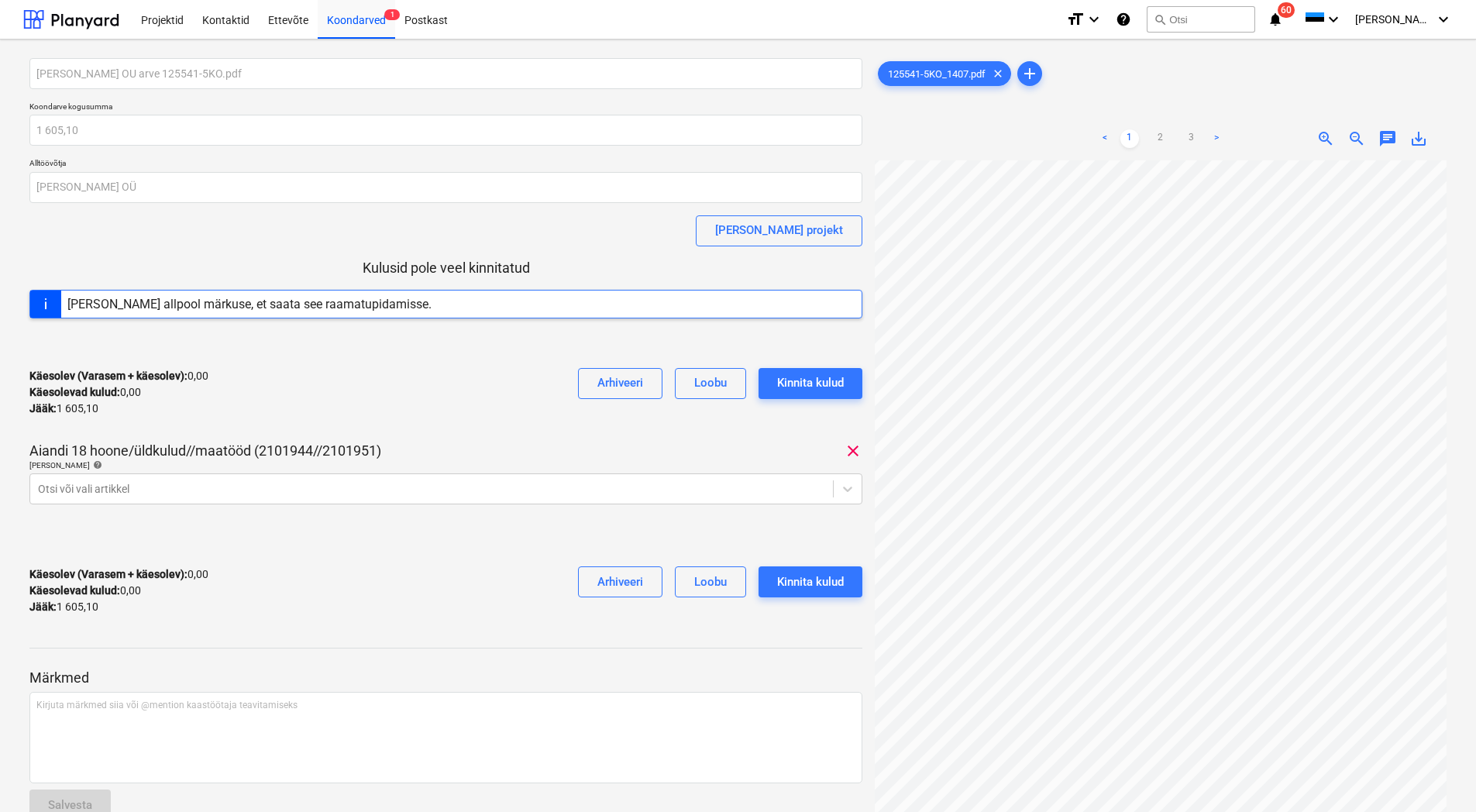 scroll, scrollTop: 82, scrollLeft: 30, axis: both 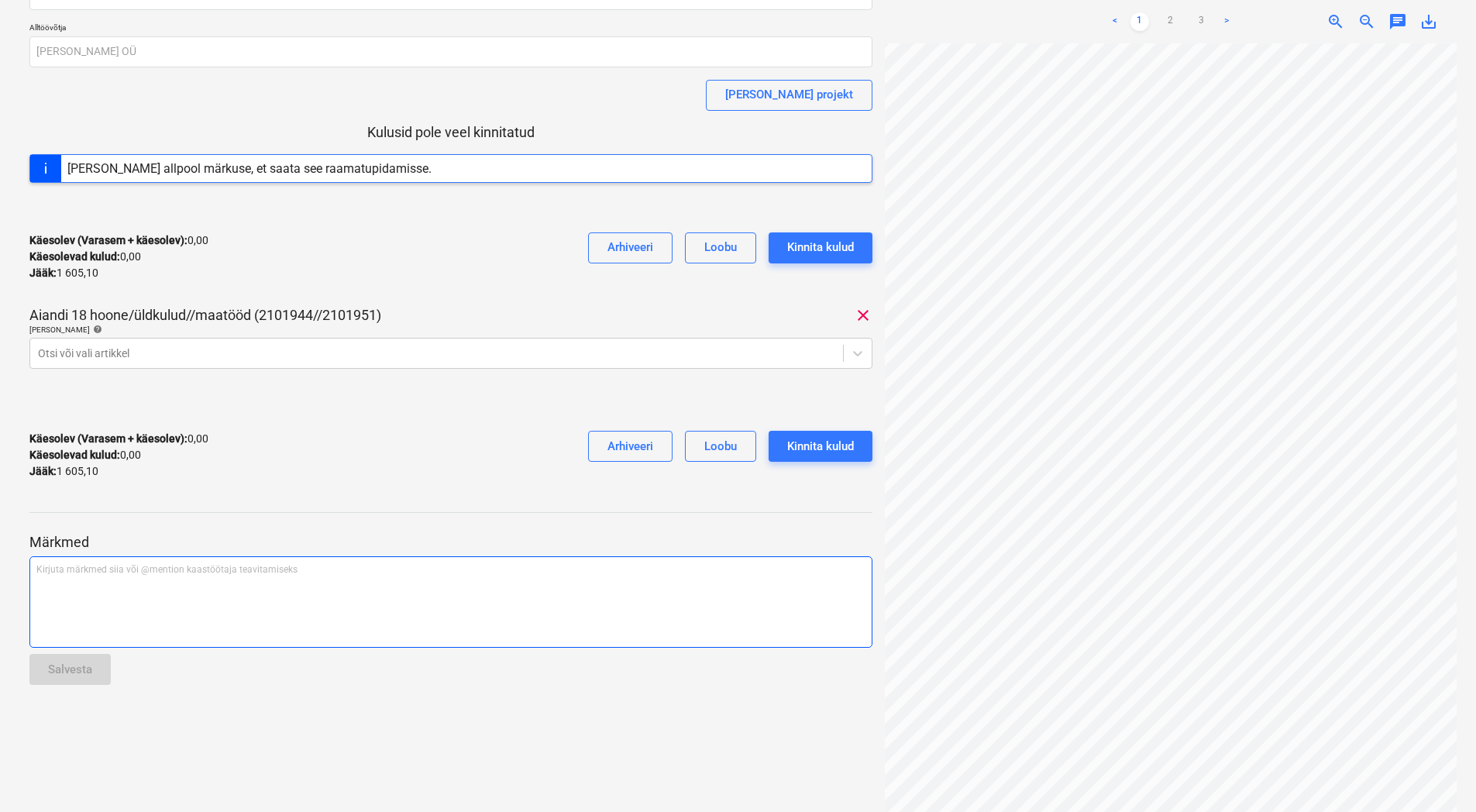 click on "Kirjuta märkmed siia või @mention kaastöötaja teavitamiseks ﻿" at bounding box center [451, 602] 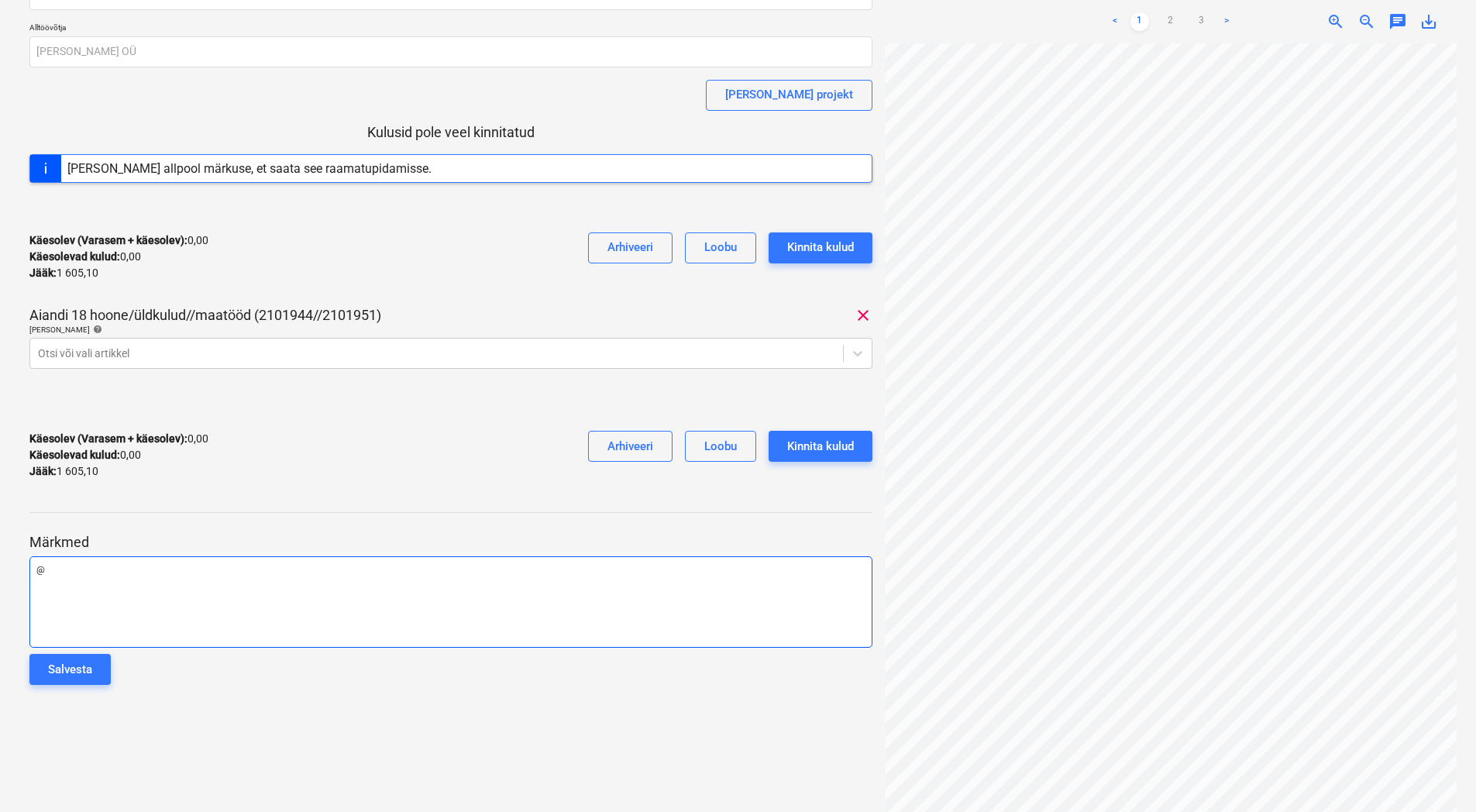 type 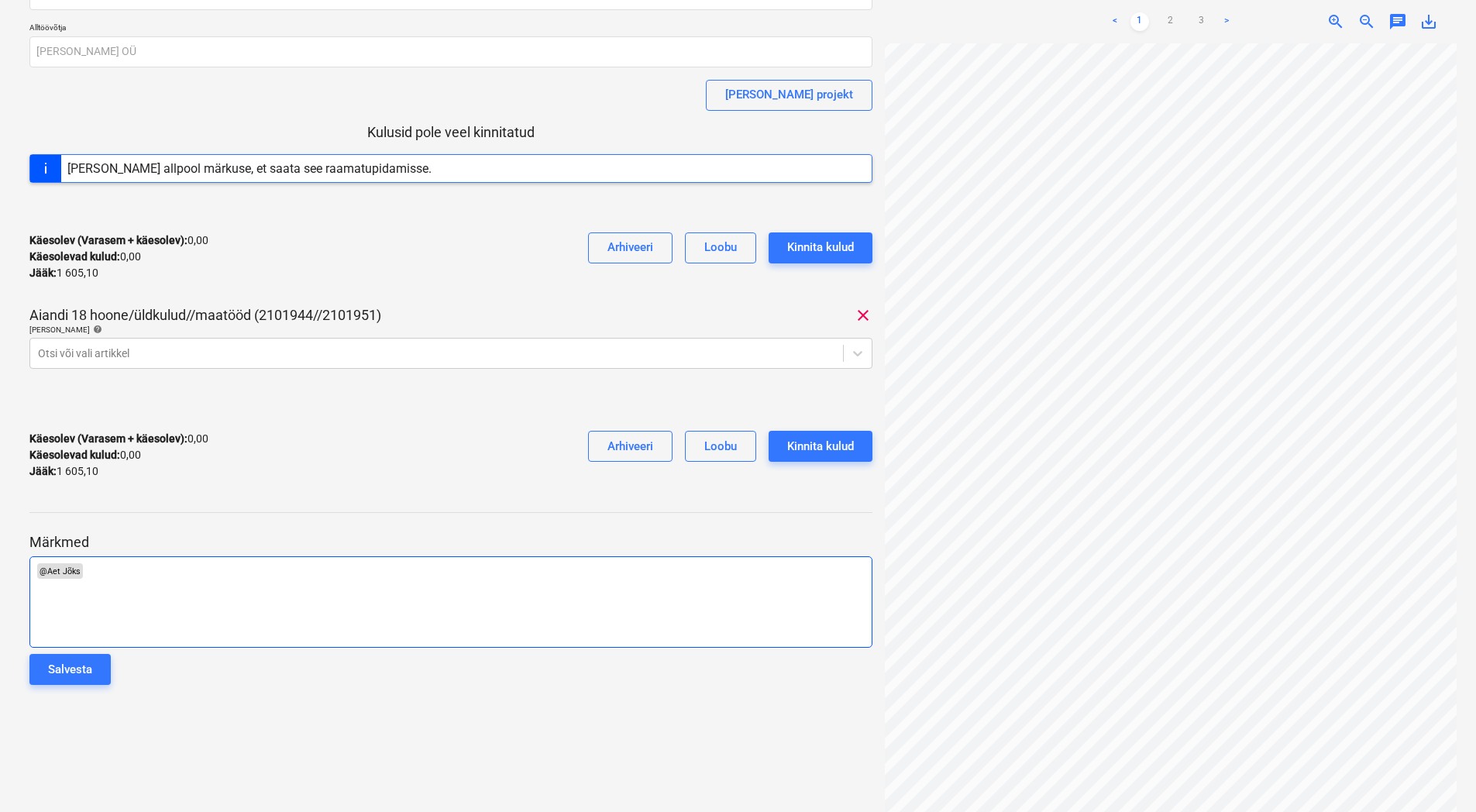 click on "﻿ @ Aet Jõks ﻿ ﻿" at bounding box center [451, 571] 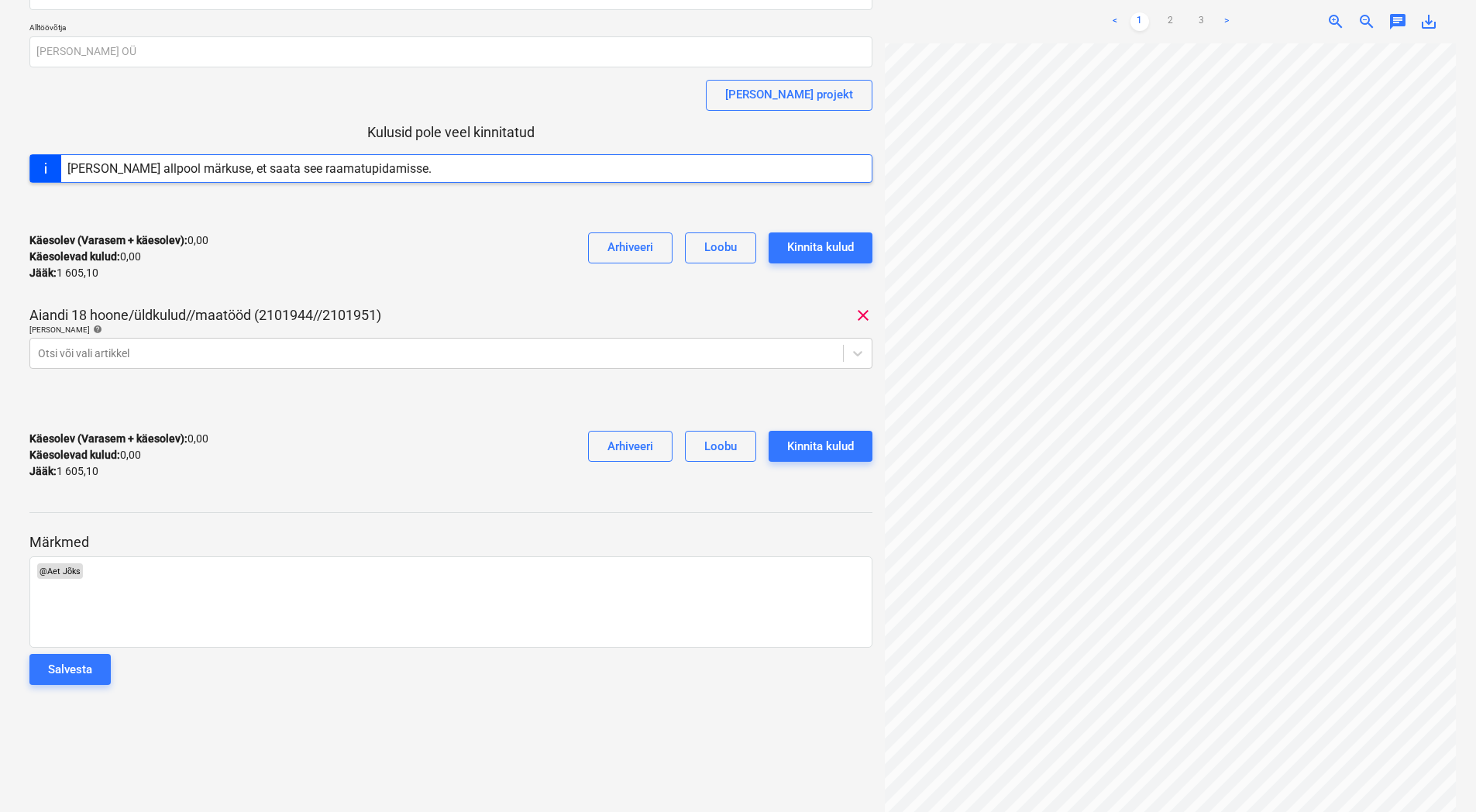 scroll, scrollTop: 107, scrollLeft: 129, axis: both 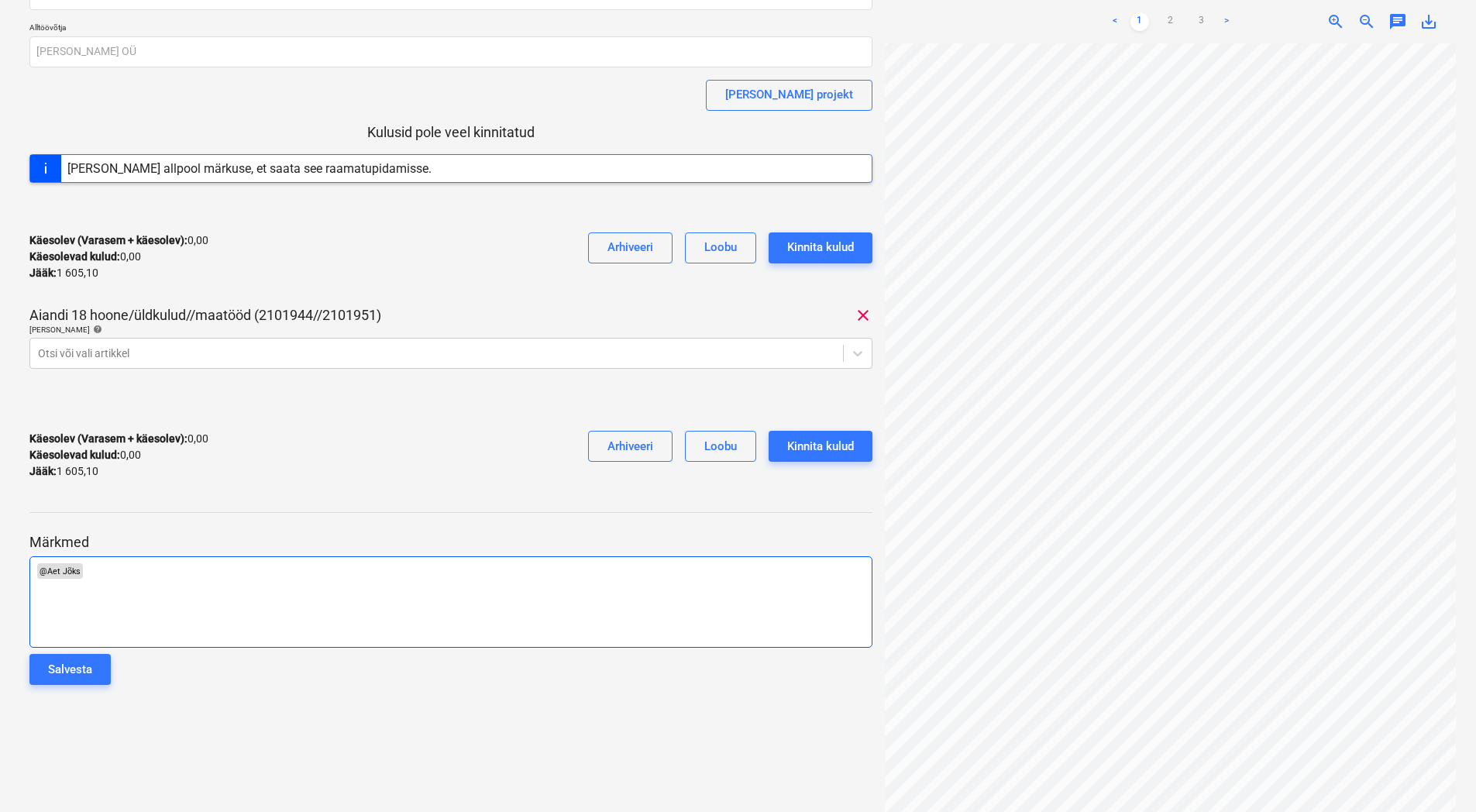 click on "﻿ @ Aet Jõks ﻿ ﻿" at bounding box center (451, 571) 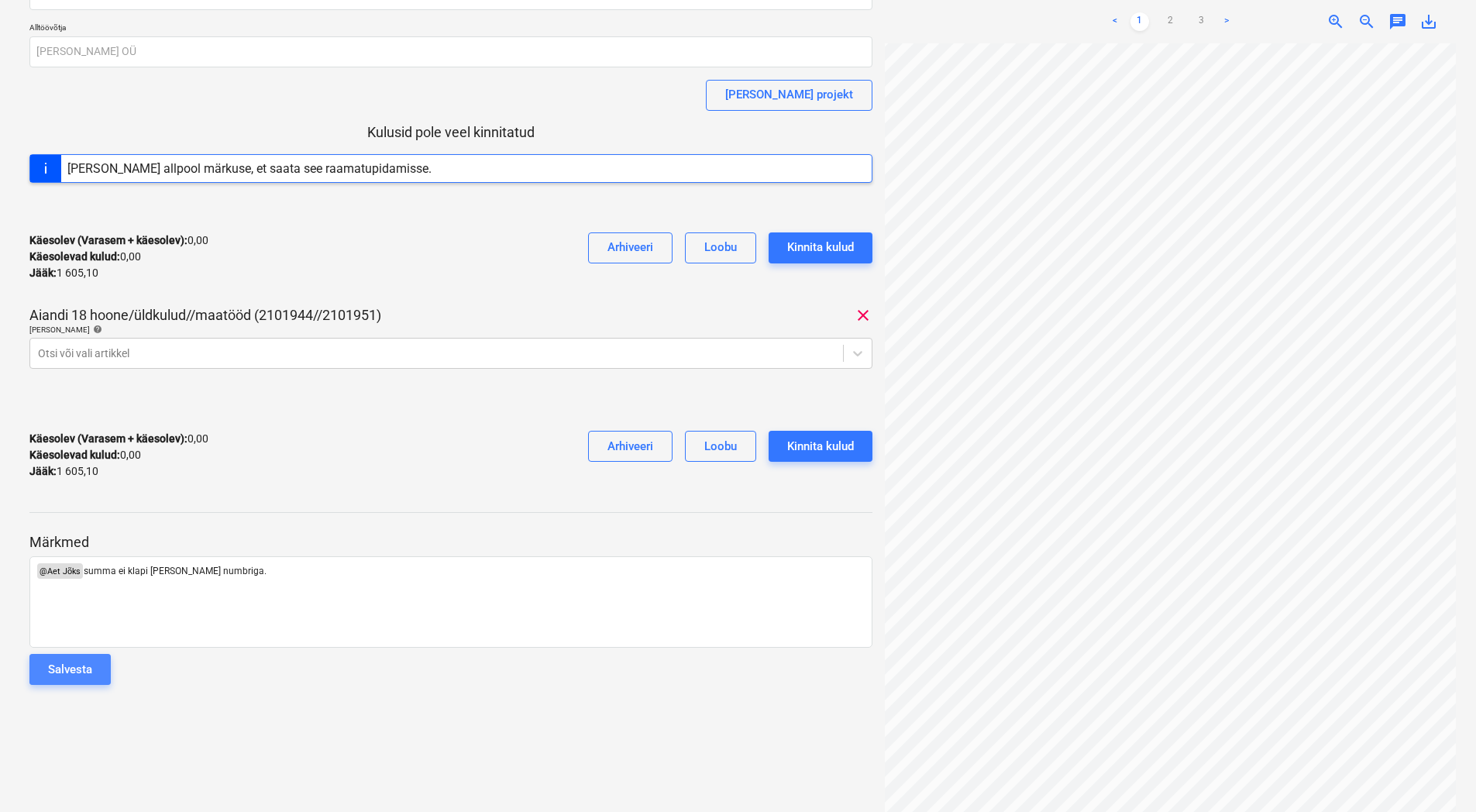 click on "Salvesta" at bounding box center [70, 669] 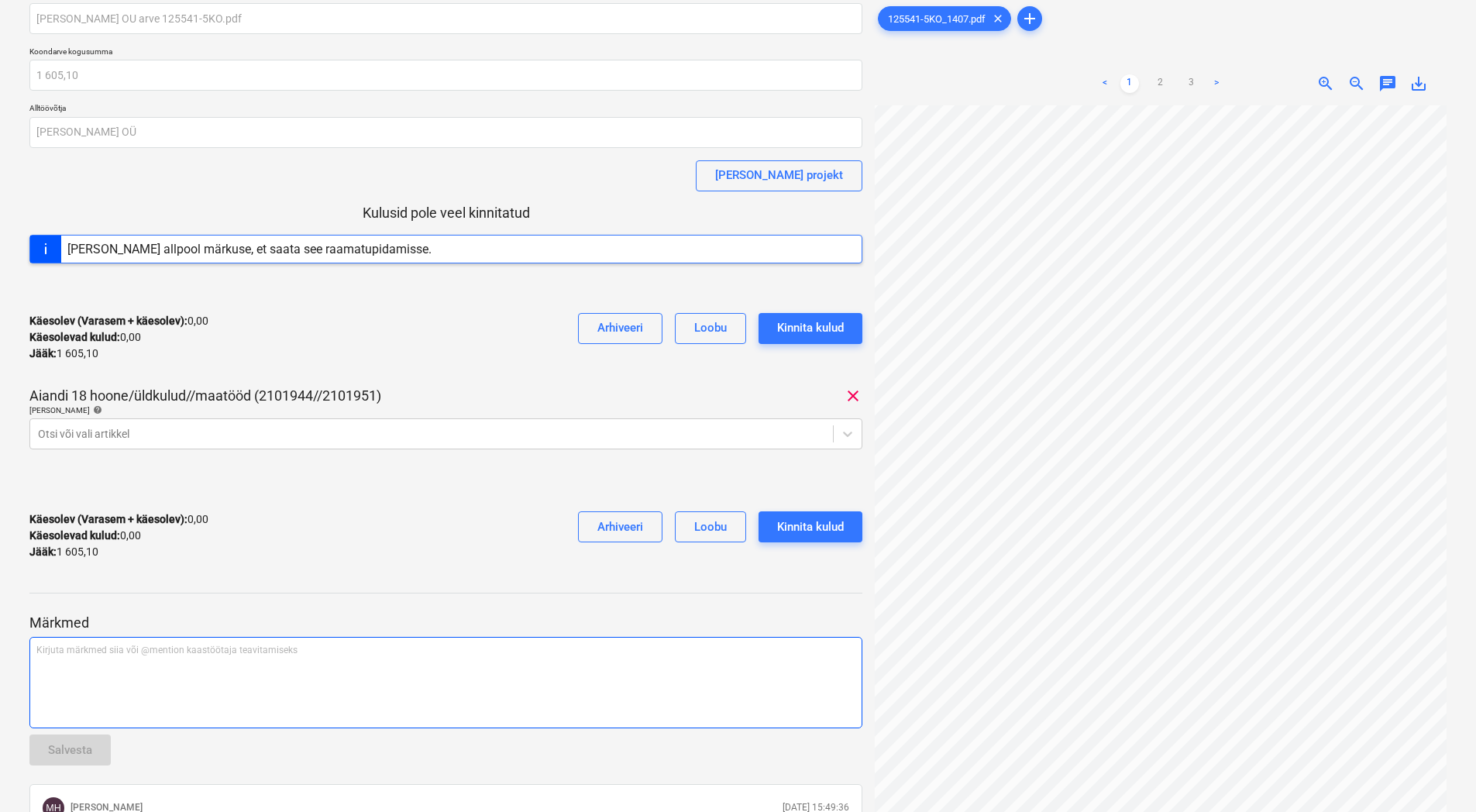 scroll, scrollTop: 0, scrollLeft: 0, axis: both 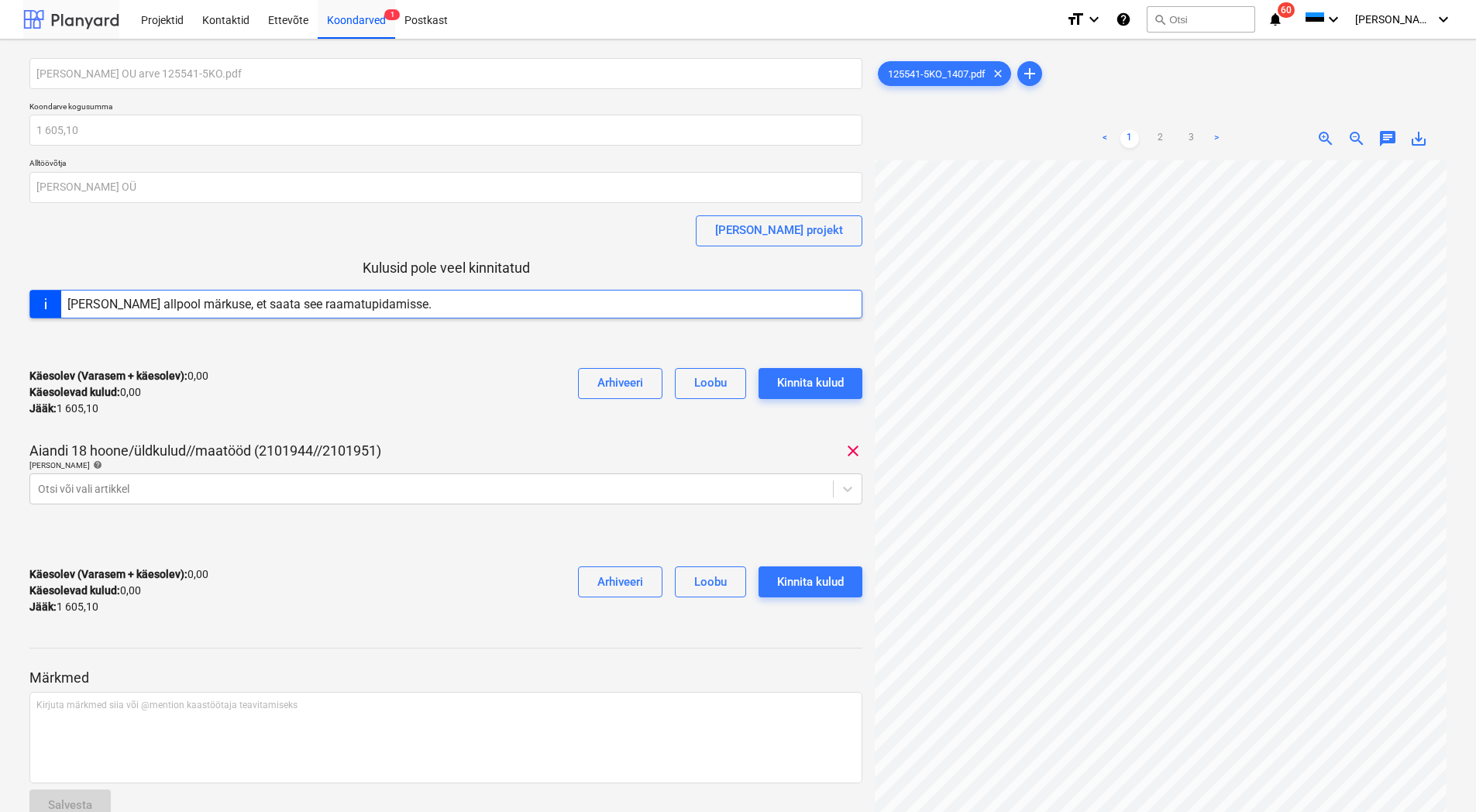 click at bounding box center [71, 19] 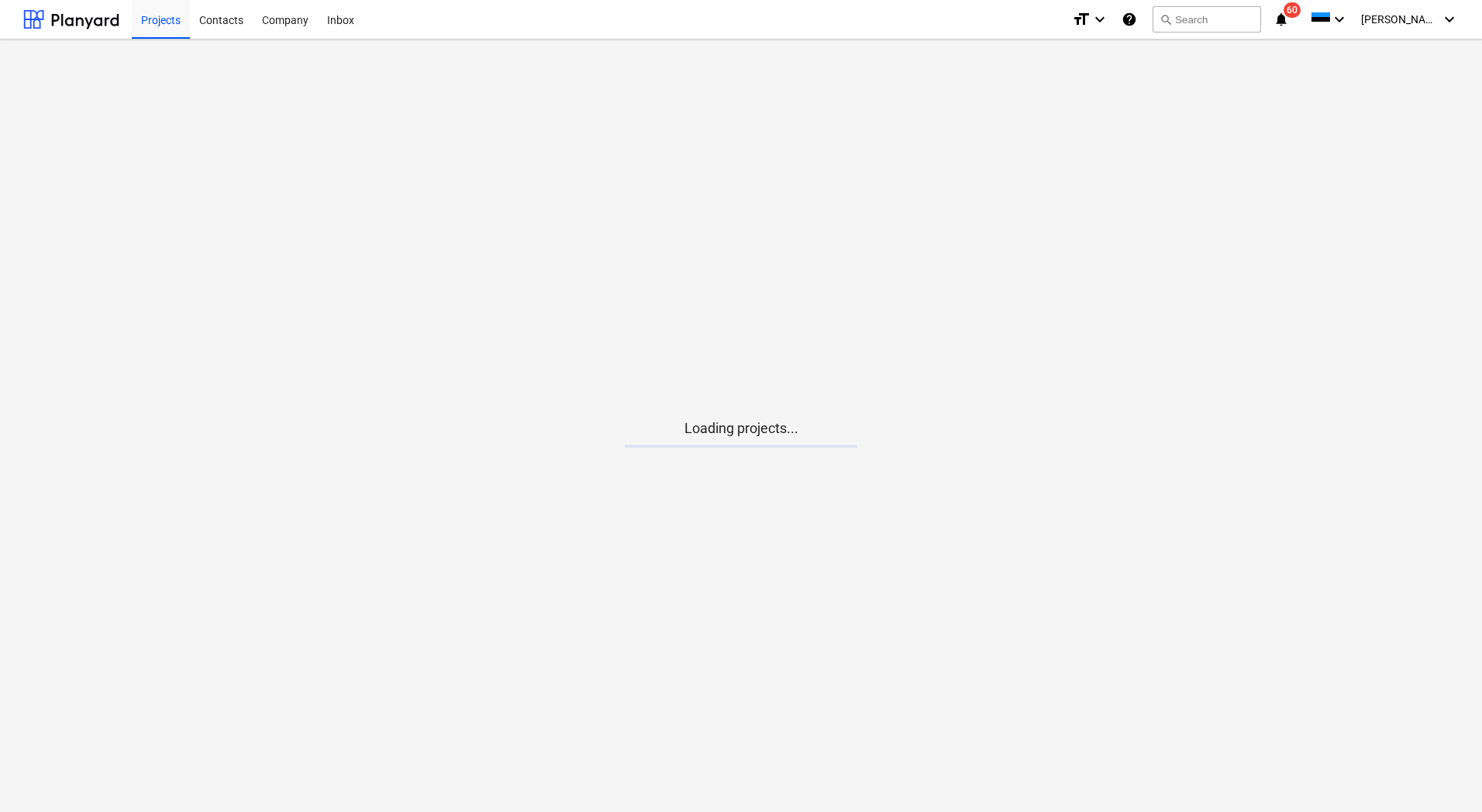 scroll, scrollTop: 0, scrollLeft: 0, axis: both 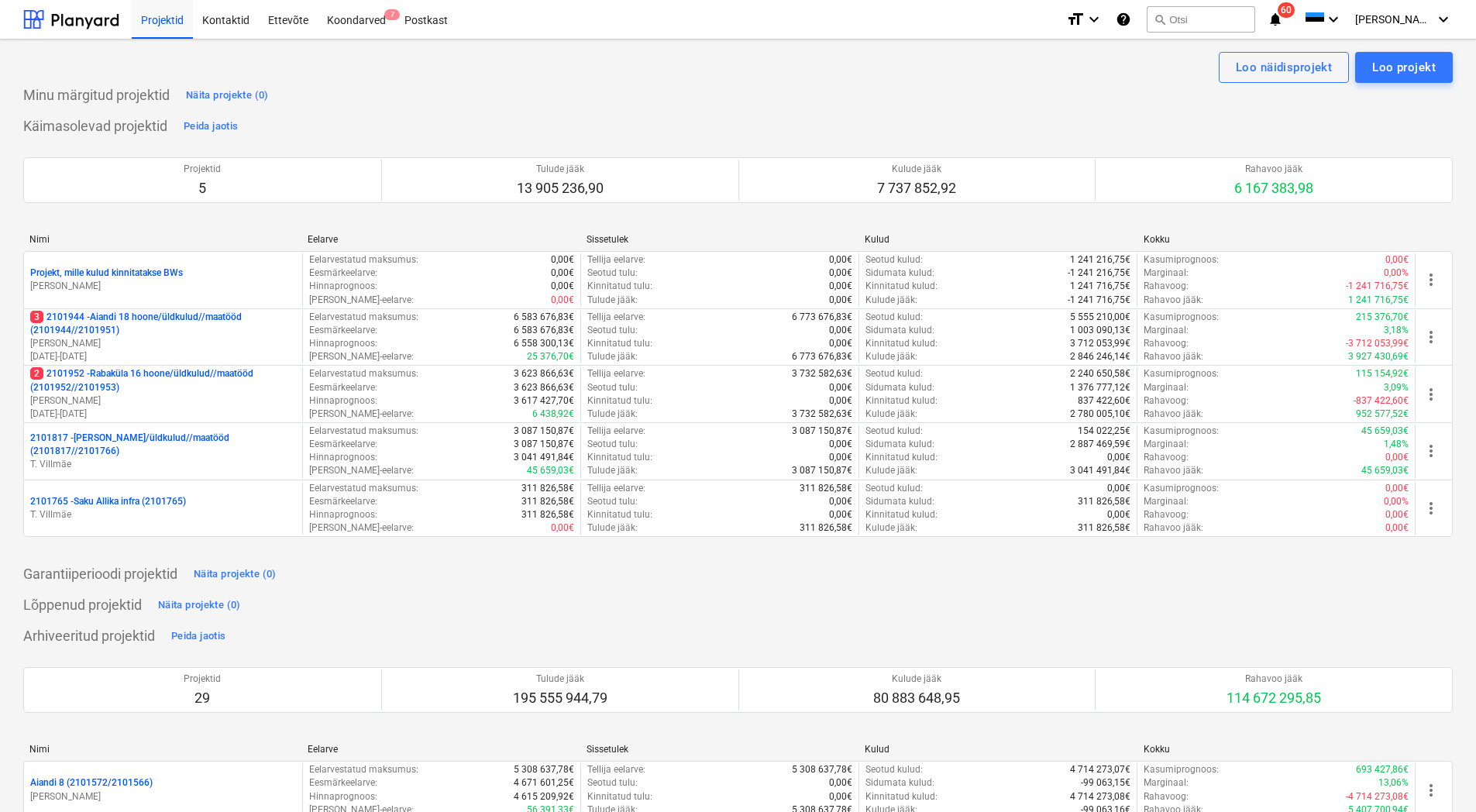 drag, startPoint x: 150, startPoint y: 26, endPoint x: 251, endPoint y: 61, distance: 106.89247 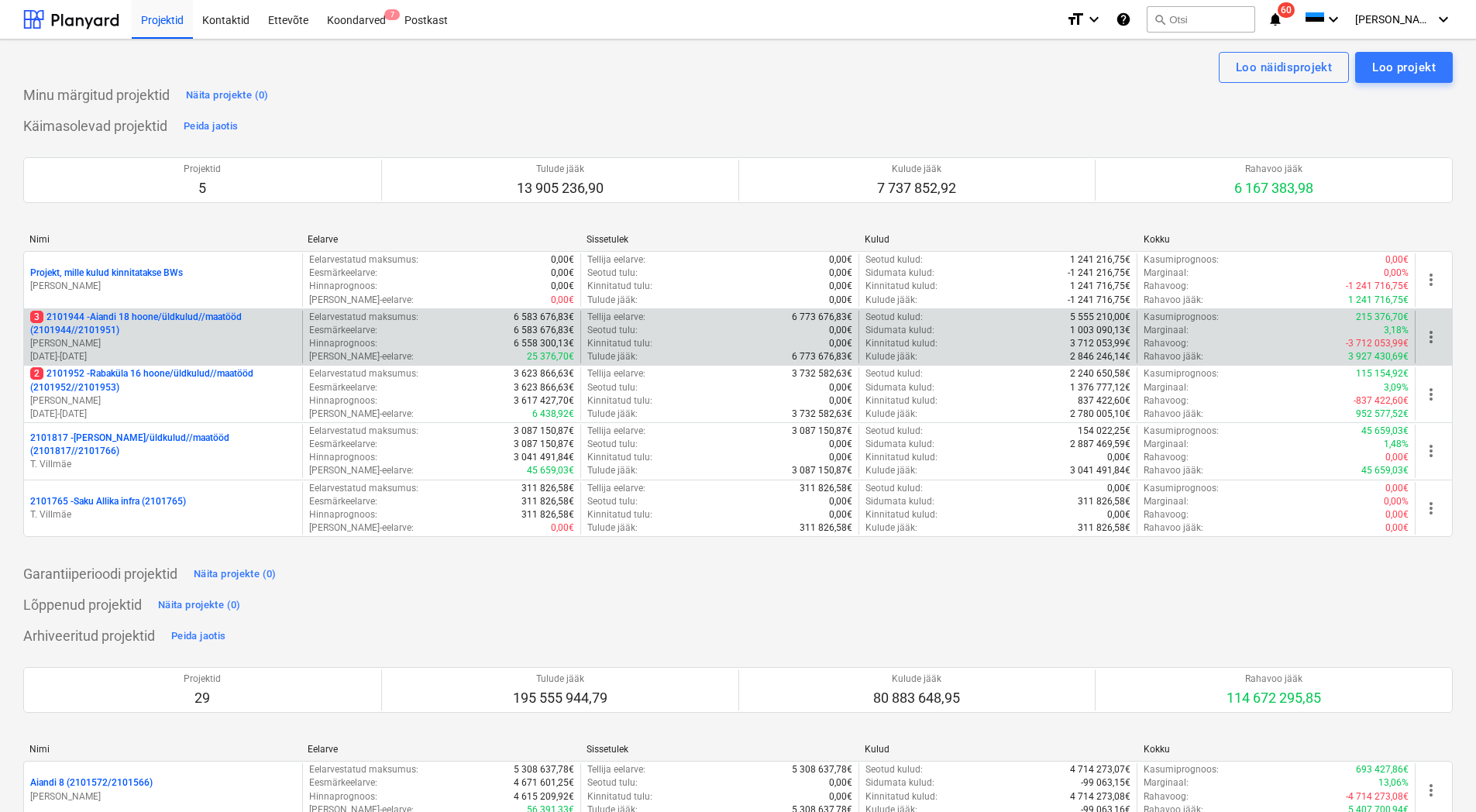 click on "[PERSON_NAME]" at bounding box center (163, 343) 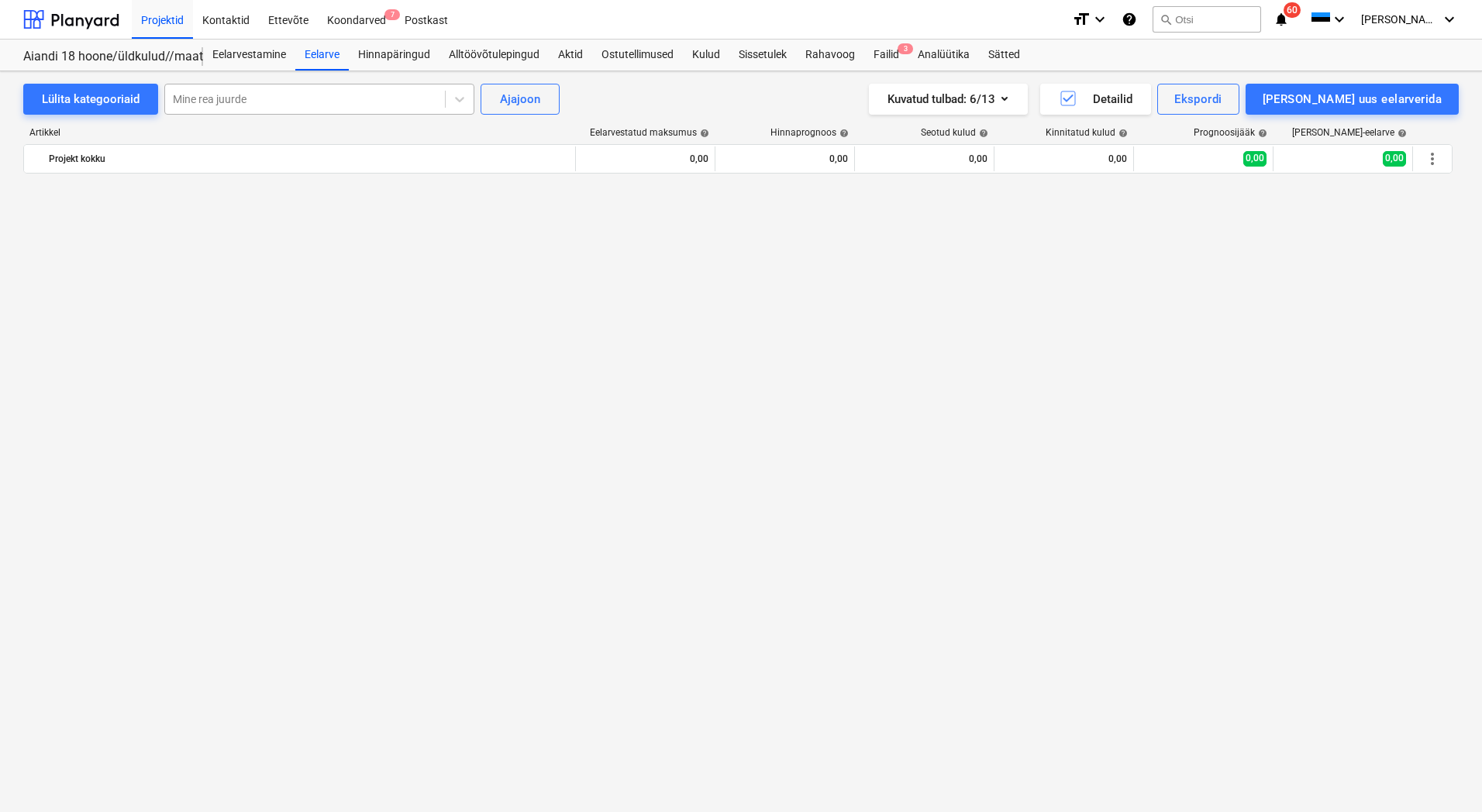 click at bounding box center [305, 99] 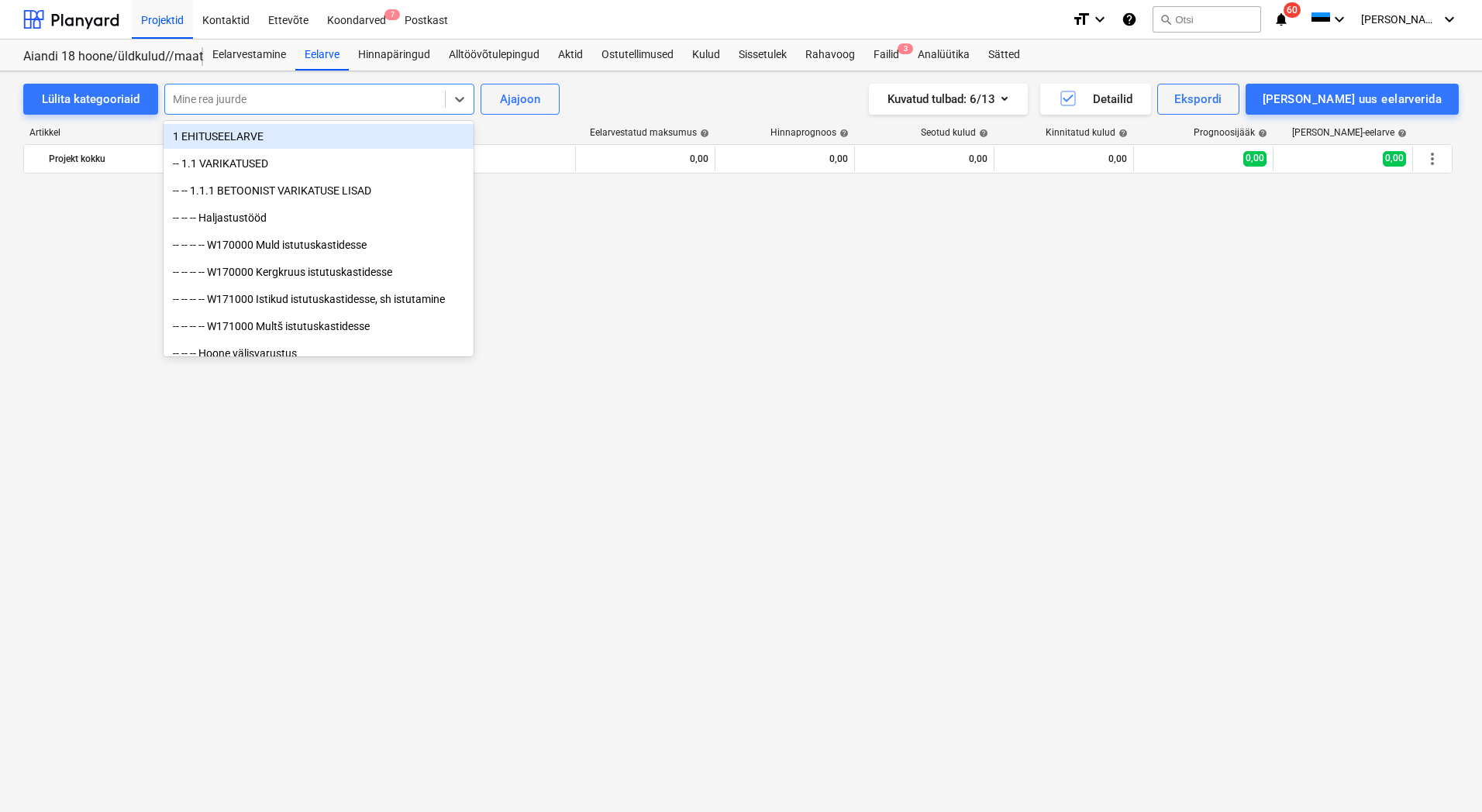 scroll, scrollTop: 3173, scrollLeft: 0, axis: vertical 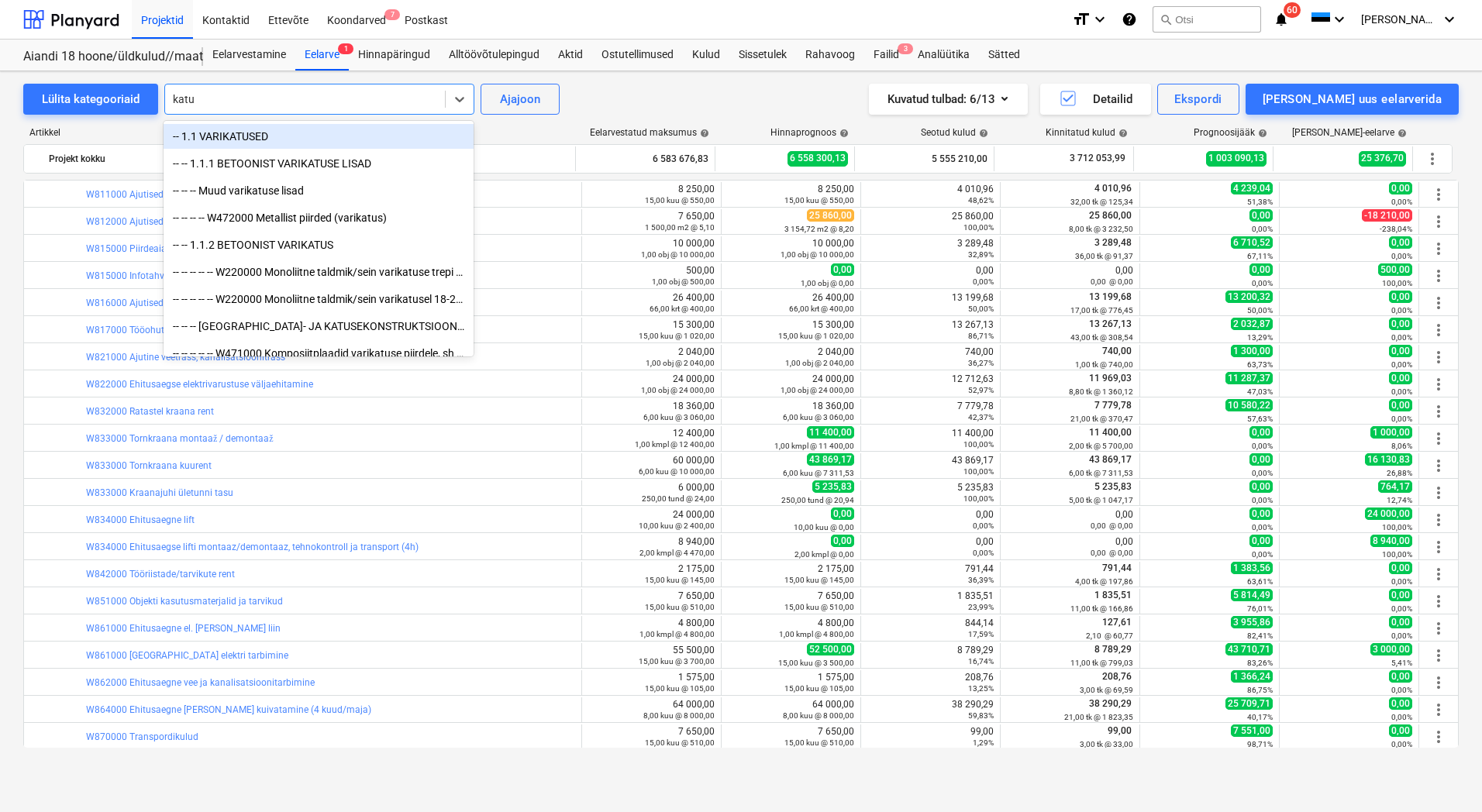 type on "katus" 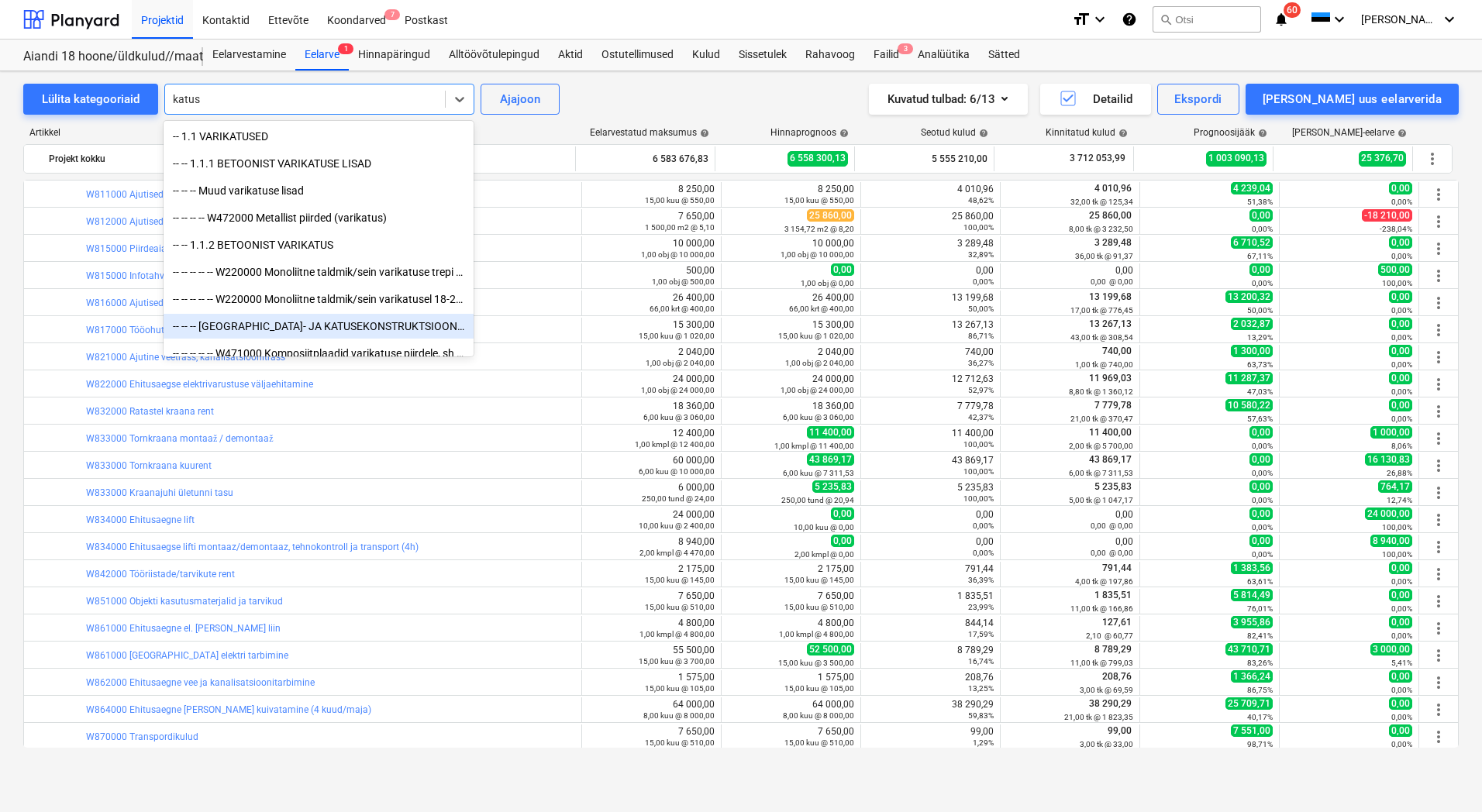 click on "-- -- --   [GEOGRAPHIC_DATA]- JA KATUSEKONSTRUKTSIOONID" at bounding box center (319, 326) 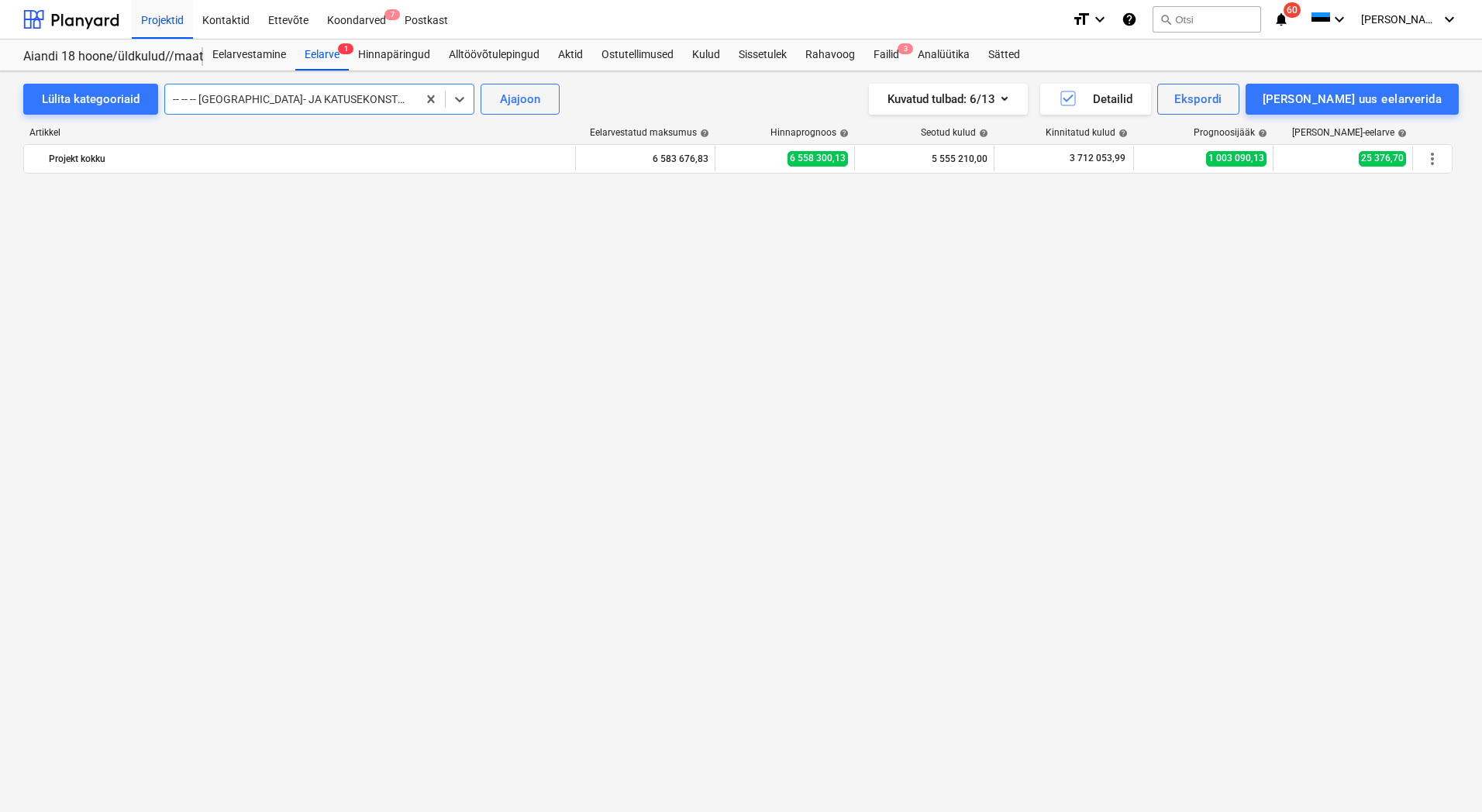 type 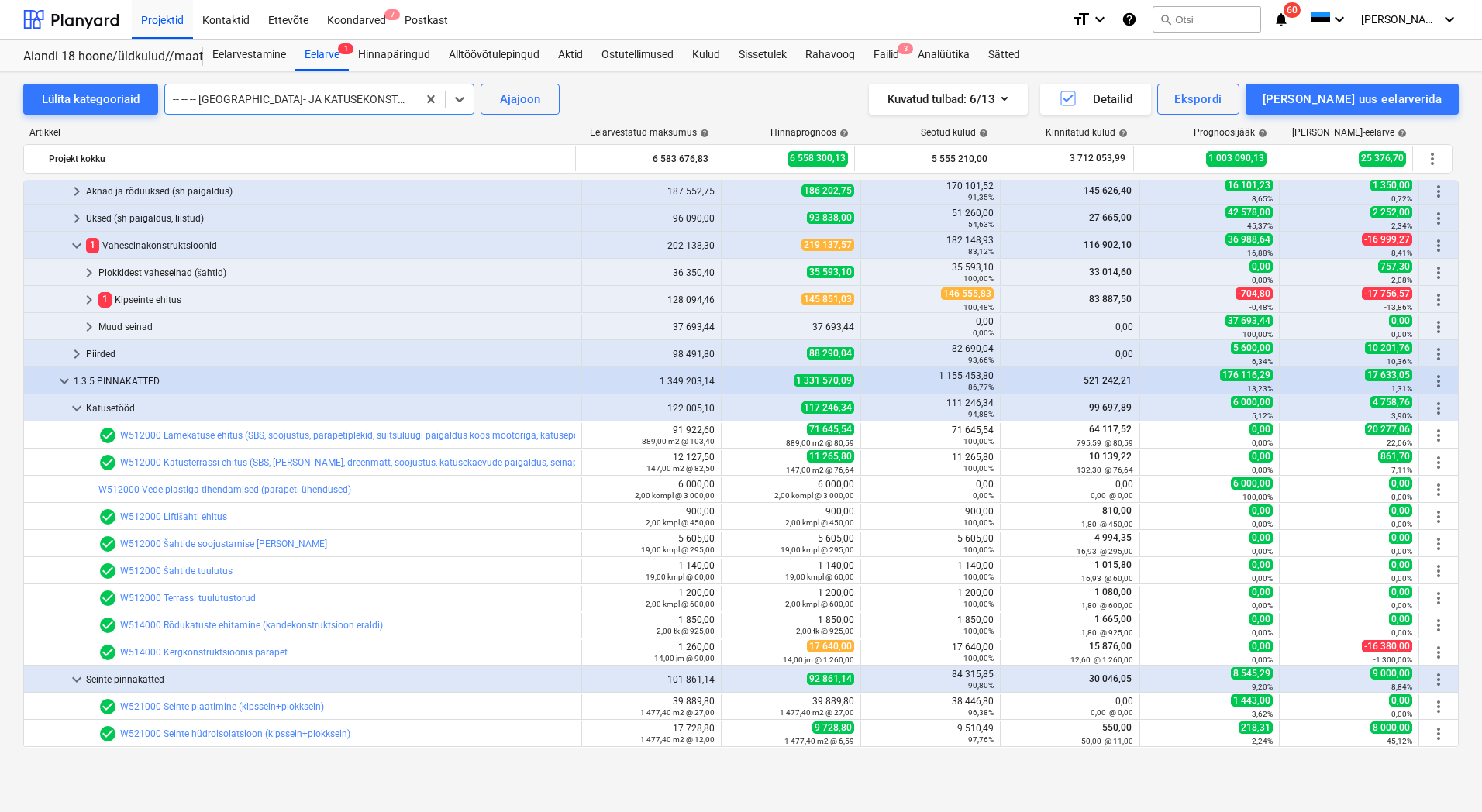 scroll, scrollTop: 387, scrollLeft: 0, axis: vertical 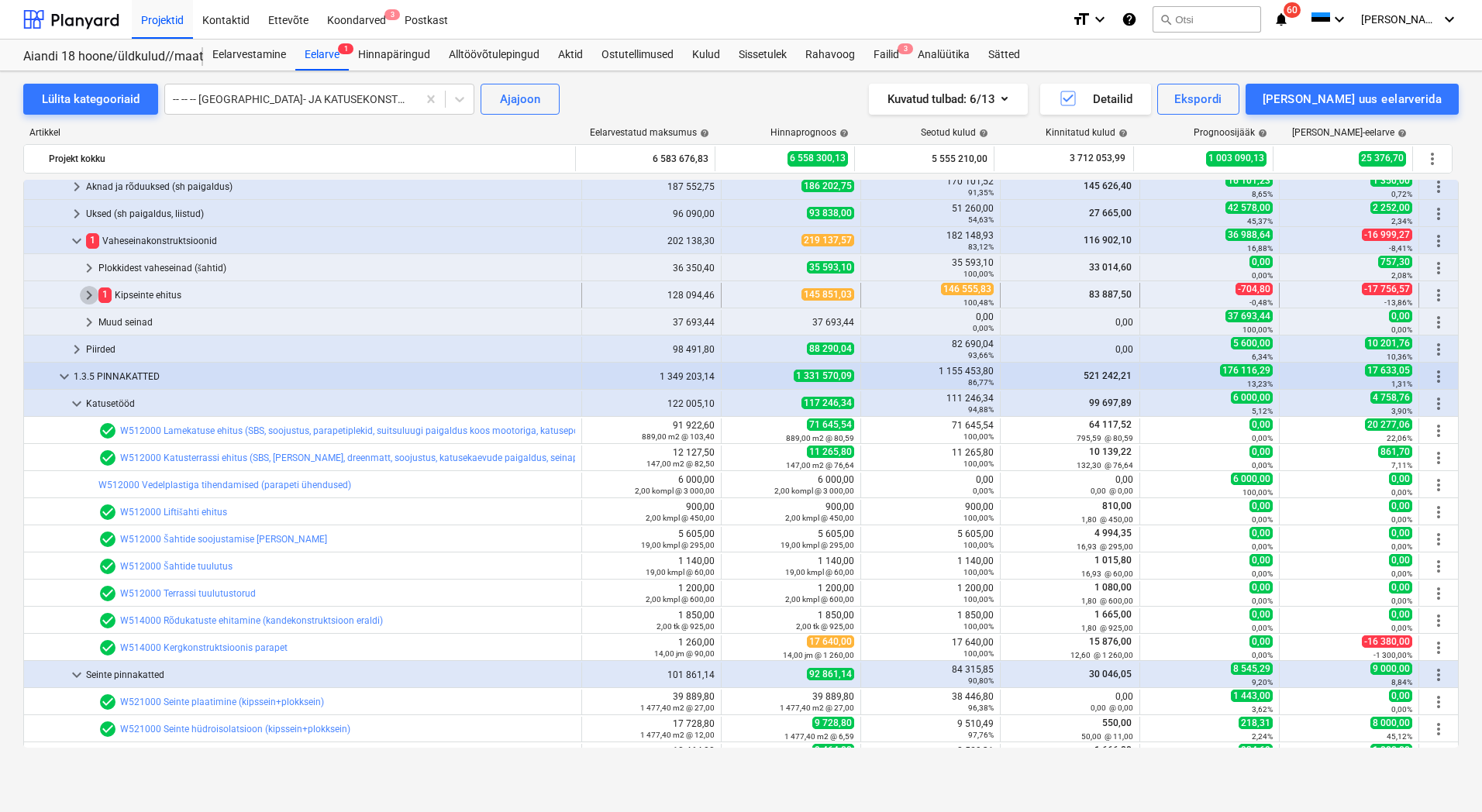 click on "keyboard_arrow_right" at bounding box center [89, 295] 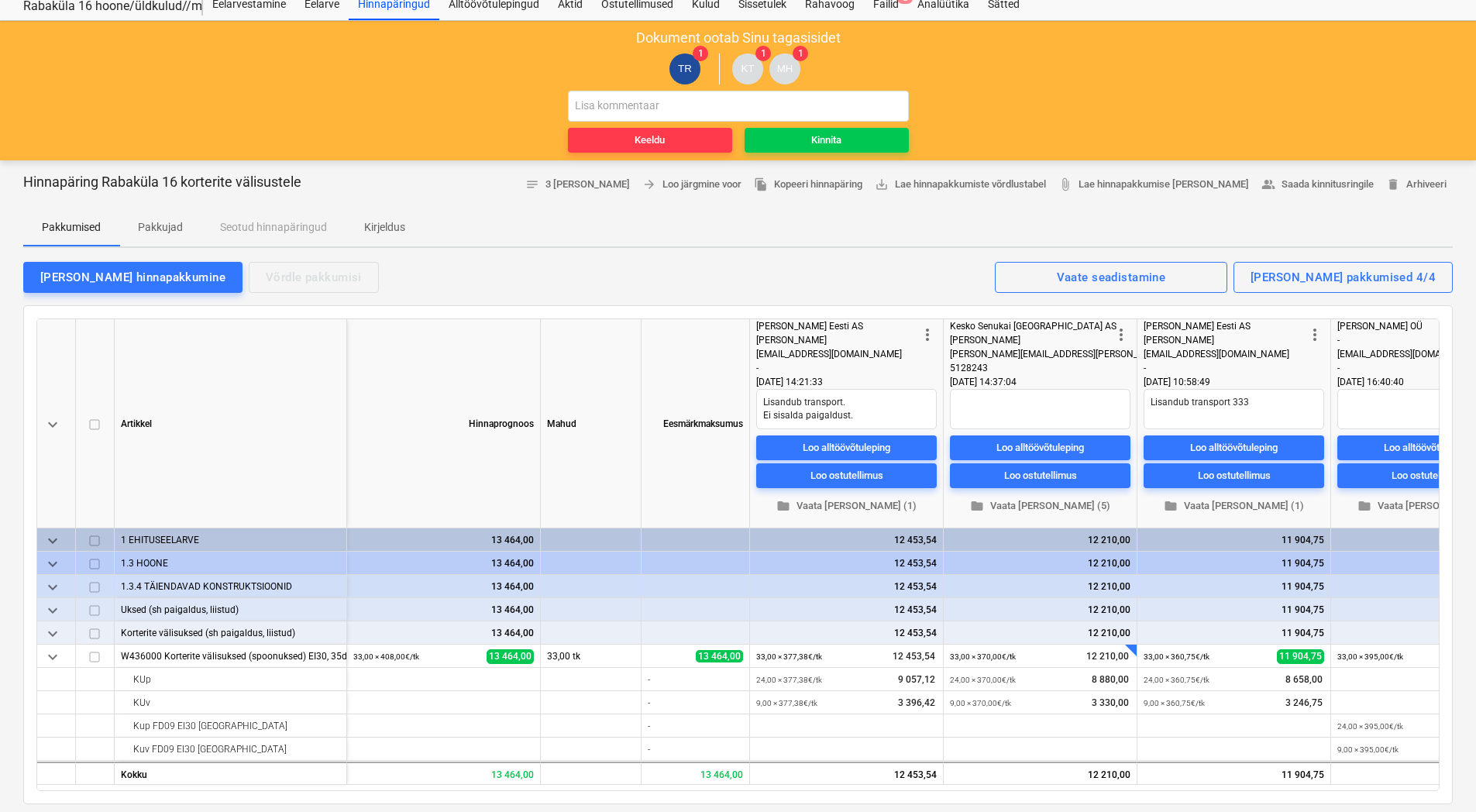 scroll, scrollTop: 77, scrollLeft: 0, axis: vertical 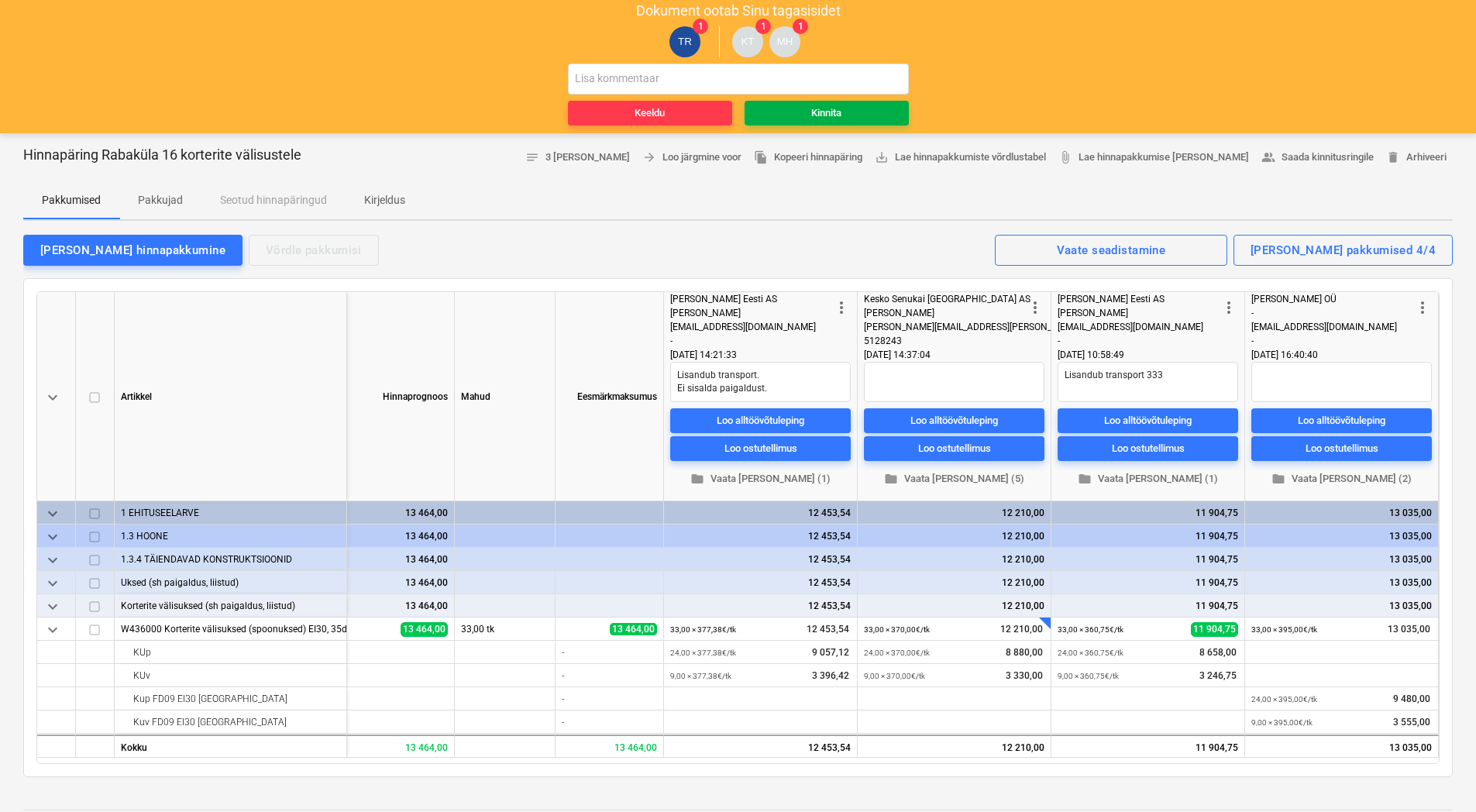 click on "Kinnita" at bounding box center [827, 113] 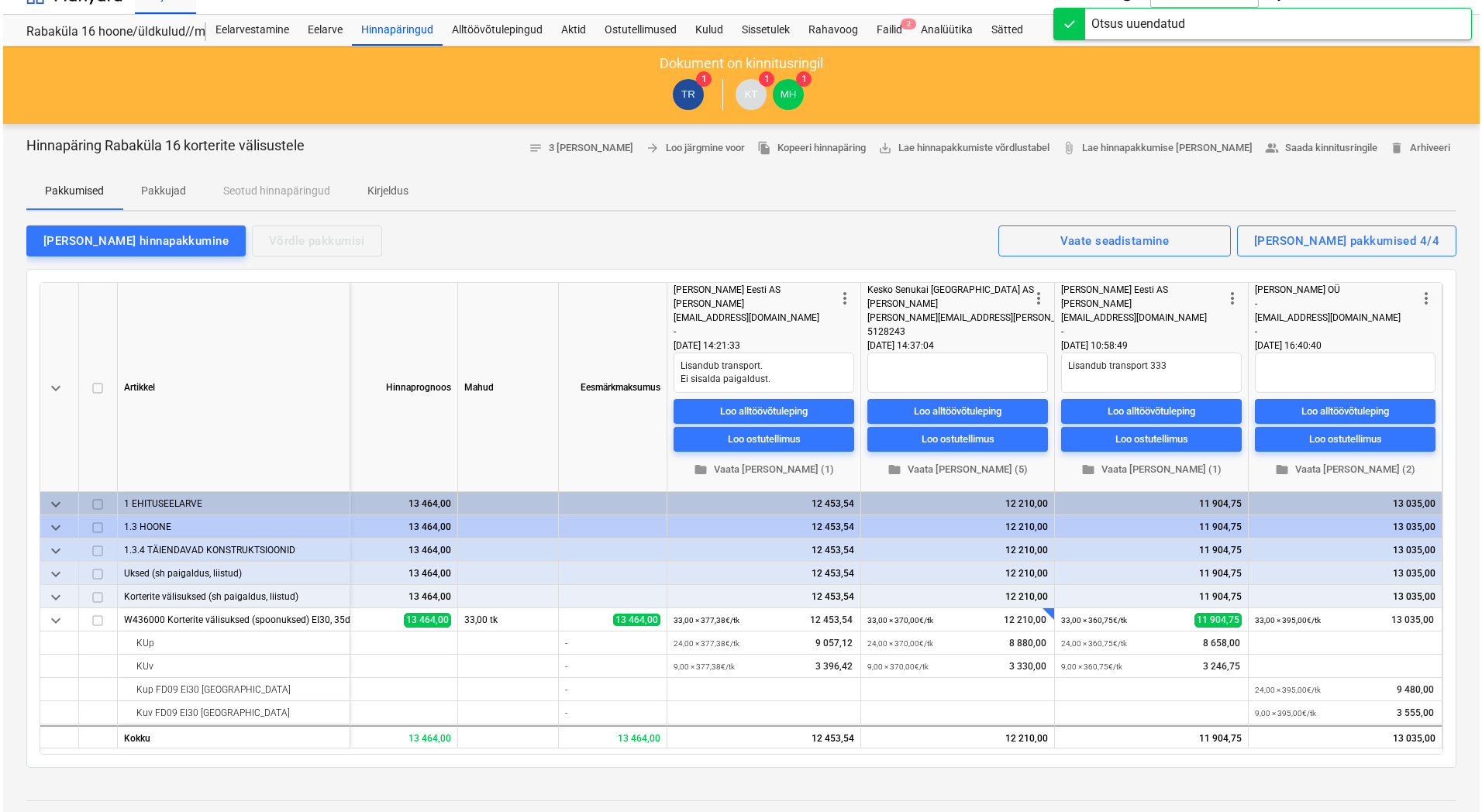 scroll, scrollTop: 0, scrollLeft: 0, axis: both 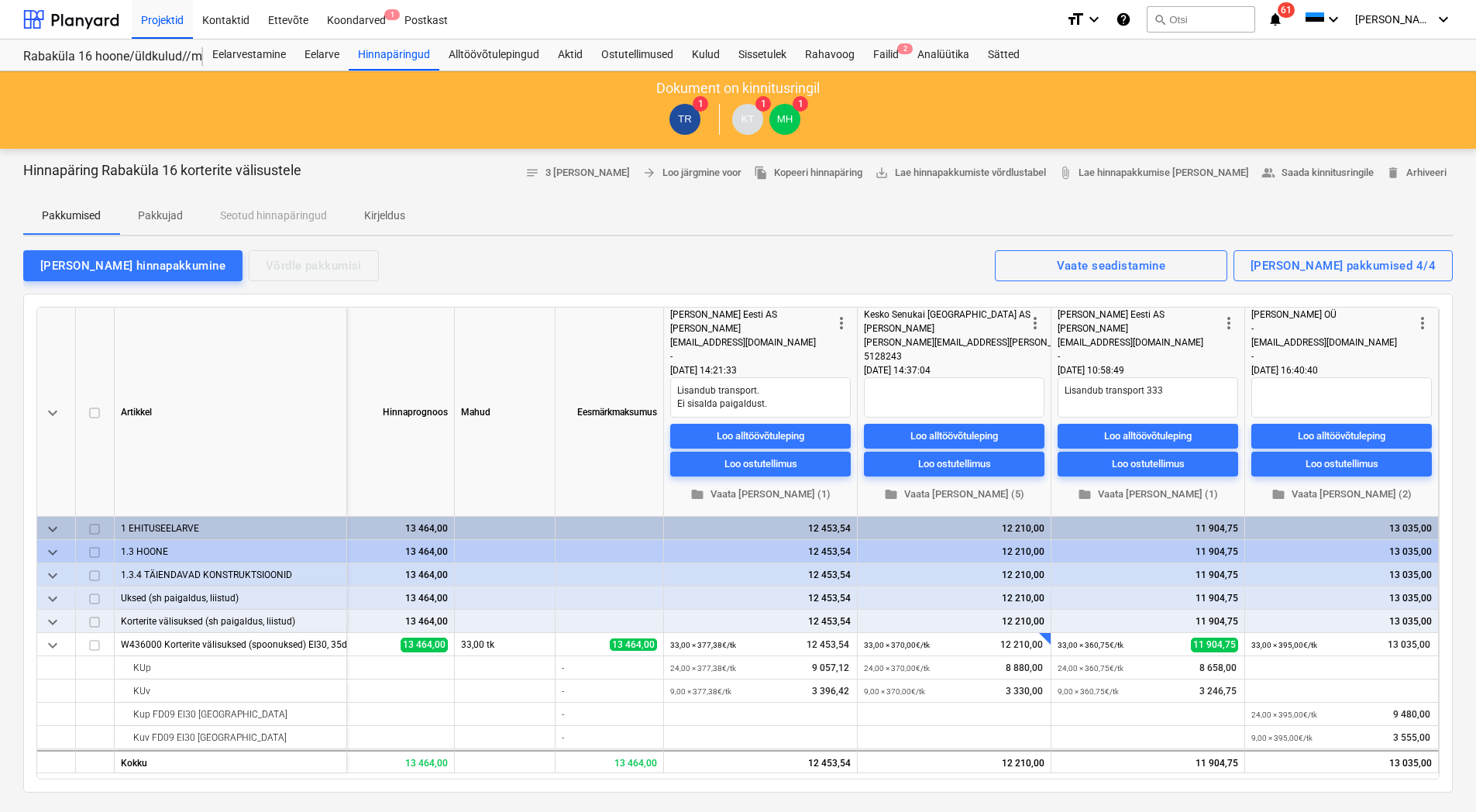 type on "x" 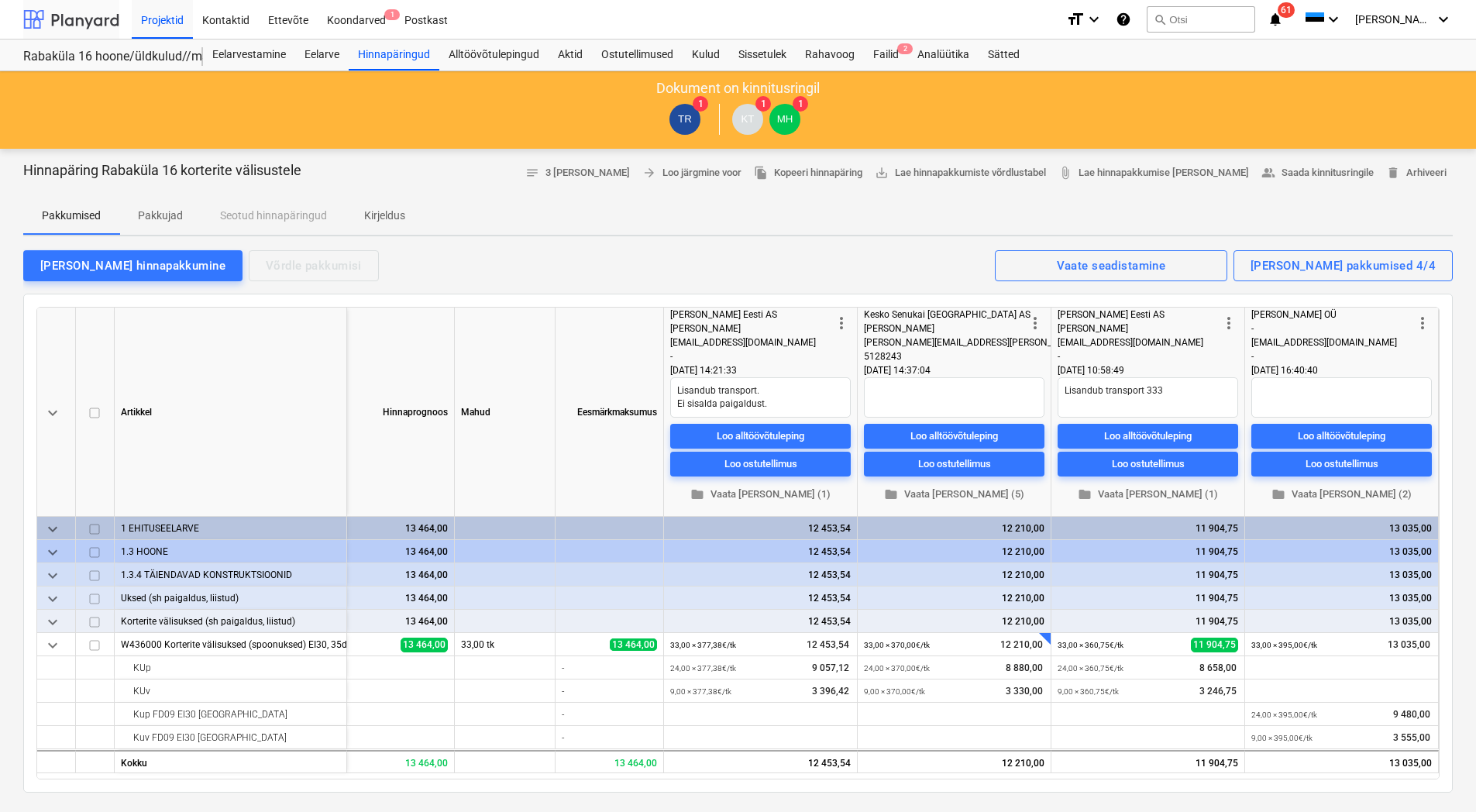click at bounding box center [71, 19] 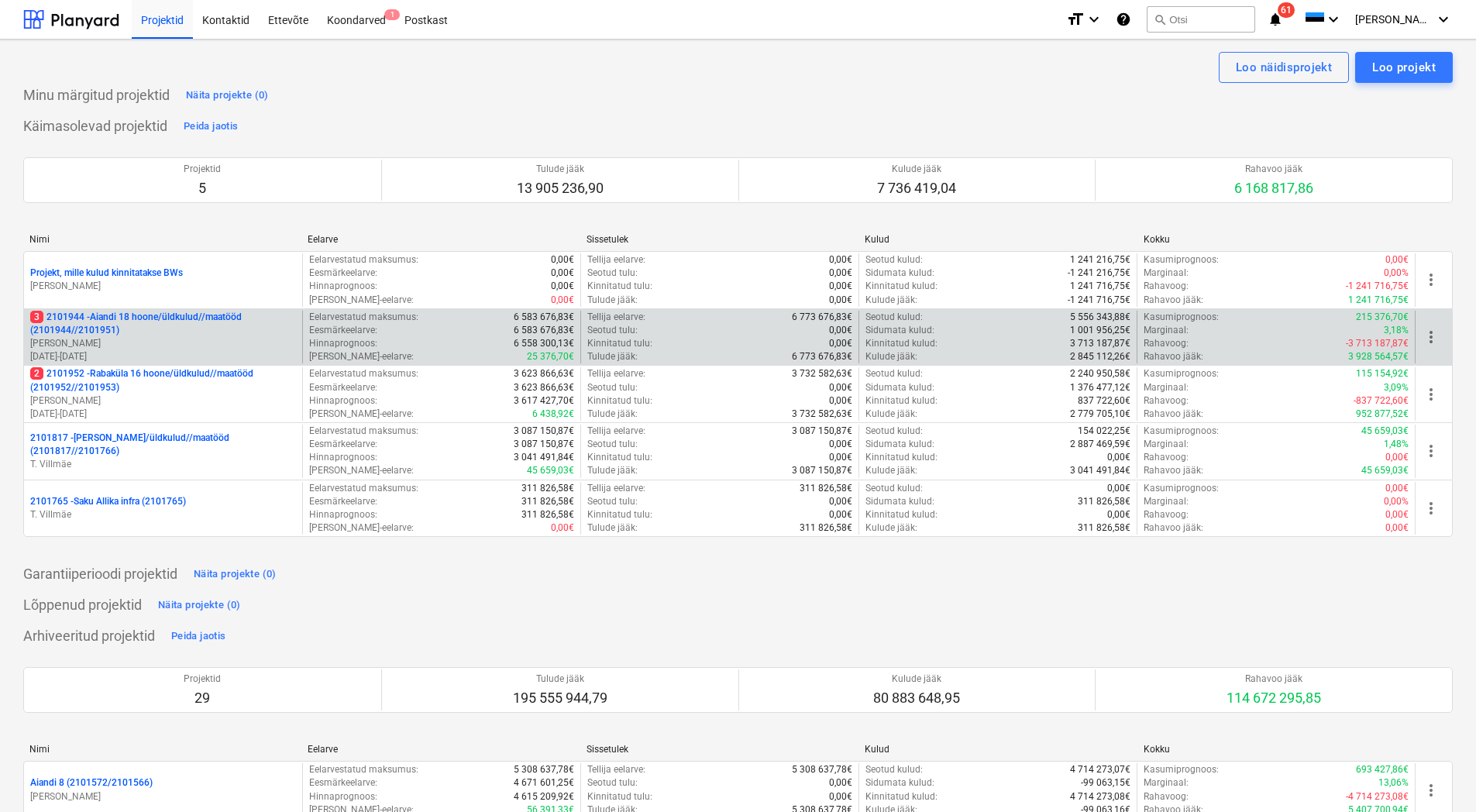 click on "[PERSON_NAME]" at bounding box center (163, 343) 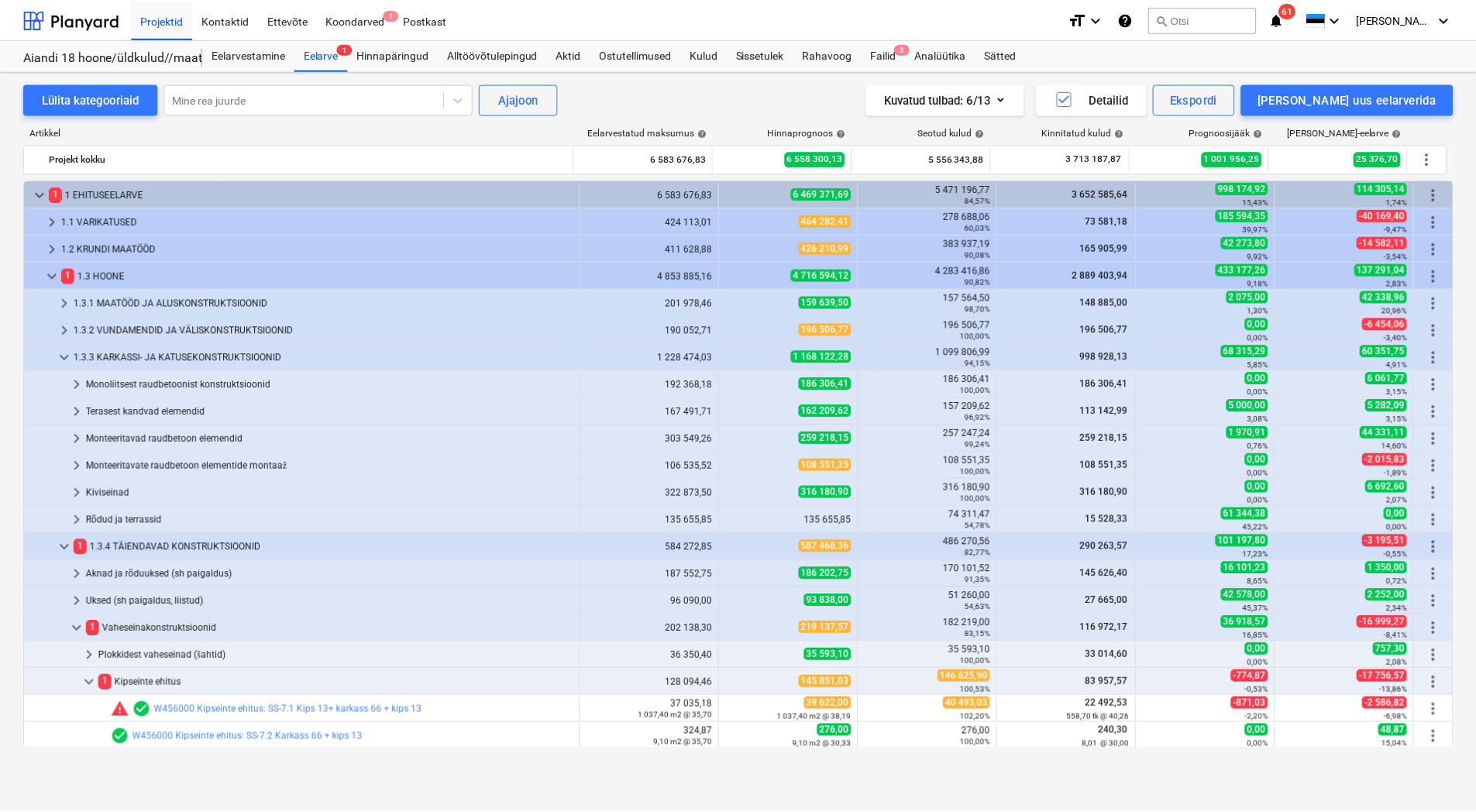 scroll, scrollTop: 387, scrollLeft: 0, axis: vertical 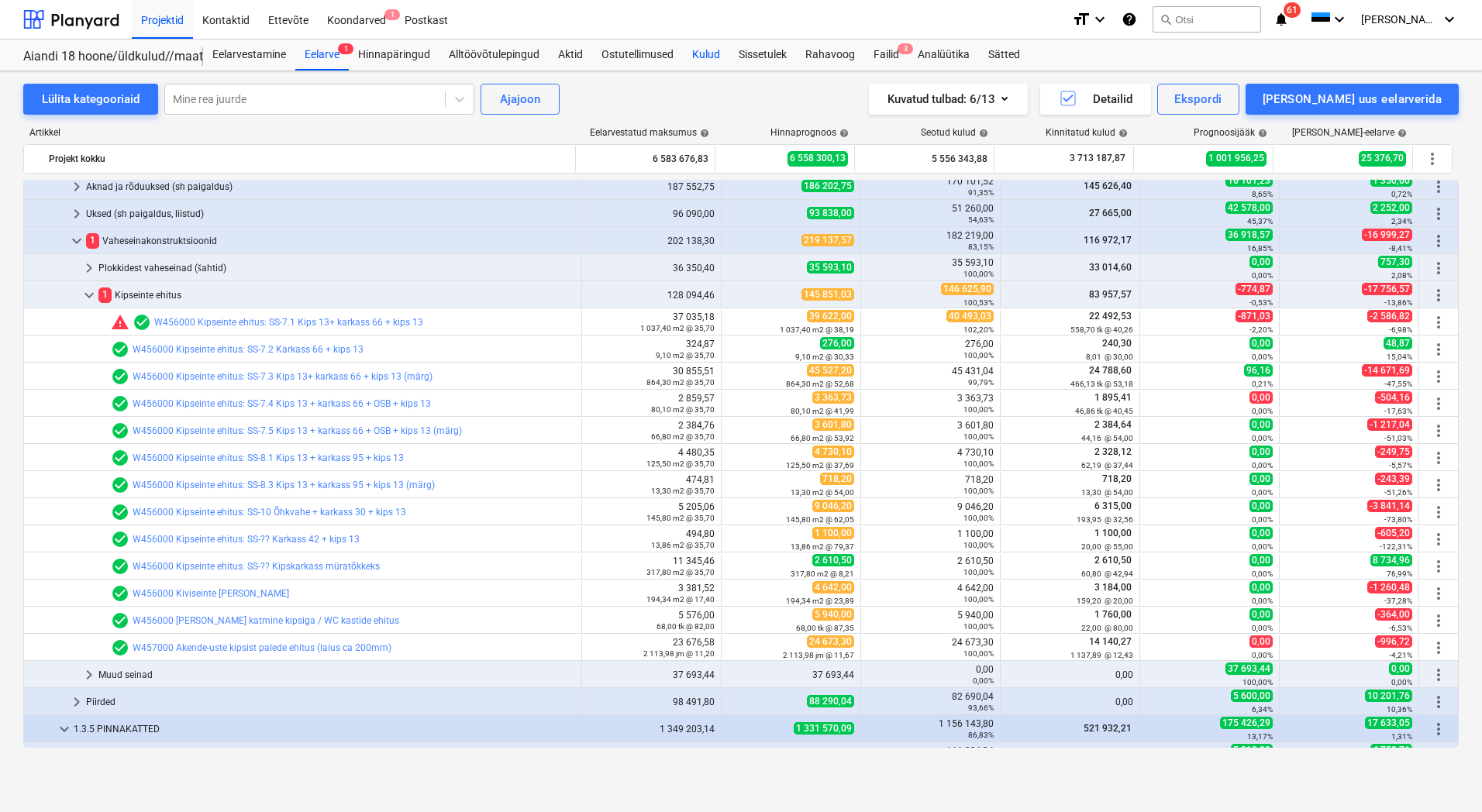 click on "Kulud" at bounding box center (706, 55) 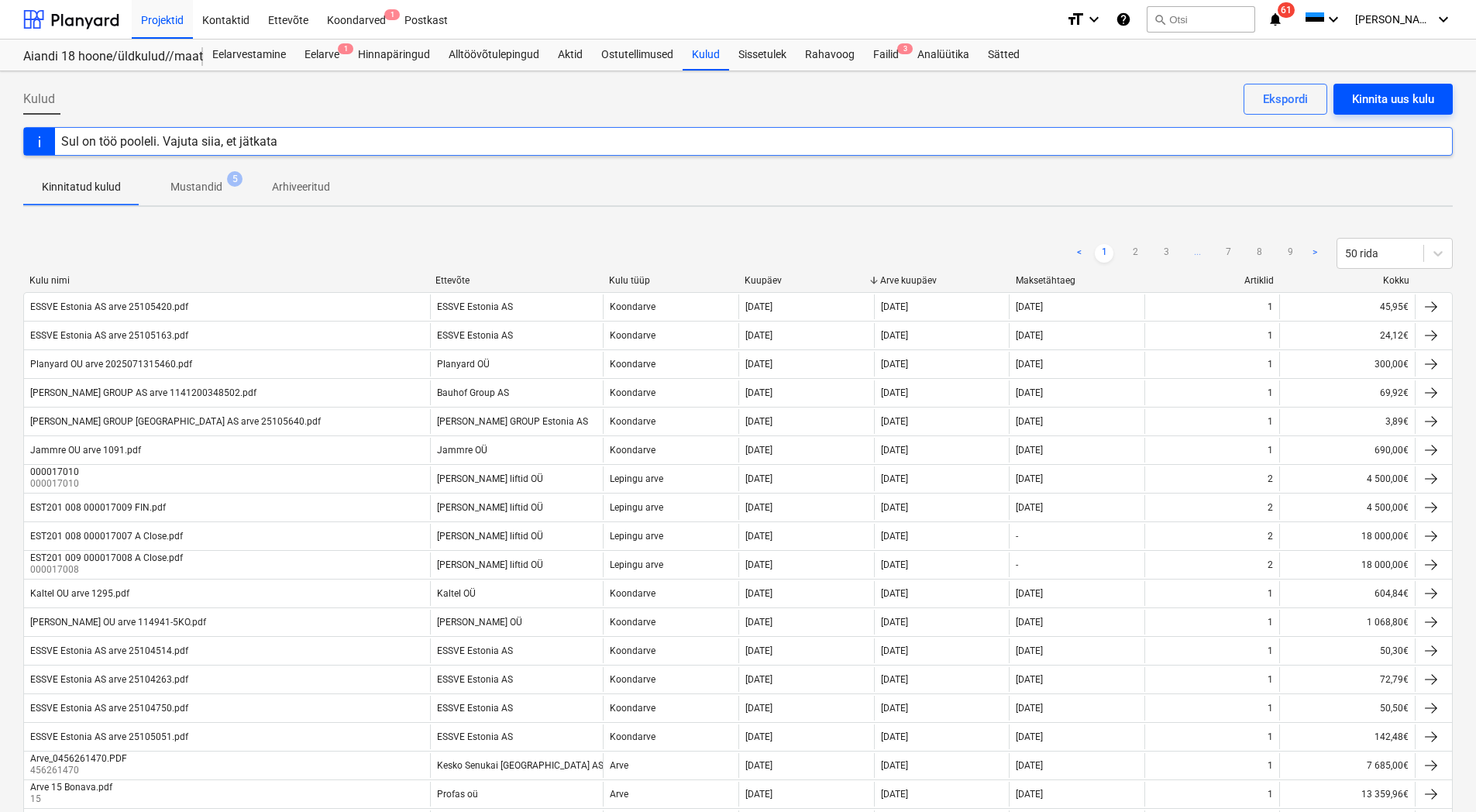 click on "Kinnita uus kulu" at bounding box center [1393, 99] 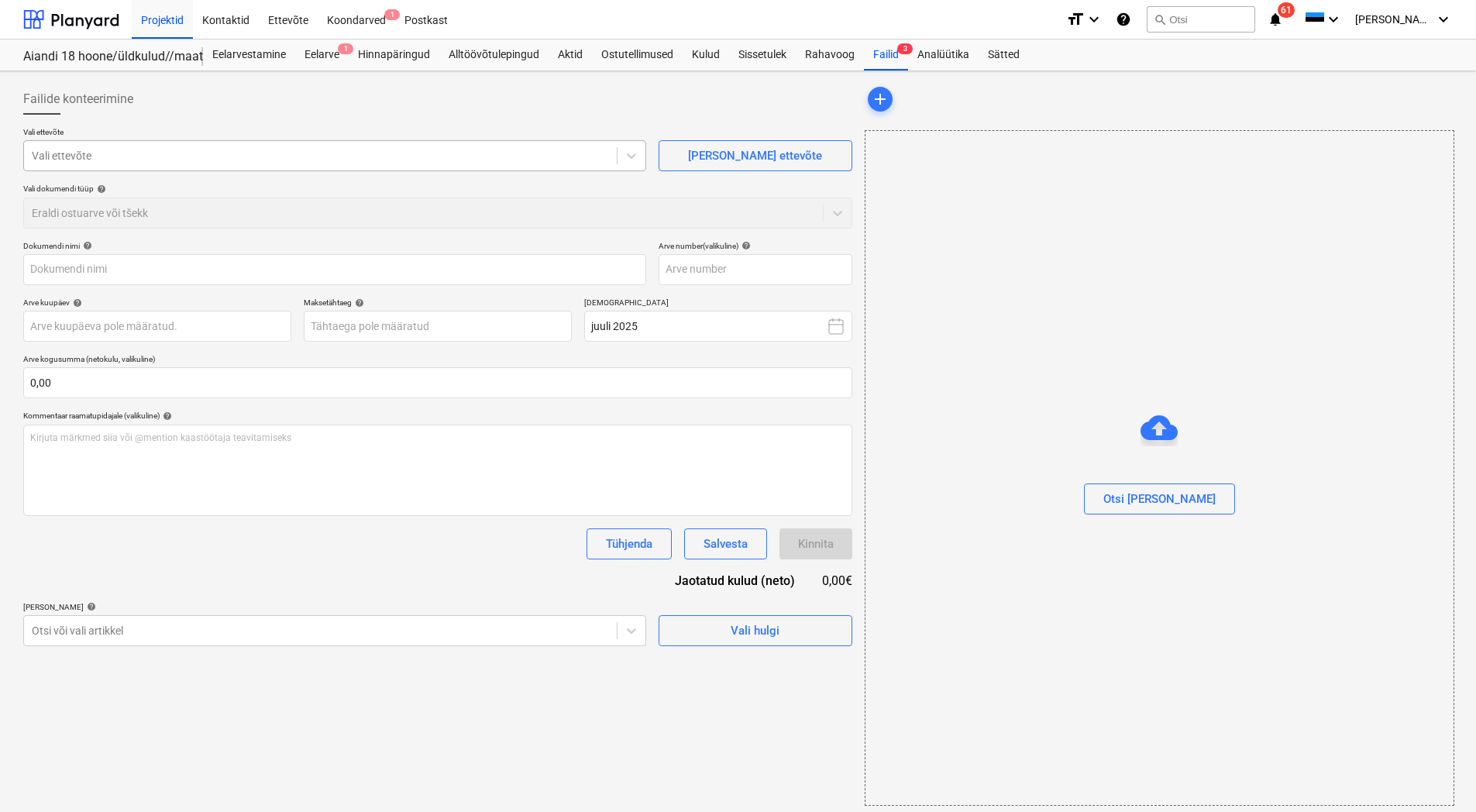 click on "Vali ettevõte" at bounding box center [320, 156] 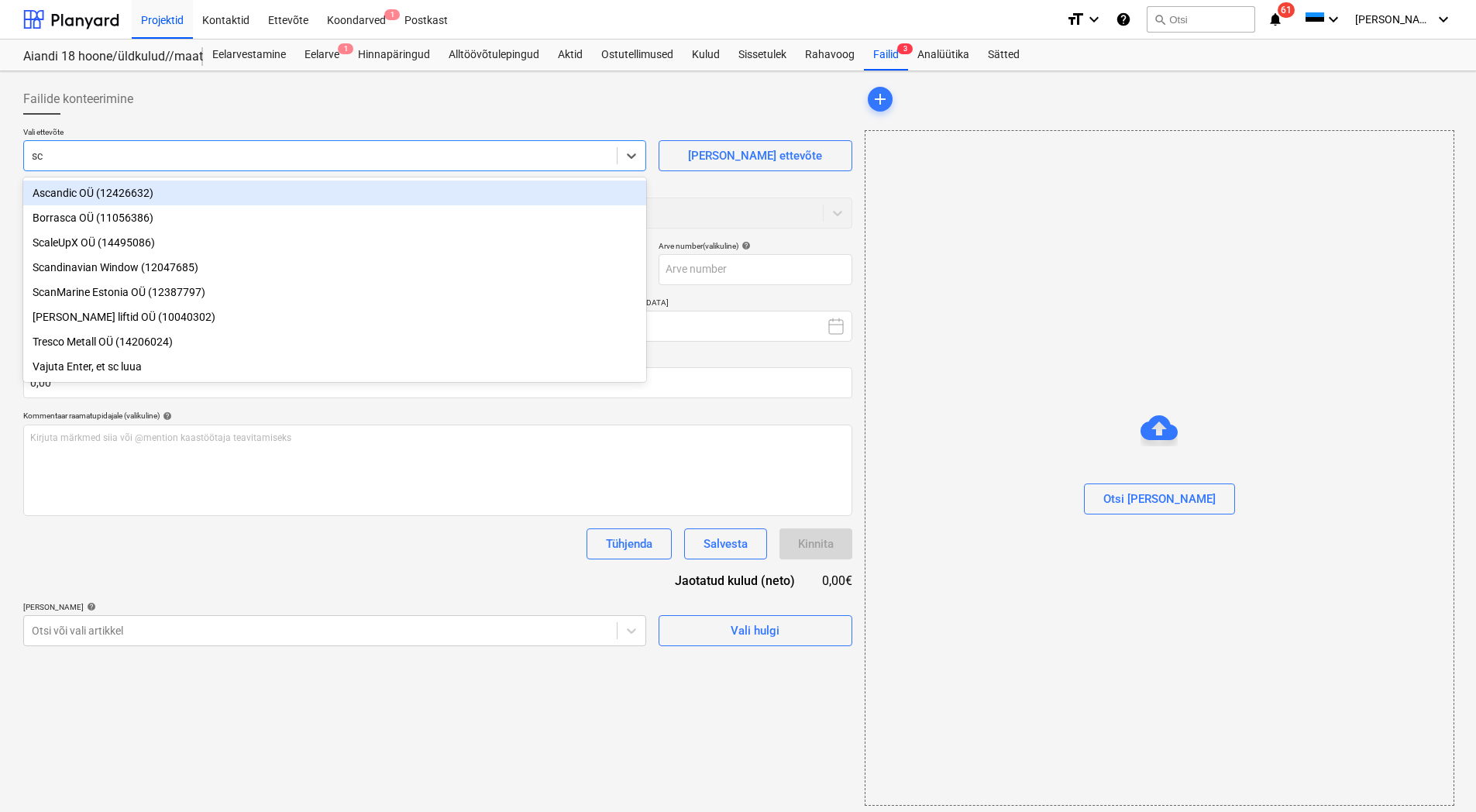 type on "sch" 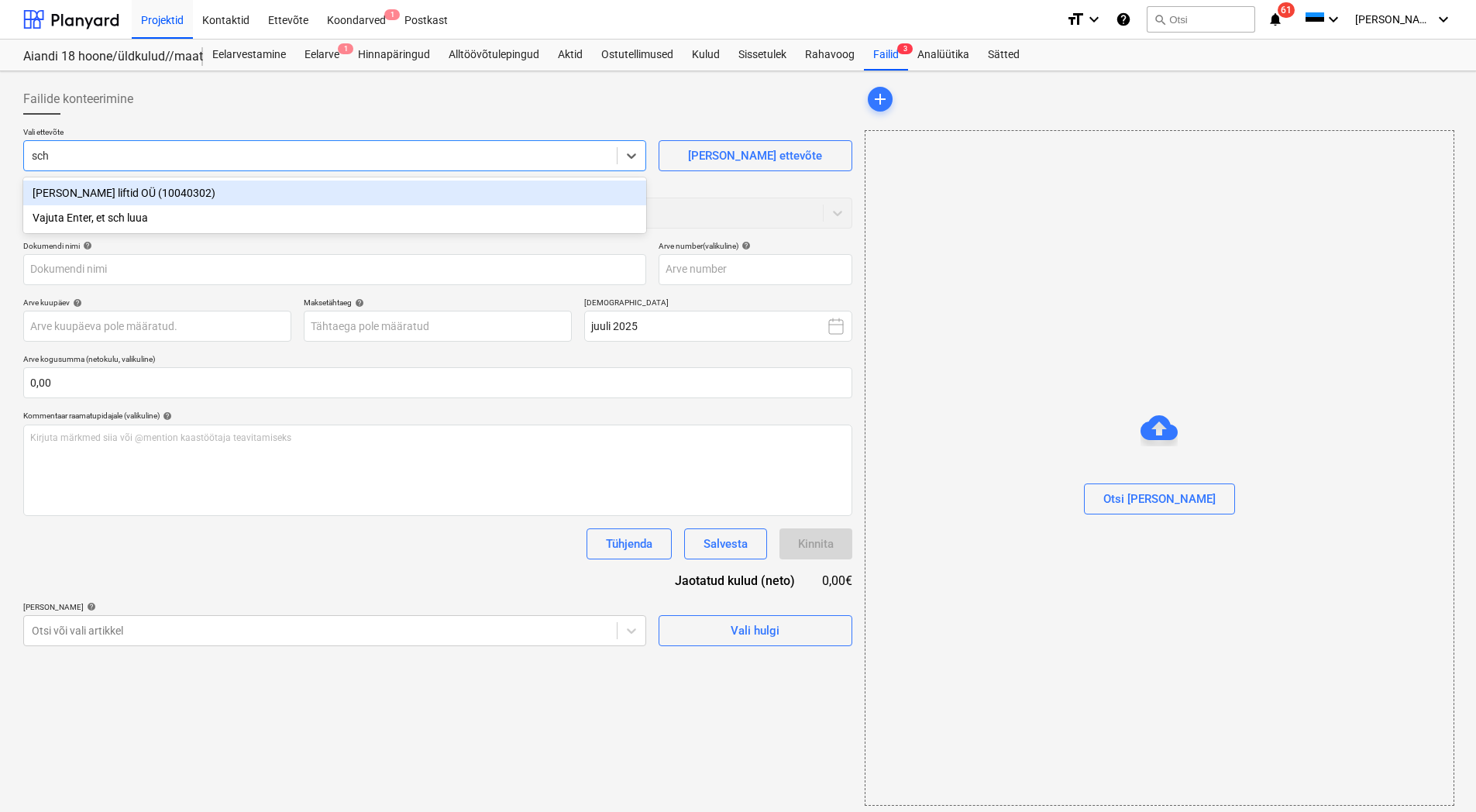 click on "Schindler liftid OÜ (10040302)" at bounding box center (335, 193) 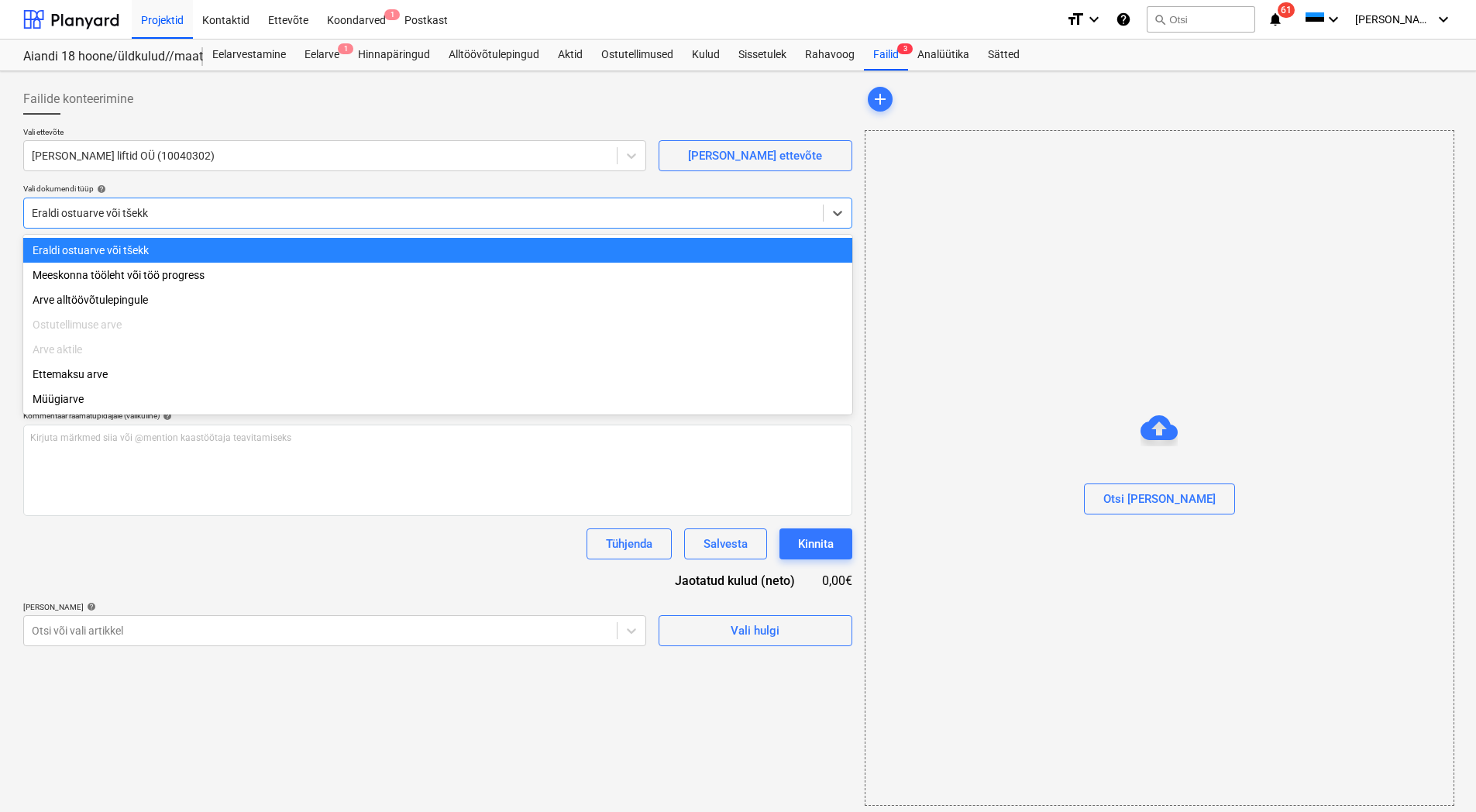 click at bounding box center (423, 213) 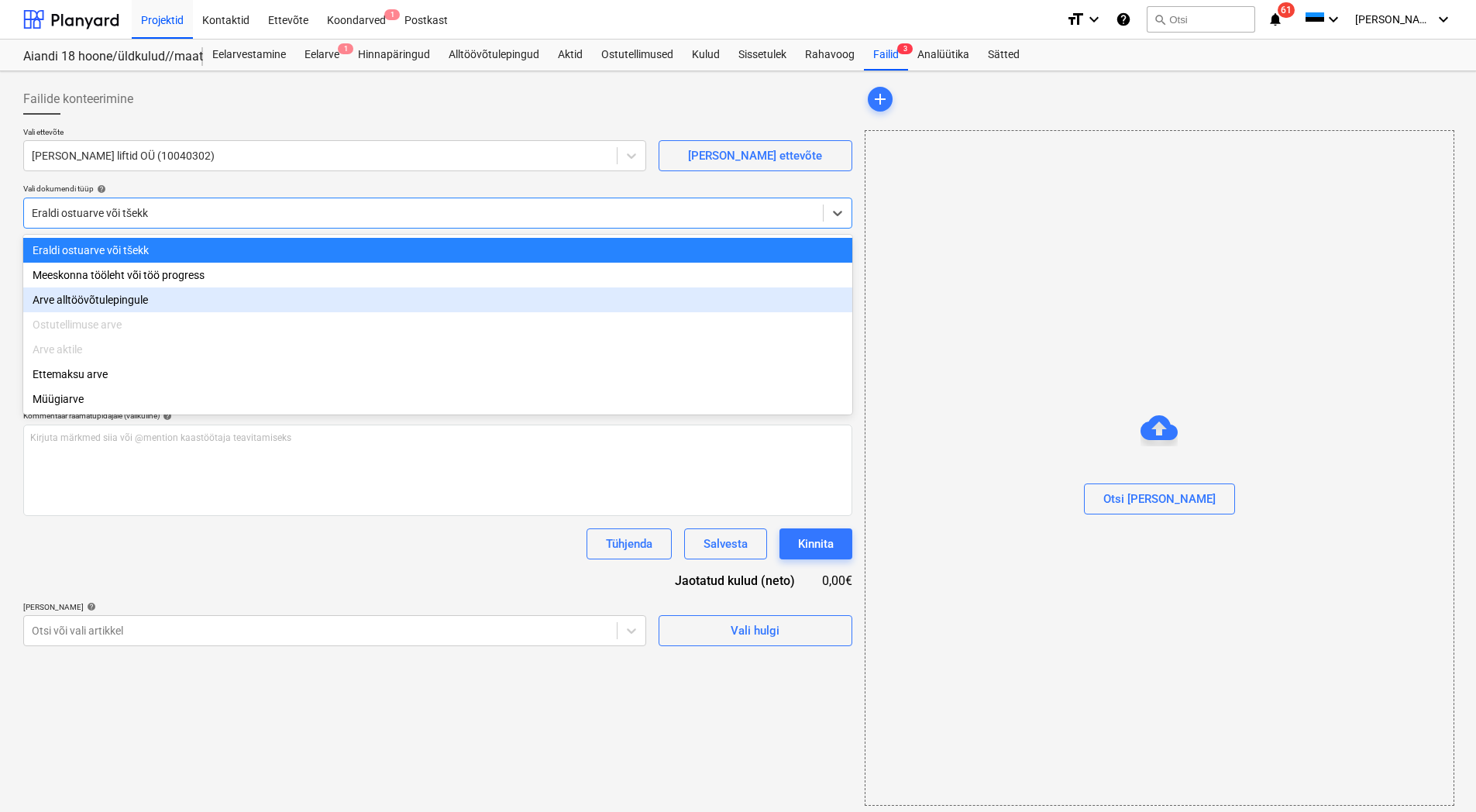 click on "Arve alltöövõtulepingule" at bounding box center (438, 300) 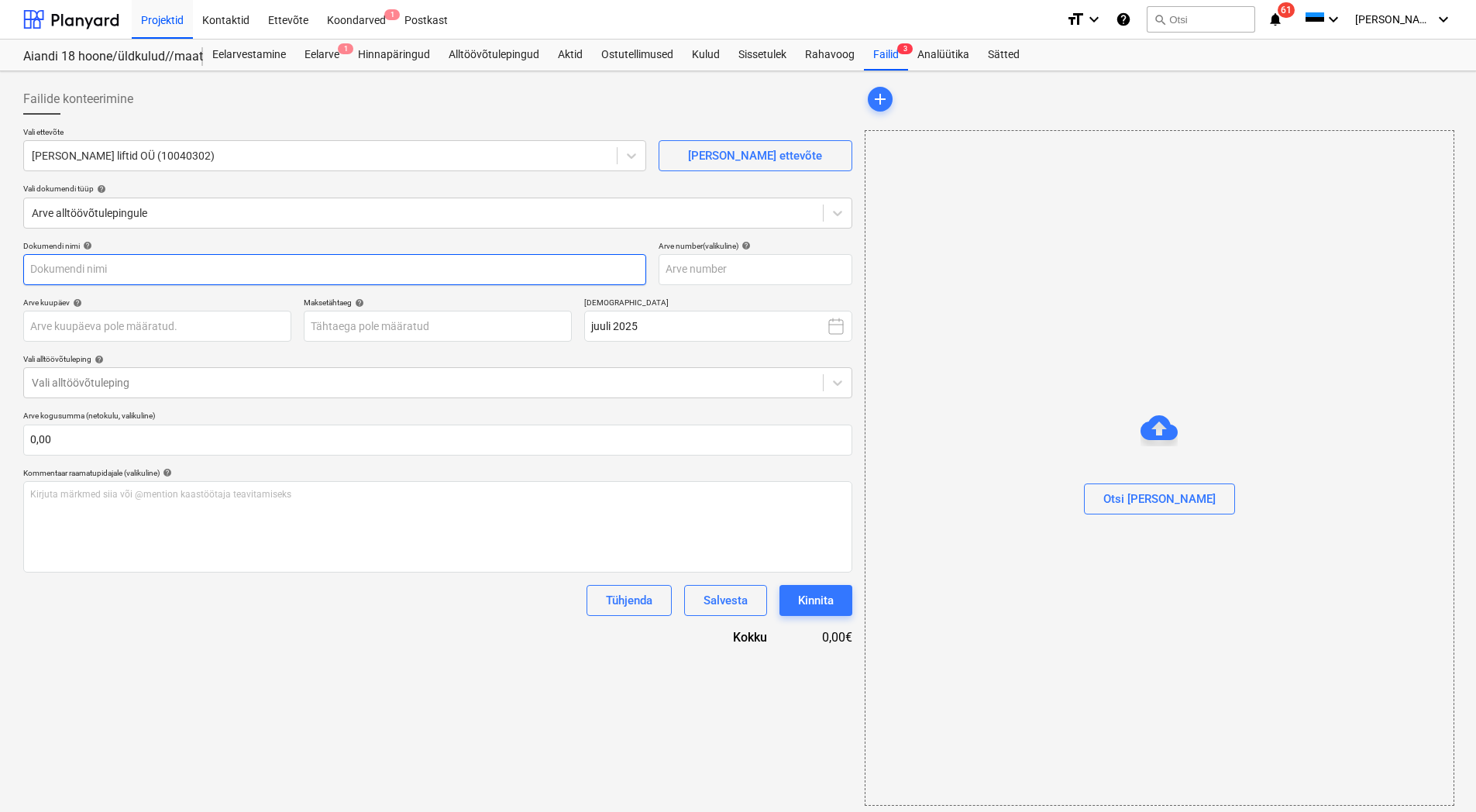 click at bounding box center (335, 270) 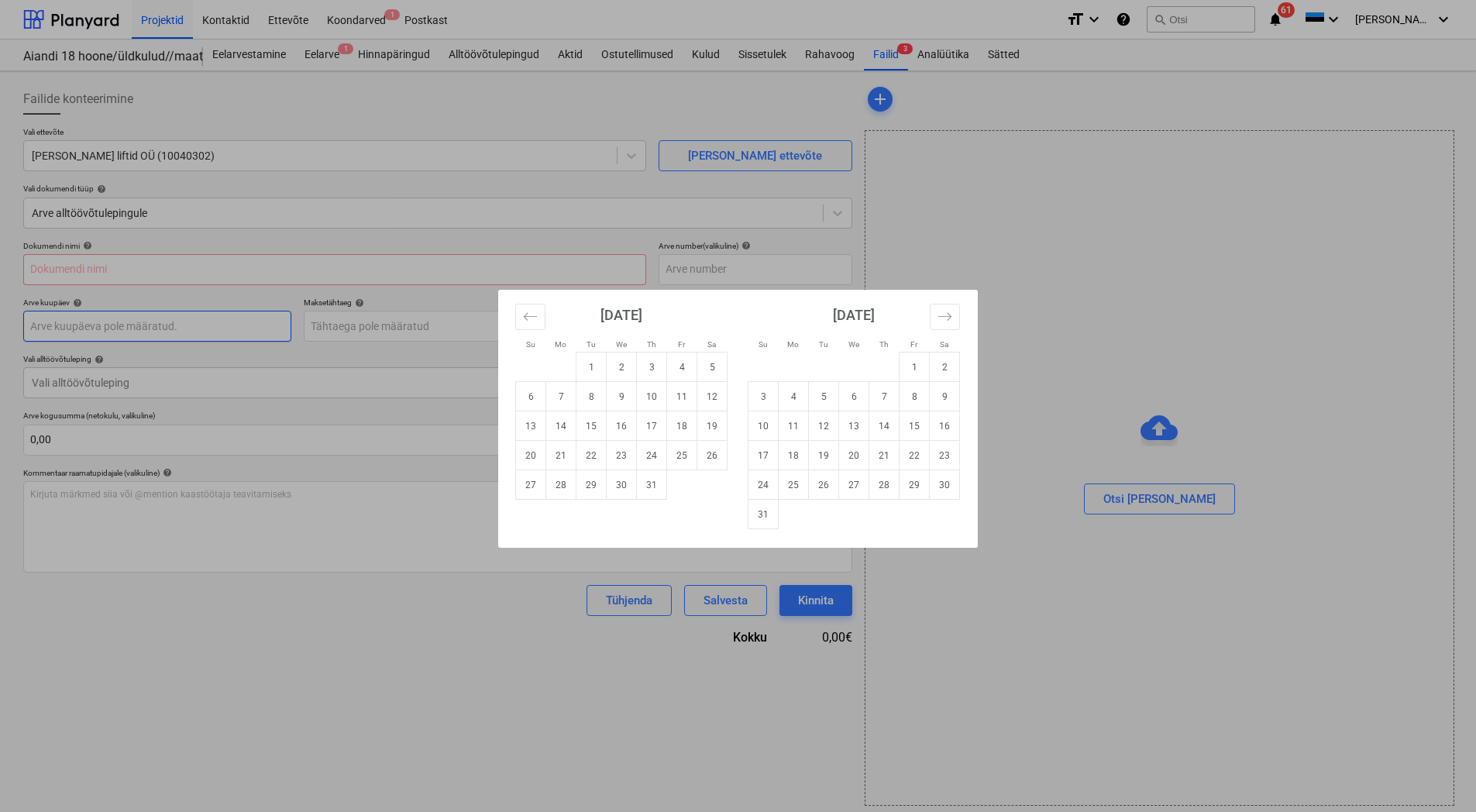 click on "Projektid Kontaktid Ettevõte Koondarved 1 Postkast format_size keyboard_arrow_down help search Otsi notifications 61 keyboard_arrow_down M. Hanson keyboard_arrow_down Aiandi 18 hoone/üldkulud//maatööd (2101944//2101951) Aiandi 18 hoone/üldkulud//maatööd (2101944//2101951) Eelarvestamine Eelarve 1 Hinnapäringud Alltöövõtulepingud Aktid Ostutellimused Kulud Sissetulek Rahavoog Failid 3 Analüütika Sätted Failide konteerimine Vali ettevõte Schindler liftid OÜ (10040302)  Lisa uus ettevõte Vali dokumendi tüüp help Arve alltöövõtulepingule Dokumendi nimi help Arve number  (valikuline) help Arve kuupäev help Press the down arrow key to interact with the calendar and
select a date. Press the question mark key to get the keyboard shortcuts for changing dates. Maksetähtaeg help Press the down arrow key to interact with the calendar and
select a date. Press the question mark key to get the keyboard shortcuts for changing dates. Raamatupidamisperiood juuli 2025 Vali alltöövõtuleping x" at bounding box center [738, 406] 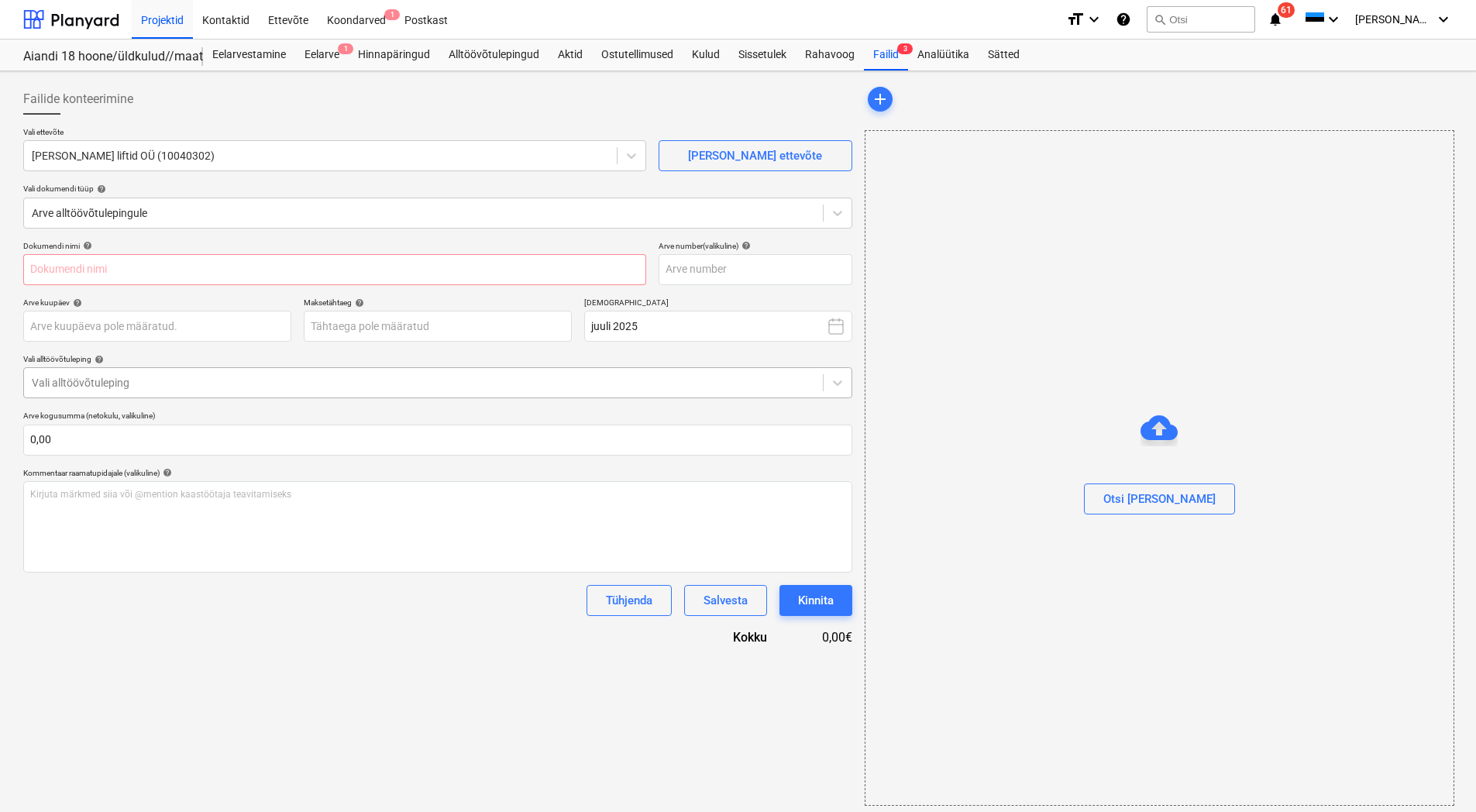 click at bounding box center [423, 383] 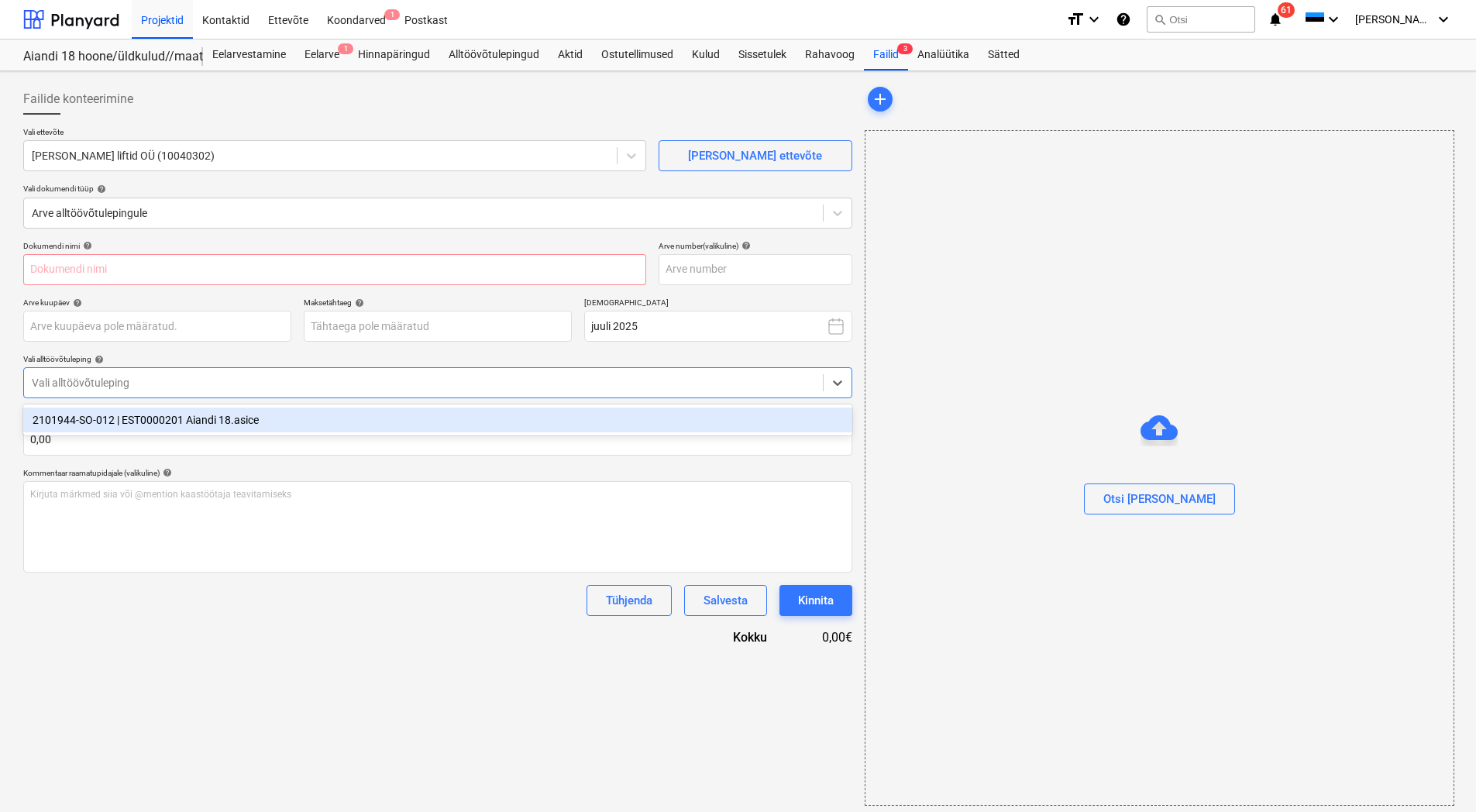 click on "2101944-SO-012 | EST0000201 Aiandi 18.asice" at bounding box center (438, 420) 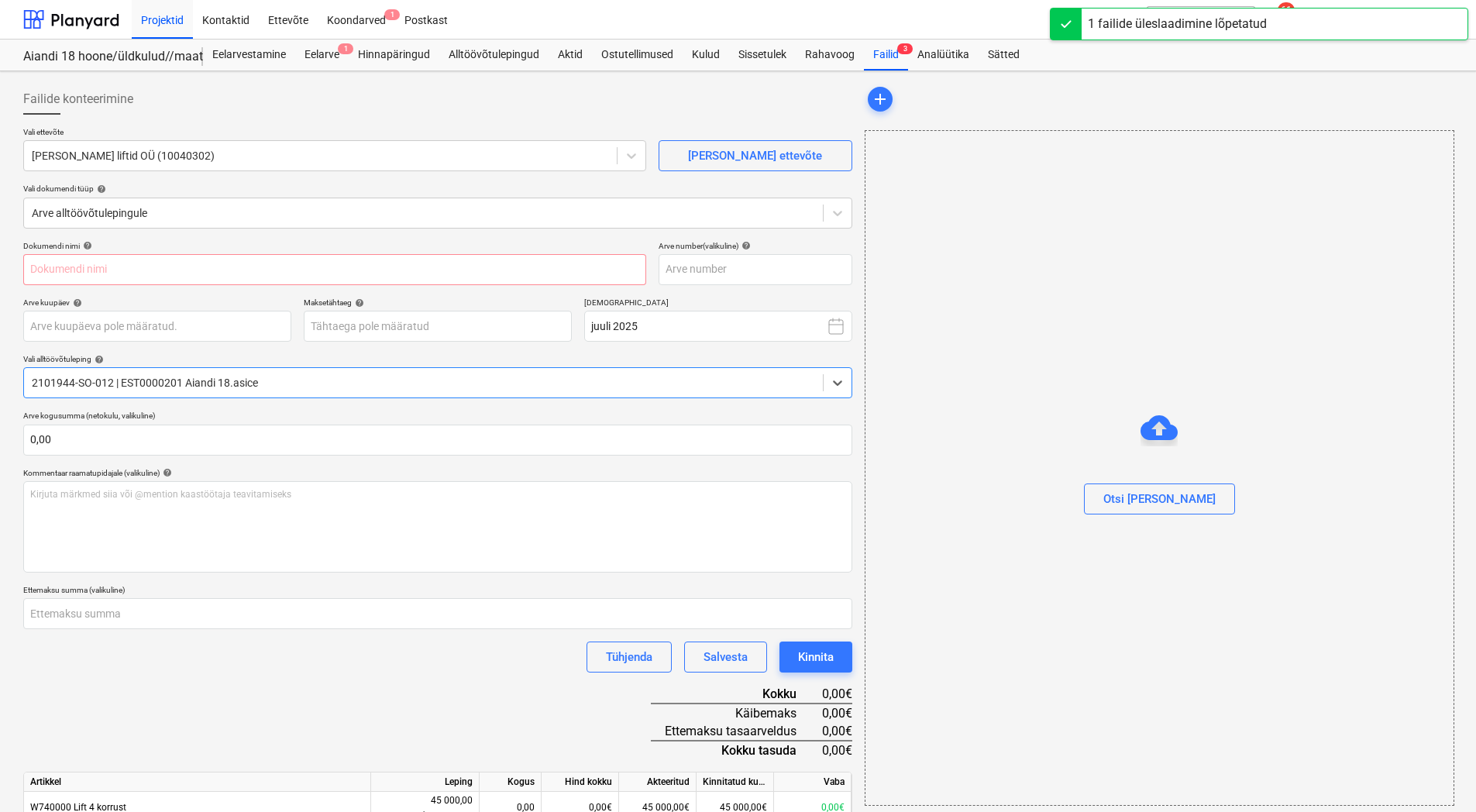 type on "EST201 010 000017018 A Close.pdf" 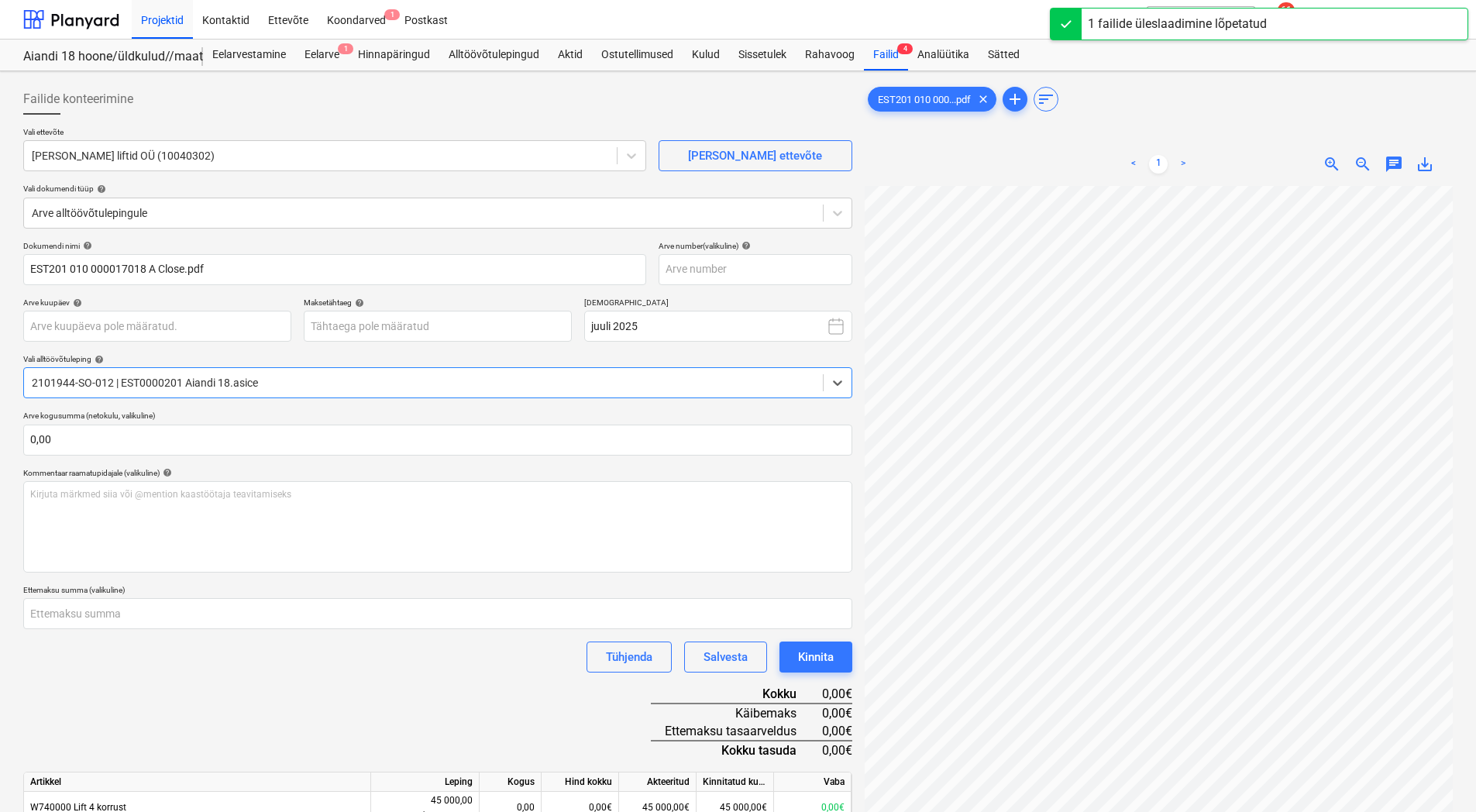 scroll, scrollTop: 163, scrollLeft: 0, axis: vertical 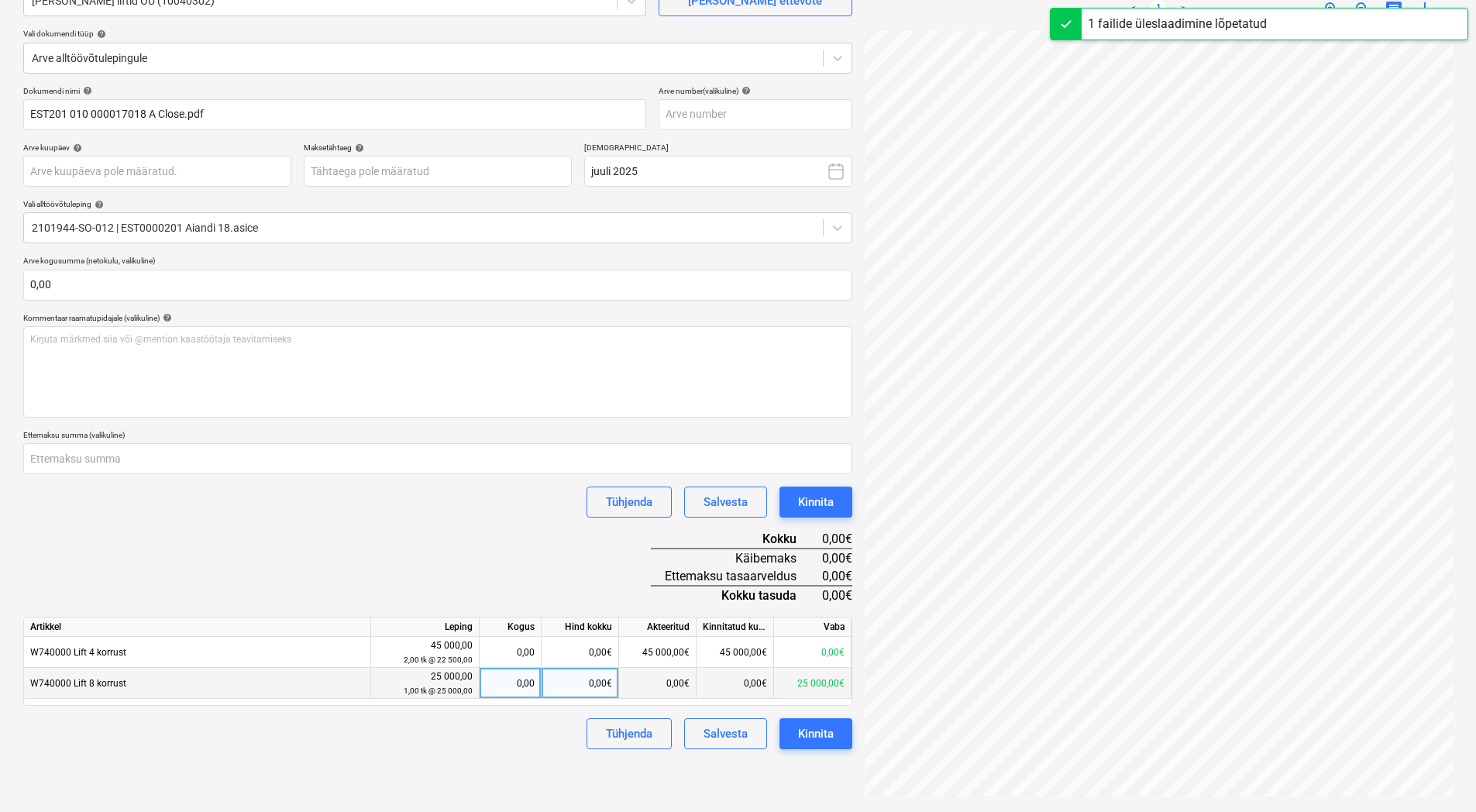 click on "0,00€" at bounding box center (580, 683) 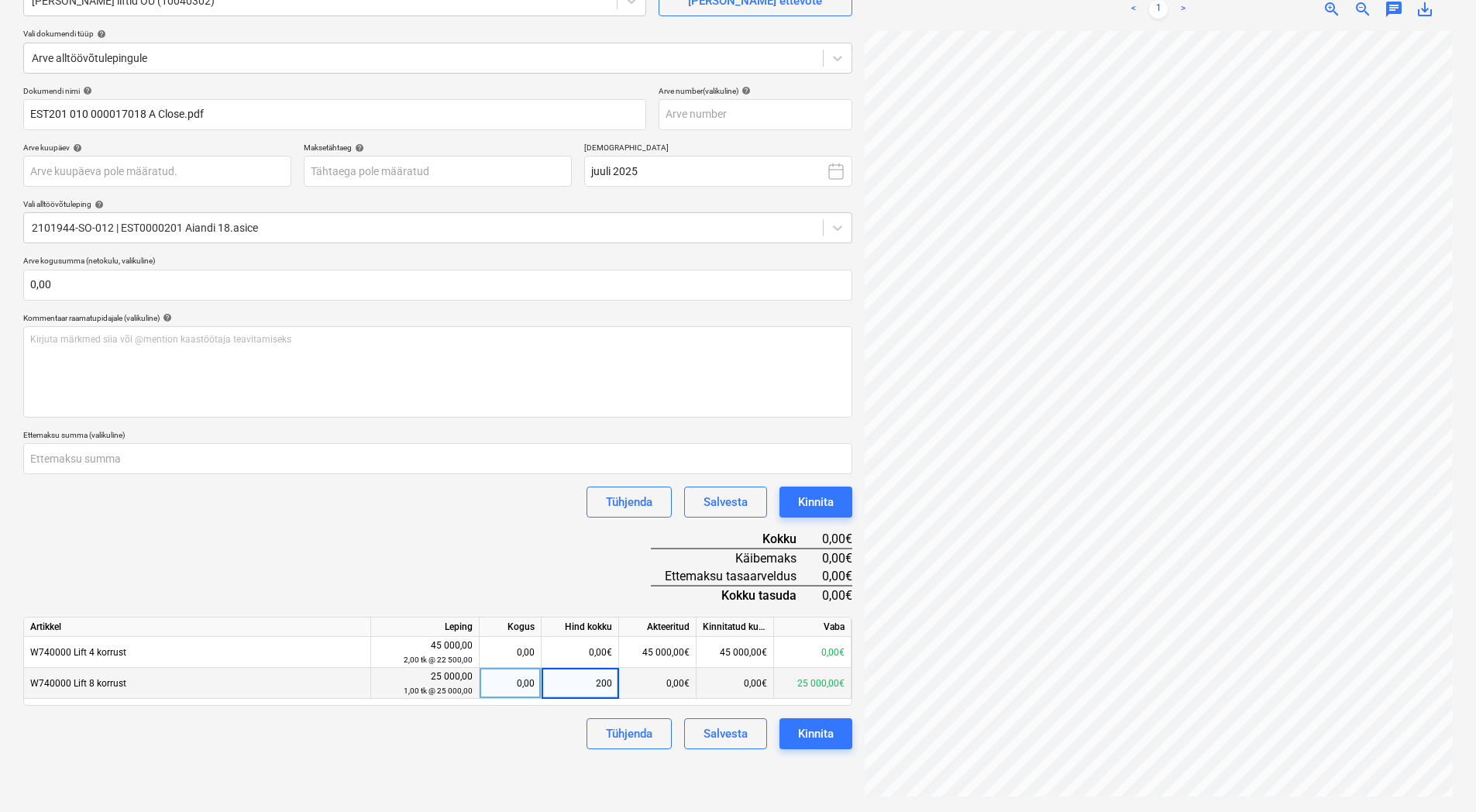 type on "2000" 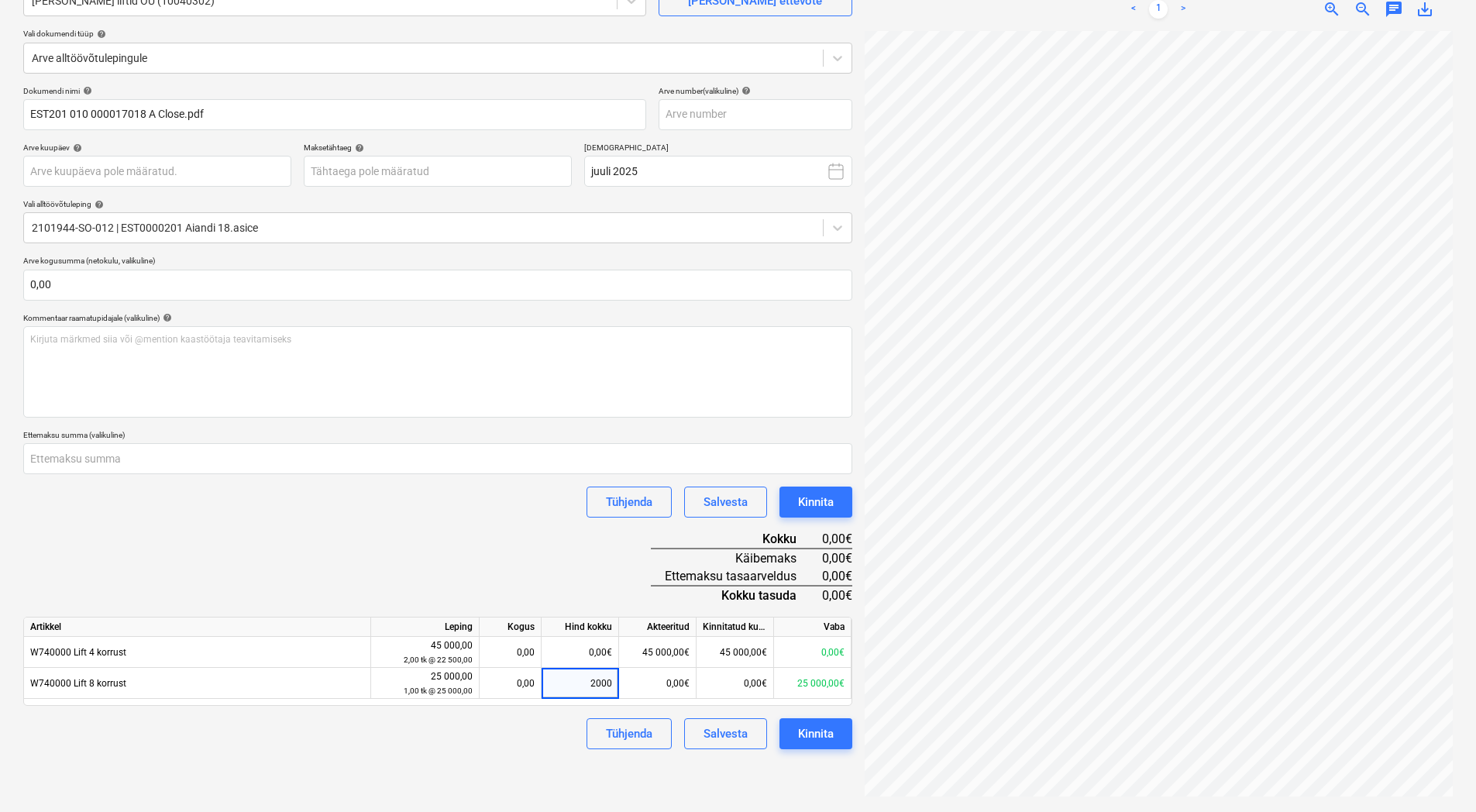 click on "Tühjenda Salvesta Kinnita" at bounding box center (438, 734) 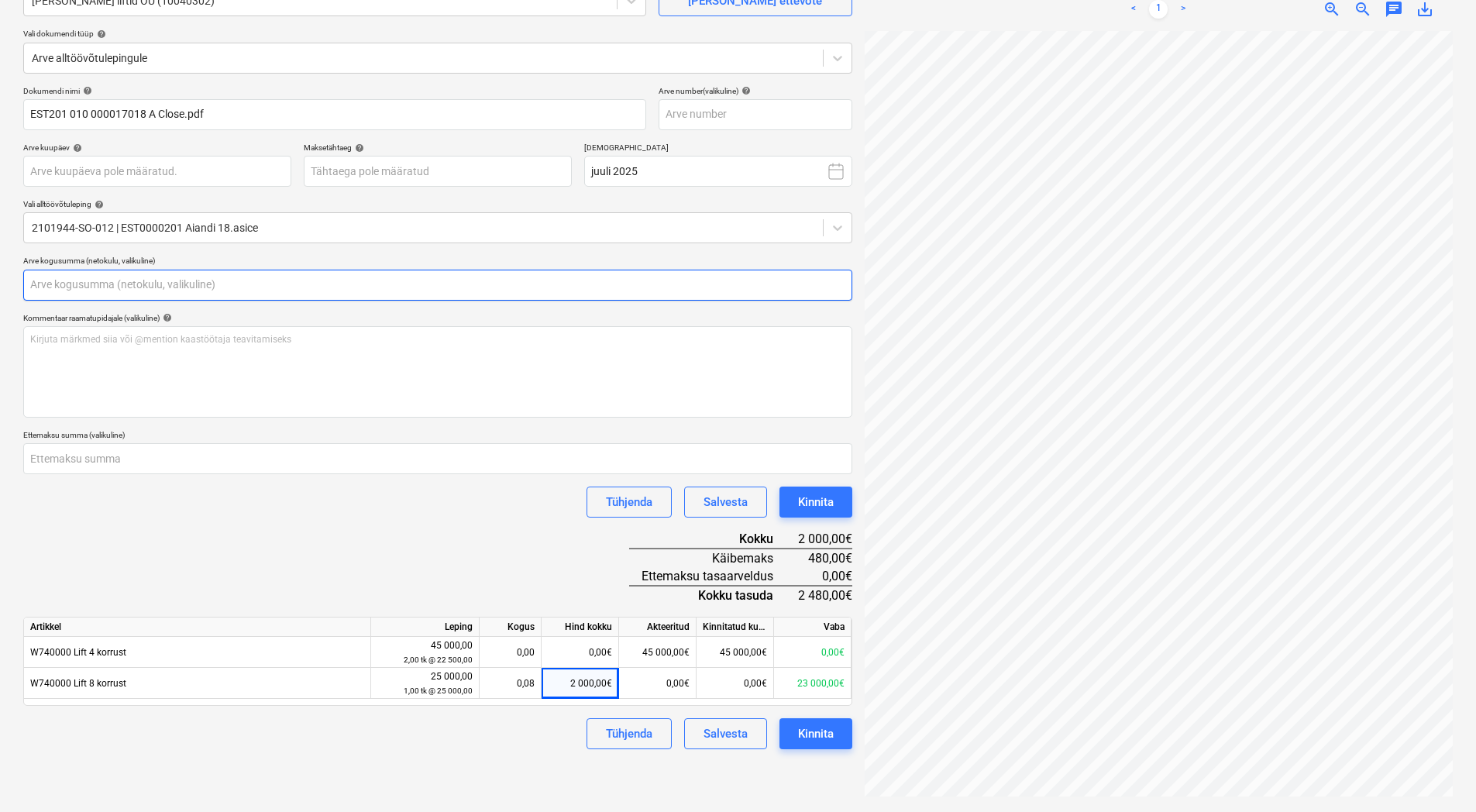click at bounding box center (438, 285) 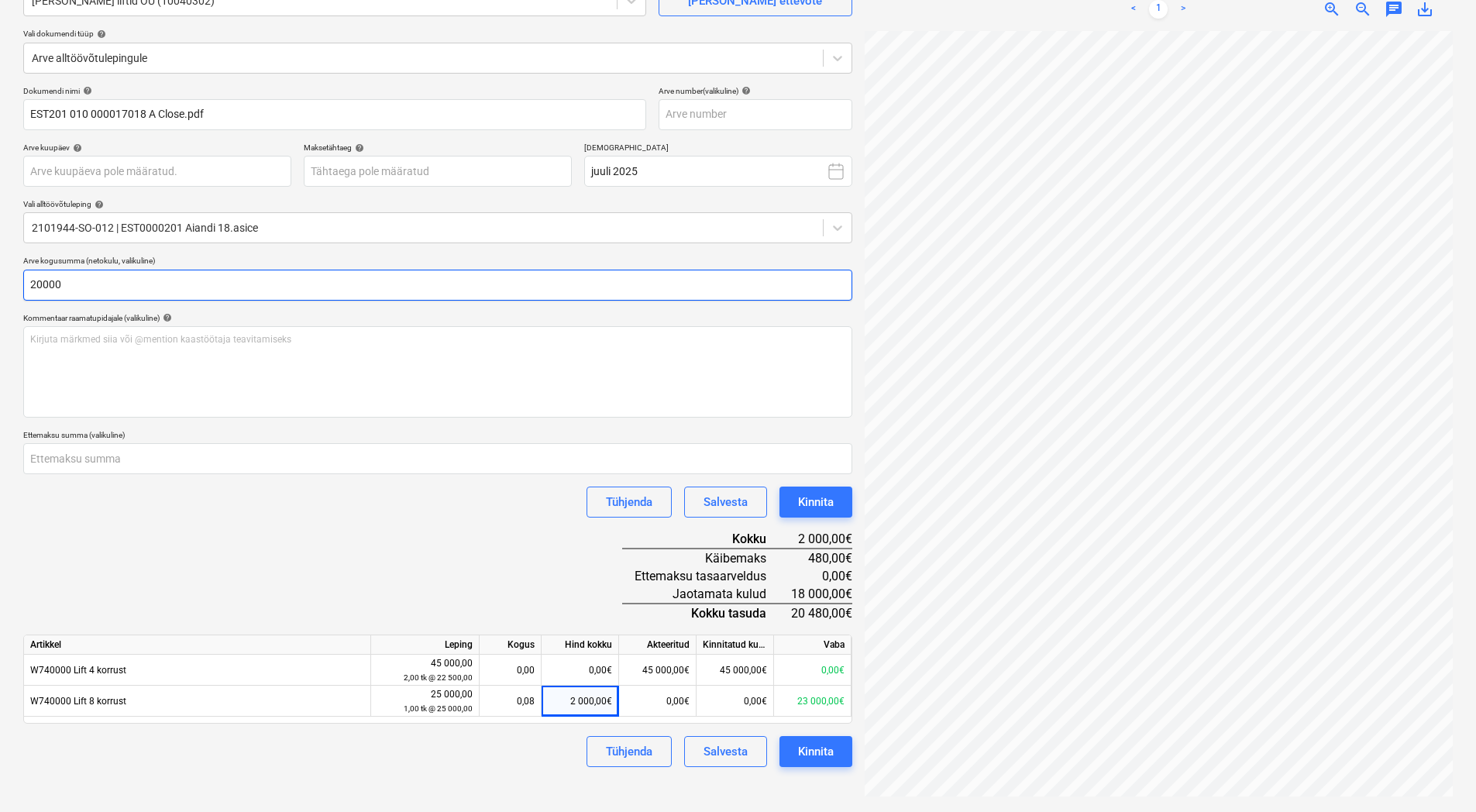 type on "20000" 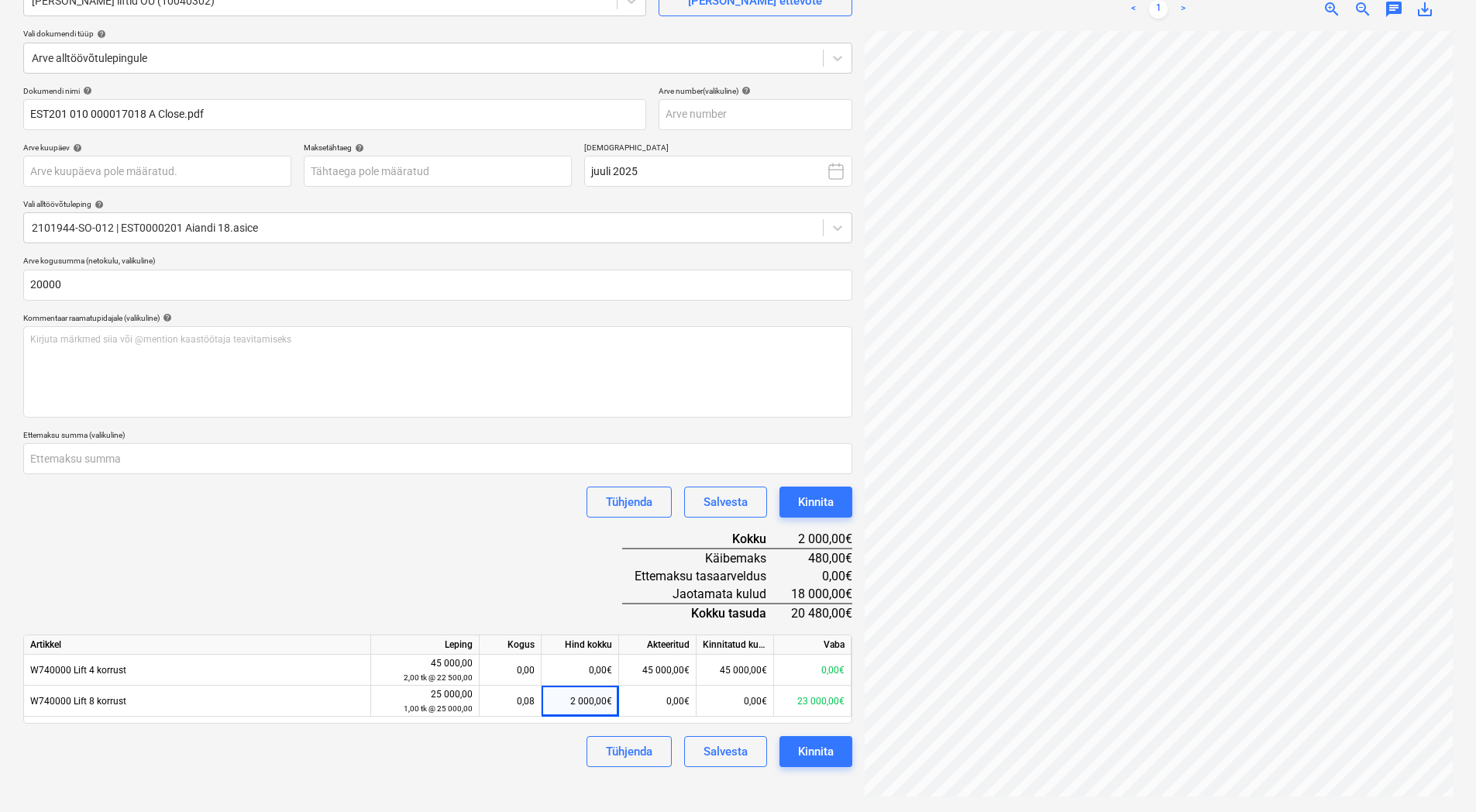 click on "Dokumendi nimi help EST201 010 000017018 A Close.pdf Arve number  (valikuline) help Arve kuupäev help Press the down arrow key to interact with the calendar and
select a date. Press the question mark key to get the keyboard shortcuts for changing dates. Maksetähtaeg help Press the down arrow key to interact with the calendar and
select a date. Press the question mark key to get the keyboard shortcuts for changing dates. Raamatupidamisperiood juuli 2025 Vali alltöövõtuleping help 2101944-SO-012 | EST0000201 Aiandi 18.asice Arve kogusumma (netokulu, valikuline) 20000 Kommentaar raamatupidajale (valikuline) help Kirjuta märkmed siia või @mention kaastöötaja teavitamiseks ﻿ Ettemaksu summa (valikuline) Tühjenda Salvesta Kinnita Kokku 2 000,00€ Käibemaks 480,00€ Ettemaksu tasaarveldus 0,00€ Jaotamata kulud 18 000,00€ Kokku tasuda 20 480,00€ Artikkel Leping Kogus Hind kokku Akteeritud Kinnitatud kulud Vaba W740000 Lift 4 korrust 45 000,00 2,00 tk @ 22 500,00 0,00 0,00€ 45 000,00€ 0,08" at bounding box center (438, 427) 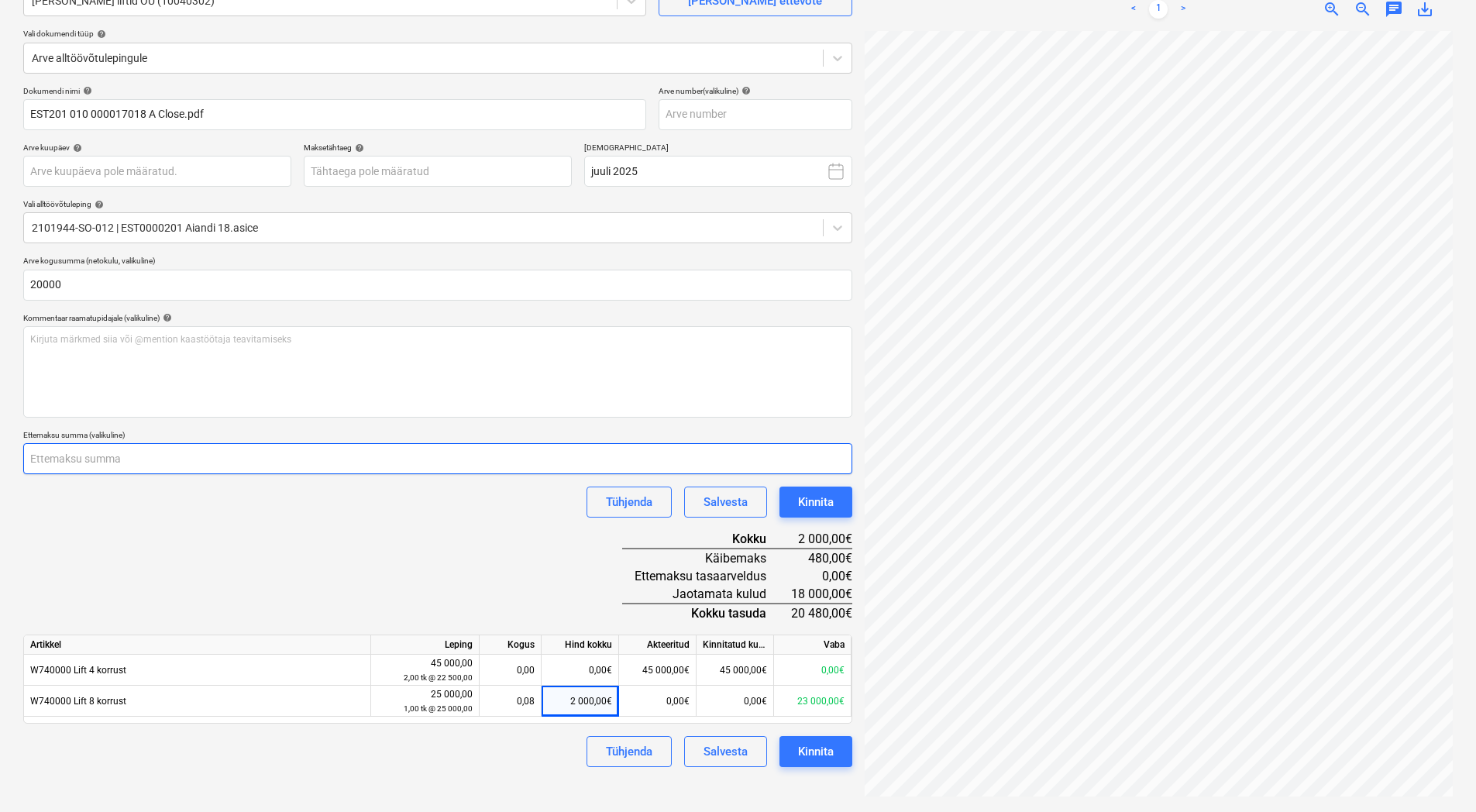 click at bounding box center (438, 459) 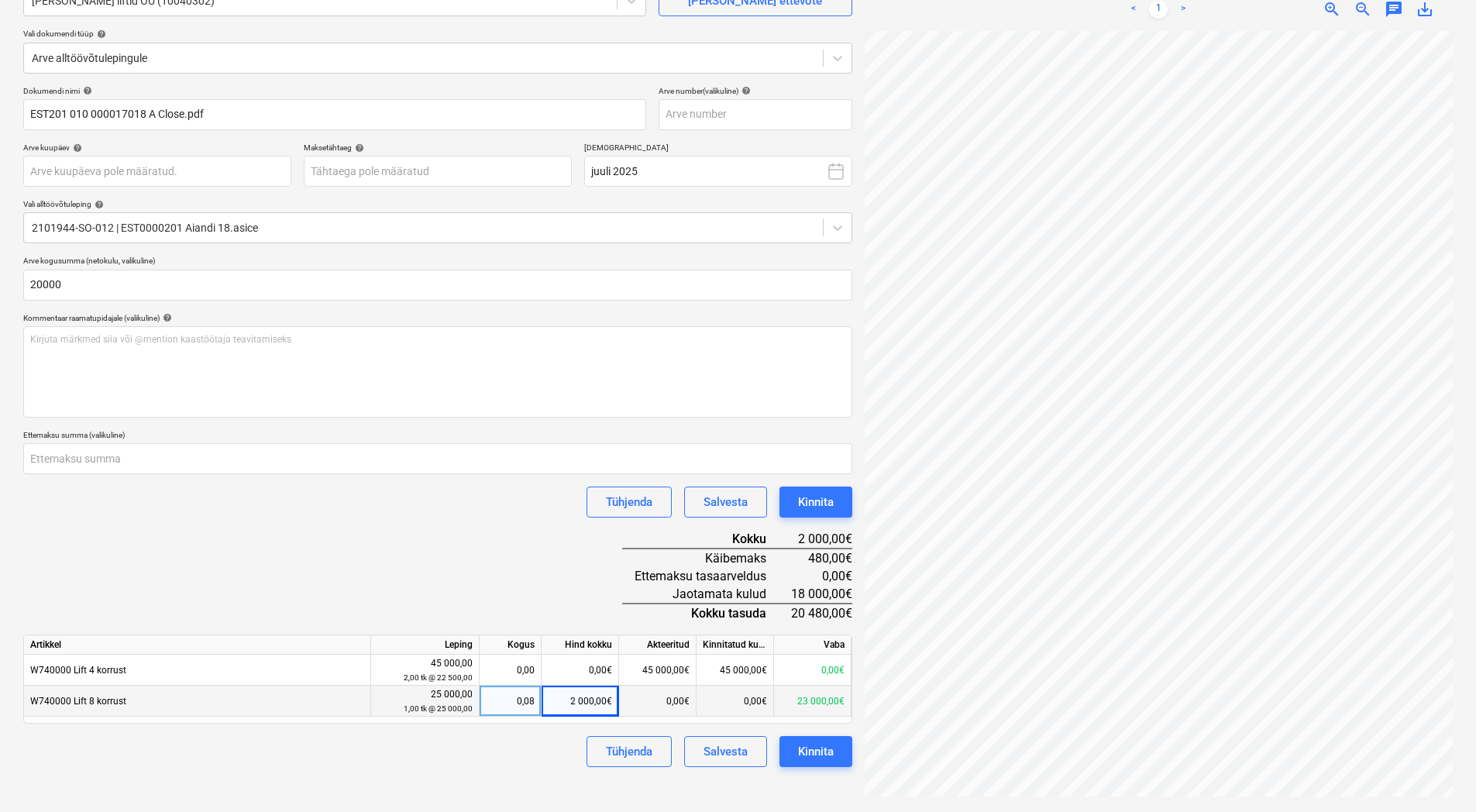 click on "2 000,00€" at bounding box center (580, 701) 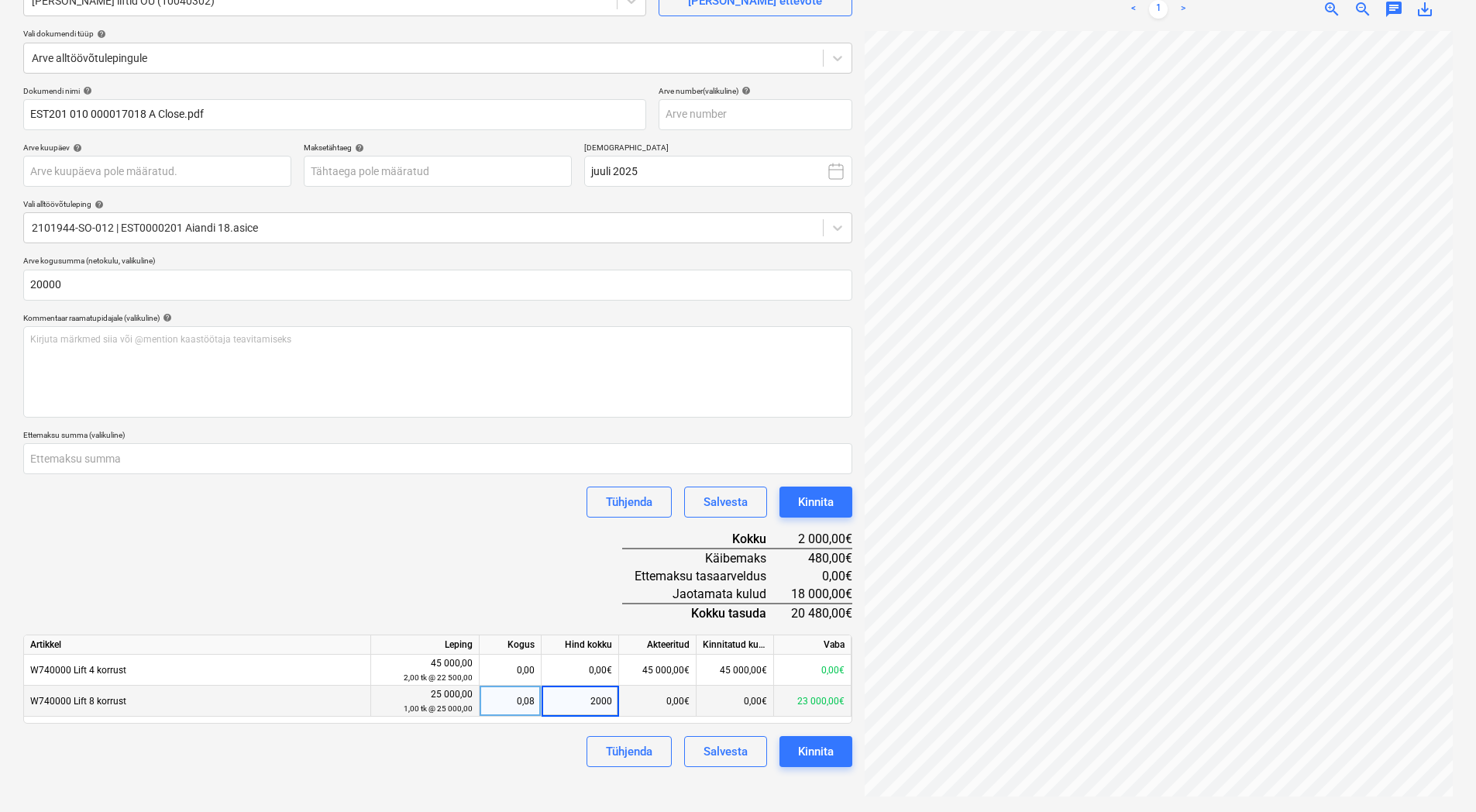 type on "20000" 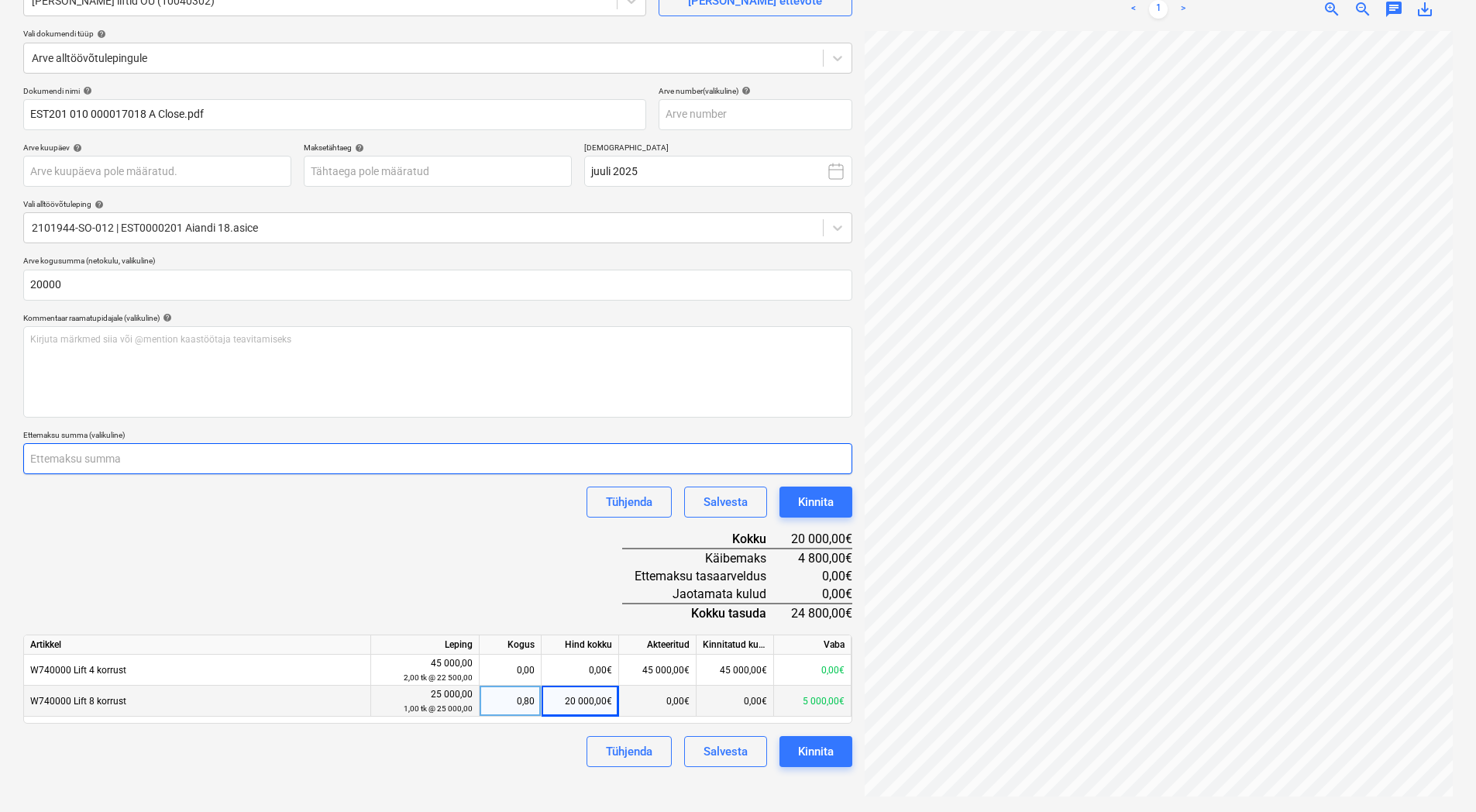 click at bounding box center (438, 459) 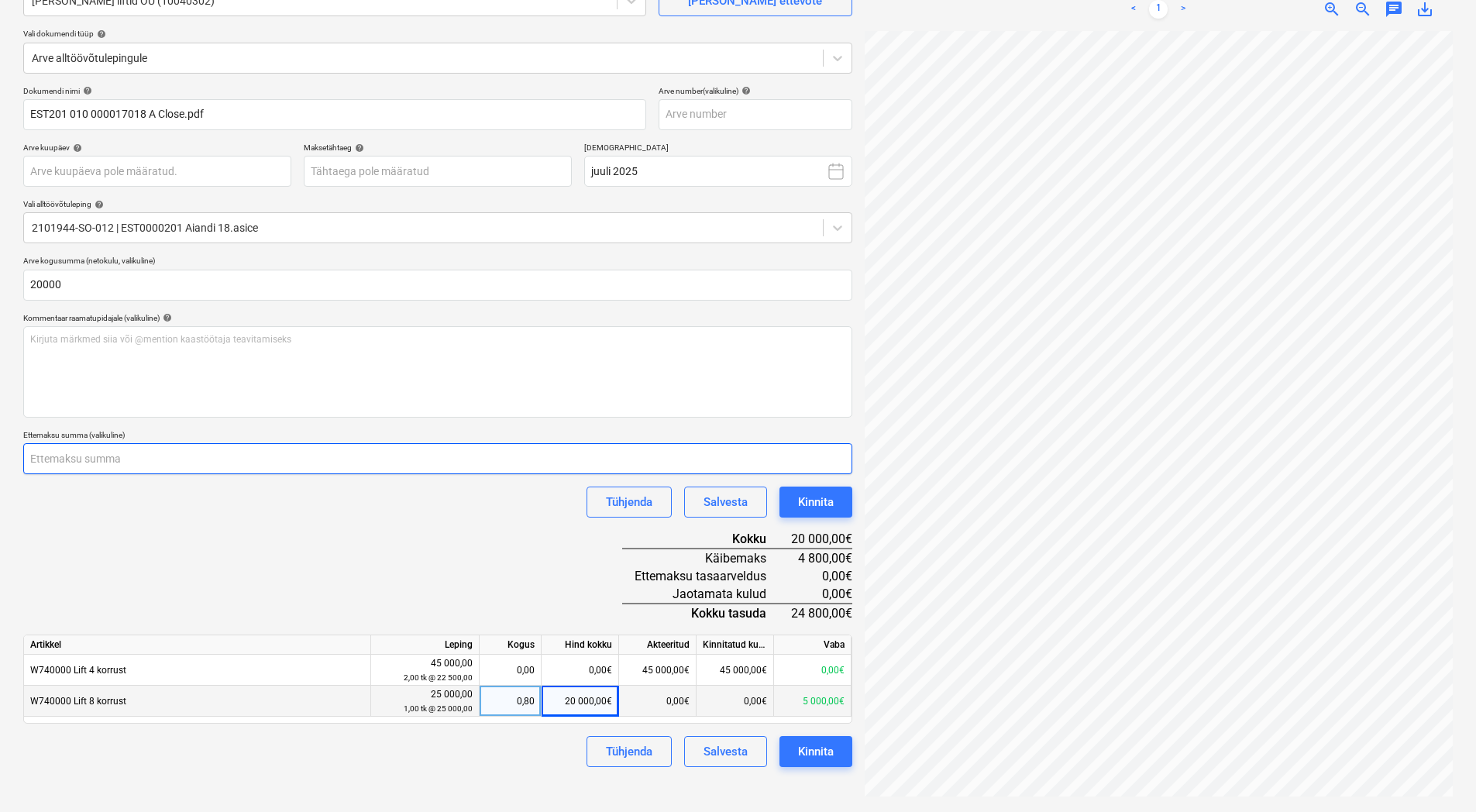 click at bounding box center [438, 459] 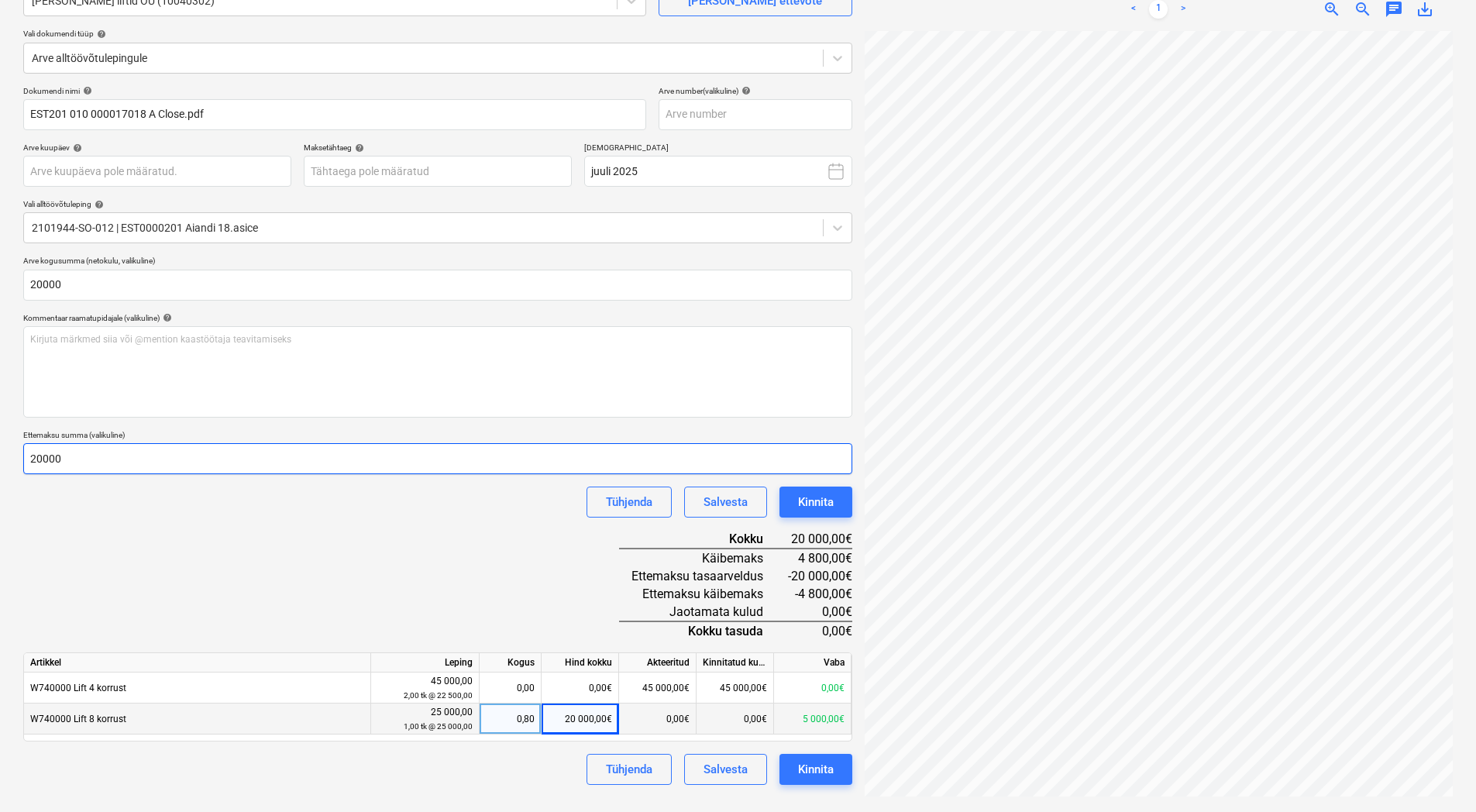 type on "20000" 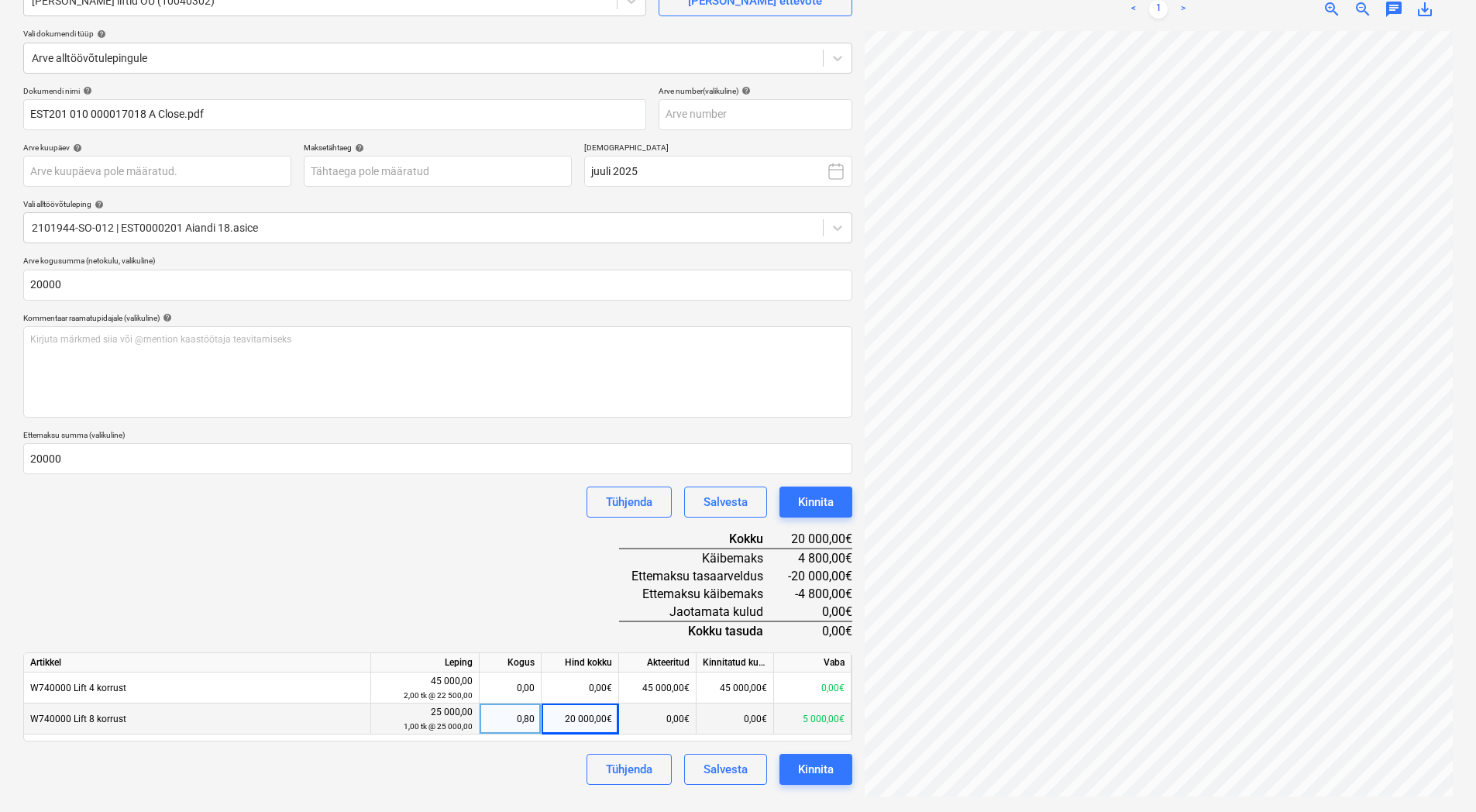 click on "Dokumendi nimi help EST201 010 000017018 A Close.pdf Arve number  (valikuline) help Arve kuupäev help Press the down arrow key to interact with the calendar and
select a date. Press the question mark key to get the keyboard shortcuts for changing dates. Maksetähtaeg help Press the down arrow key to interact with the calendar and
select a date. Press the question mark key to get the keyboard shortcuts for changing dates. Raamatupidamisperiood juuli 2025 Vali alltöövõtuleping help 2101944-SO-012 | EST0000201 Aiandi 18.asice Arve kogusumma (netokulu, valikuline) 20000 Kommentaar raamatupidajale (valikuline) help Kirjuta märkmed siia või @mention kaastöötaja teavitamiseks ﻿ Ettemaksu summa (valikuline) 20000 Tühjenda Salvesta Kinnita Kokku 20 000,00€ Käibemaks 4 800,00€ Ettemaksu tasaarveldus -20 000,00€ Ettemaksu käibemaks -4 800,00€ Jaotamata kulud 0,00€ Kokku tasuda 0,00€ Artikkel Leping Kogus Hind kokku Akteeritud Kinnitatud kulud Vaba W740000 Lift 4 korrust 45 000,00 0,00 0,80" at bounding box center [438, 435] 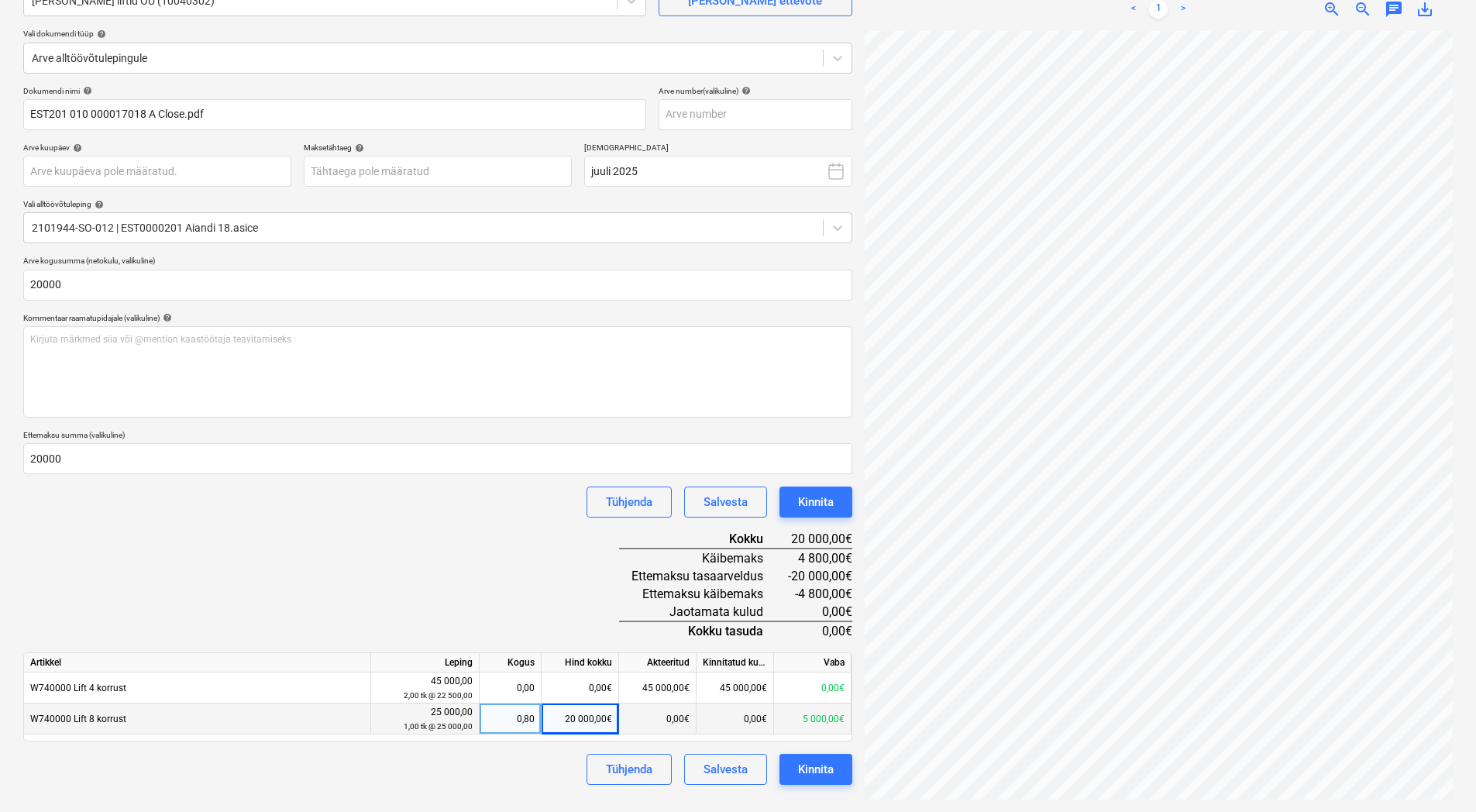 scroll, scrollTop: 0, scrollLeft: 132, axis: horizontal 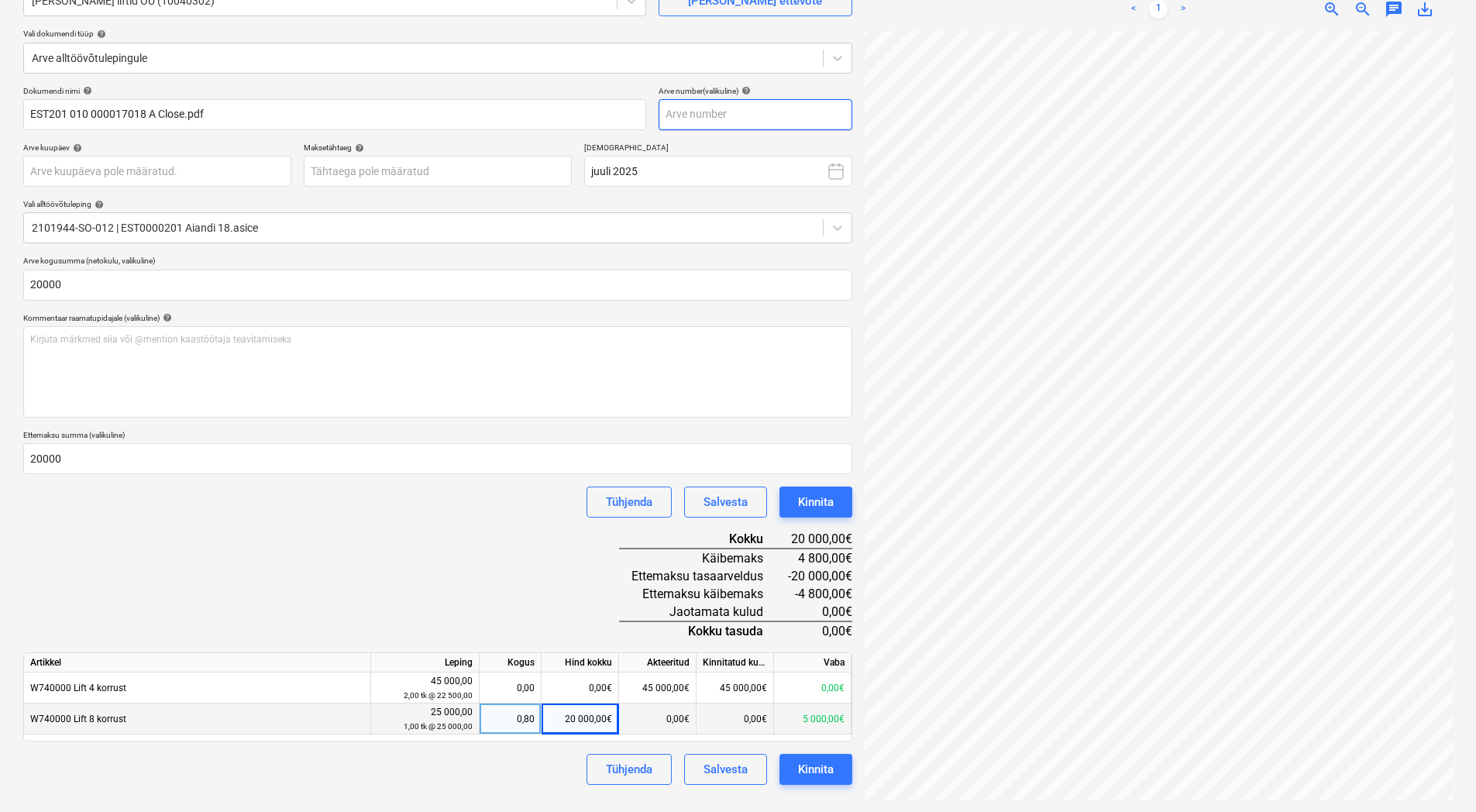click at bounding box center [755, 115] 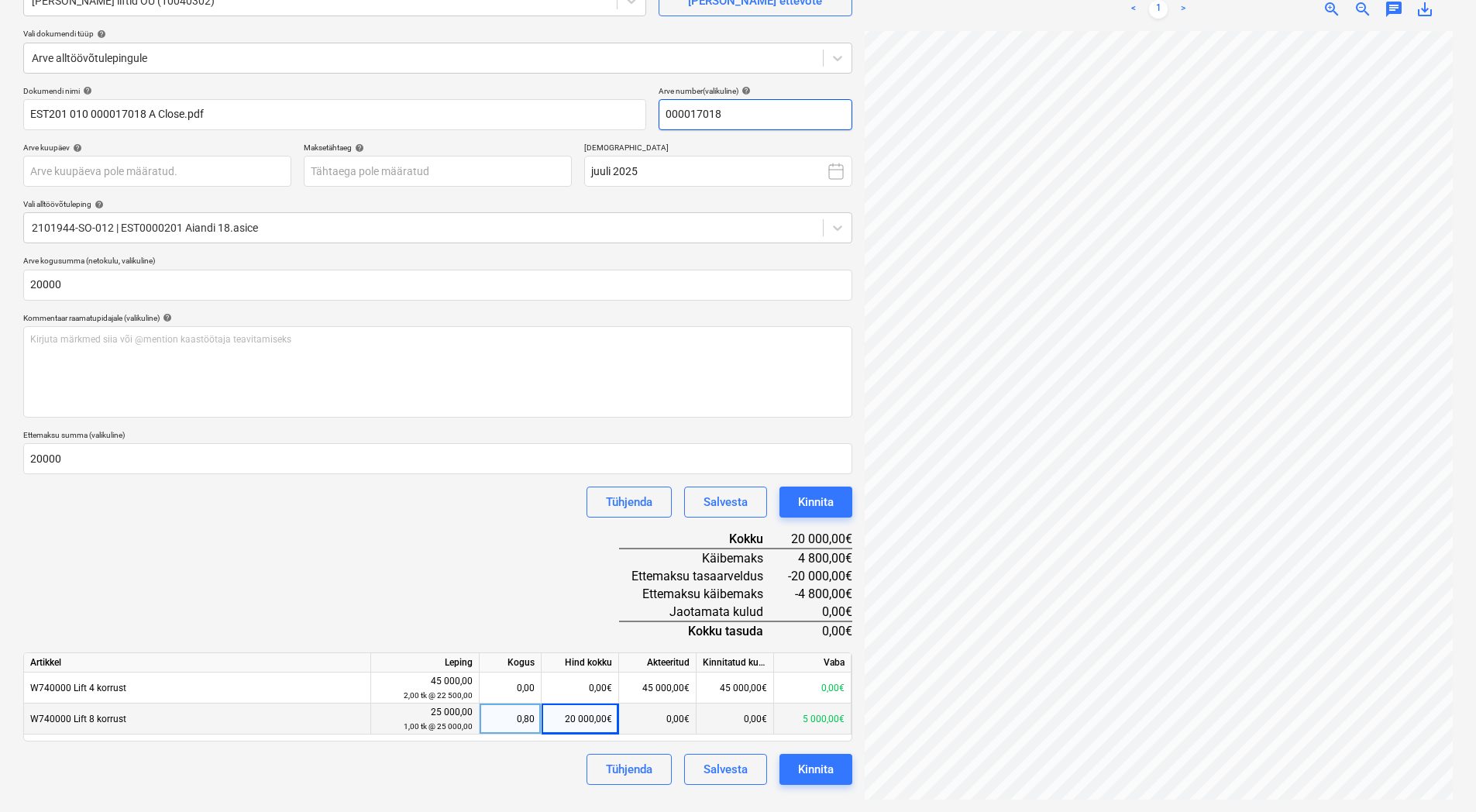 type on "000017018" 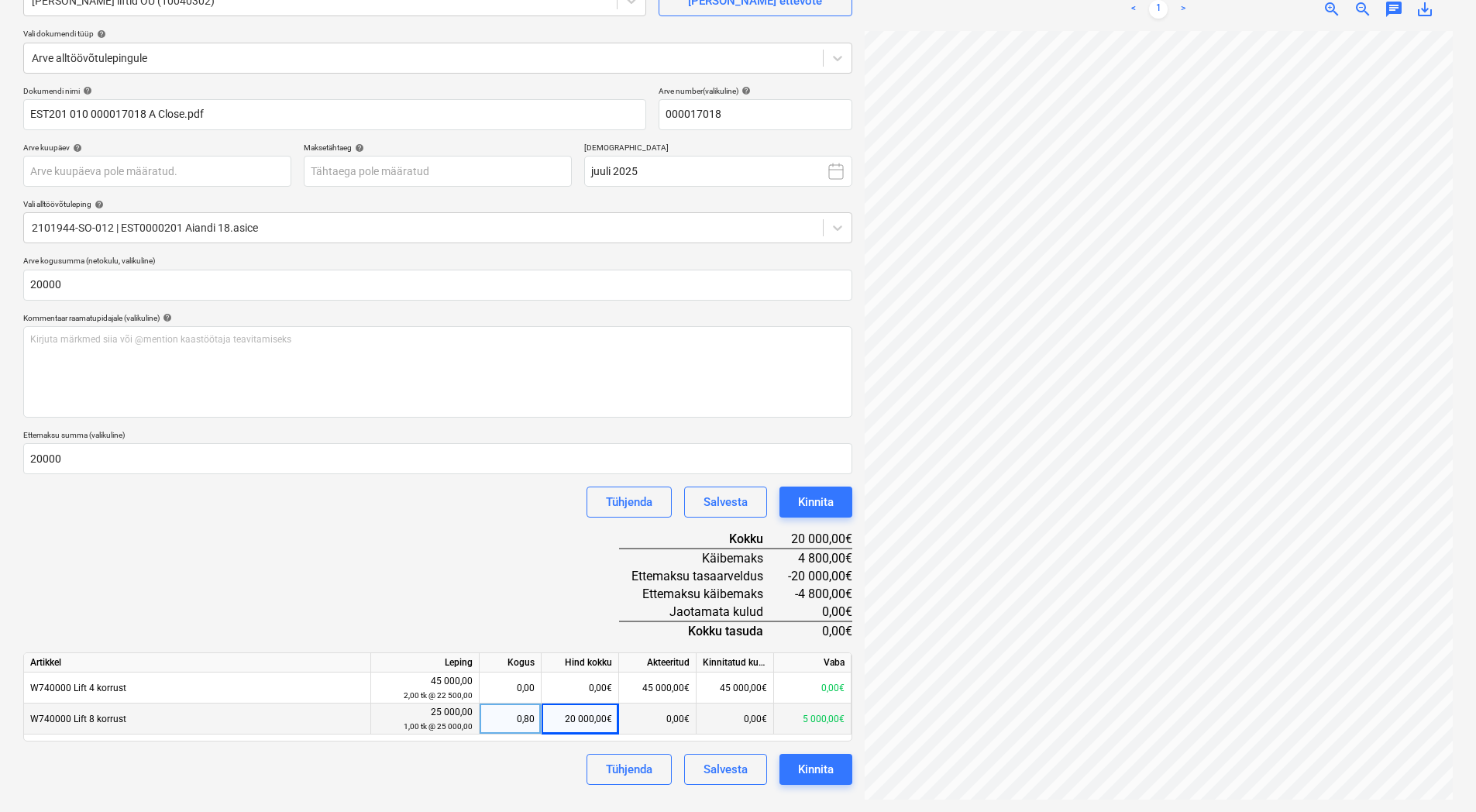 click on "Dokumendi nimi help EST201 010 000017018 A Close.pdf Arve number  (valikuline) help 000017018 Arve kuupäev help Press the down arrow key to interact with the calendar and
select a date. Press the question mark key to get the keyboard shortcuts for changing dates. Maksetähtaeg help Press the down arrow key to interact with the calendar and
select a date. Press the question mark key to get the keyboard shortcuts for changing dates. Raamatupidamisperiood juuli 2025 Vali alltöövõtuleping help 2101944-SO-012 | EST0000201 Aiandi 18.asice Arve kogusumma (netokulu, valikuline) 20000 Kommentaar raamatupidajale (valikuline) help Kirjuta märkmed siia või @mention kaastöötaja teavitamiseks ﻿ Ettemaksu summa (valikuline) 20000 Tühjenda Salvesta Kinnita Kokku 20 000,00€ Käibemaks 4 800,00€ Ettemaksu tasaarveldus -20 000,00€ Ettemaksu käibemaks -4 800,00€ Jaotamata kulud 0,00€ Kokku tasuda 0,00€ Artikkel Leping Kogus Hind kokku Akteeritud Kinnitatud kulud Vaba W740000 Lift 4 korrust 45 000,00" at bounding box center (438, 435) 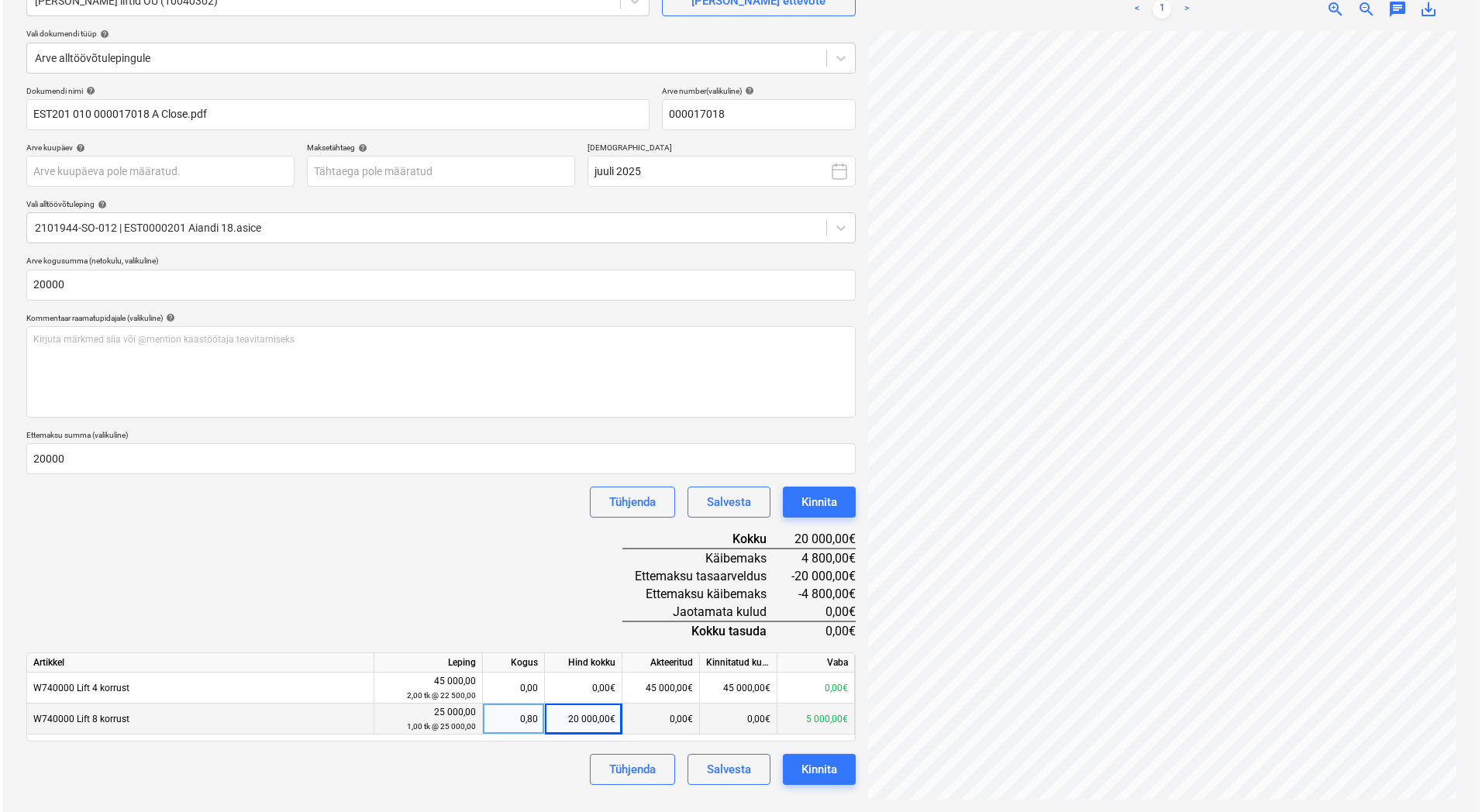 scroll, scrollTop: 0, scrollLeft: 132, axis: horizontal 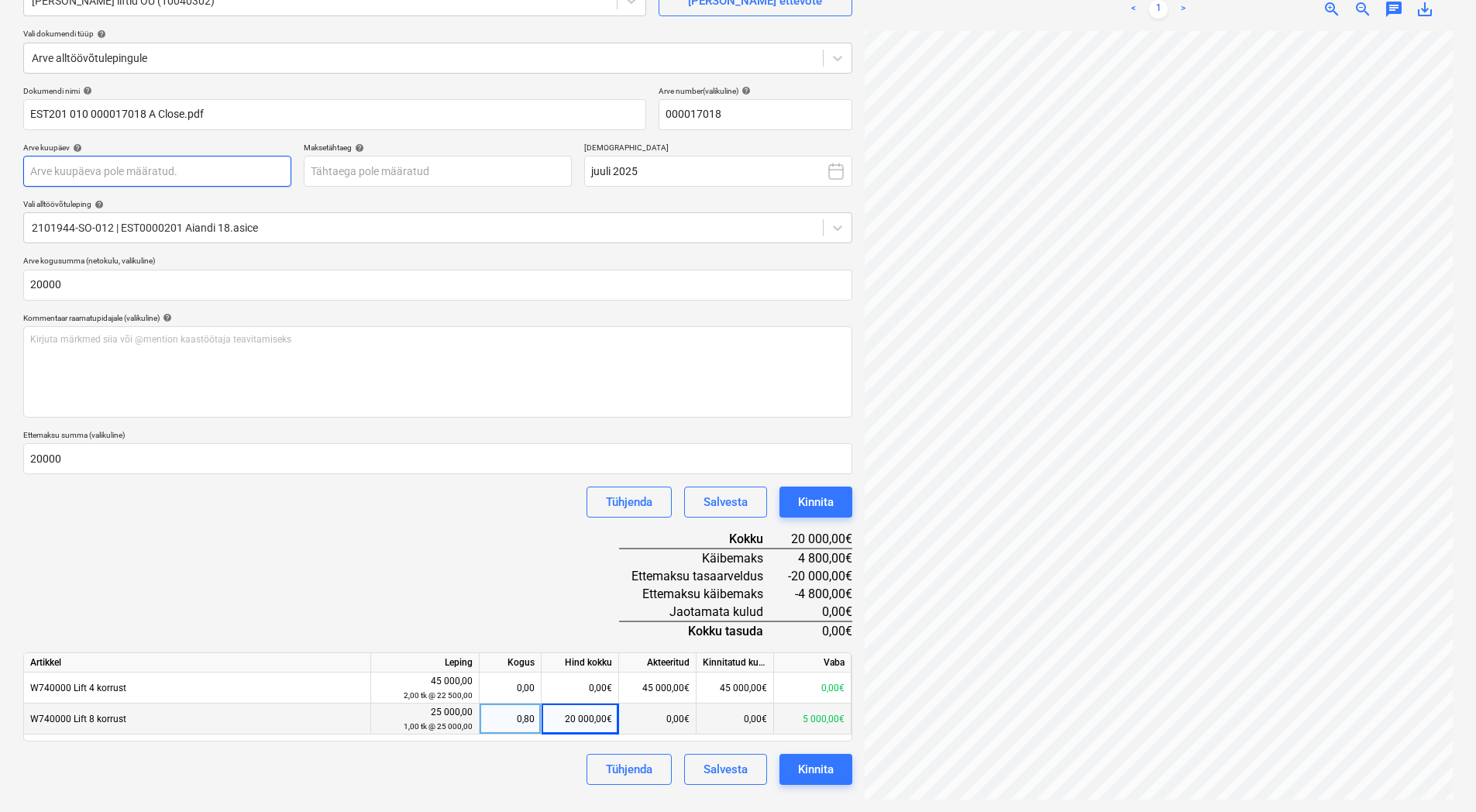 click on "Projektid Kontaktid Ettevõte Koondarved 1 Postkast format_size keyboard_arrow_down help search Otsi notifications 61 keyboard_arrow_down M. Hanson keyboard_arrow_down Aiandi 18 hoone/üldkulud//maatööd (2101944//2101951) Aiandi 18 hoone/üldkulud//maatööd (2101944//2101951) Eelarvestamine Eelarve 1 Hinnapäringud Alltöövõtulepingud Aktid Ostutellimused Kulud Sissetulek Rahavoog Failid 4 Analüütika Sätted Failide konteerimine Vali ettevõte Schindler liftid OÜ (10040302)  Lisa uus ettevõte Vali dokumendi tüüp help Arve alltöövõtulepingule Dokumendi nimi help EST201 010 000017018 A Close.pdf Arve number  (valikuline) help 000017018 Arve kuupäev help Press the down arrow key to interact with the calendar and
select a date. Press the question mark key to get the keyboard shortcuts for changing dates. Maksetähtaeg help Press the down arrow key to interact with the calendar and
select a date. Press the question mark key to get the keyboard shortcuts for changing dates. juuli 2025 help" at bounding box center [738, 251] 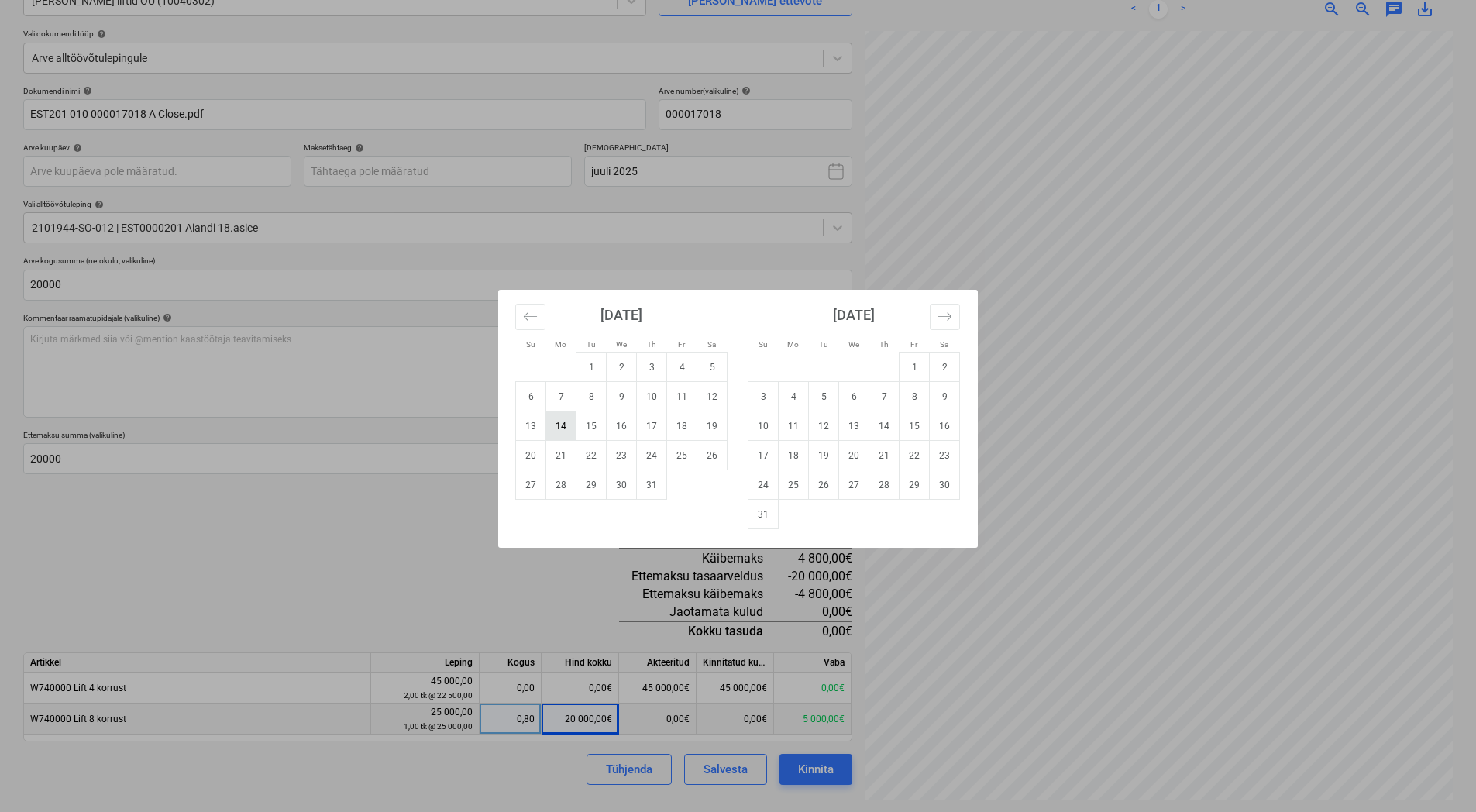 click on "14" at bounding box center [561, 426] 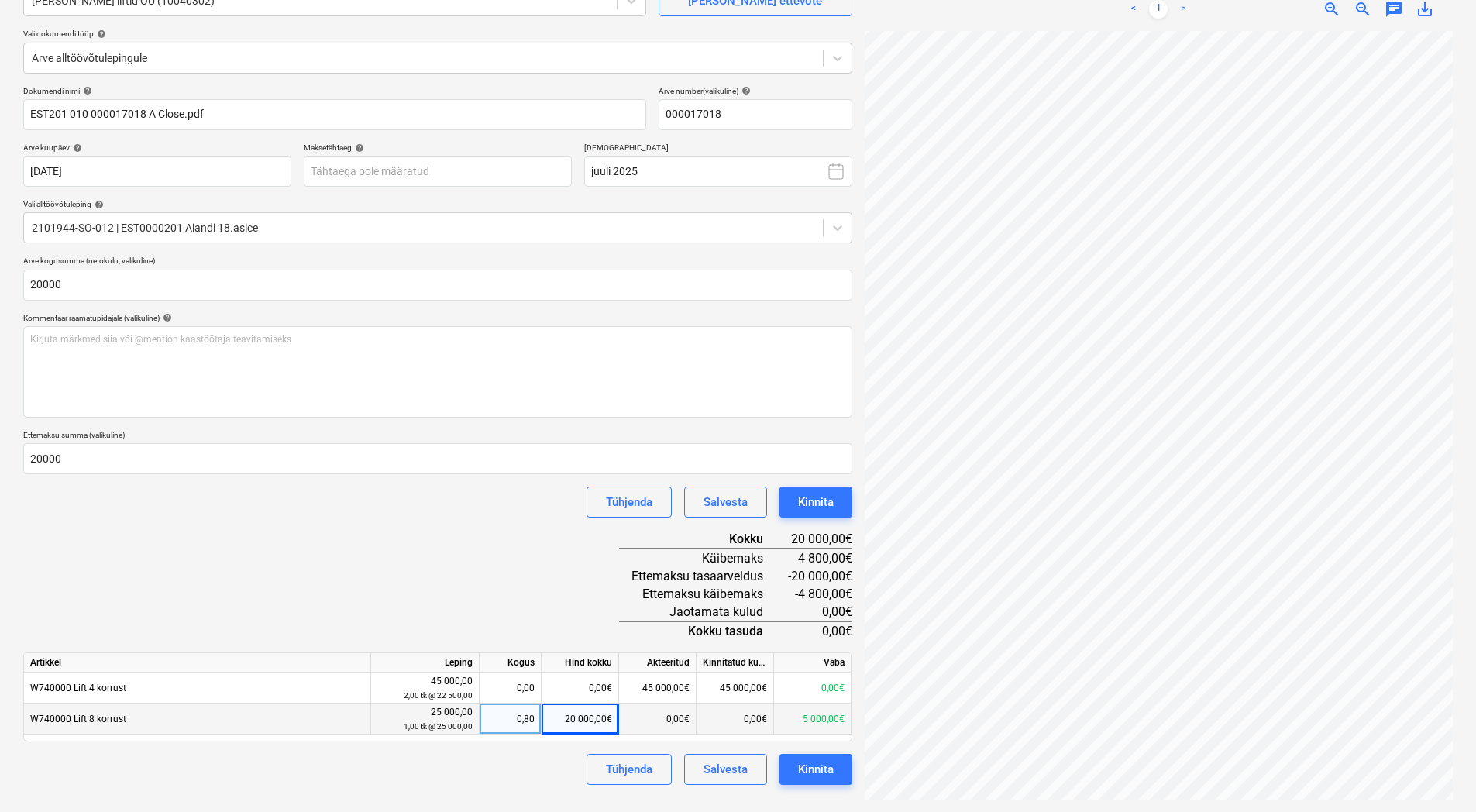click on "Dokumendi nimi help EST201 010 000017018 A Close.pdf Arve number  (valikuline) help 000017018 Arve kuupäev help 14 Jul 2025 14.07.2025 Press the down arrow key to interact with the calendar and
select a date. Press the question mark key to get the keyboard shortcuts for changing dates. Maksetähtaeg help Press the down arrow key to interact with the calendar and
select a date. Press the question mark key to get the keyboard shortcuts for changing dates. Raamatupidamisperiood juuli 2025 Vali alltöövõtuleping help 2101944-SO-012 | EST0000201 Aiandi 18.asice Arve kogusumma (netokulu, valikuline) 20000 Kommentaar raamatupidajale (valikuline) help Kirjuta märkmed siia või @mention kaastöötaja teavitamiseks ﻿ Ettemaksu summa (valikuline) 20000 Tühjenda Salvesta Kinnita Kokku 20 000,00€ Käibemaks 4 800,00€ Ettemaksu tasaarveldus -20 000,00€ Ettemaksu käibemaks -4 800,00€ Jaotamata kulud 0,00€ Kokku tasuda 0,00€ Artikkel Leping Kogus Hind kokku Akteeritud Kinnitatud kulud Vaba 45 000,00" at bounding box center (438, 435) 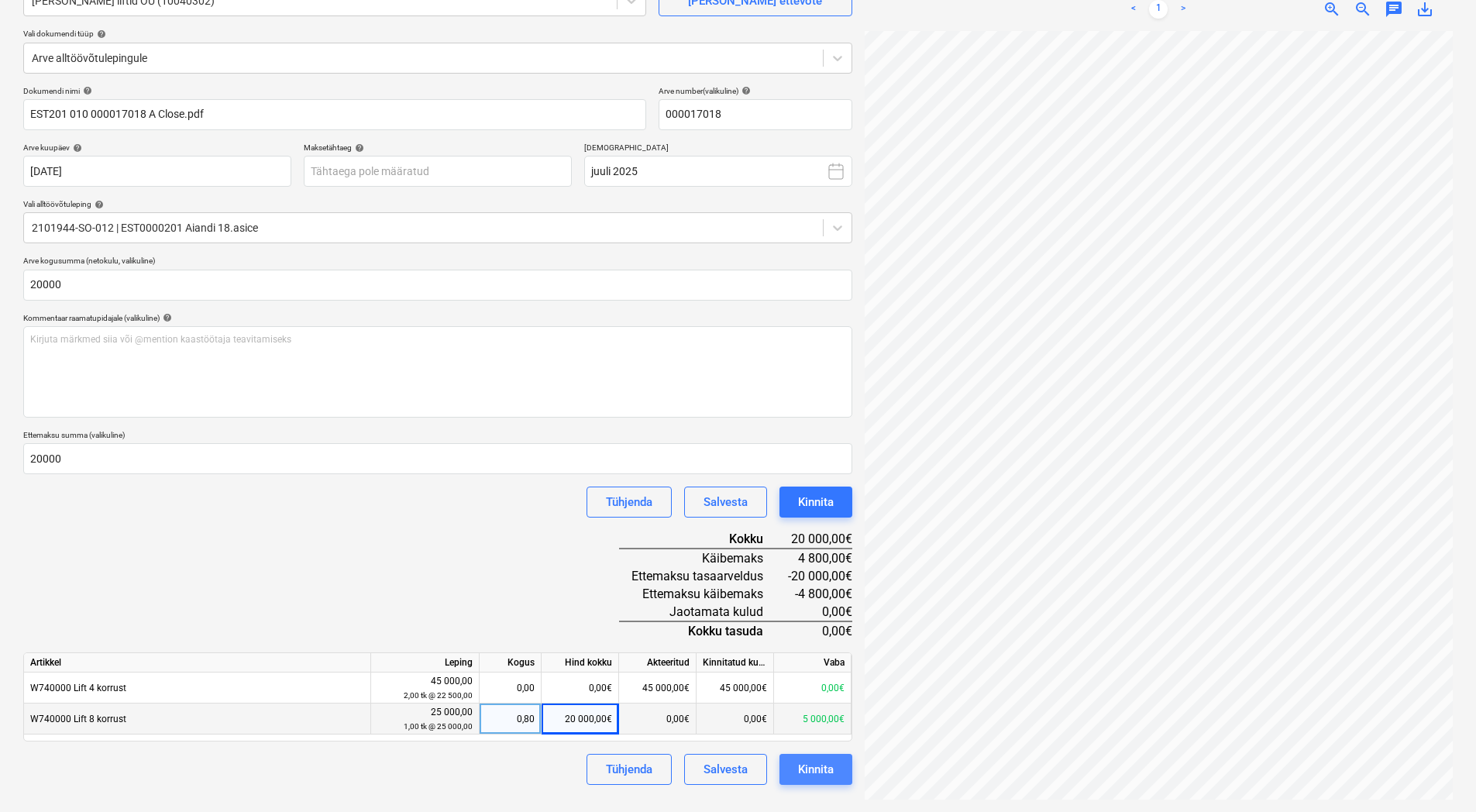 click on "Kinnita" at bounding box center [816, 769] 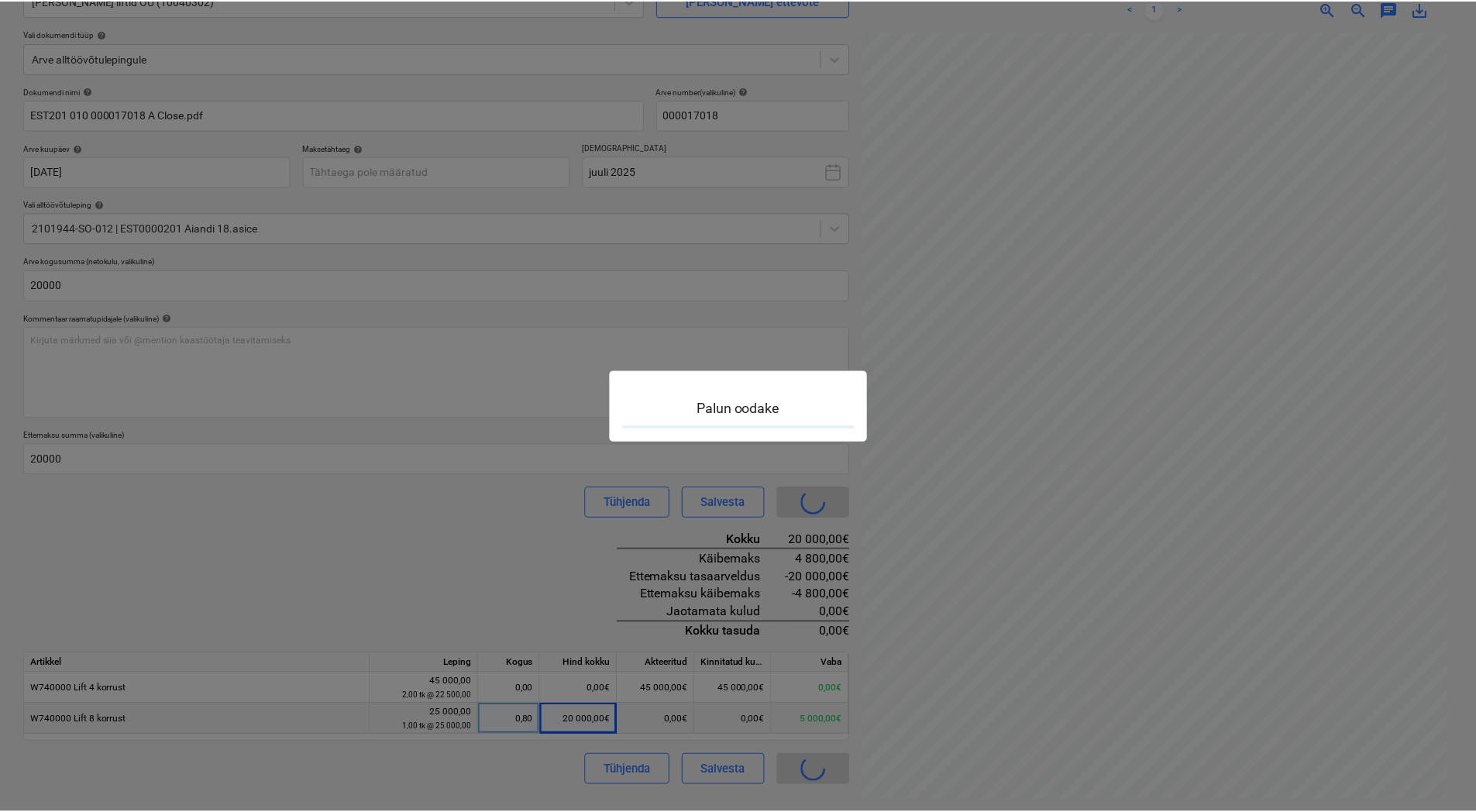 scroll, scrollTop: 0, scrollLeft: 0, axis: both 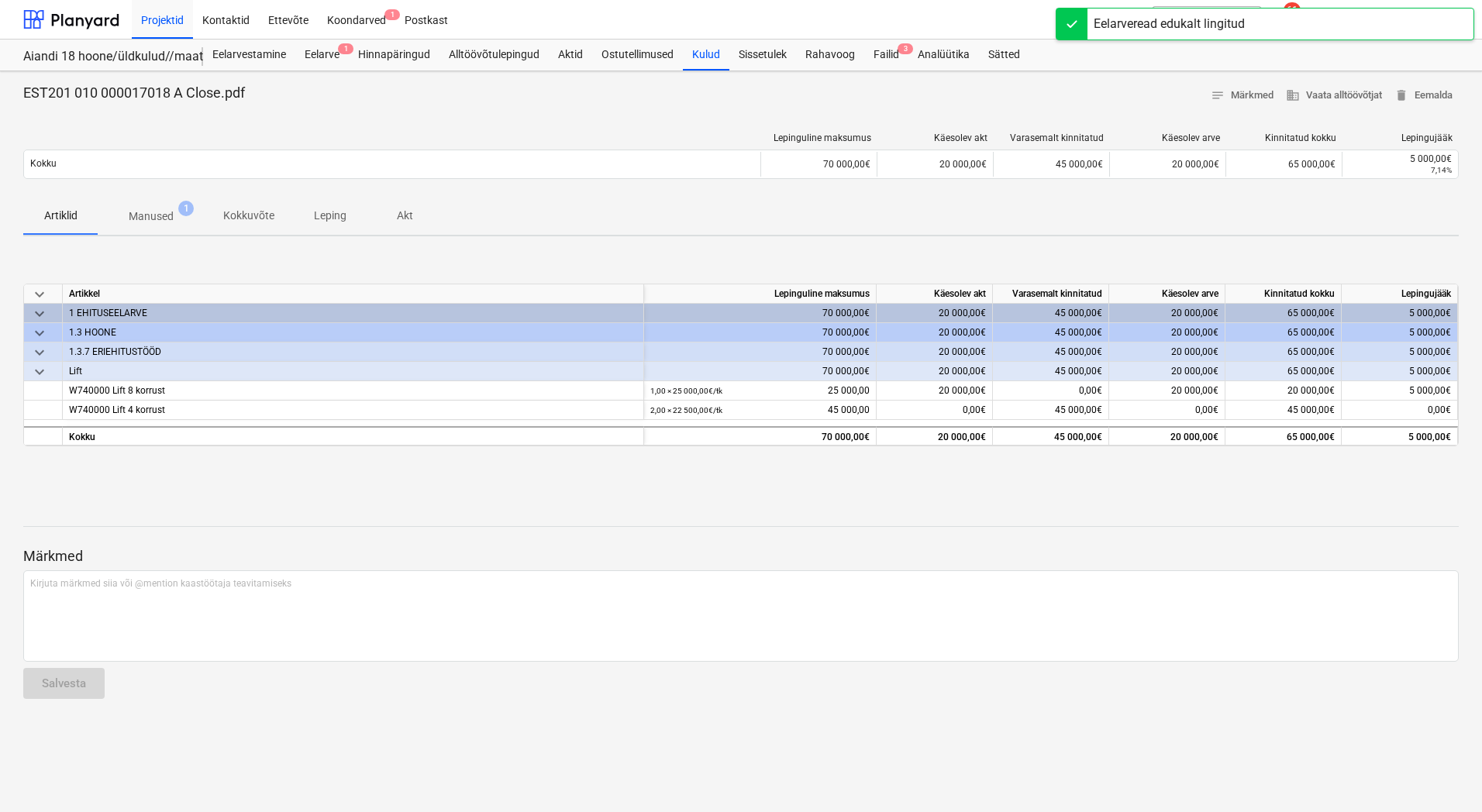 click on "EST201 010 000017018 A Close.pdf notes Märkmed business Vaata alltöövõtjat delete Eemalda Lepinguline maksumus Käesolev akt Varasemalt kinnitatud Käesolev arve Kinnitatud kokku Lepingujääk Kokku 70 000,00€ 20 000,00€ 45 000,00€ 20 000,00€ 65 000,00€ 5 000,00€ 7,14% Please wait Artiklid Manused 1 Kokkuvõte Leping Akt keyboard_arrow_down Artikkel Lepinguline maksumus Käesolev akt Varasemalt kinnitatud Käesolev arve Kinnitatud kokku Lepingujääk keyboard_arrow_down 1 EHITUSEELARVE 70 000,00€ 20 000,00€ 45 000,00€ 20 000,00€ 65 000,00€ 5 000,00€ keyboard_arrow_down 1.3 HOONE 70 000,00€ 20 000,00€ 45 000,00€ 20 000,00€ 65 000,00€ 5 000,00€ keyboard_arrow_down 1.3.7 ERIEHITUSTÖÖD 70 000,00€ 20 000,00€ 45 000,00€ 20 000,00€ 65 000,00€ 5 000,00€ keyboard_arrow_down  Lift 70 000,00€ 20 000,00€ 45 000,00€ 20 000,00€ 65 000,00€ 5 000,00€ W740000 Lift 8 korrust 1,00   ×   25 000,00€ / tk 25 000,00 20 000,00€ 0,00€ 20 000,00€ 20 000,00€" at bounding box center [741, 442] 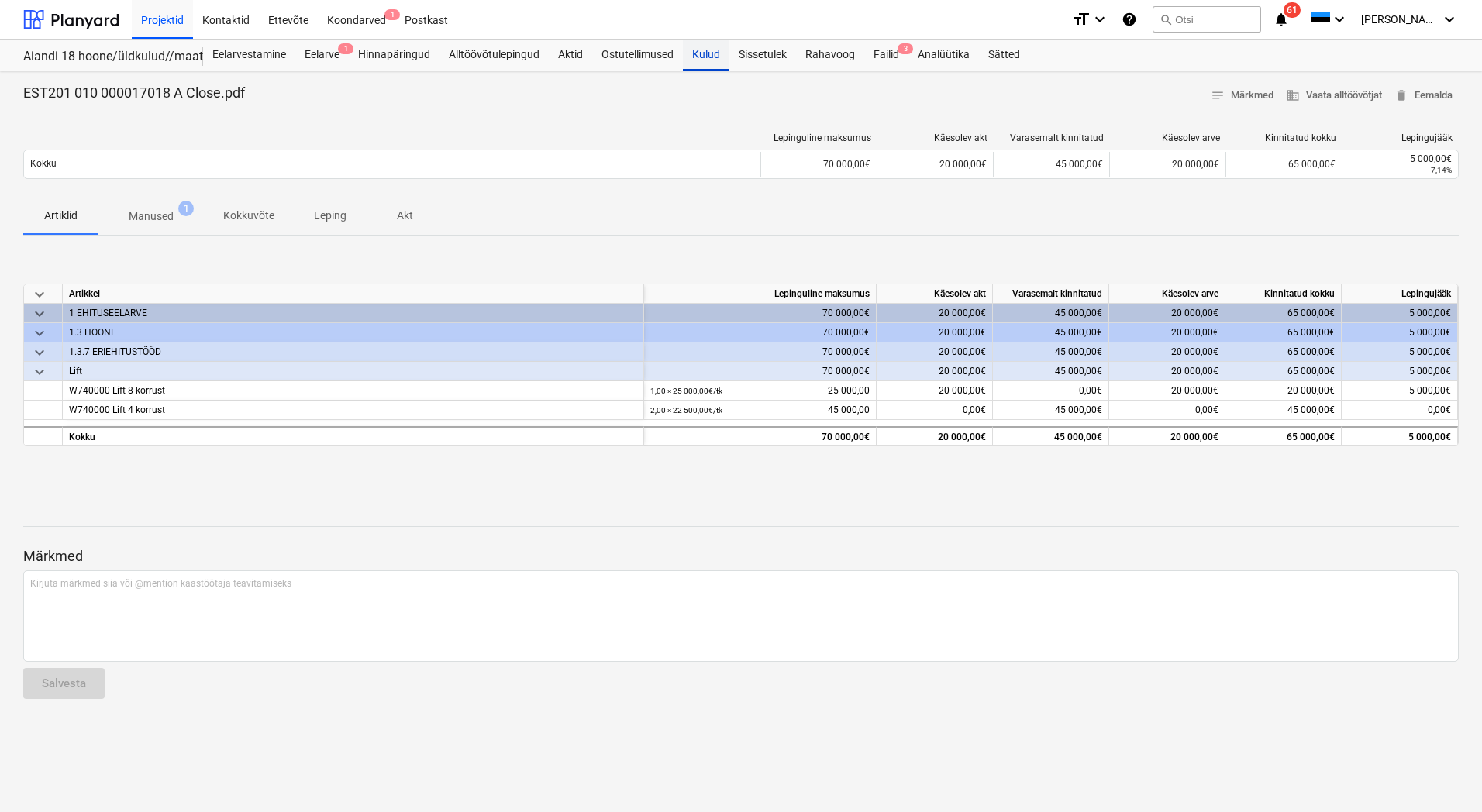 click on "Kulud" at bounding box center (706, 55) 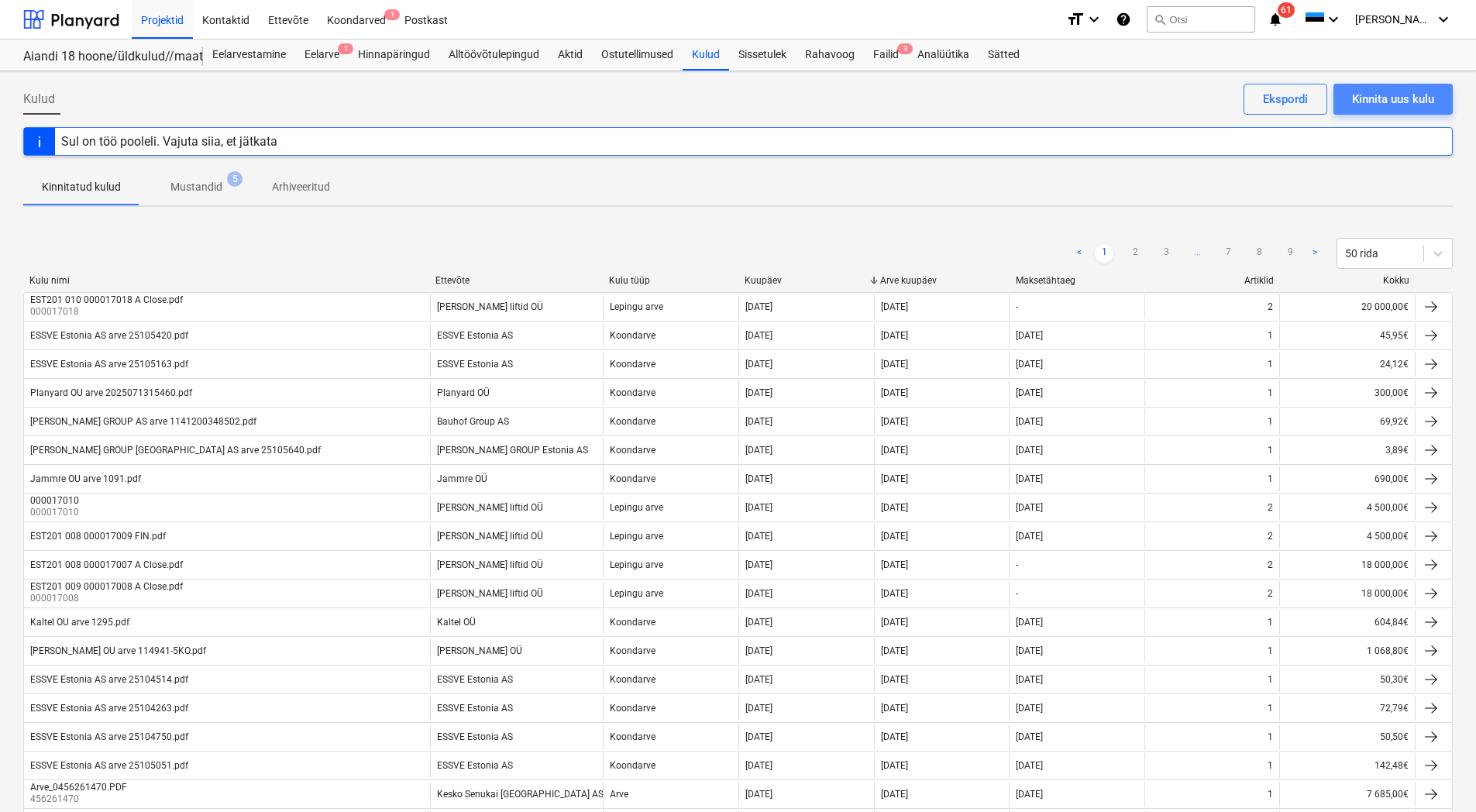 click on "Kinnita uus kulu" at bounding box center [1393, 99] 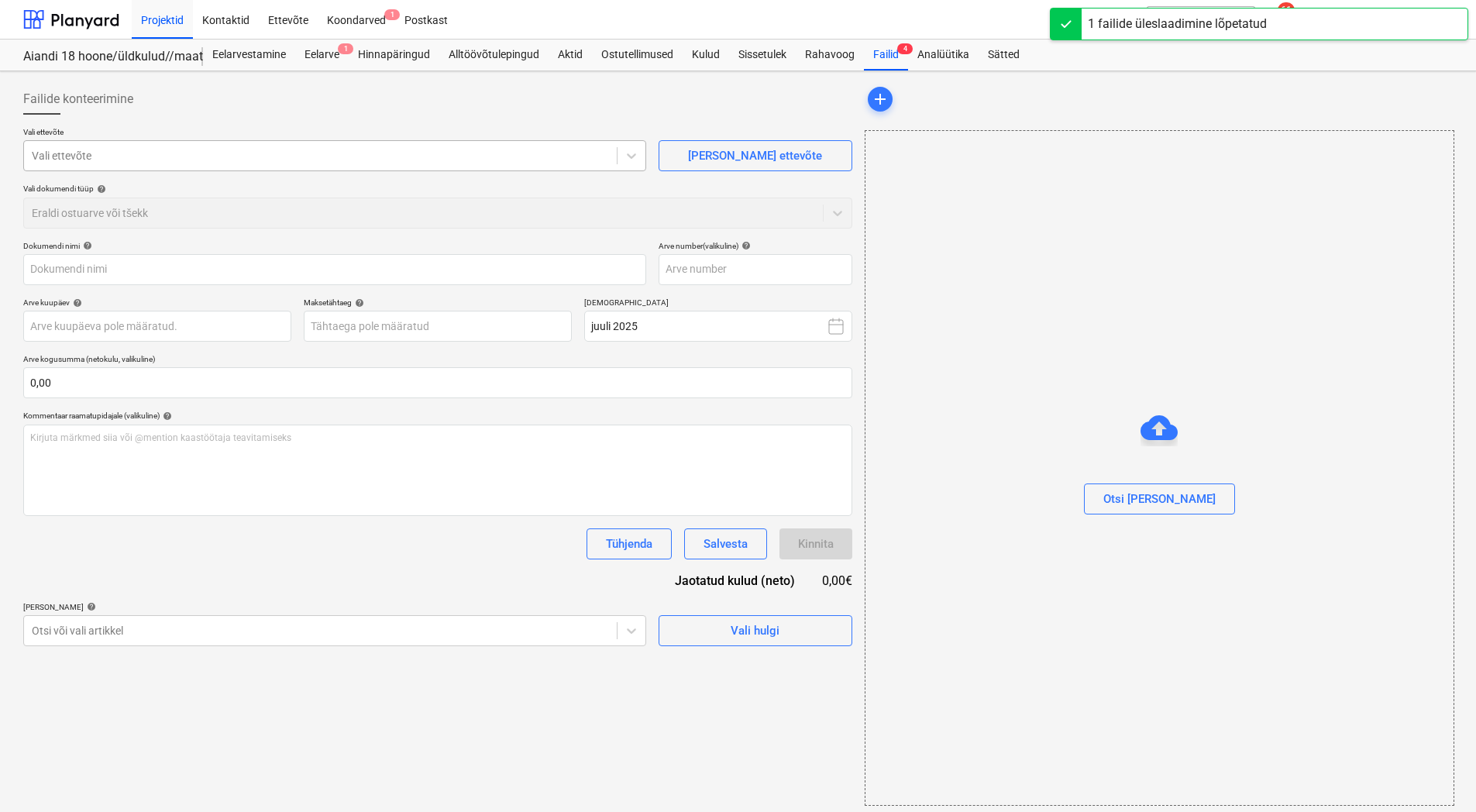 type on "EST201 010 000017019 FIN.pdf" 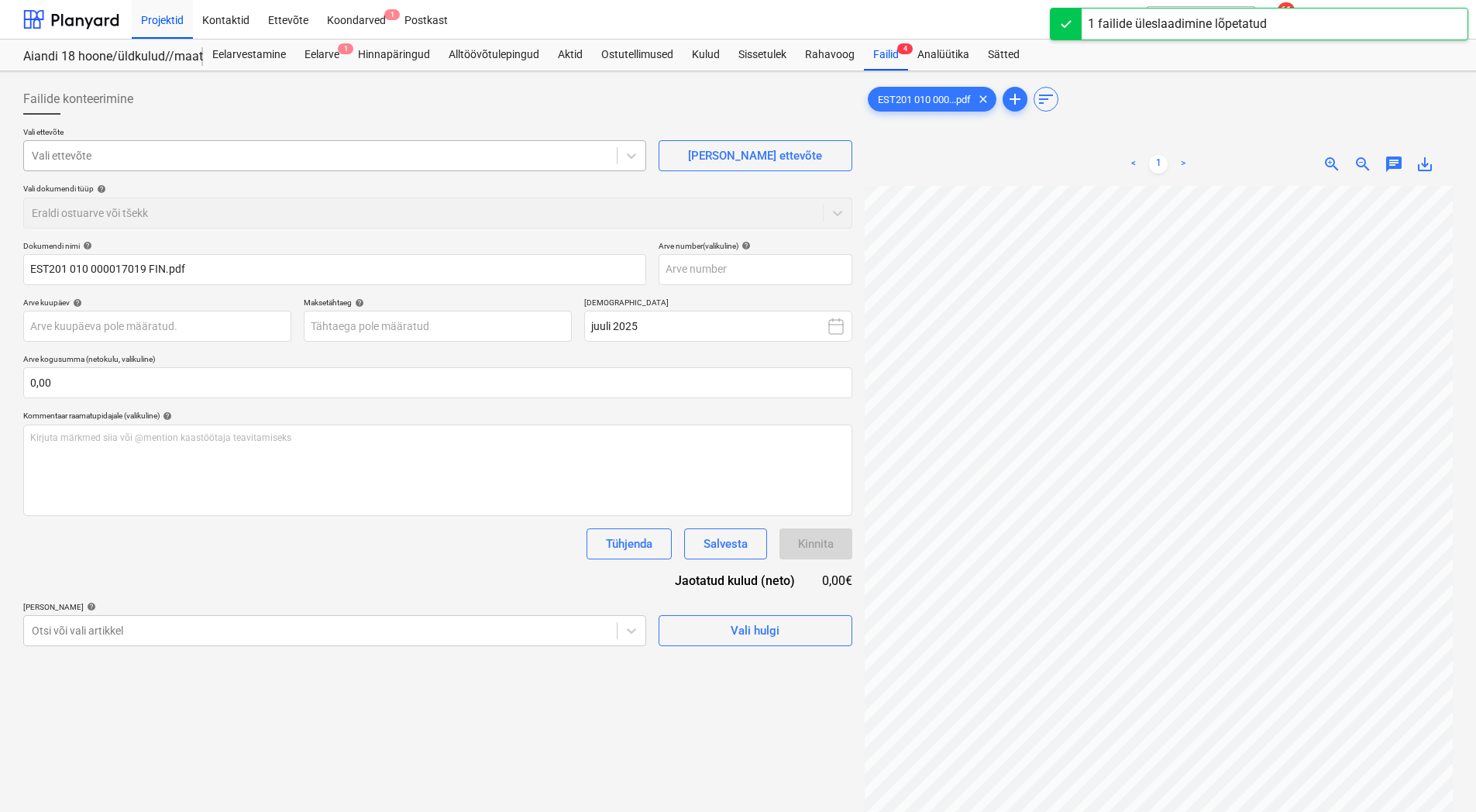 click at bounding box center [320, 156] 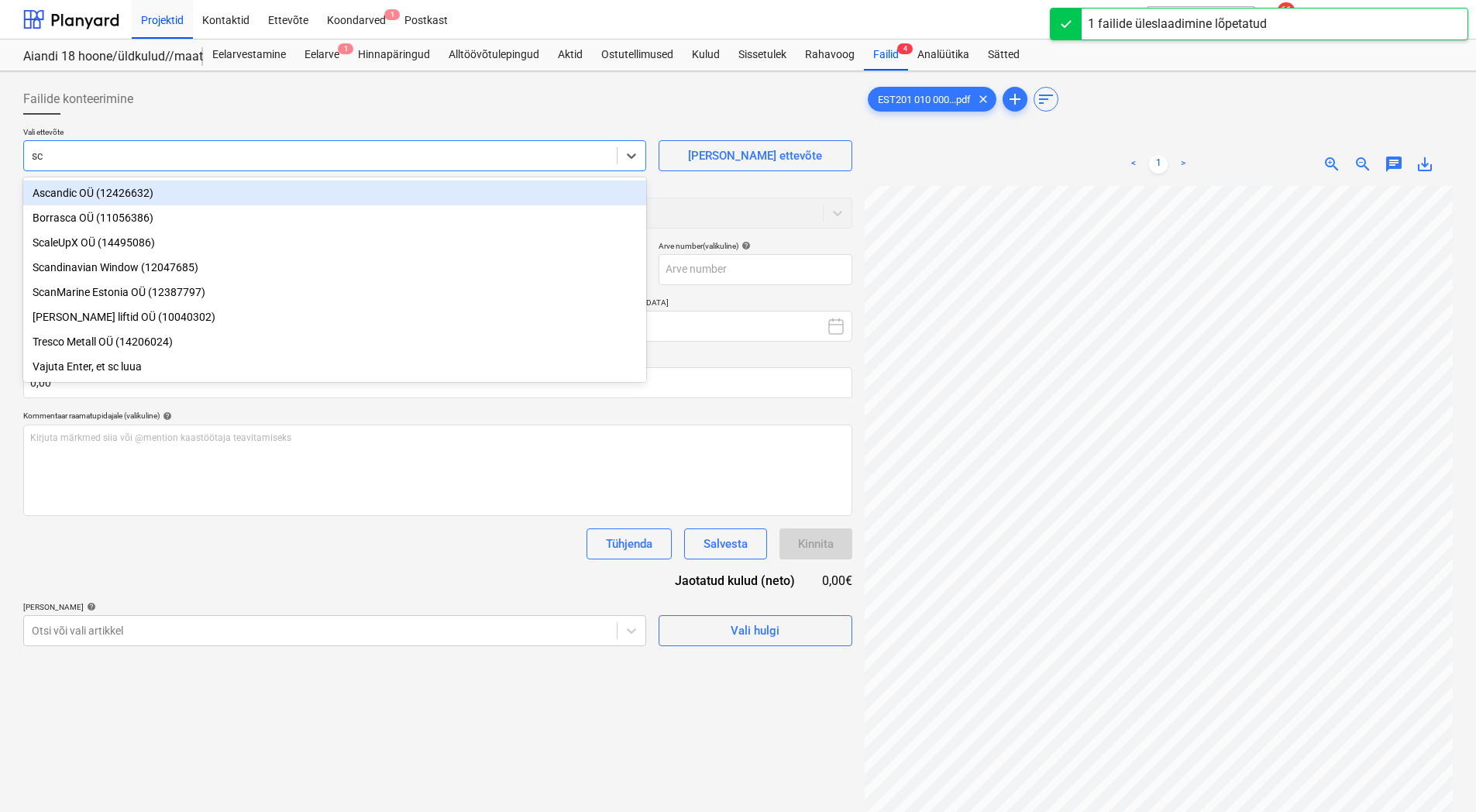 type on "sch" 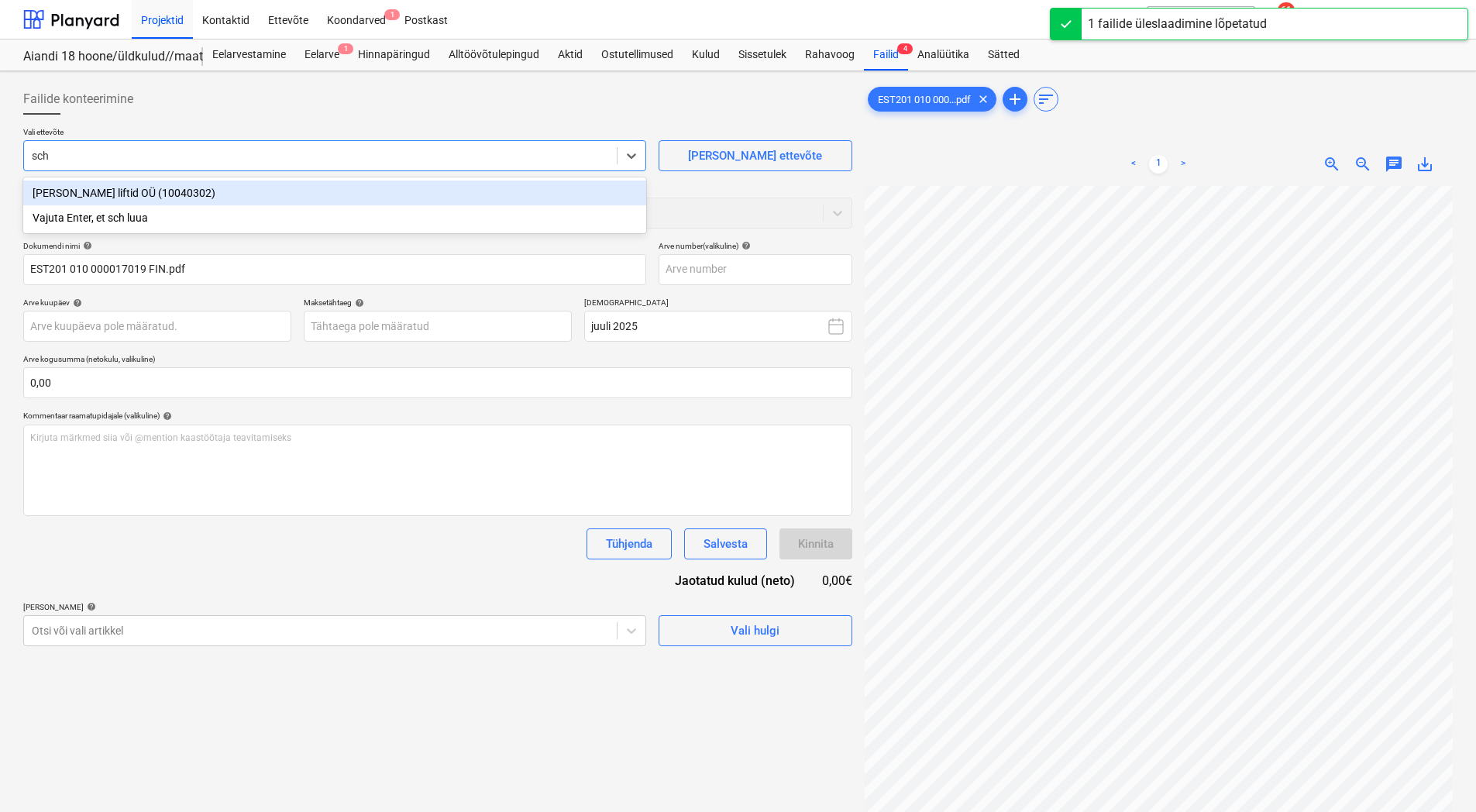click on "Schindler liftid OÜ (10040302)" at bounding box center (335, 193) 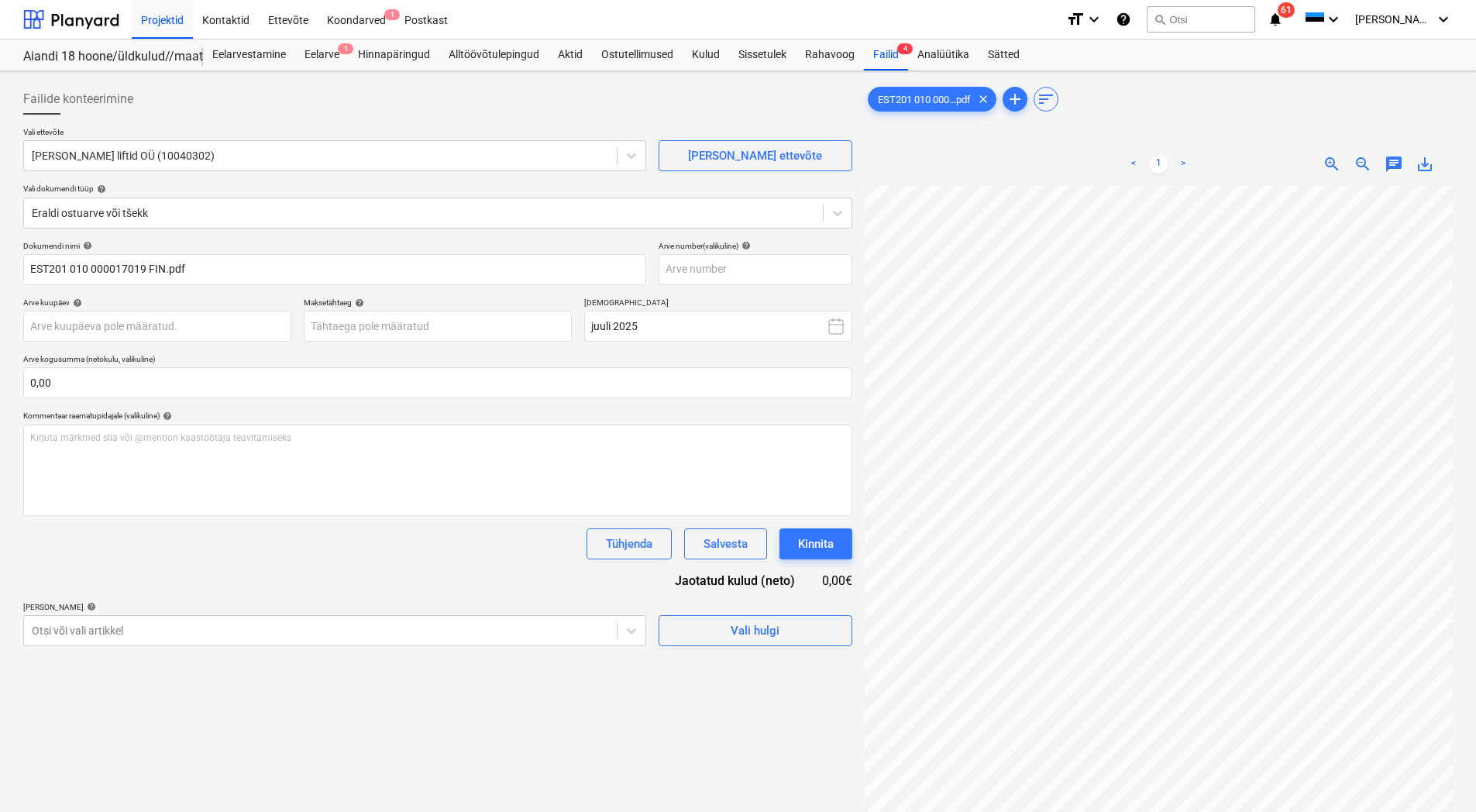 click on "Failide konteerimine" at bounding box center (438, 99) 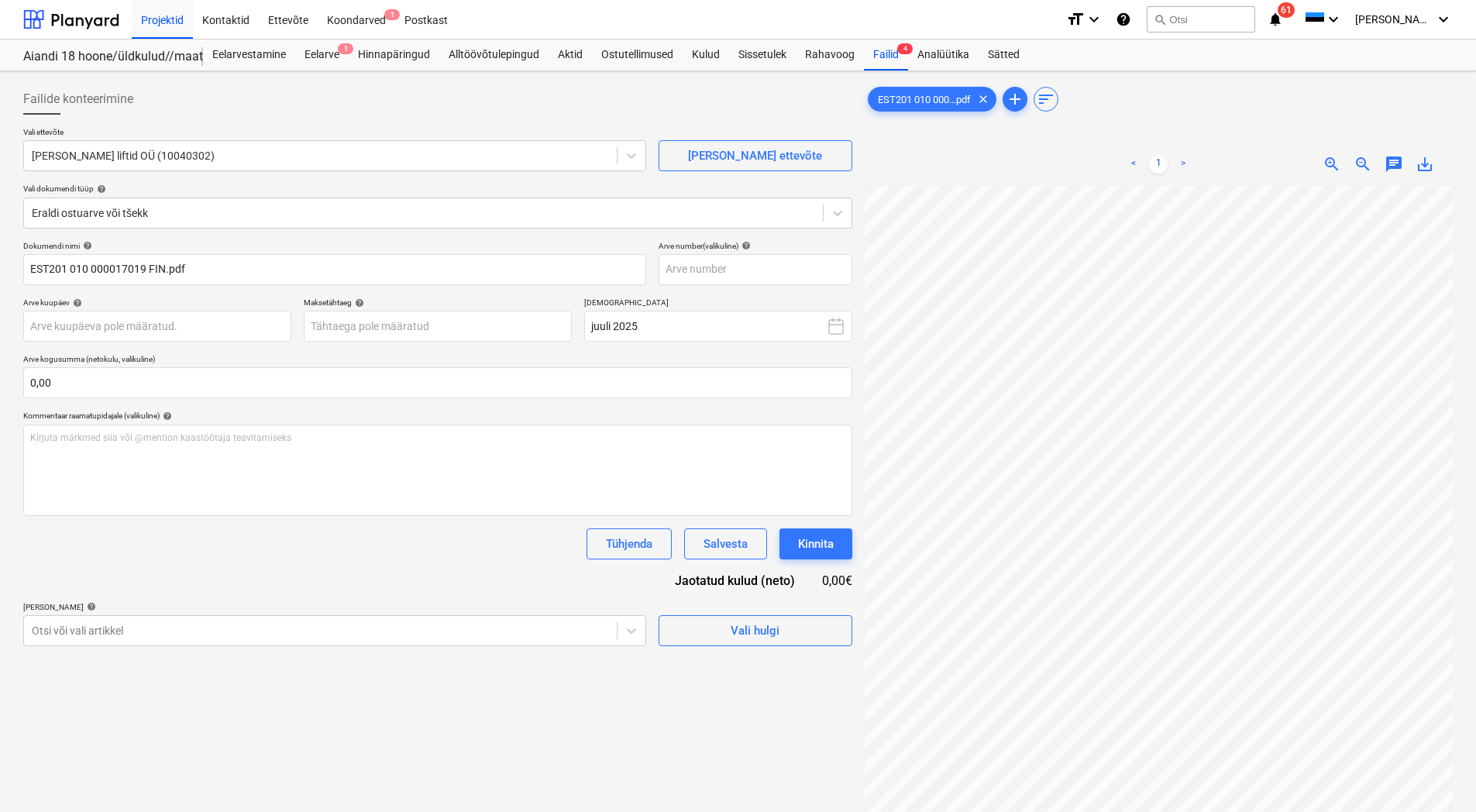 scroll, scrollTop: 5, scrollLeft: 132, axis: both 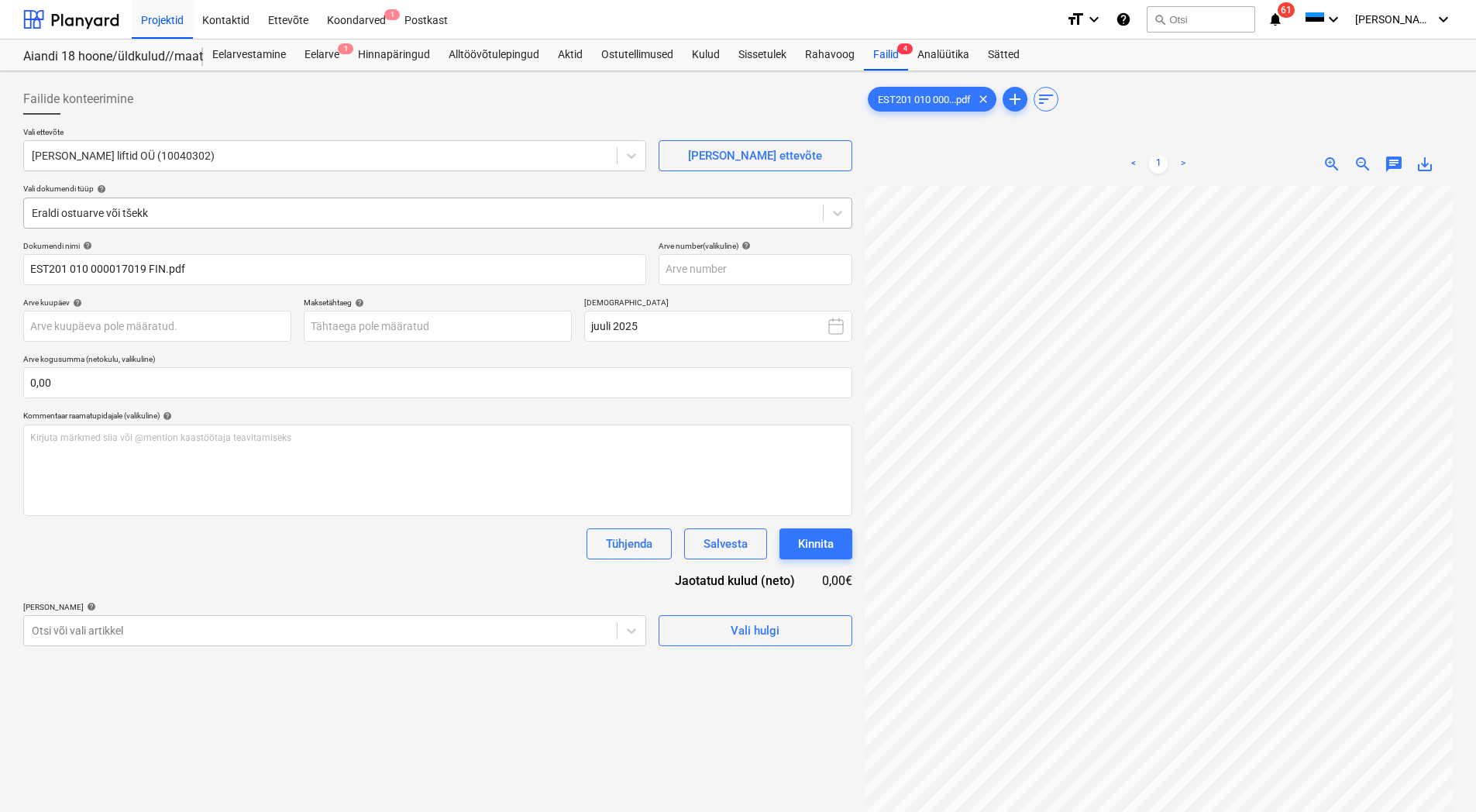 click at bounding box center (423, 213) 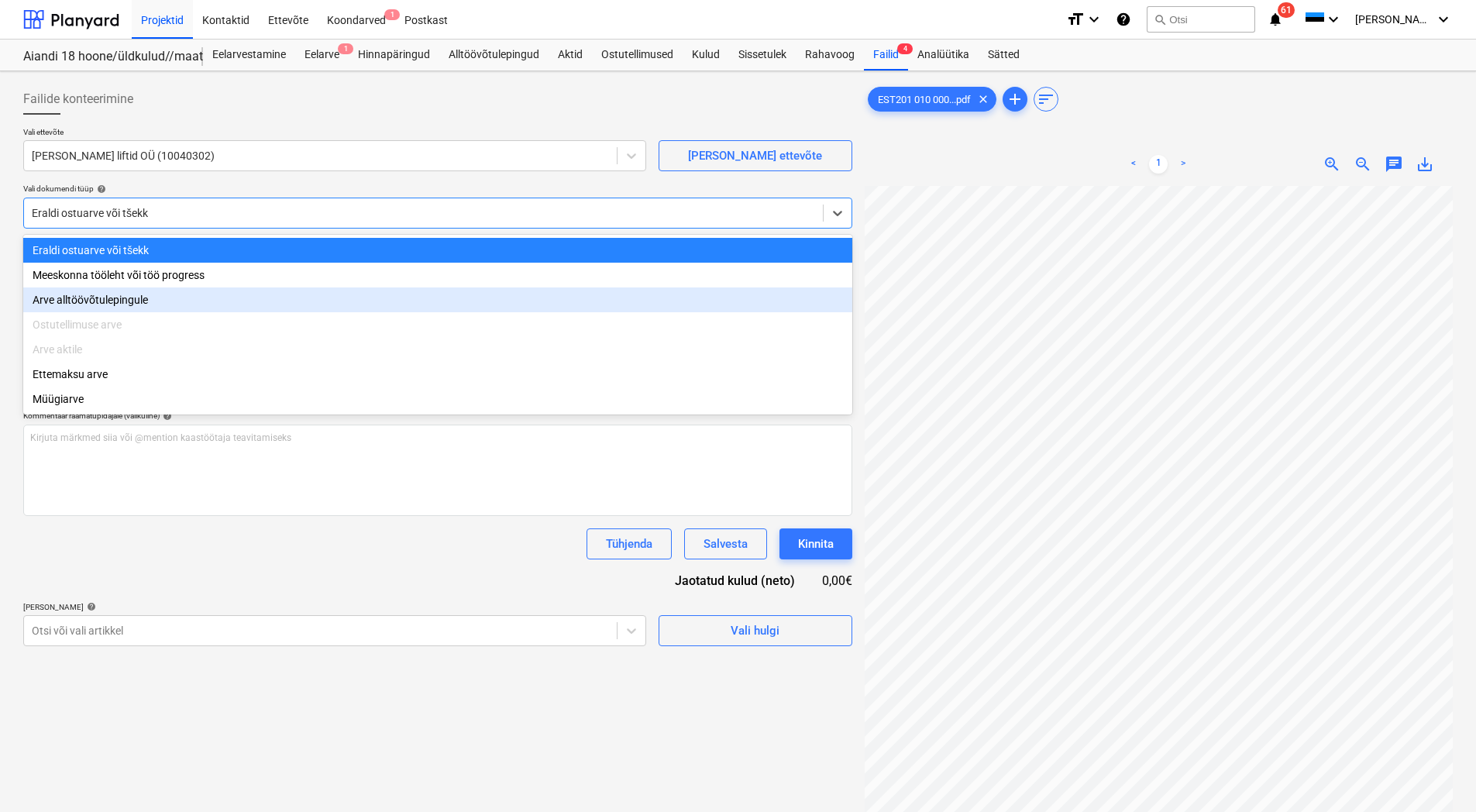 click on "Arve alltöövõtulepingule" at bounding box center [438, 300] 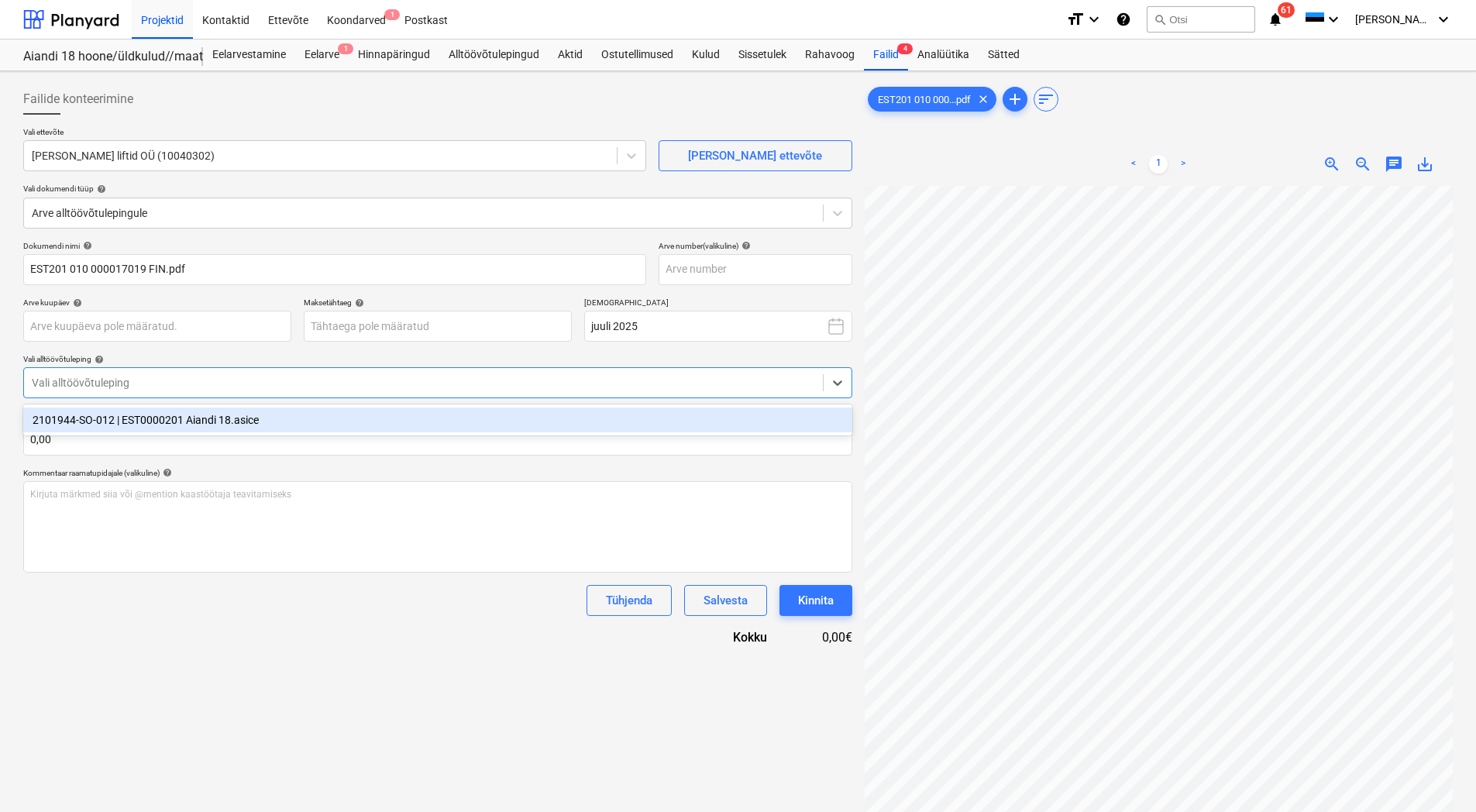 click at bounding box center [423, 383] 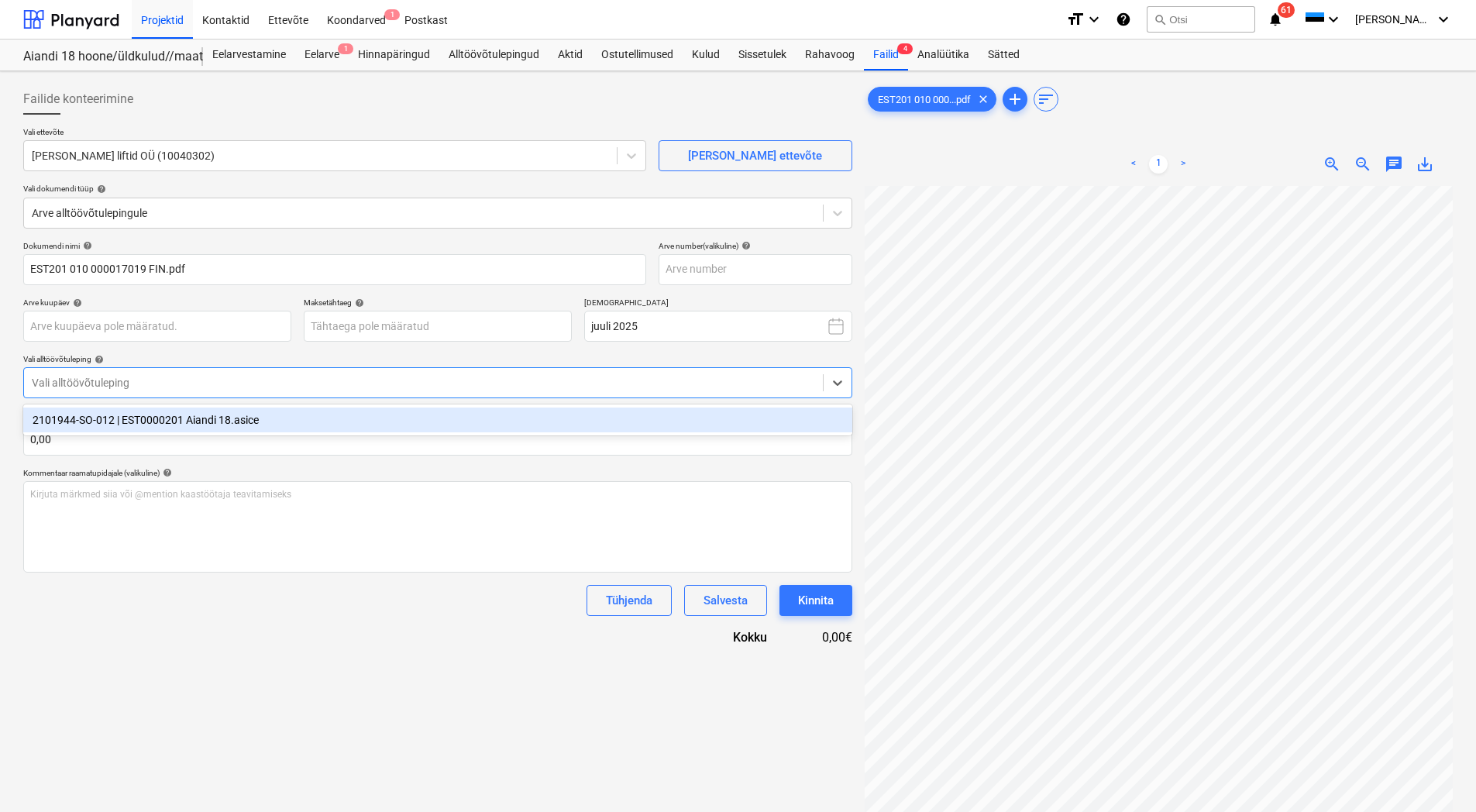 click on "2101944-SO-012 | EST0000201 Aiandi 18.asice" at bounding box center (438, 420) 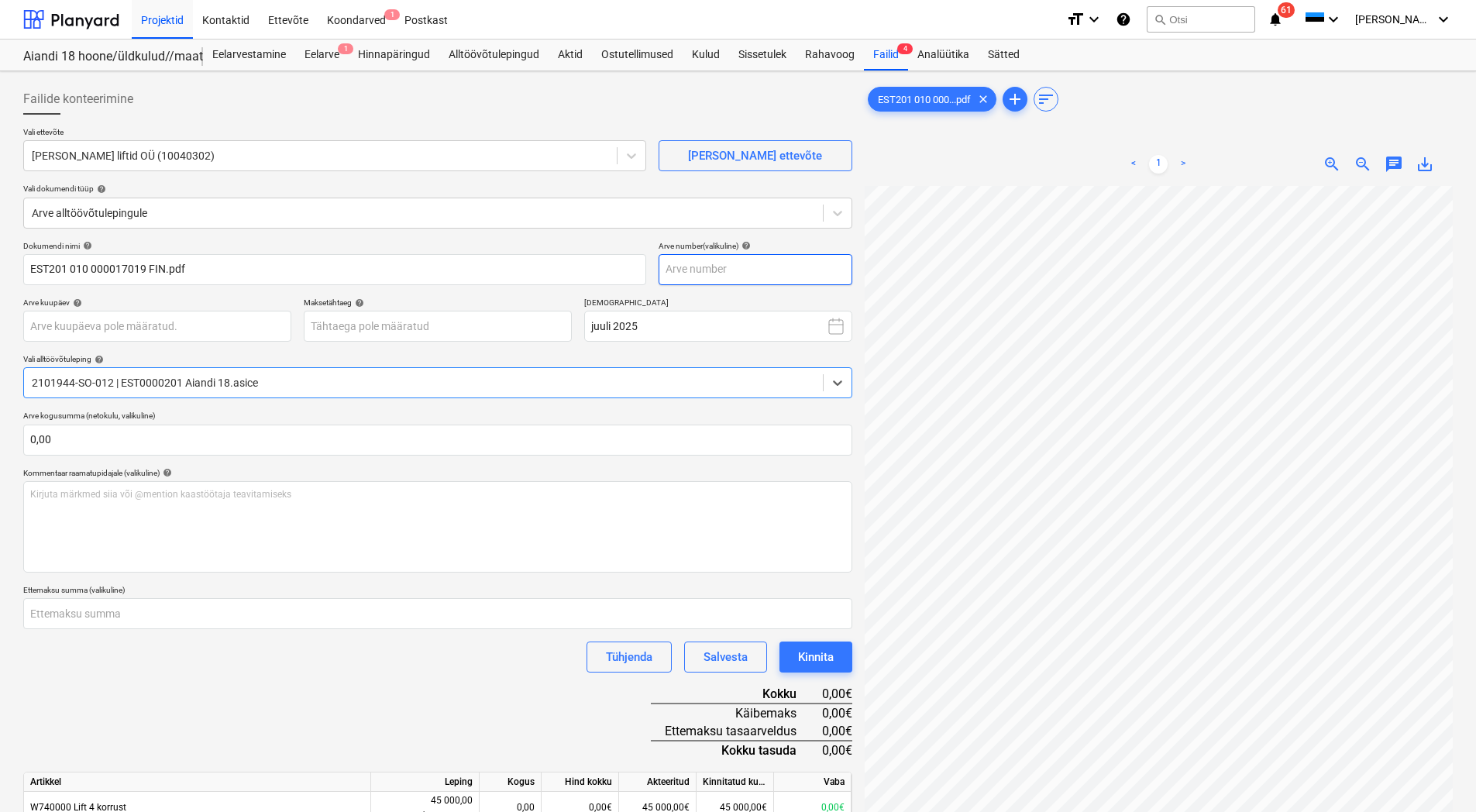 click at bounding box center [755, 270] 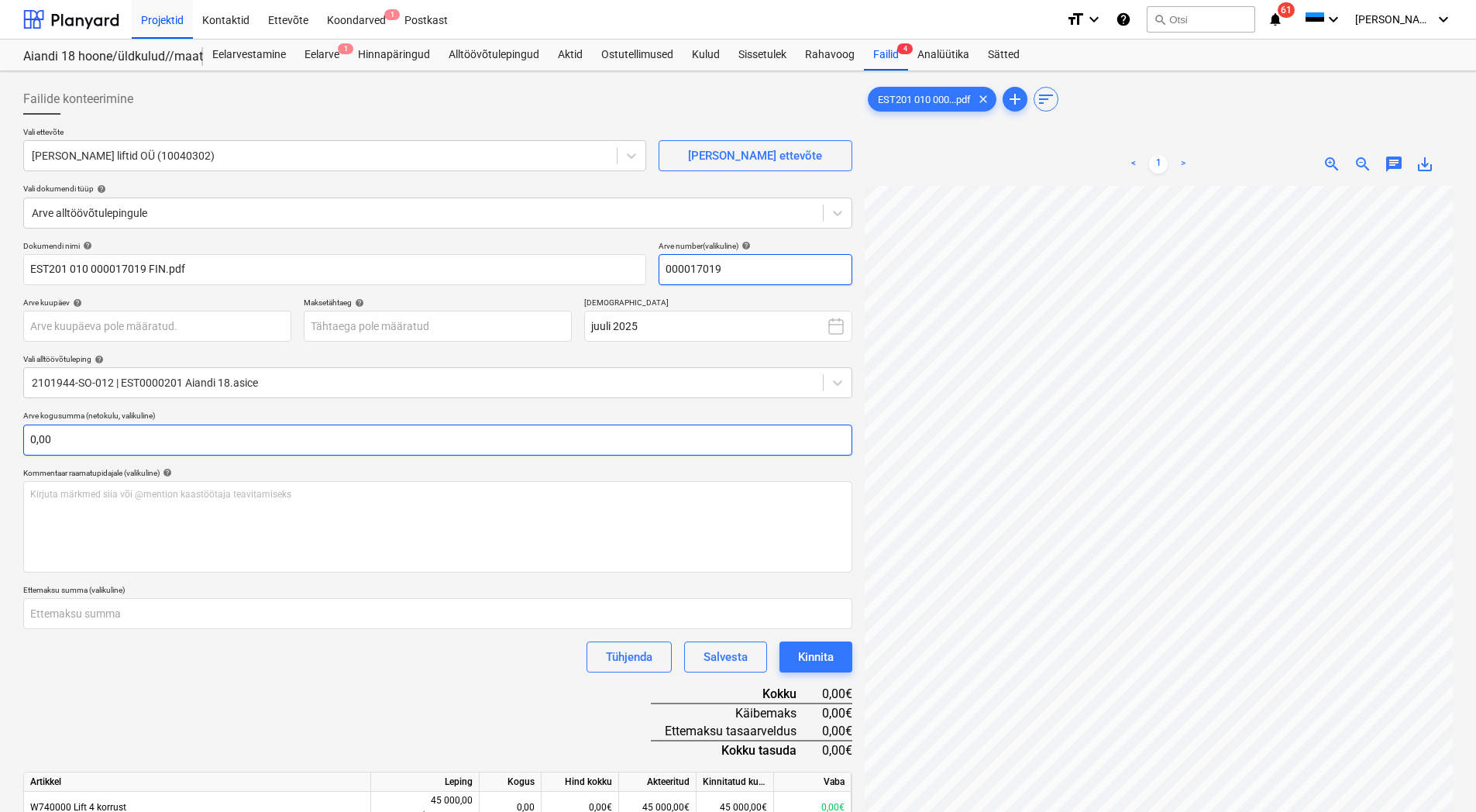 type on "000017019" 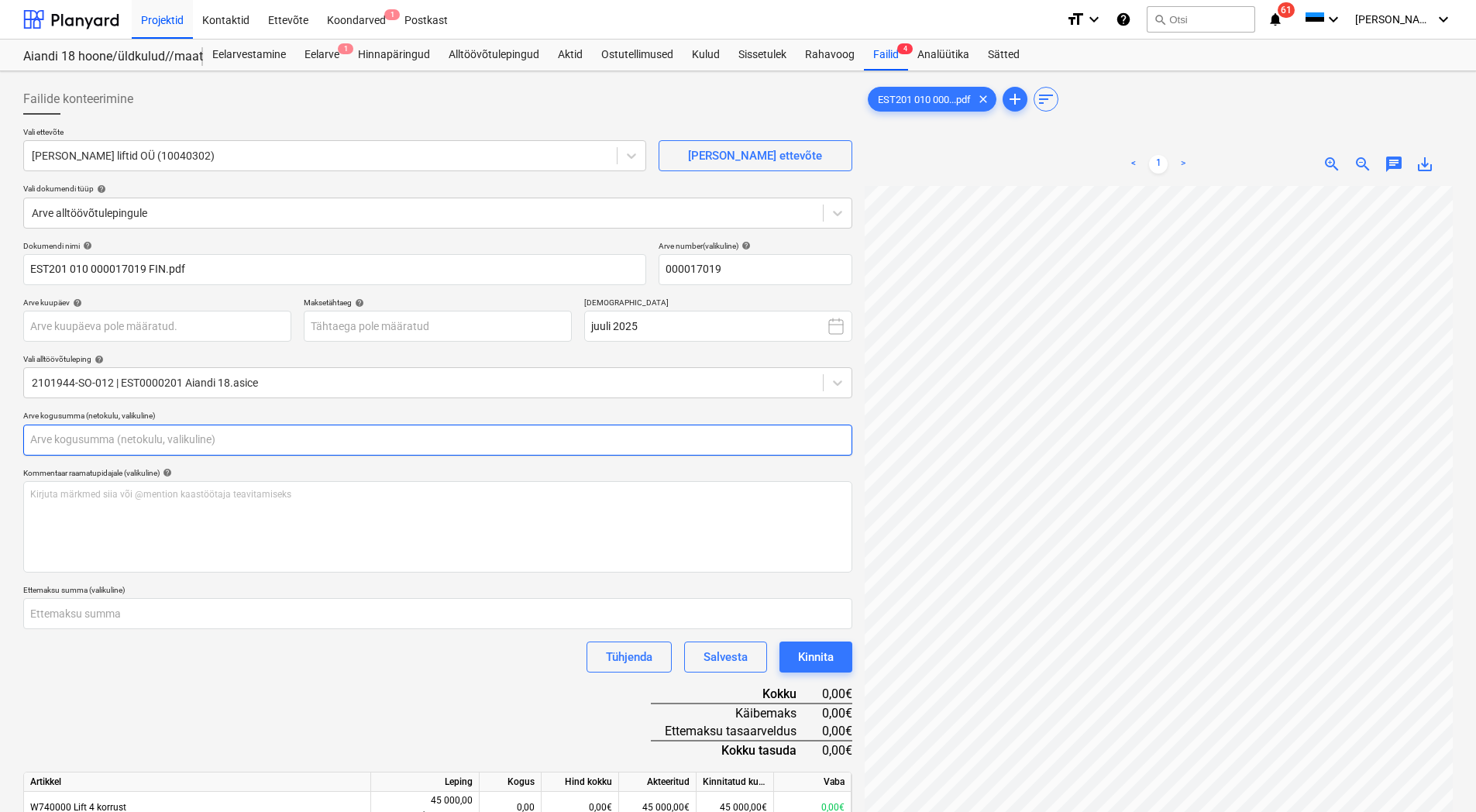 click at bounding box center (438, 440) 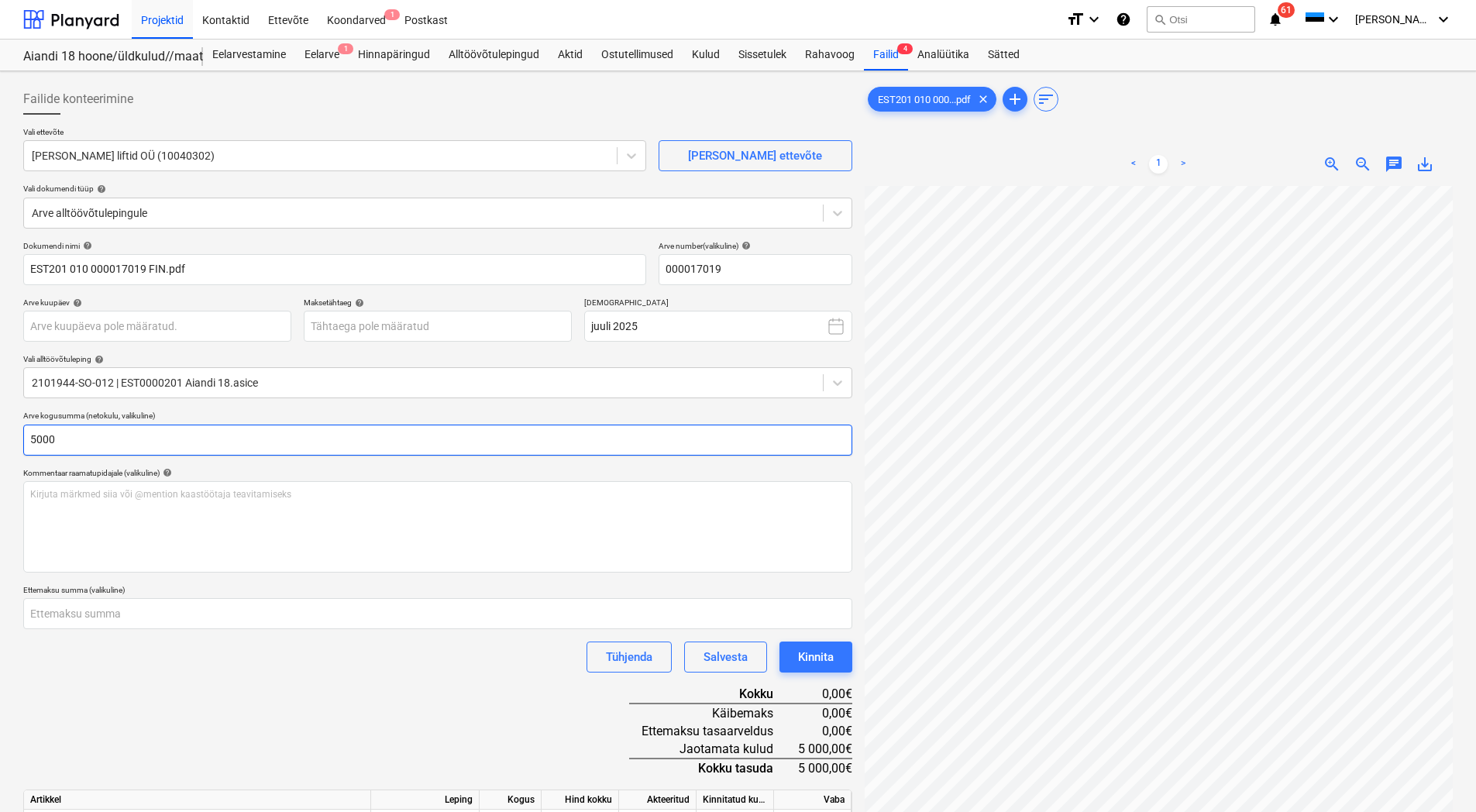 type on "5000" 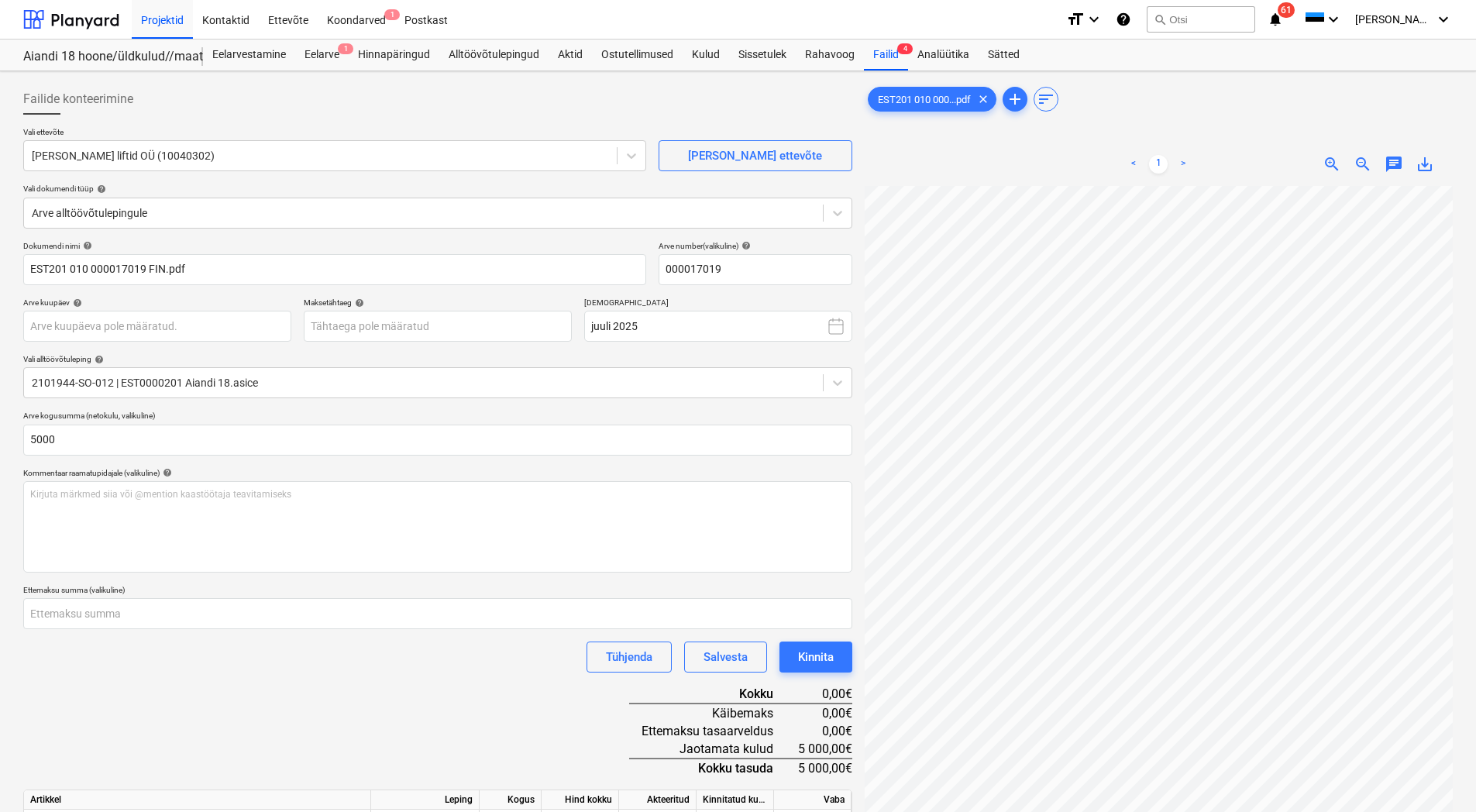 click on "Dokumendi nimi help EST201 010 000017019 FIN.pdf Arve number  (valikuline) help 000017019 Arve kuupäev help Press the down arrow key to interact with the calendar and
select a date. Press the question mark key to get the keyboard shortcuts for changing dates. Maksetähtaeg help Press the down arrow key to interact with the calendar and
select a date. Press the question mark key to get the keyboard shortcuts for changing dates. Raamatupidamisperiood juuli 2025 Vali alltöövõtuleping help 2101944-SO-012 | EST0000201 Aiandi 18.asice Arve kogusumma (netokulu, valikuline) 5000 Kommentaar raamatupidajale (valikuline) help Kirjuta märkmed siia või @mention kaastöötaja teavitamiseks ﻿ Ettemaksu summa (valikuline) Tühjenda Salvesta Kinnita Kokku 0,00€ Käibemaks 0,00€ Ettemaksu tasaarveldus 0,00€ Jaotamata kulud 5 000,00€ Kokku tasuda 5 000,00€ Artikkel Leping Kogus Hind kokku Akteeritud Kinnitatud kulud Vaba W740000 Lift 4 korrust 45 000,00 2,00 tk @ 22 500,00 0,00 0,00€ 45 000,00€ 0,00€" at bounding box center [438, 582] 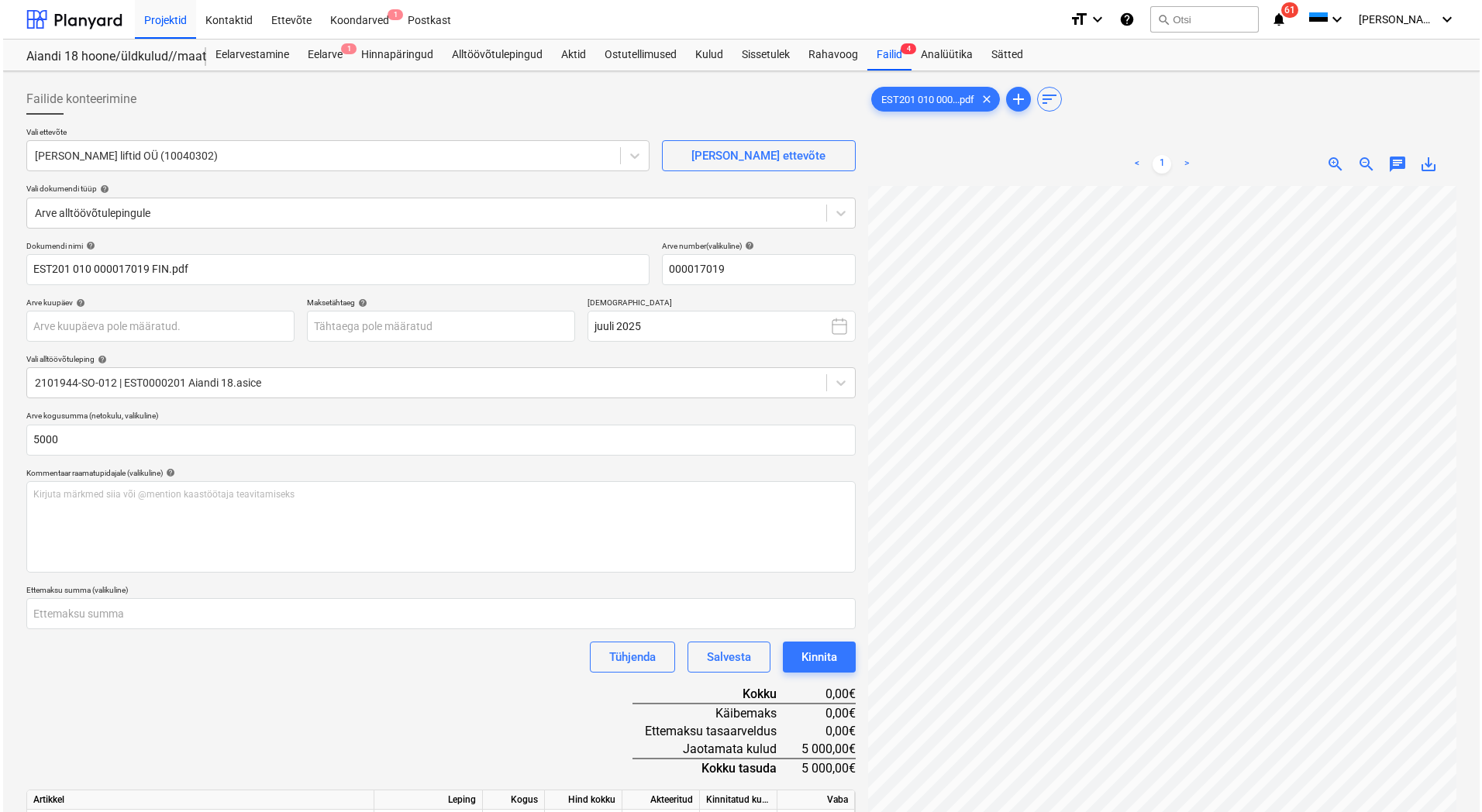 scroll, scrollTop: 155, scrollLeft: 0, axis: vertical 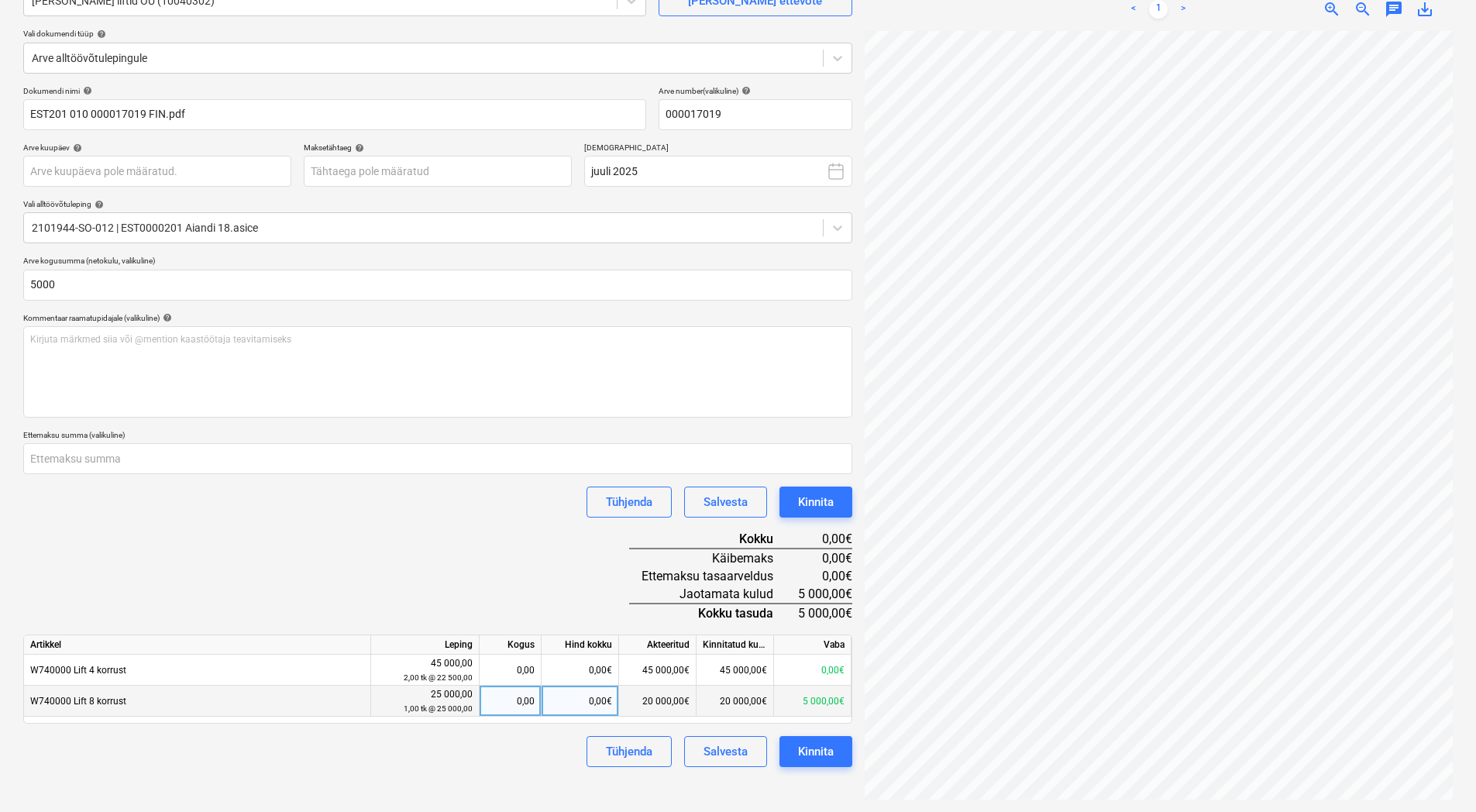 click on "0,00€" at bounding box center (580, 701) 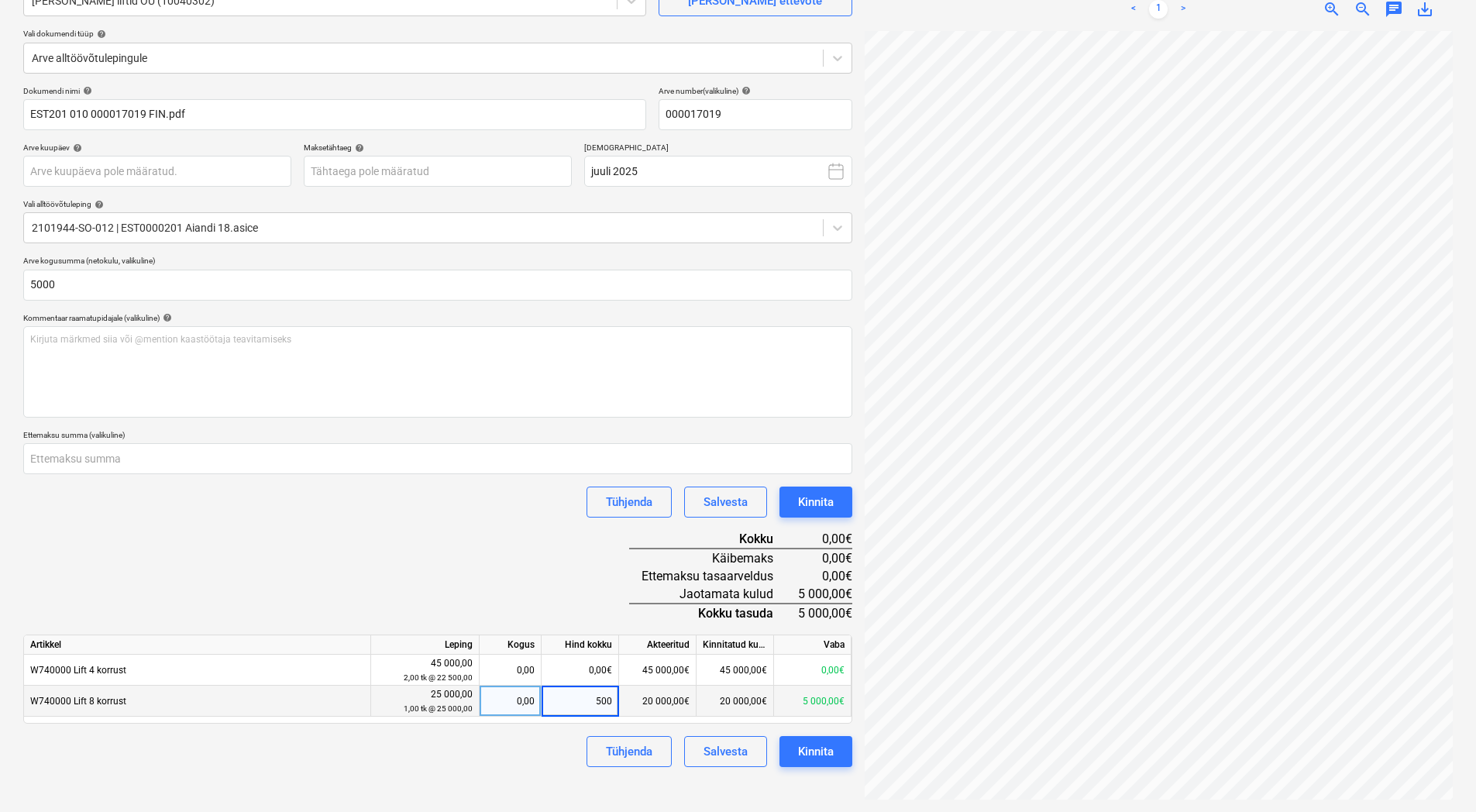 type on "5000" 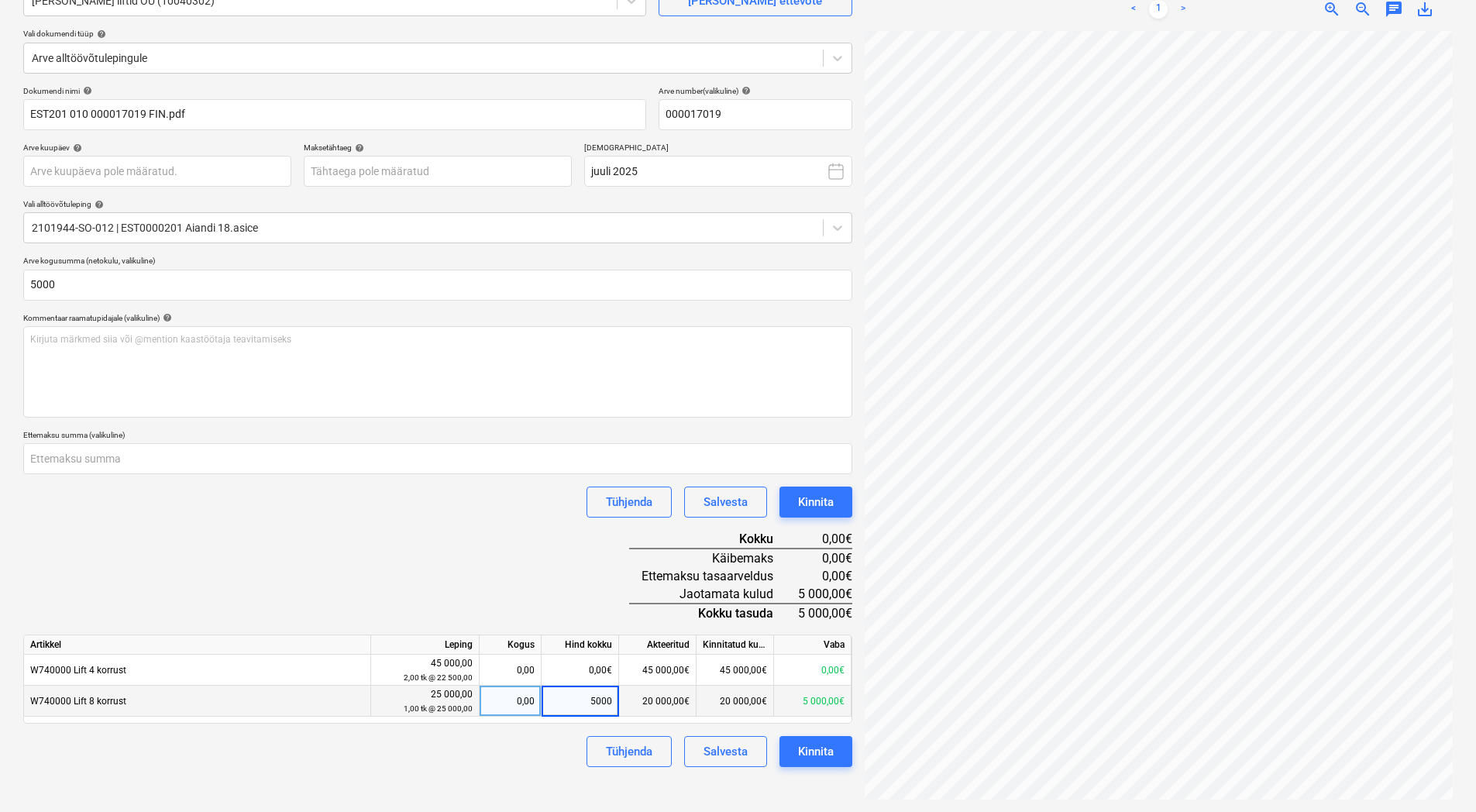 click on "Dokumendi nimi help EST201 010 000017019 FIN.pdf Arve number  (valikuline) help 000017019 Arve kuupäev help Press the down arrow key to interact with the calendar and
select a date. Press the question mark key to get the keyboard shortcuts for changing dates. Maksetähtaeg help Press the down arrow key to interact with the calendar and
select a date. Press the question mark key to get the keyboard shortcuts for changing dates. Raamatupidamisperiood juuli 2025 Vali alltöövõtuleping help 2101944-SO-012 | EST0000201 Aiandi 18.asice Arve kogusumma (netokulu, valikuline) 5000 Kommentaar raamatupidajale (valikuline) help Kirjuta märkmed siia või @mention kaastöötaja teavitamiseks ﻿ Ettemaksu summa (valikuline) Tühjenda Salvesta Kinnita Kokku 0,00€ Käibemaks 0,00€ Ettemaksu tasaarveldus 0,00€ Jaotamata kulud 5 000,00€ Kokku tasuda 5 000,00€ Artikkel Leping Kogus Hind kokku Akteeritud Kinnitatud kulud Vaba W740000 Lift 4 korrust 45 000,00 2,00 tk @ 22 500,00 0,00 0,00€ 45 000,00€ 0,00€" at bounding box center (438, 427) 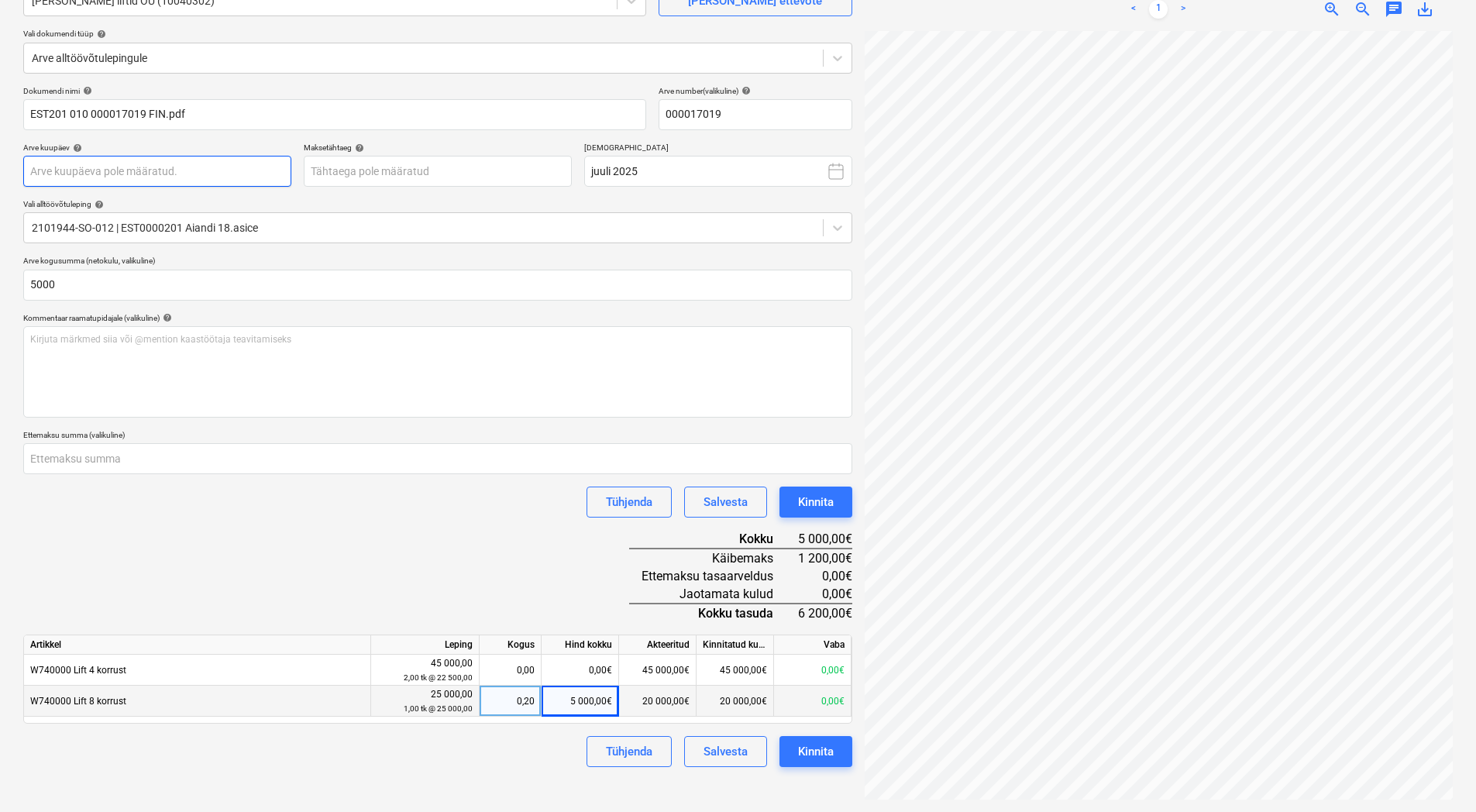 click on "Projektid Kontaktid Ettevõte Koondarved 1 Postkast format_size keyboard_arrow_down help search Otsi notifications 61 keyboard_arrow_down M. Hanson keyboard_arrow_down Aiandi 18 hoone/üldkulud//maatööd (2101944//2101951) Aiandi 18 hoone/üldkulud//maatööd (2101944//2101951) Eelarvestamine Eelarve 1 Hinnapäringud Alltöövõtulepingud Aktid Ostutellimused Kulud Sissetulek Rahavoog Failid 4 Analüütika Sätted Failide konteerimine Vali ettevõte Schindler liftid OÜ (10040302)  Lisa uus ettevõte Vali dokumendi tüüp help Arve alltöövõtulepingule Dokumendi nimi help EST201 010 000017019 FIN.pdf Arve number  (valikuline) help 000017019 Arve kuupäev help Press the down arrow key to interact with the calendar and
select a date. Press the question mark key to get the keyboard shortcuts for changing dates. Maksetähtaeg help Press the down arrow key to interact with the calendar and
select a date. Press the question mark key to get the keyboard shortcuts for changing dates. juuli 2025 help 5000" at bounding box center (738, 251) 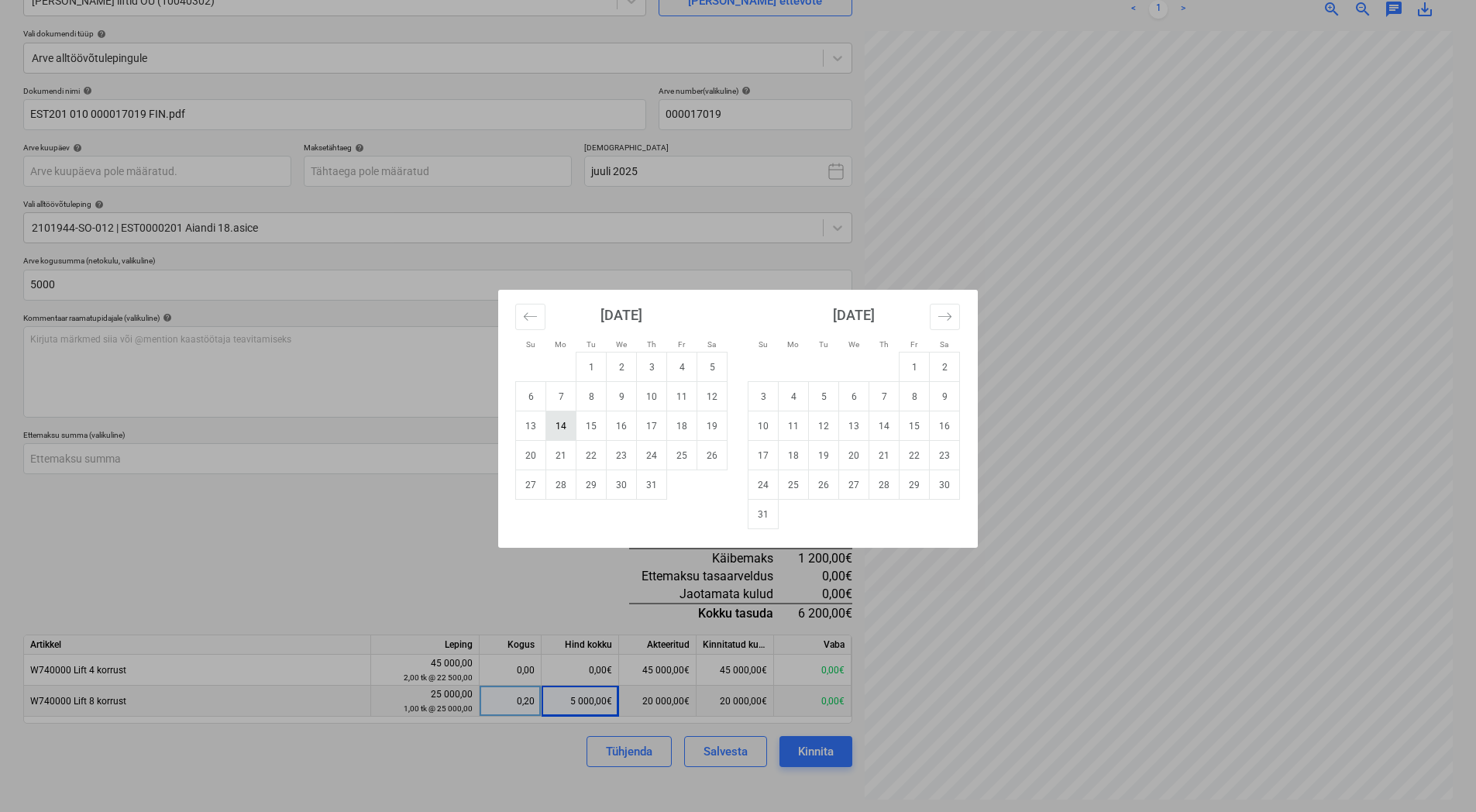 click on "14" at bounding box center [561, 426] 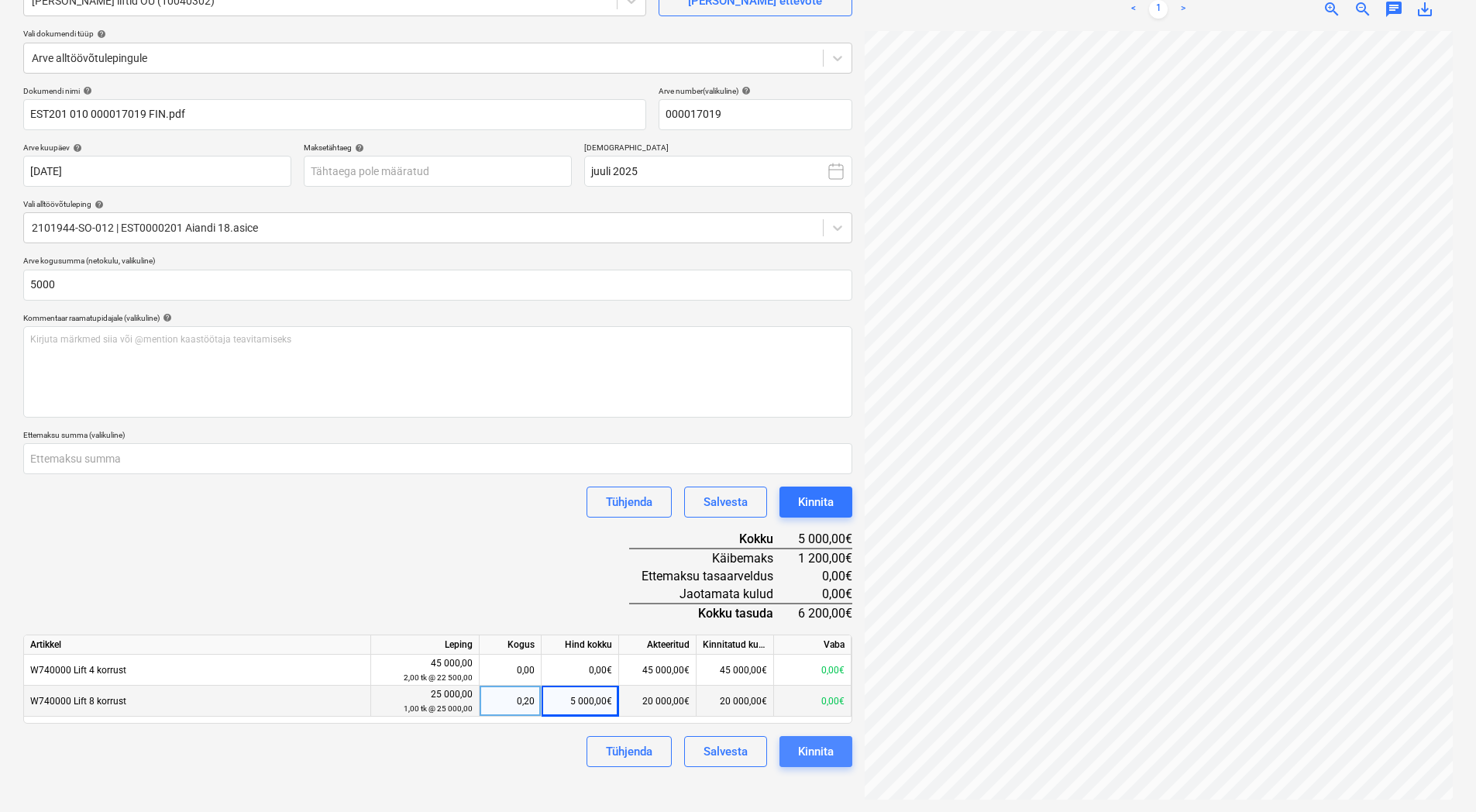 click on "Kinnita" at bounding box center (816, 752) 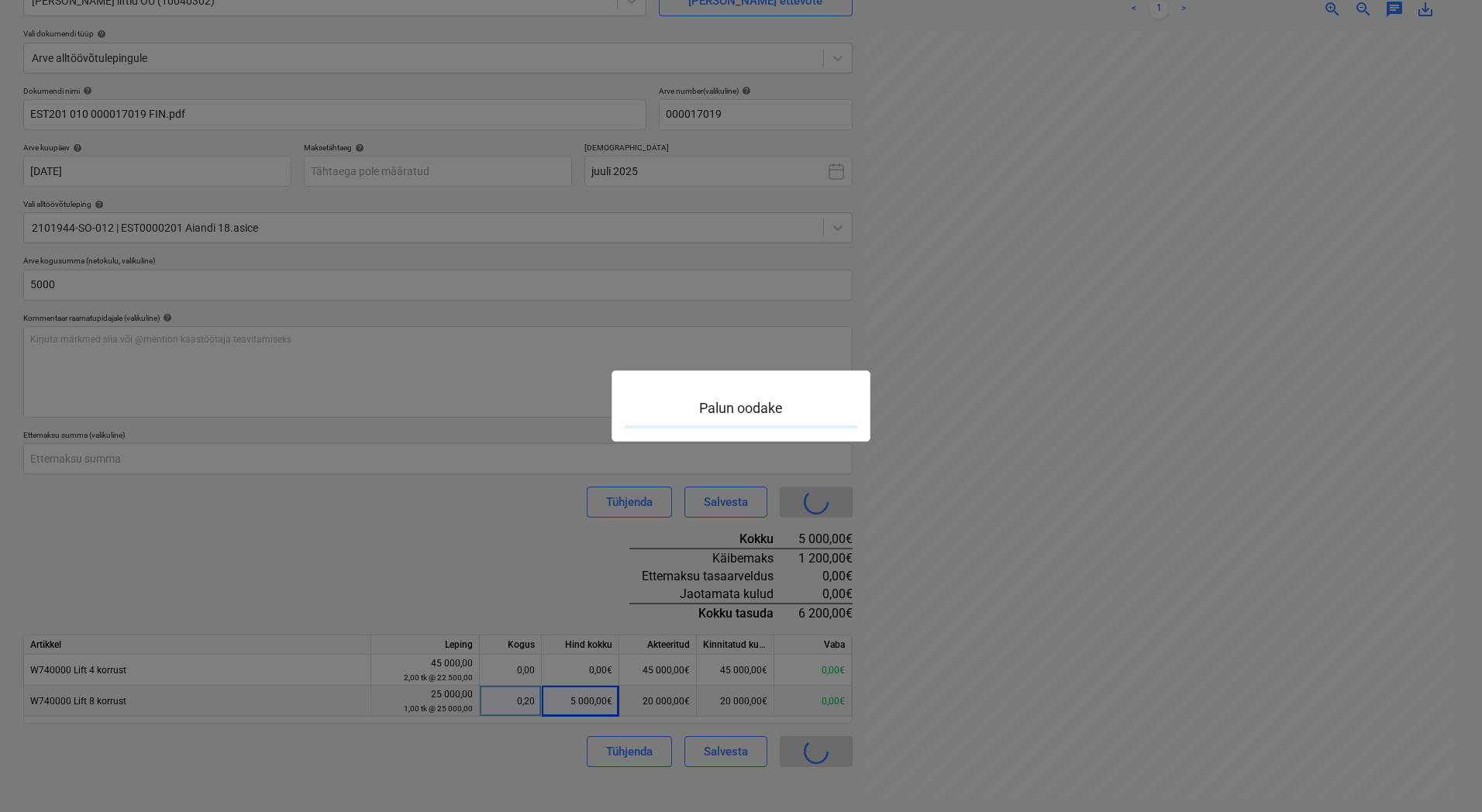 scroll, scrollTop: 0, scrollLeft: 0, axis: both 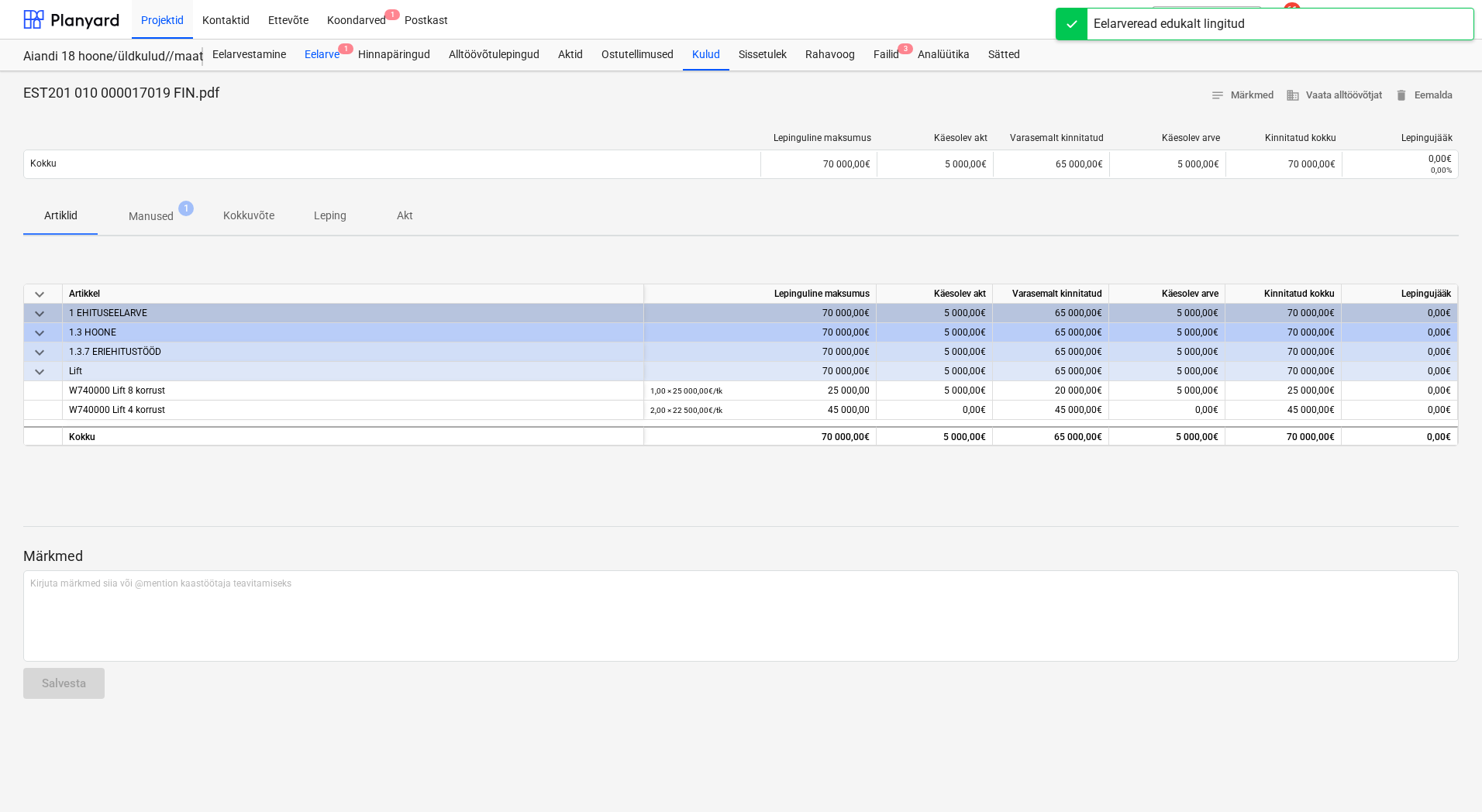 click on "Eelarve 1" at bounding box center [322, 55] 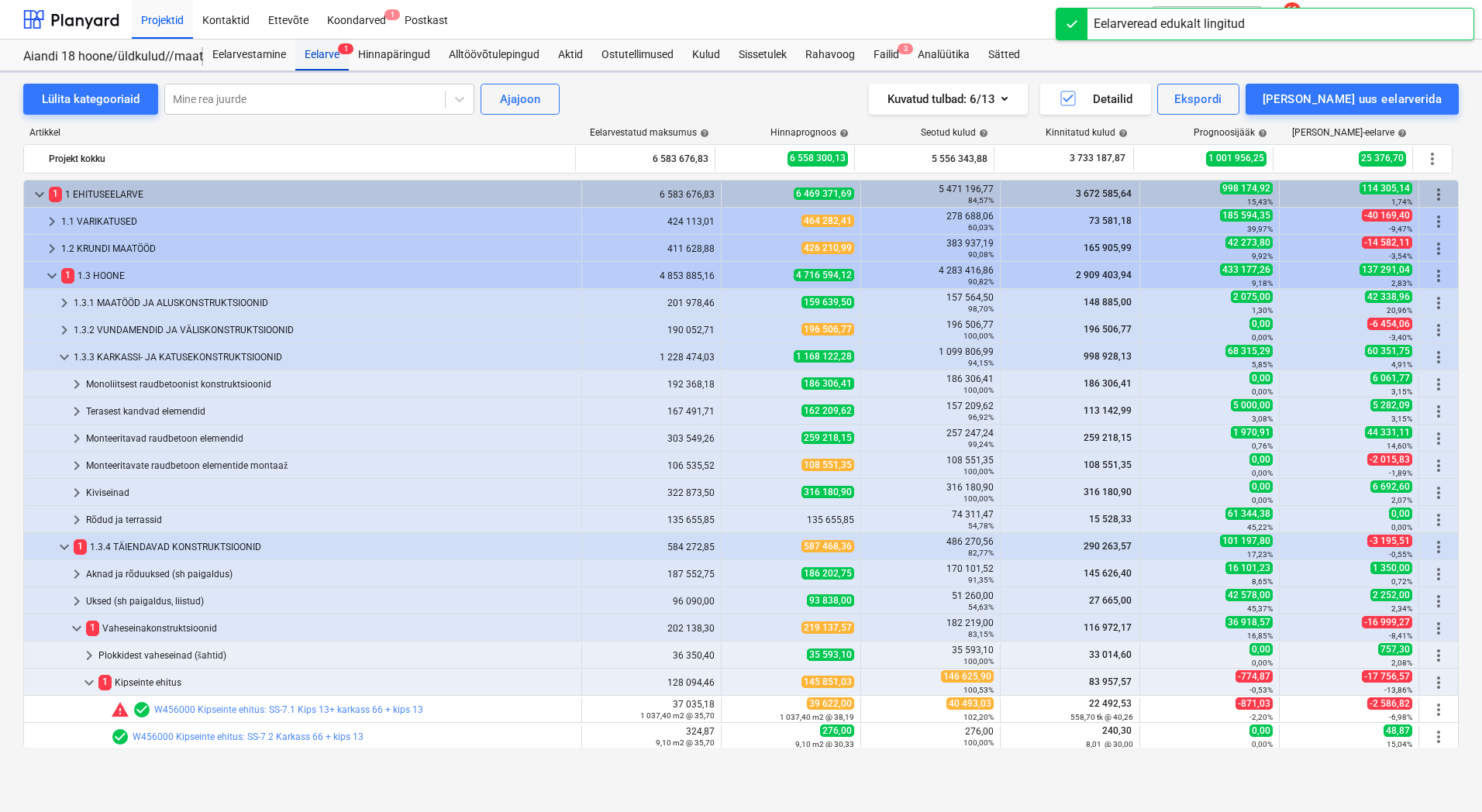 scroll, scrollTop: 387, scrollLeft: 0, axis: vertical 